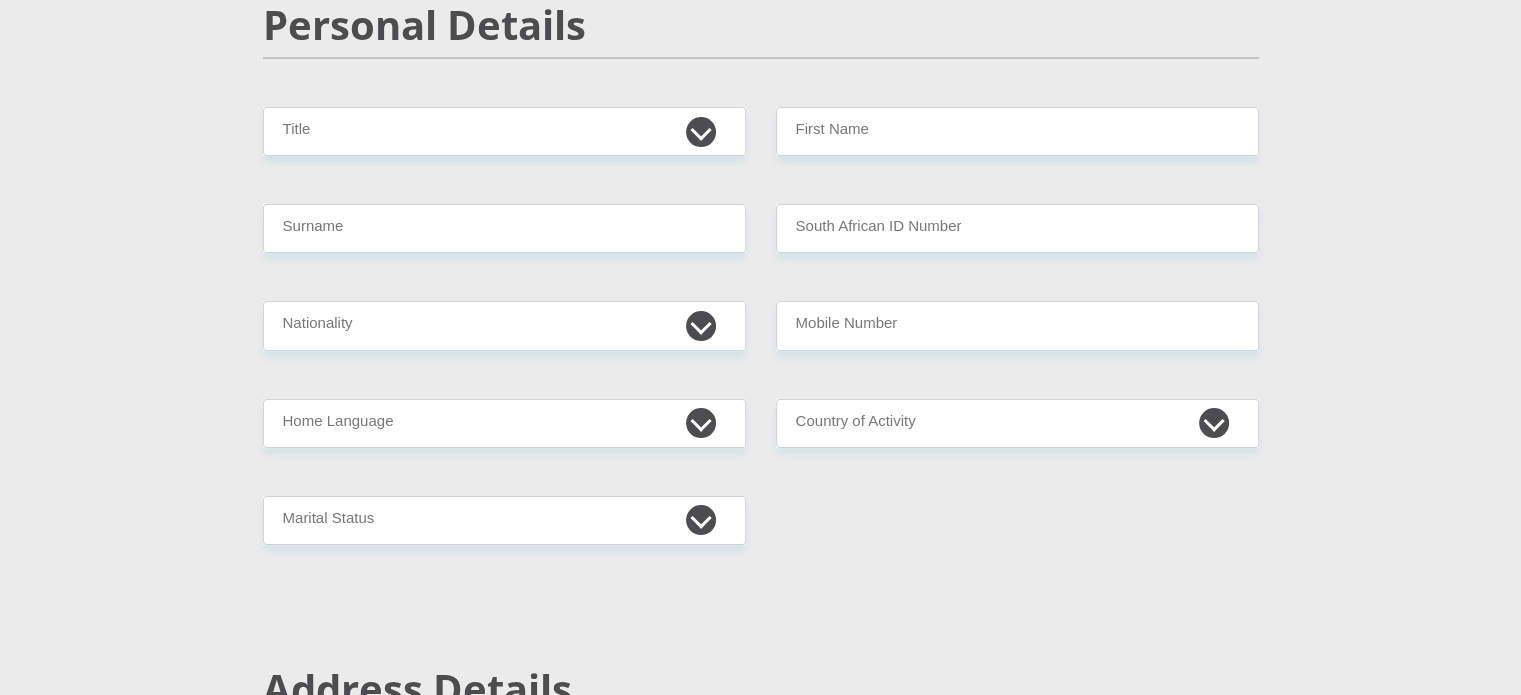 scroll, scrollTop: 0, scrollLeft: 0, axis: both 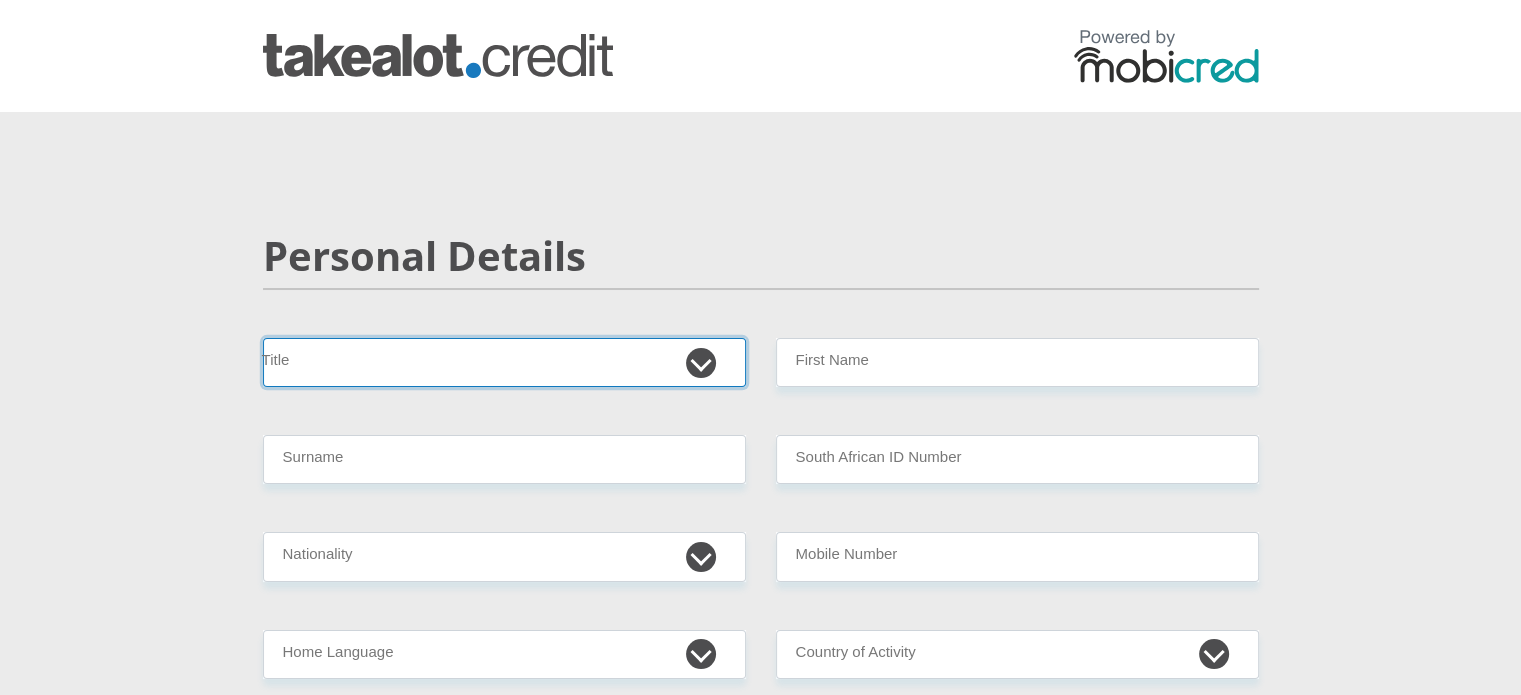 click on "Mr
Ms
Mrs
Dr
[PERSON_NAME]" at bounding box center [504, 362] 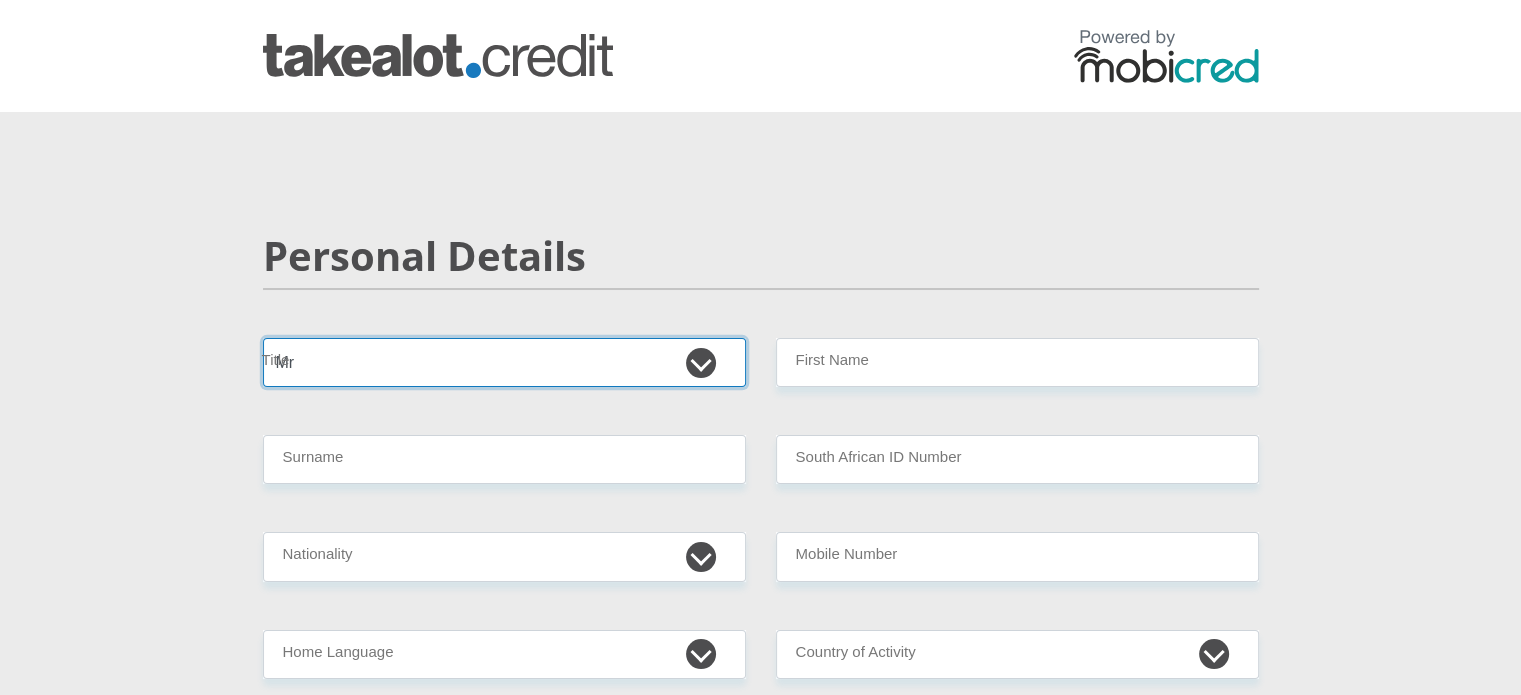 click on "Mr
Ms
Mrs
Dr
[PERSON_NAME]" at bounding box center (504, 362) 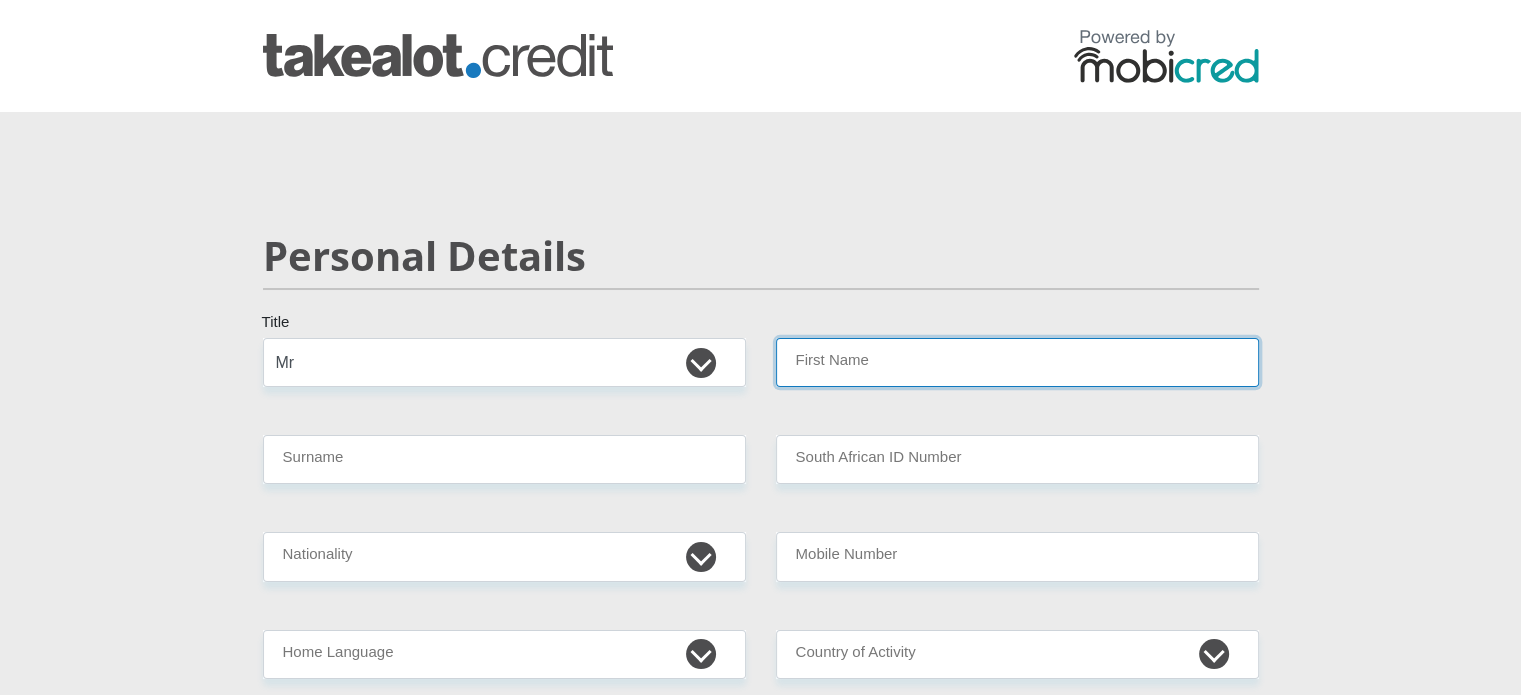 click on "First Name" at bounding box center (1017, 362) 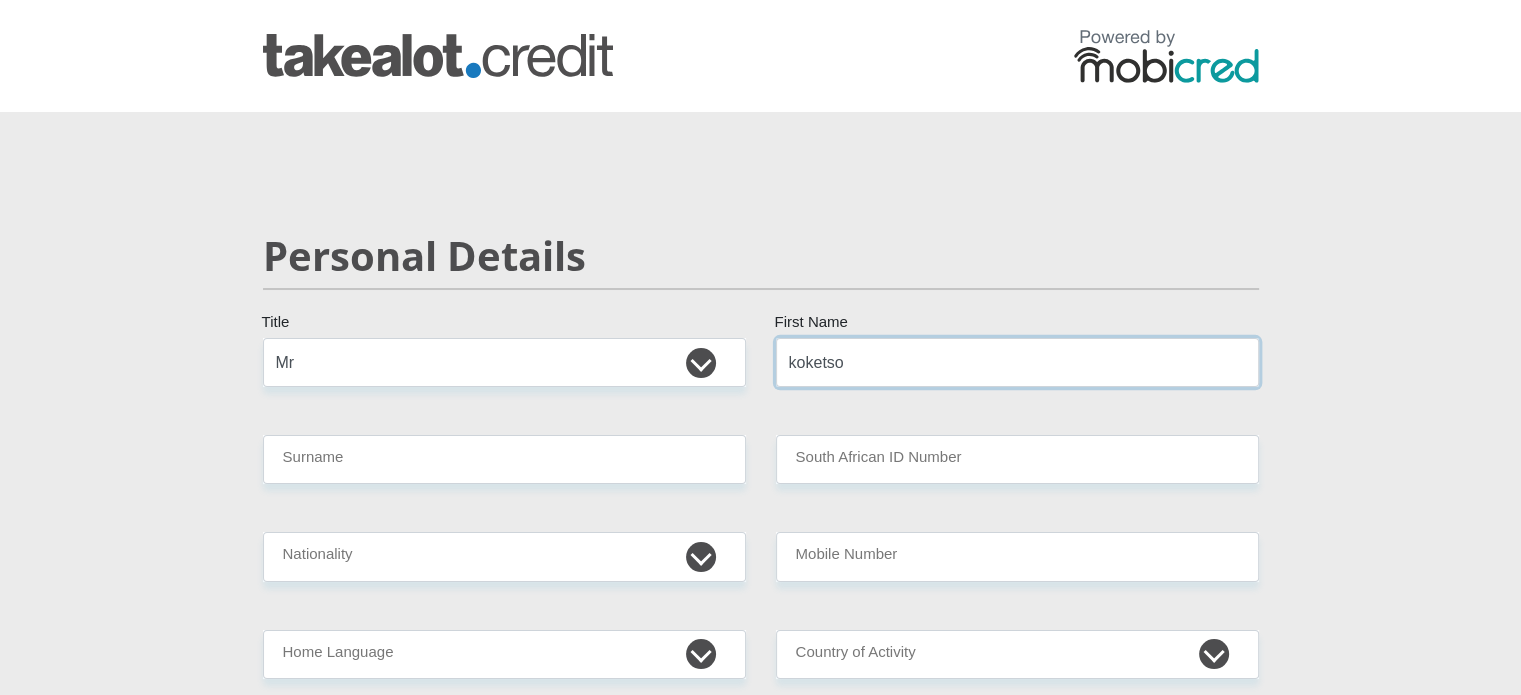 type on "koketso" 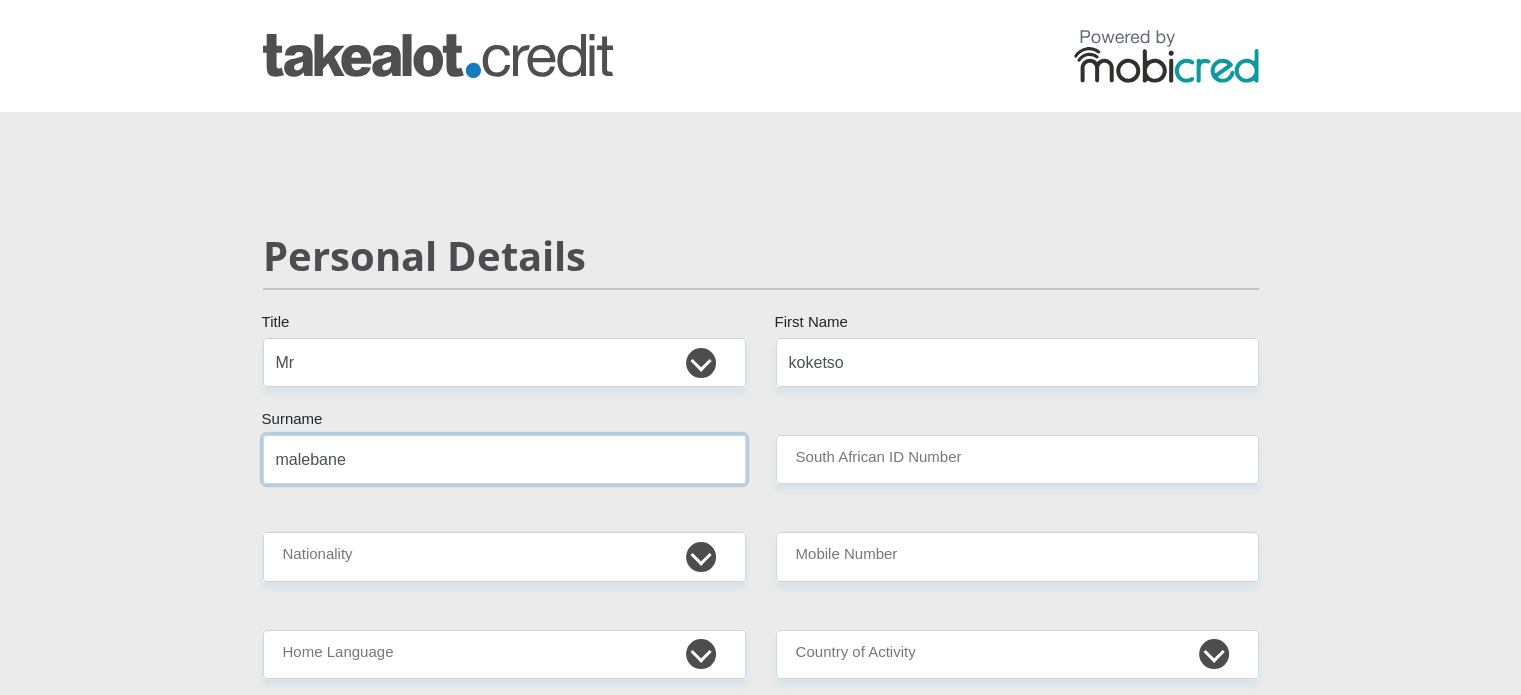 type on "malebane" 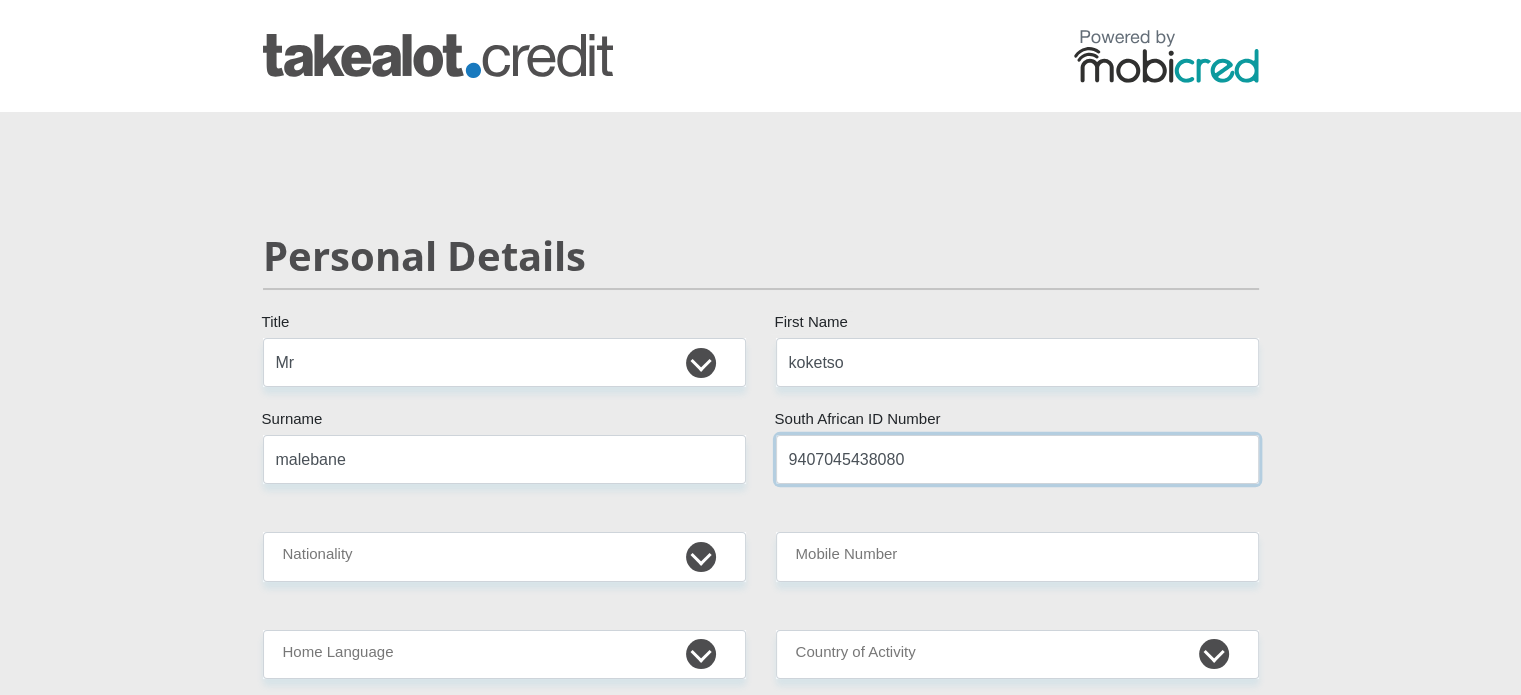 type on "9407045438080" 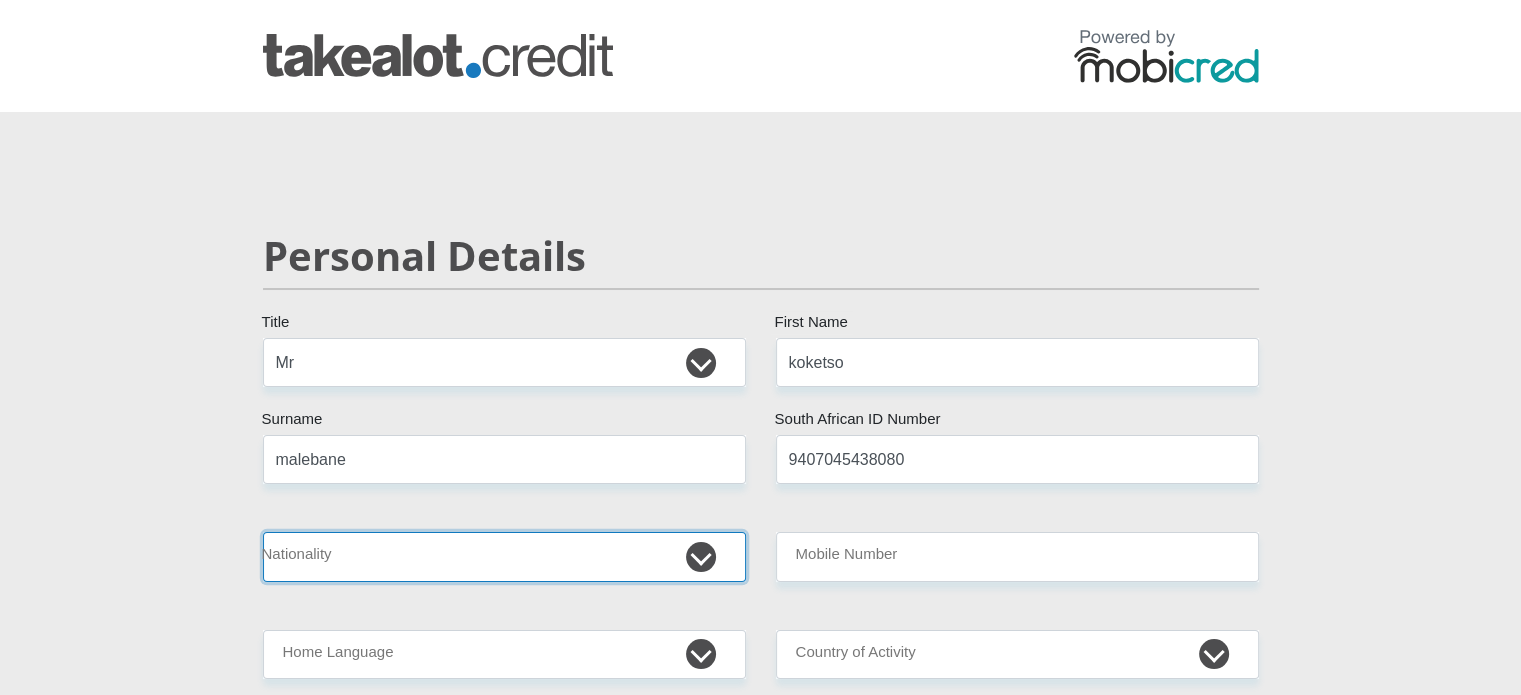 click on "South Africa
Afghanistan
Aland Islands
Albania
Algeria
America Samoa
American Virgin Islands
Andorra
Angola
Anguilla
Antarctica
Antigua and Barbuda
Argentina
Armenia
Aruba
Ascension Island
Australia
Austria
Azerbaijan
Bahamas
Bahrain
Bangladesh
Barbados
Chad" at bounding box center (504, 556) 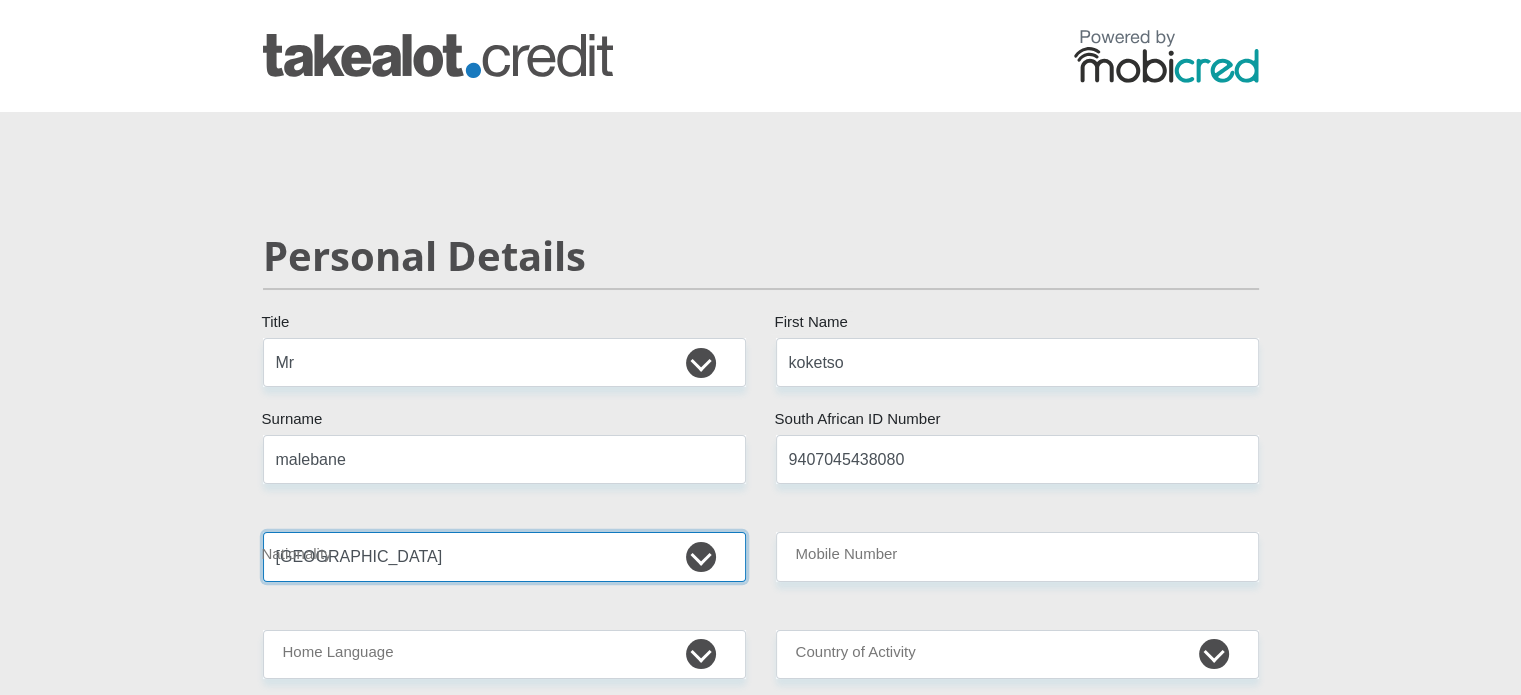click on "South Africa
Afghanistan
Aland Islands
Albania
Algeria
America Samoa
American Virgin Islands
Andorra
Angola
Anguilla
Antarctica
Antigua and Barbuda
Argentina
Armenia
Aruba
Ascension Island
Australia
Austria
Azerbaijan
Bahamas
Bahrain
Bangladesh
Barbados
Chad" at bounding box center [504, 556] 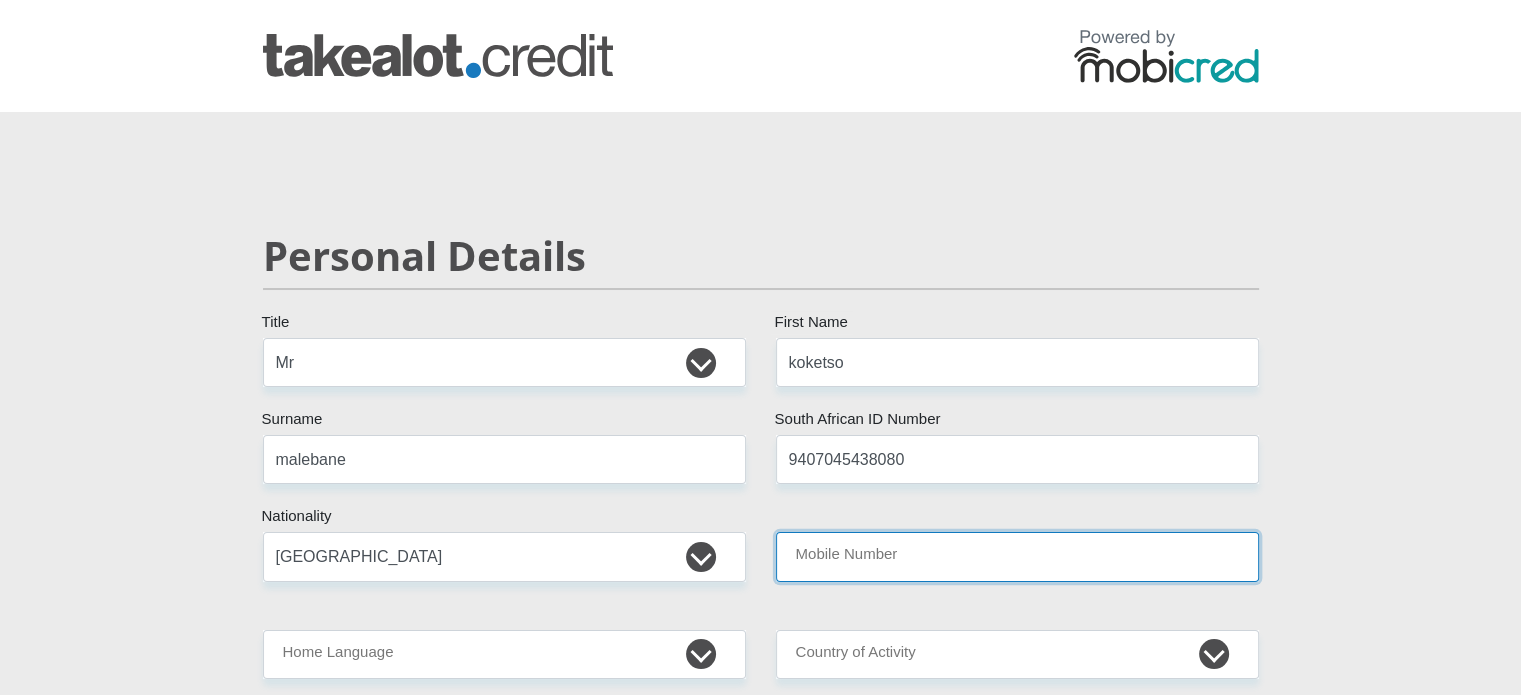 click on "Mobile Number" at bounding box center [1017, 556] 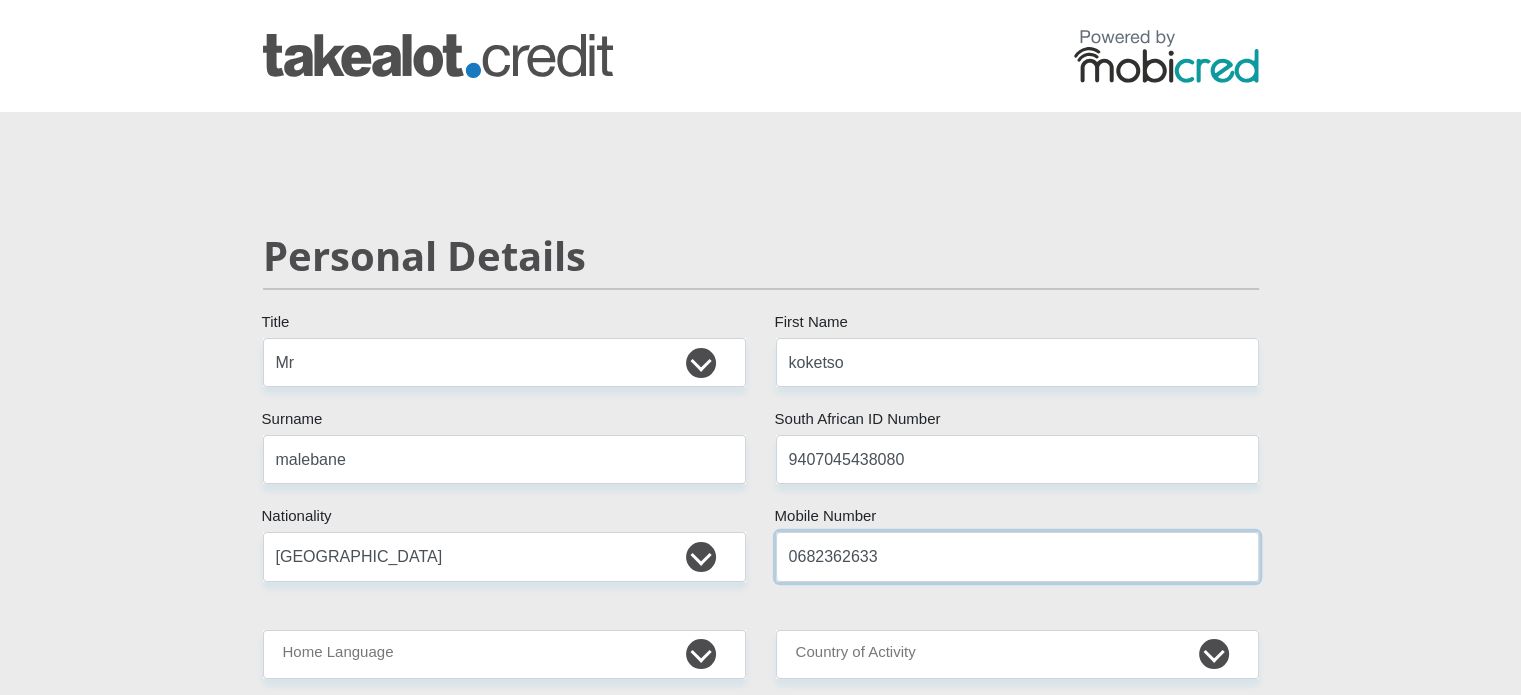 type on "0682362633" 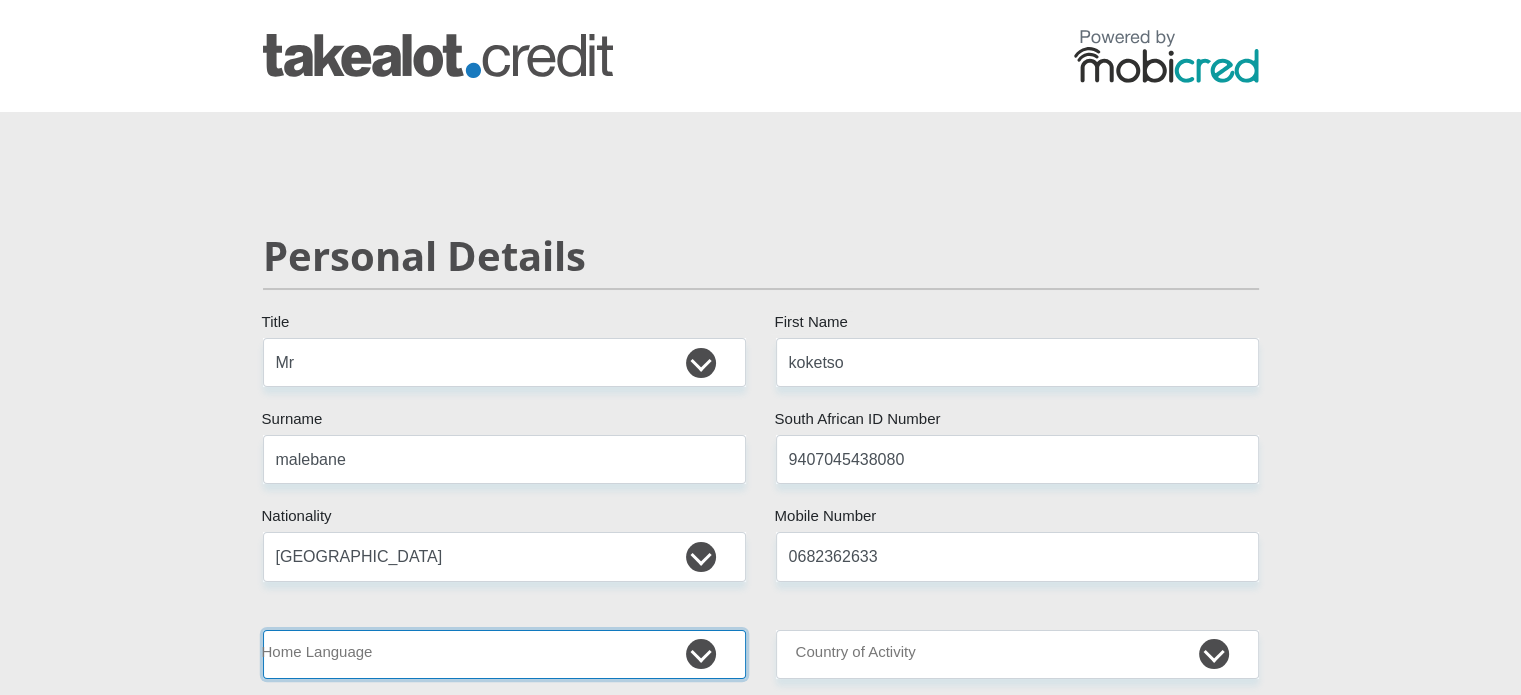 click on "Afrikaans
English
Sepedi
South Ndebele
Southern Sotho
Swati
Tsonga
Tswana
Venda
Xhosa
Zulu
Other" at bounding box center [504, 654] 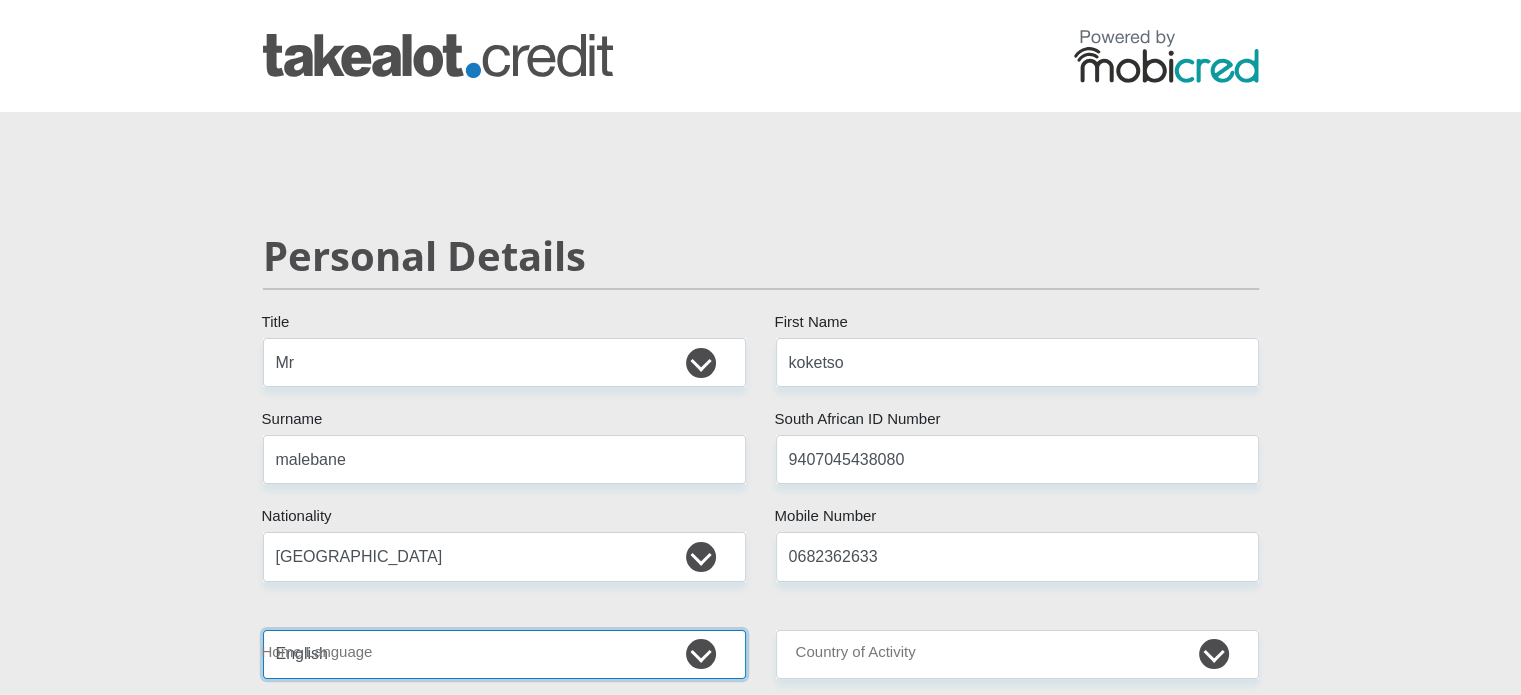 click on "Afrikaans
English
Sepedi
South Ndebele
Southern Sotho
Swati
Tsonga
Tswana
Venda
Xhosa
Zulu
Other" at bounding box center [504, 654] 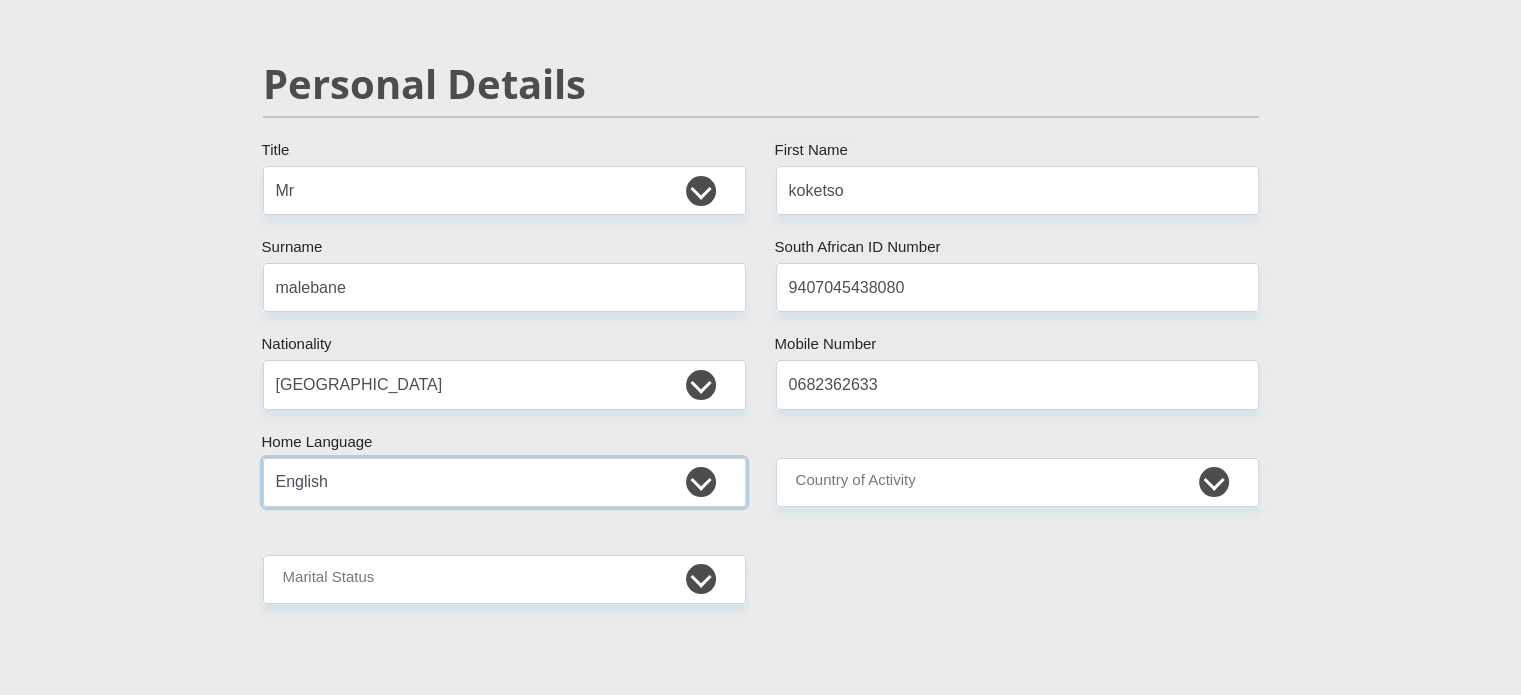 scroll, scrollTop: 200, scrollLeft: 0, axis: vertical 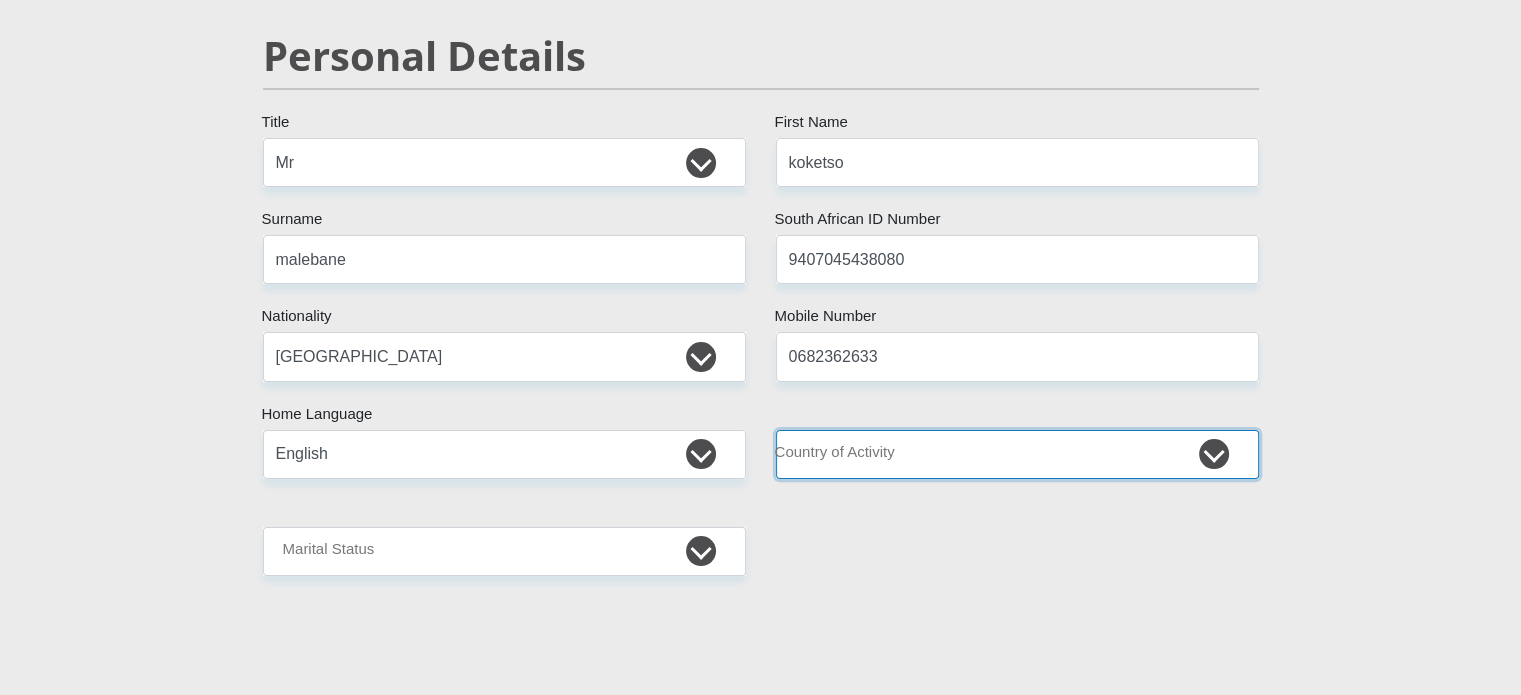 click on "South Africa
Afghanistan
Aland Islands
Albania
Algeria
America Samoa
American Virgin Islands
Andorra
Angola
Anguilla
Antarctica
Antigua and Barbuda
Argentina
Armenia
Aruba
Ascension Island
Australia
Austria
Azerbaijan
Chad" at bounding box center [1017, 454] 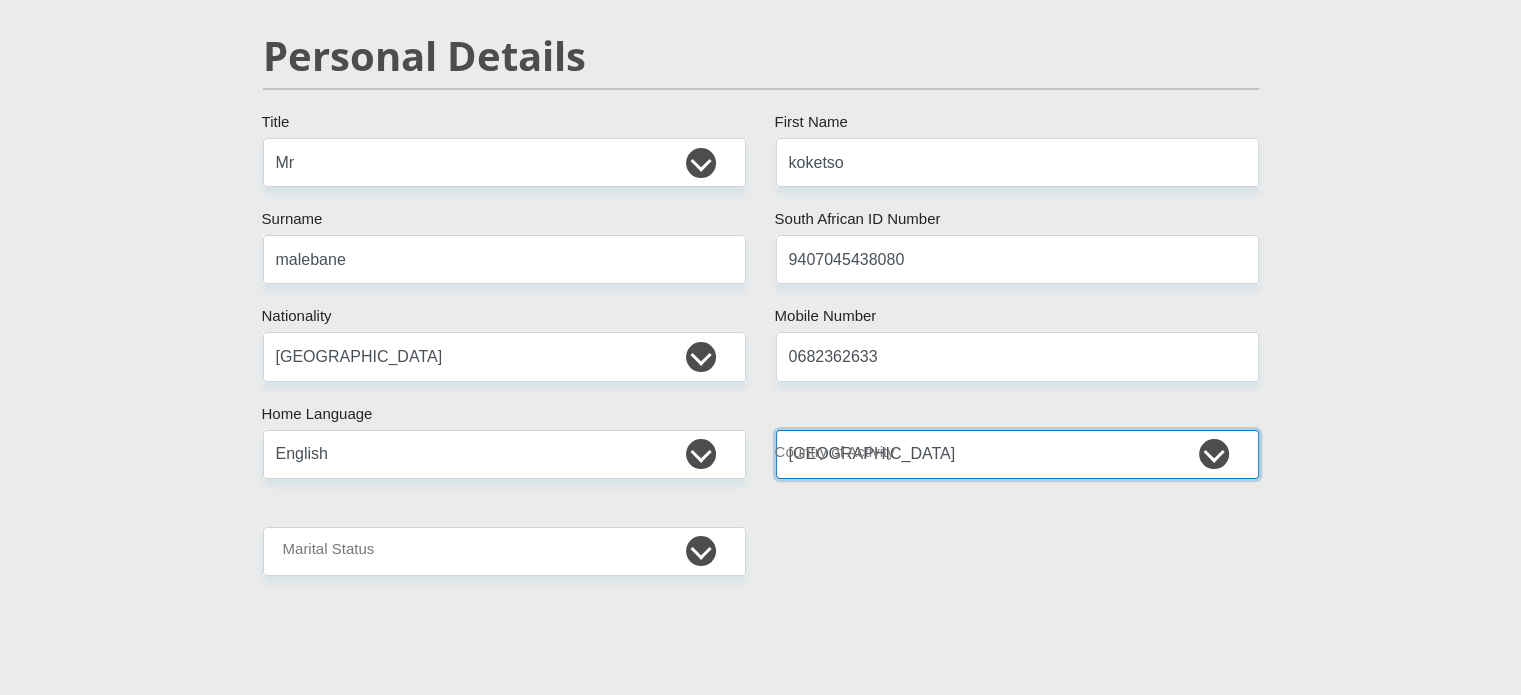 click on "South Africa
Afghanistan
Aland Islands
Albania
Algeria
America Samoa
American Virgin Islands
Andorra
Angola
Anguilla
Antarctica
Antigua and Barbuda
Argentina
Armenia
Aruba
Ascension Island
Australia
Austria
Azerbaijan
Chad" at bounding box center (1017, 454) 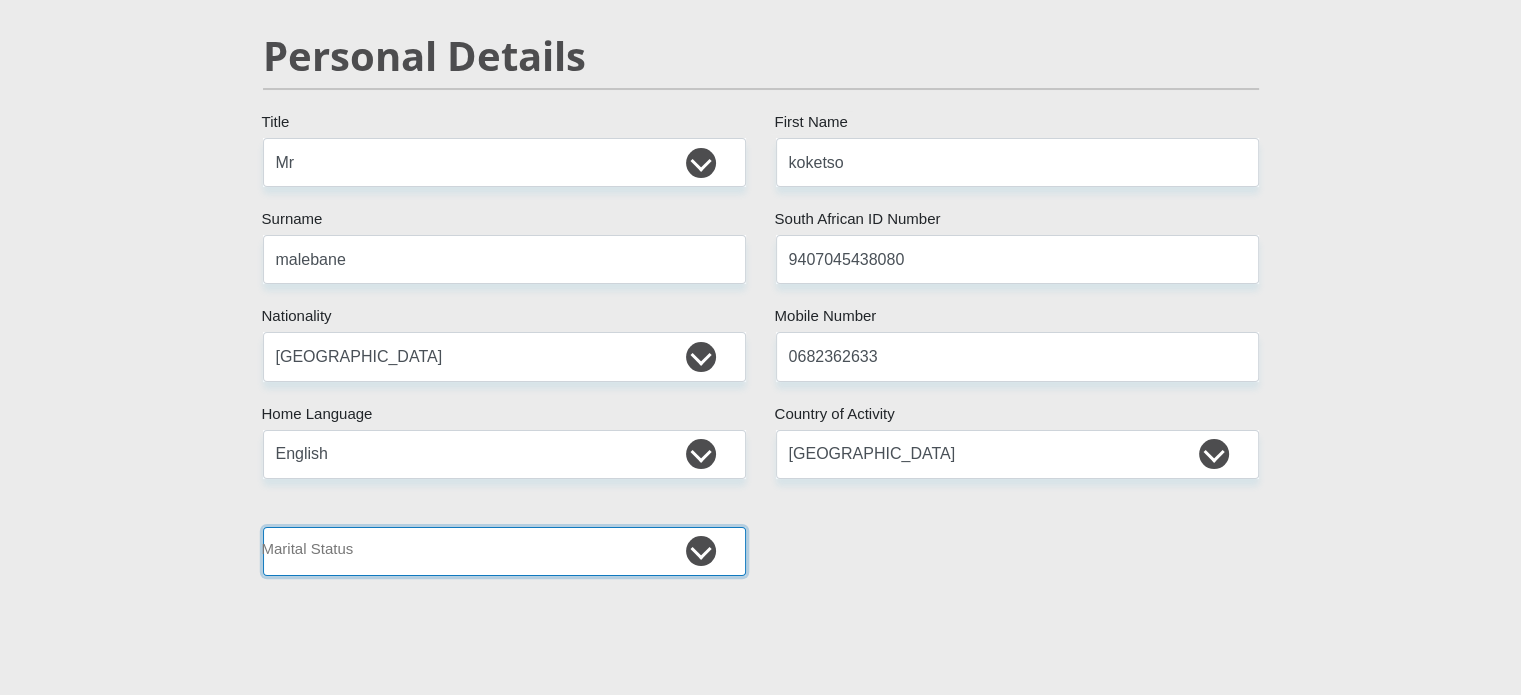 click on "Married ANC
Single
Divorced
Widowed
Married COP or Customary Law" at bounding box center [504, 551] 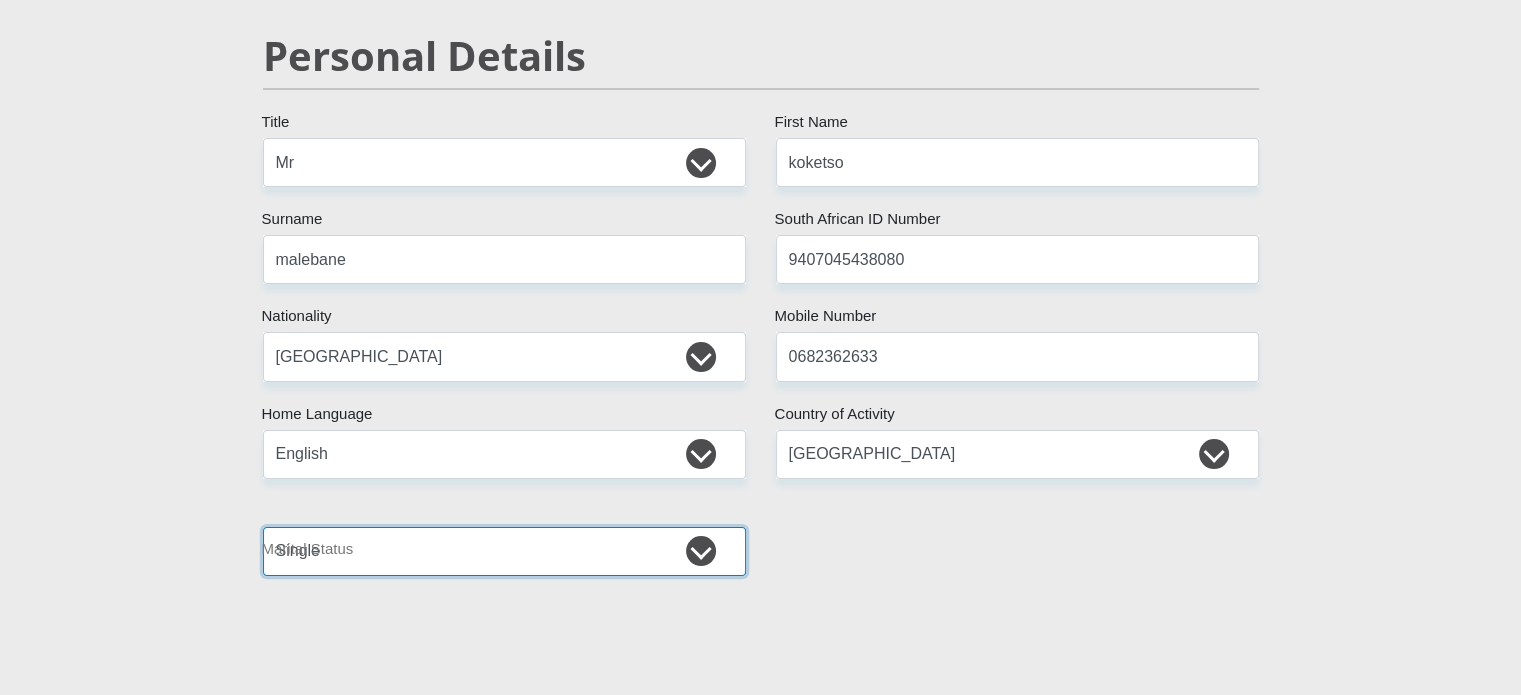 click on "Married ANC
Single
Divorced
Widowed
Married COP or Customary Law" at bounding box center (504, 551) 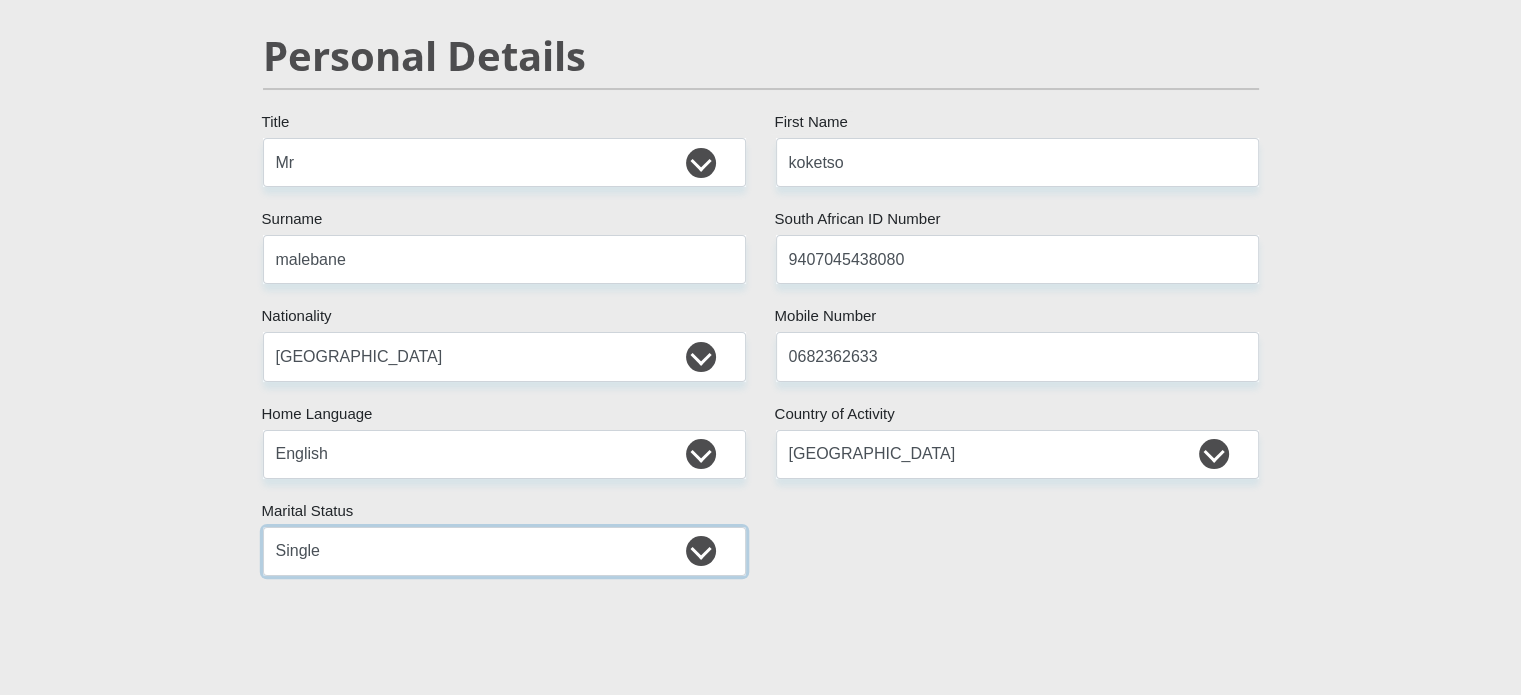 scroll, scrollTop: 600, scrollLeft: 0, axis: vertical 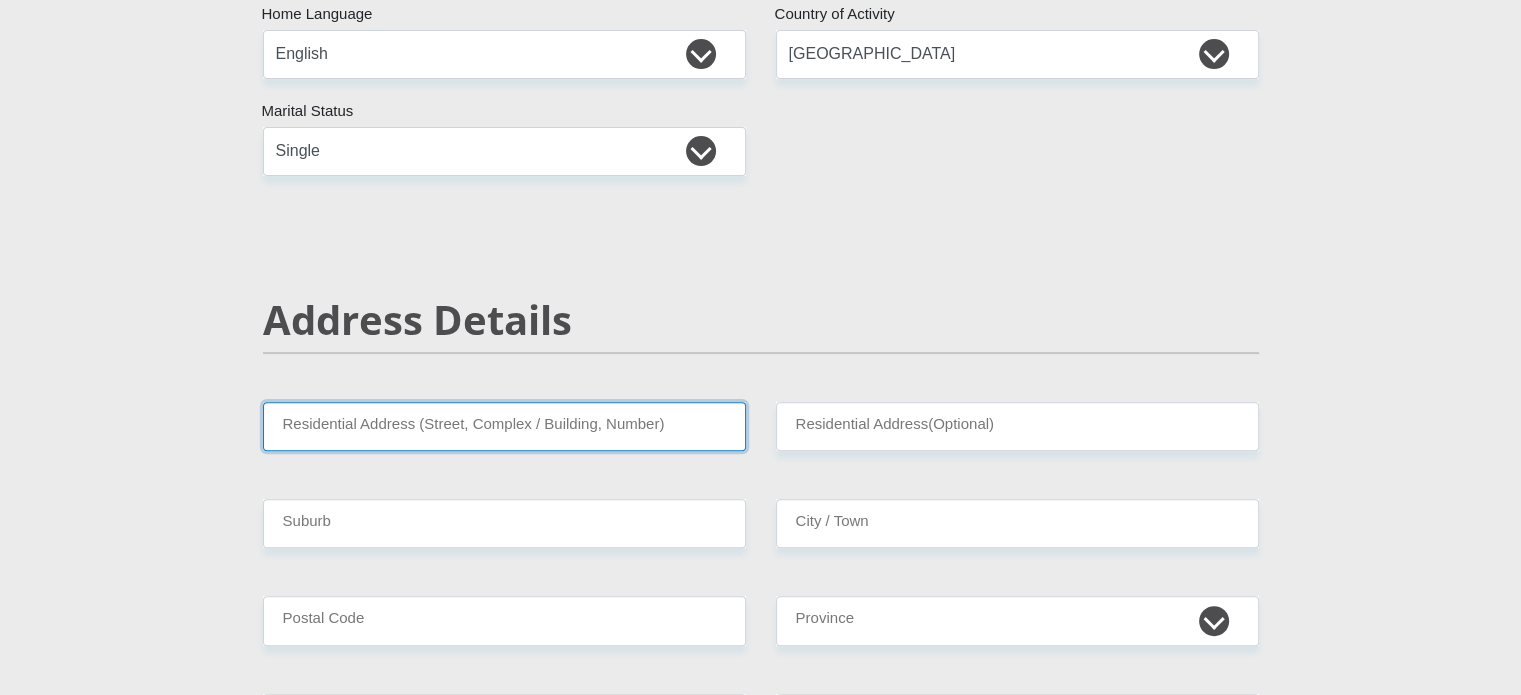 click on "Residential Address (Street, Complex / Building, Number)" at bounding box center (504, 426) 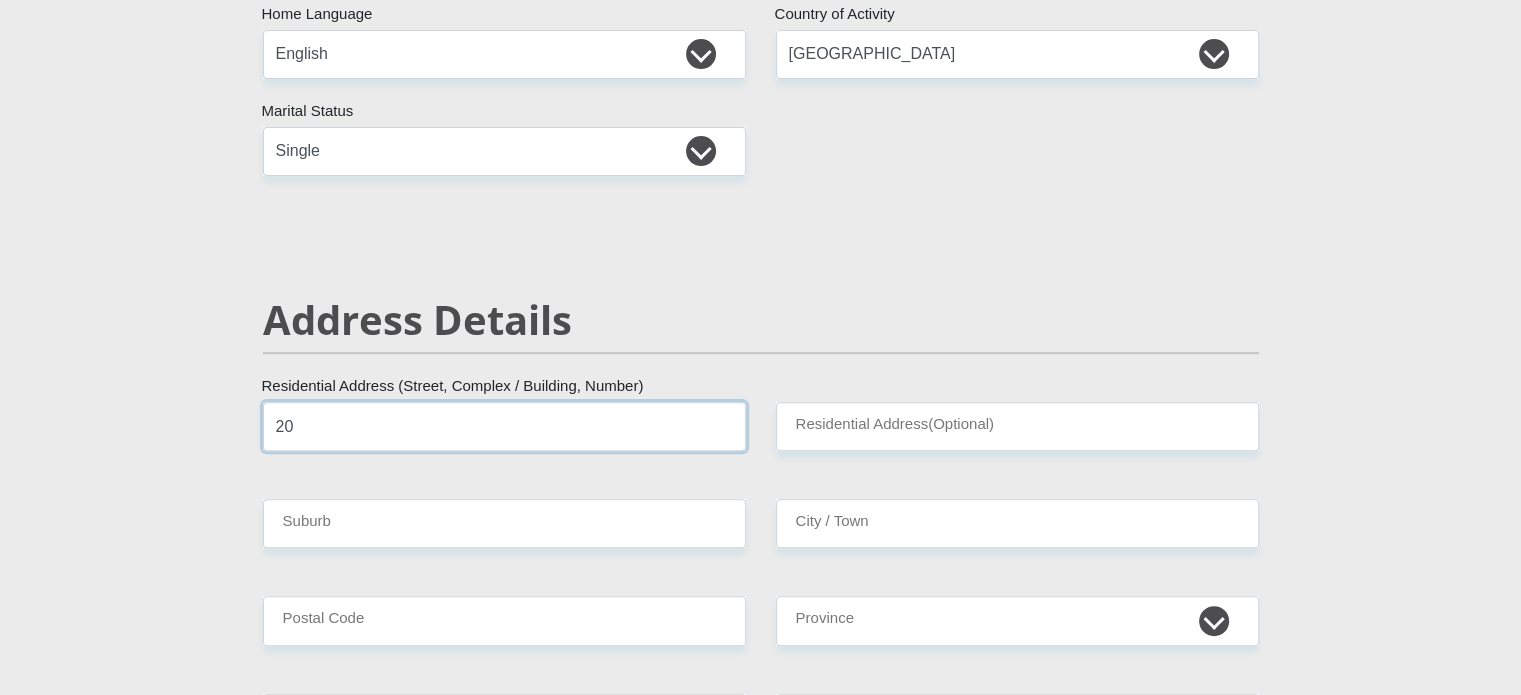 type on "20" 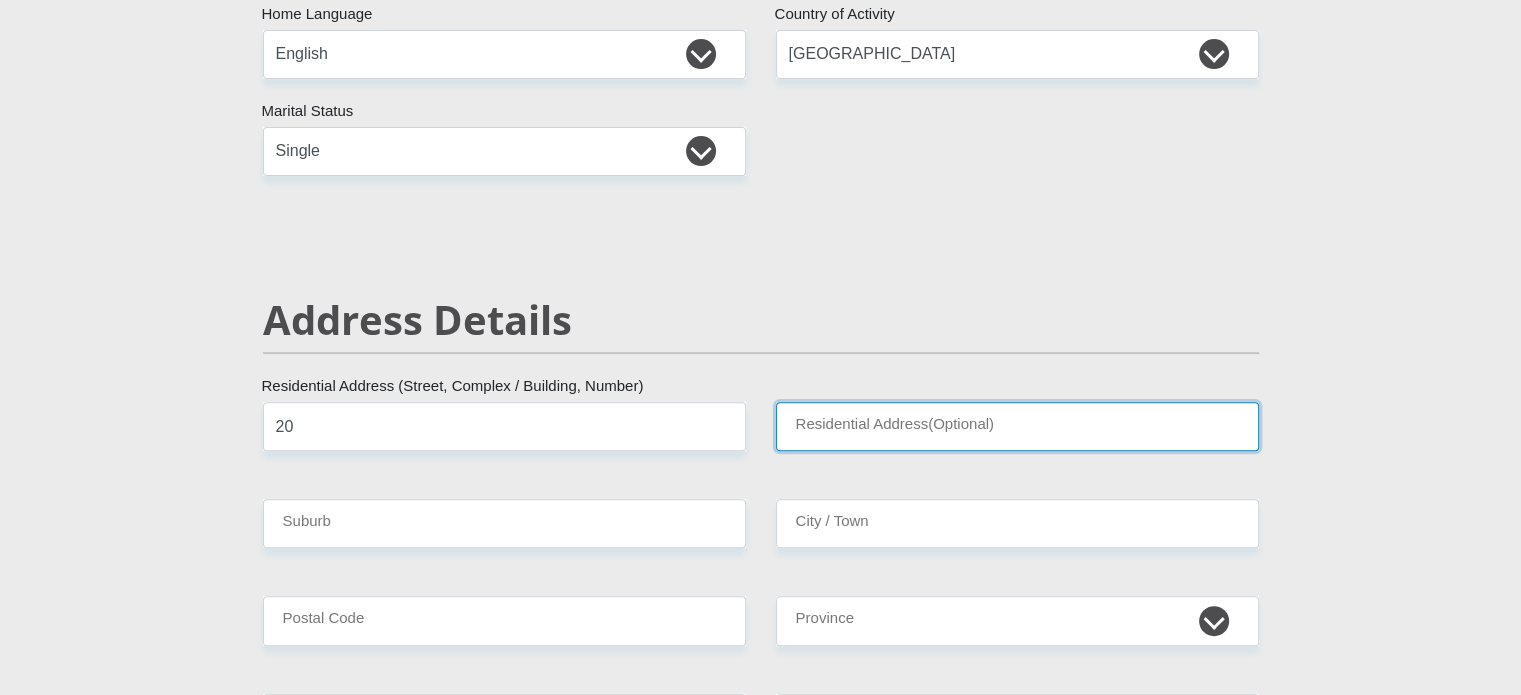 click on "Residential Address(Optional)" at bounding box center (1017, 426) 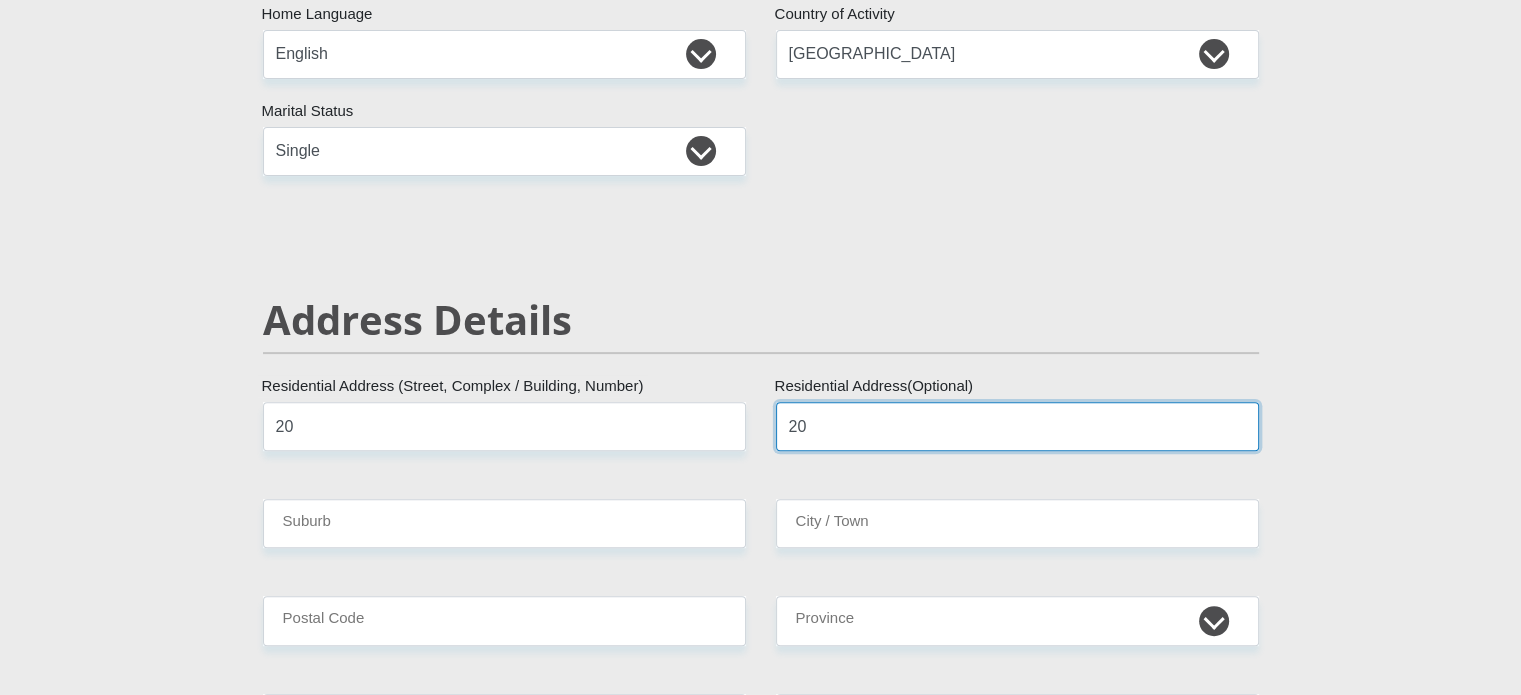 type on "20" 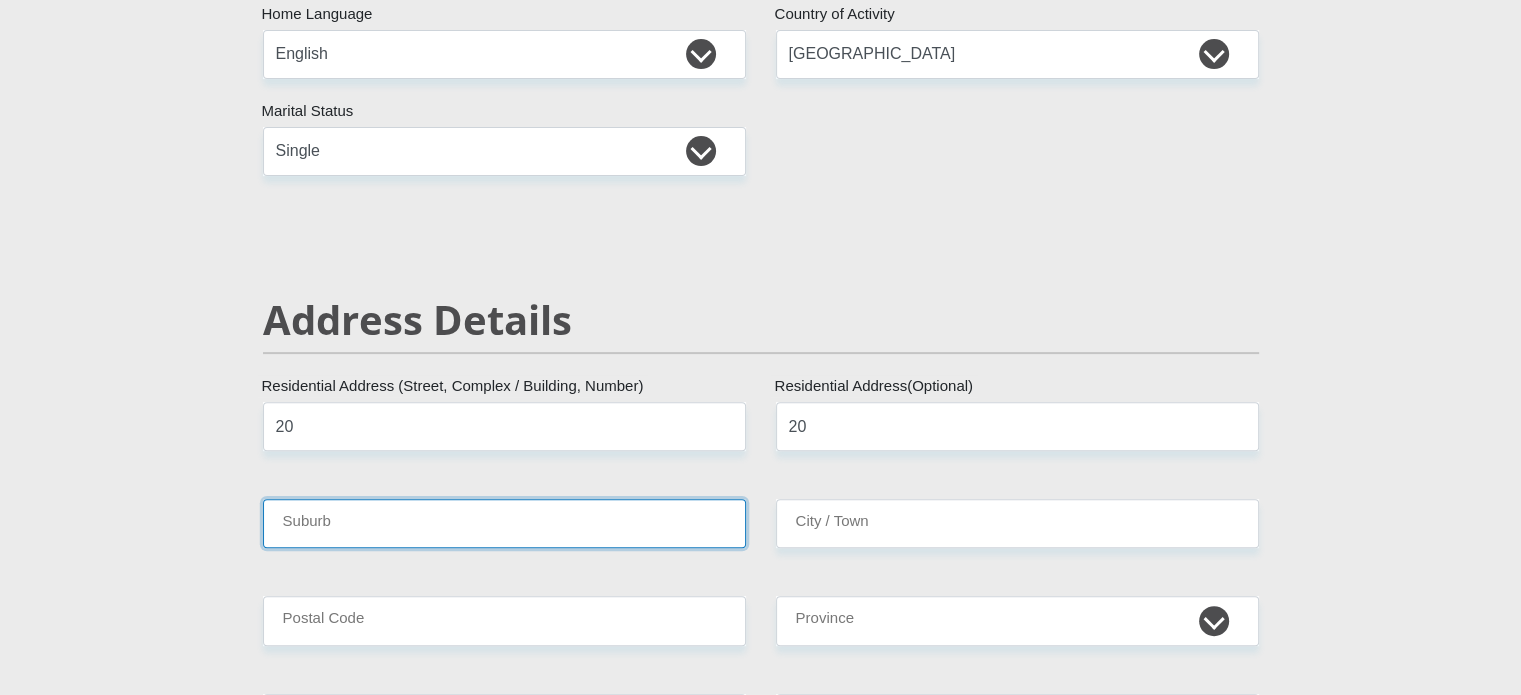 click on "Suburb" at bounding box center (504, 523) 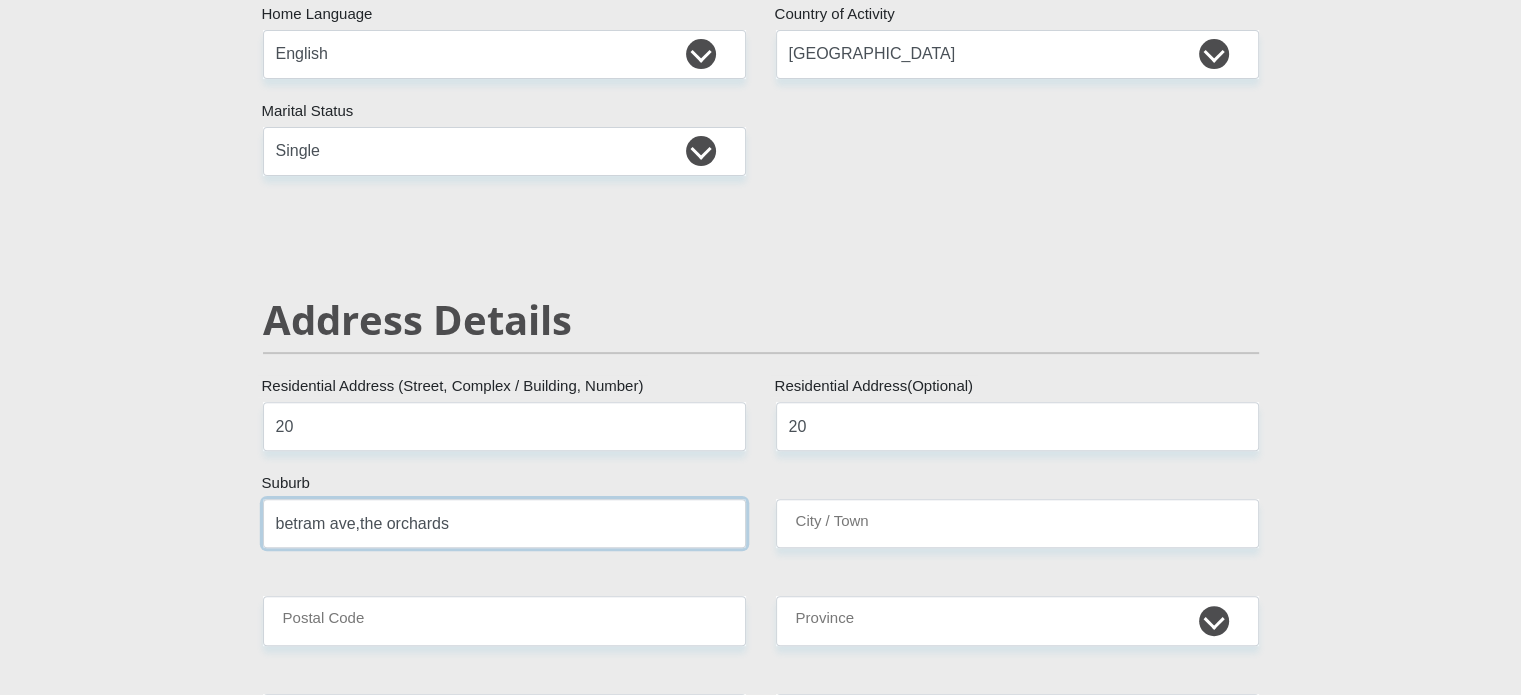 type on "betram ave,the orchards" 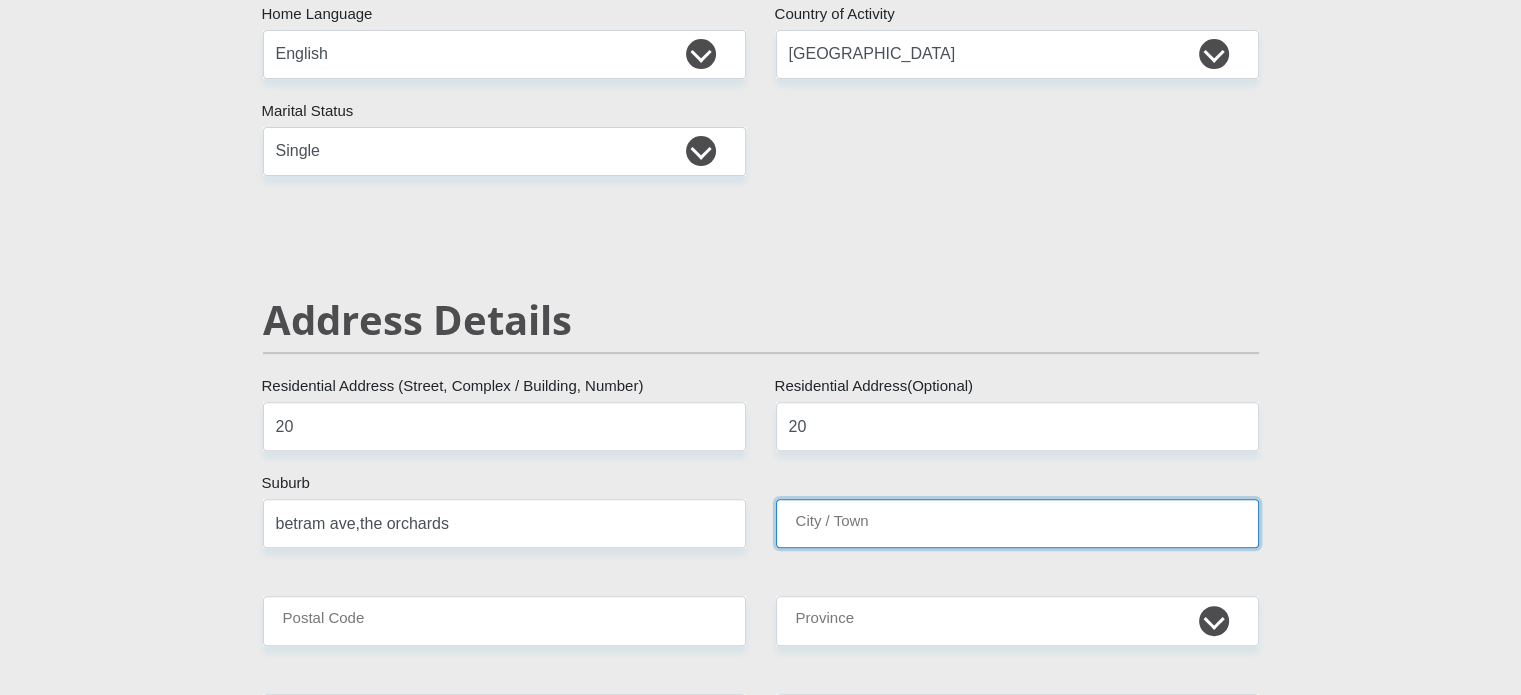 click on "City / Town" at bounding box center [1017, 523] 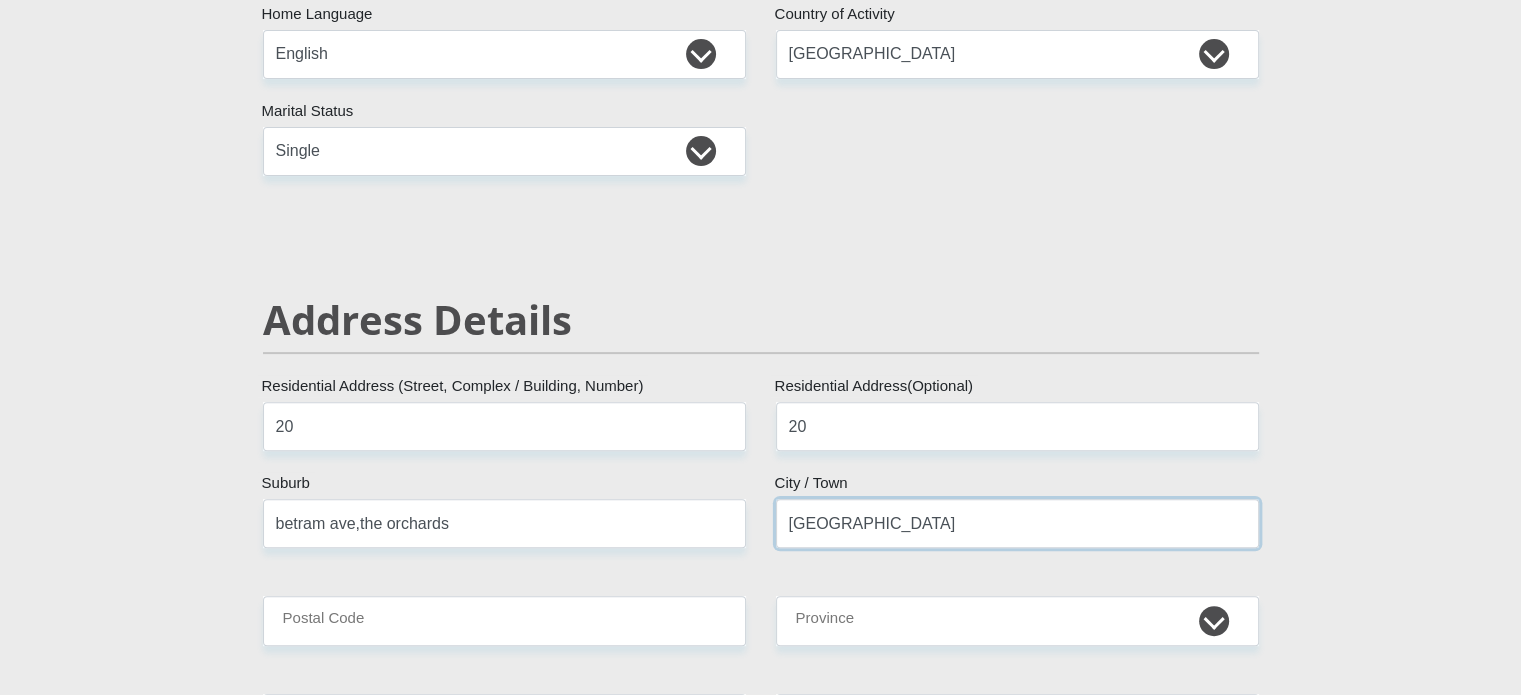 type on "pretoria north" 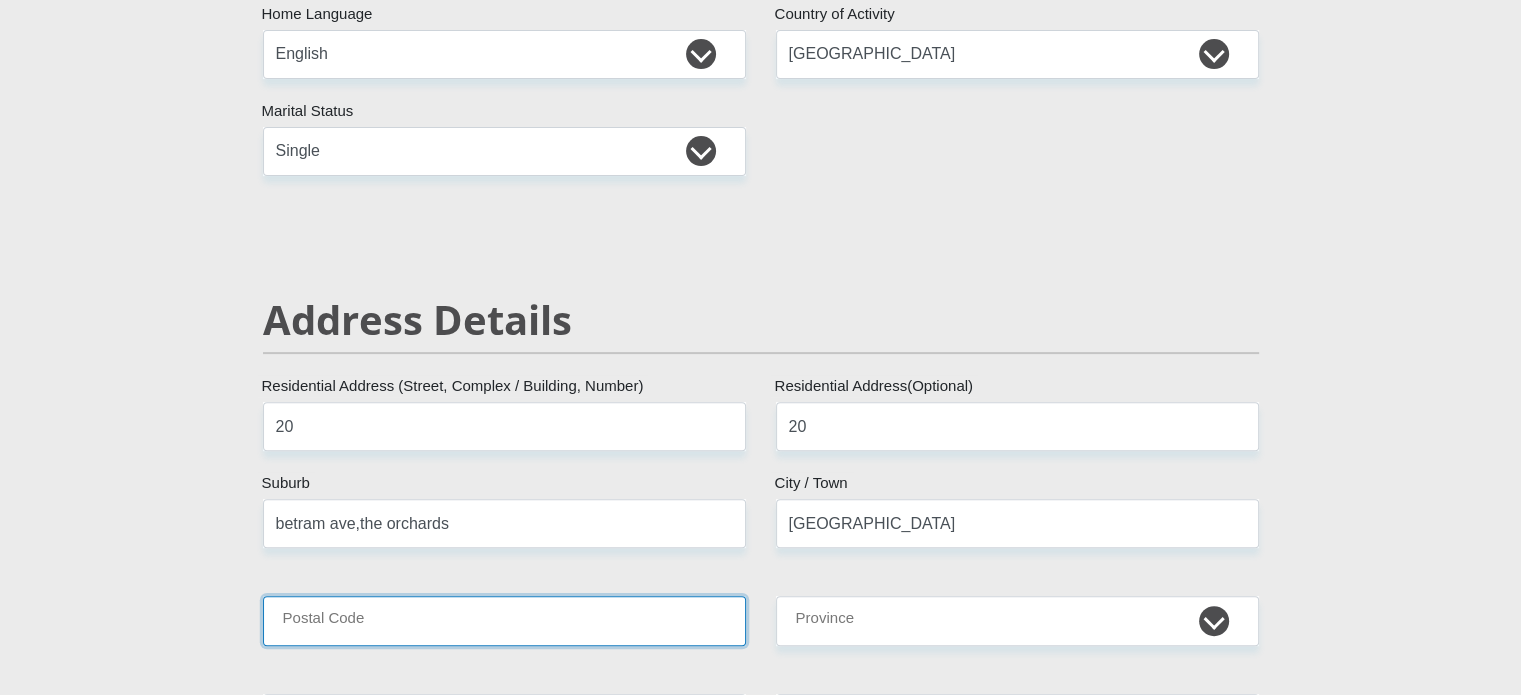 click on "Postal Code" at bounding box center [504, 620] 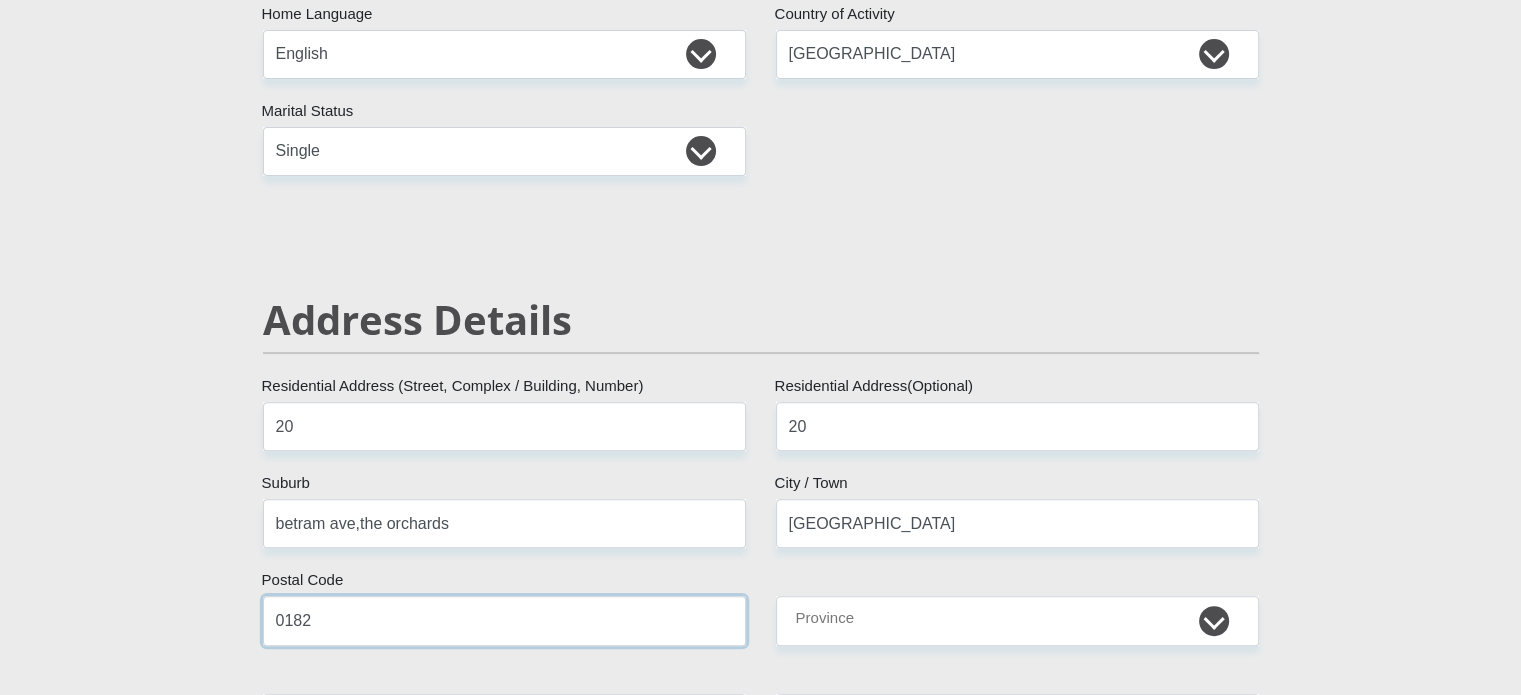 type on "0182" 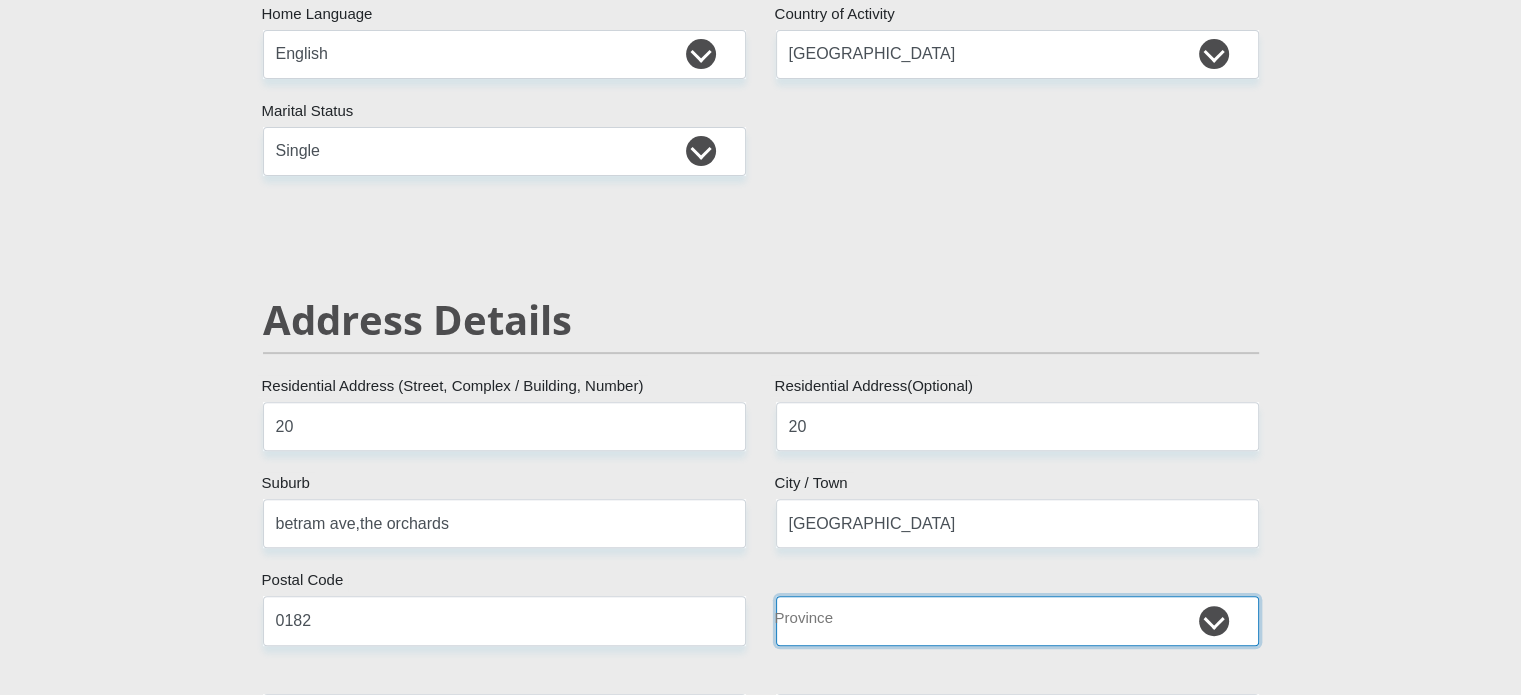 click on "Eastern Cape
Free State
Gauteng
KwaZulu-Natal
Limpopo
Mpumalanga
Northern Cape
North West
Western Cape" at bounding box center [1017, 620] 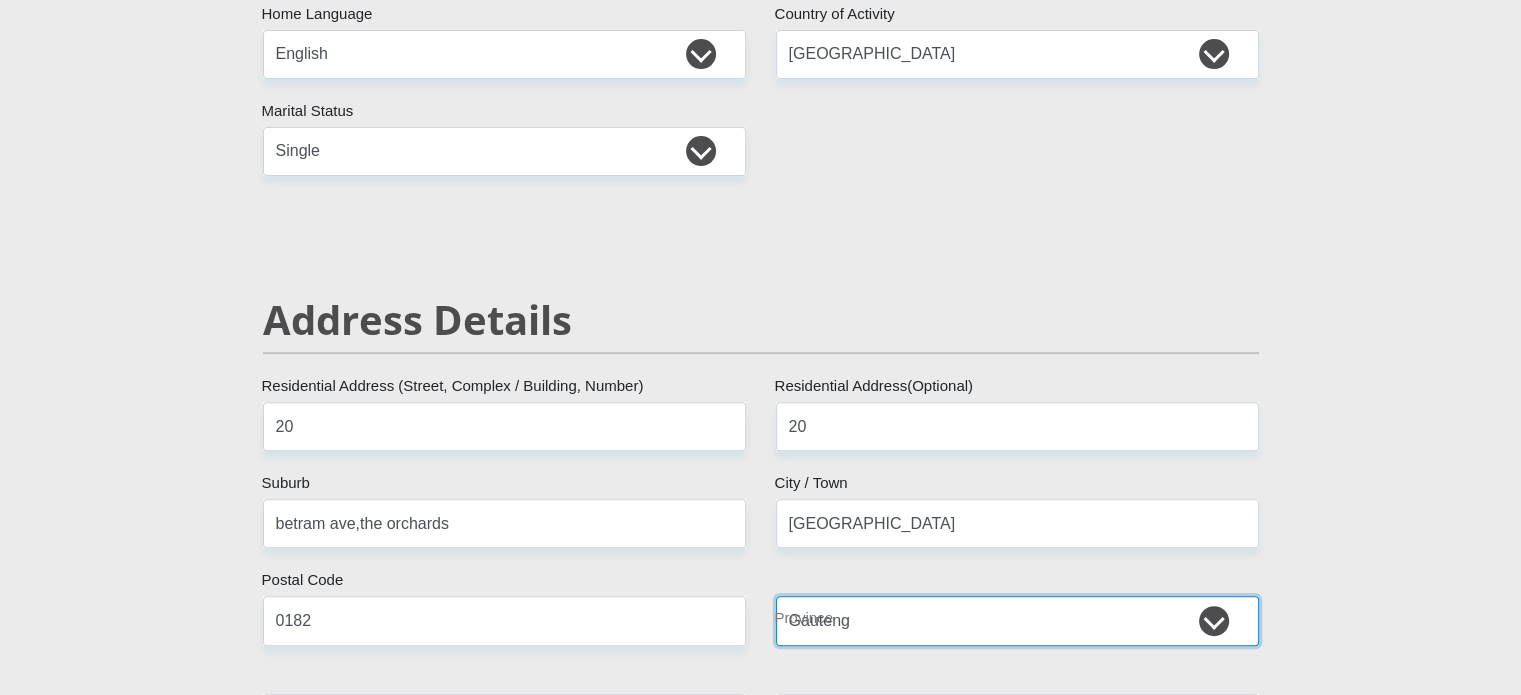 click on "Eastern Cape
Free State
Gauteng
KwaZulu-Natal
Limpopo
Mpumalanga
Northern Cape
North West
Western Cape" at bounding box center [1017, 620] 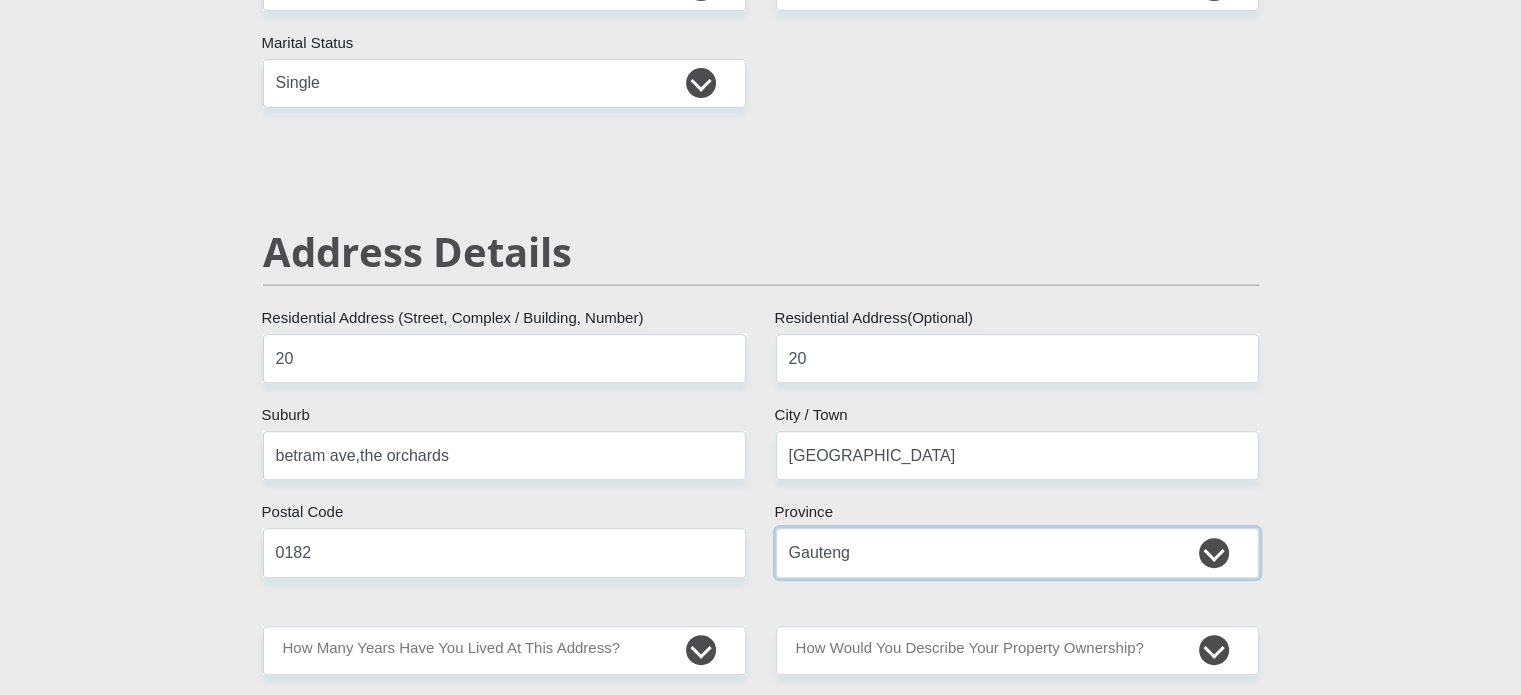 scroll, scrollTop: 1000, scrollLeft: 0, axis: vertical 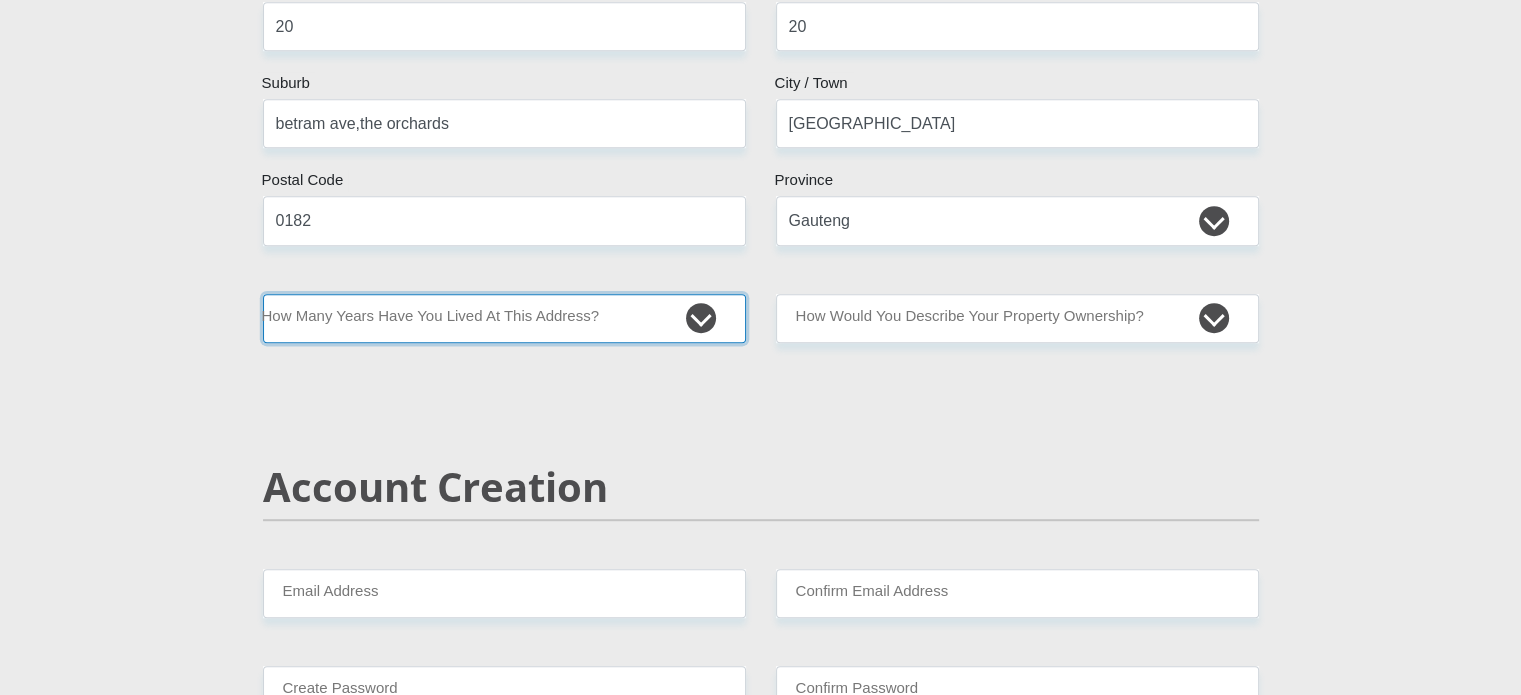 click on "less than 1 year
1-3 years
3-5 years
5+ years" at bounding box center [504, 318] 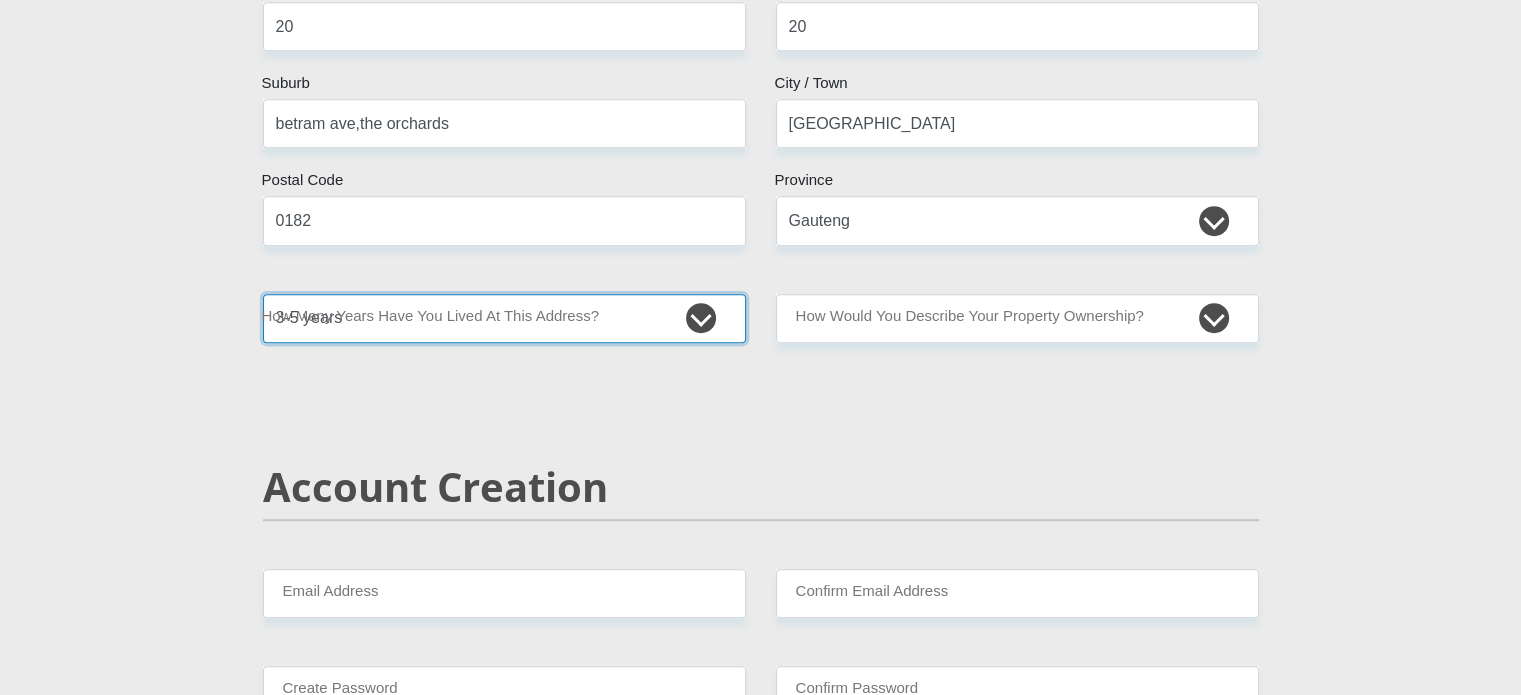 click on "less than 1 year
1-3 years
3-5 years
5+ years" at bounding box center [504, 318] 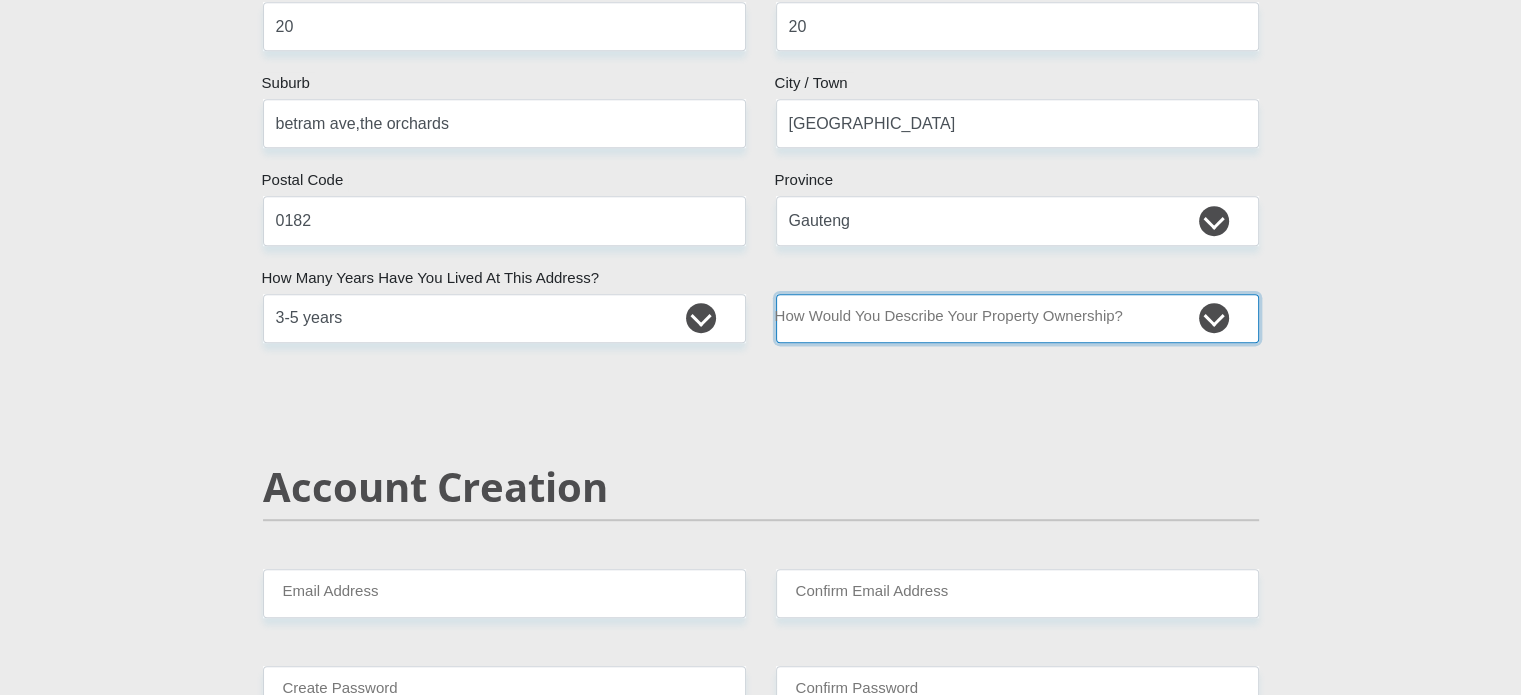 click on "Owned
Rented
Family Owned
Company Dwelling" at bounding box center [1017, 318] 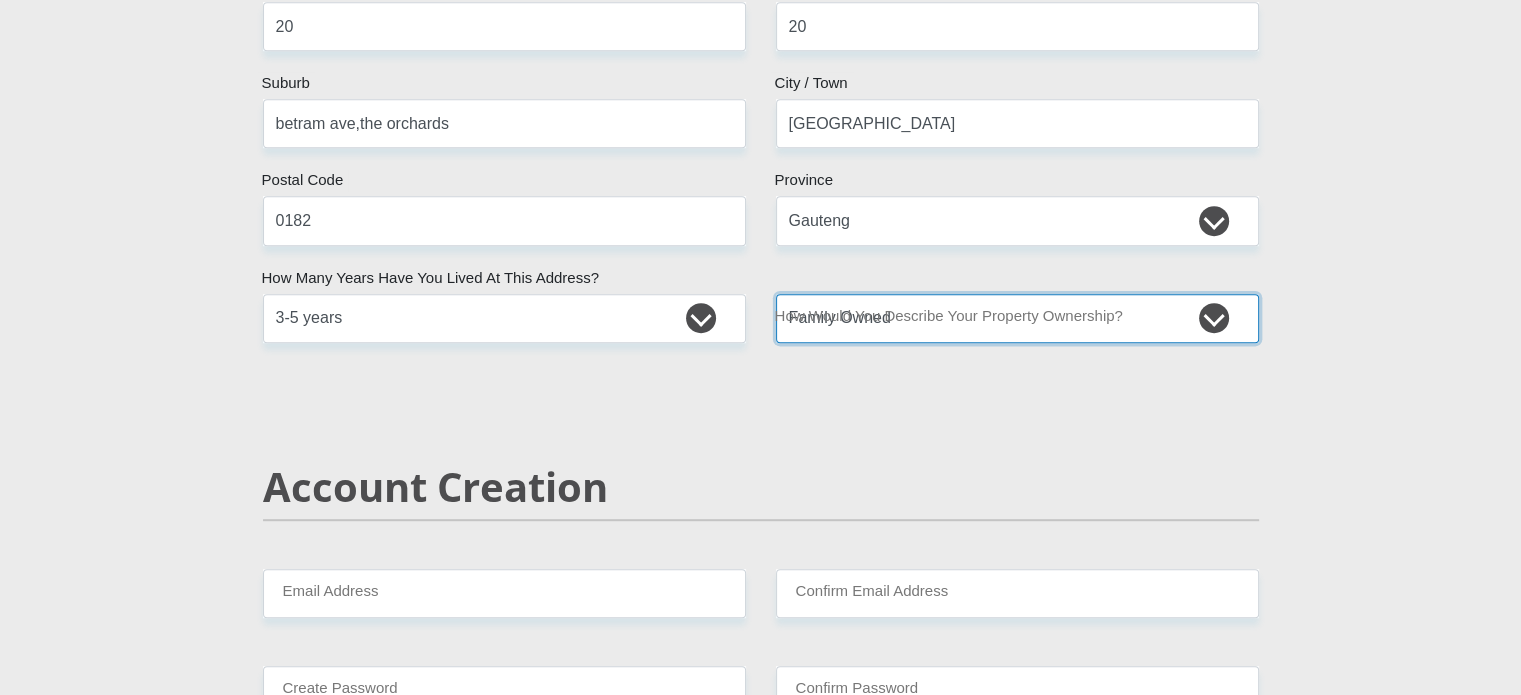 click on "Owned
Rented
Family Owned
Company Dwelling" at bounding box center (1017, 318) 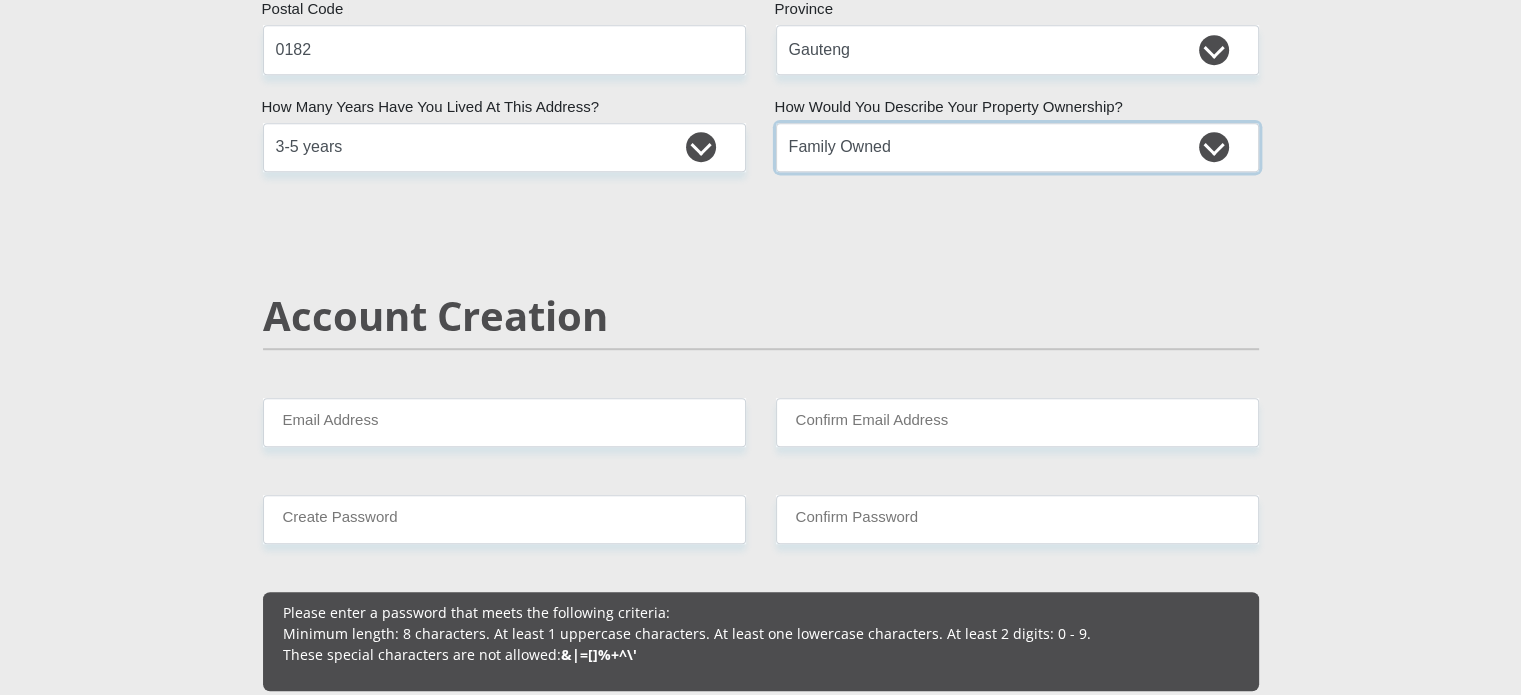 scroll, scrollTop: 1200, scrollLeft: 0, axis: vertical 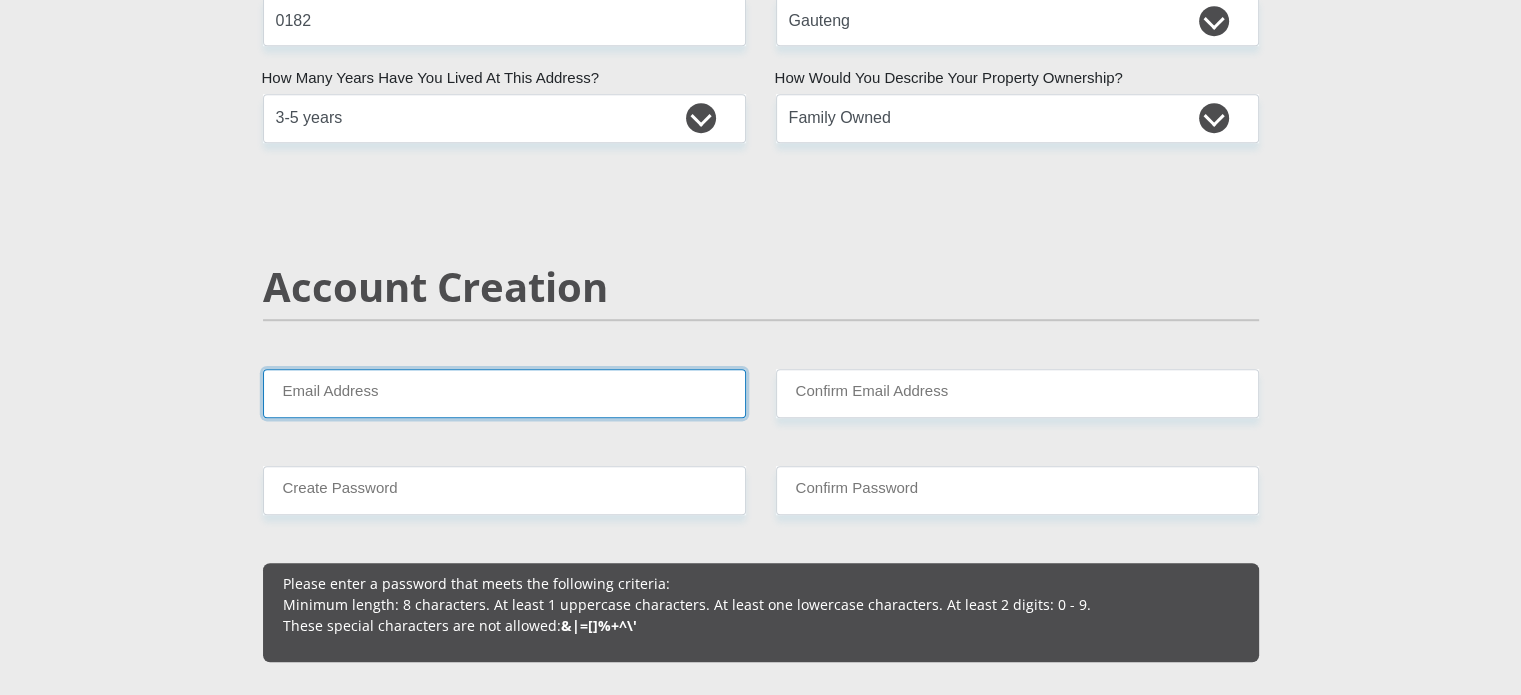 click on "Email Address" at bounding box center (504, 393) 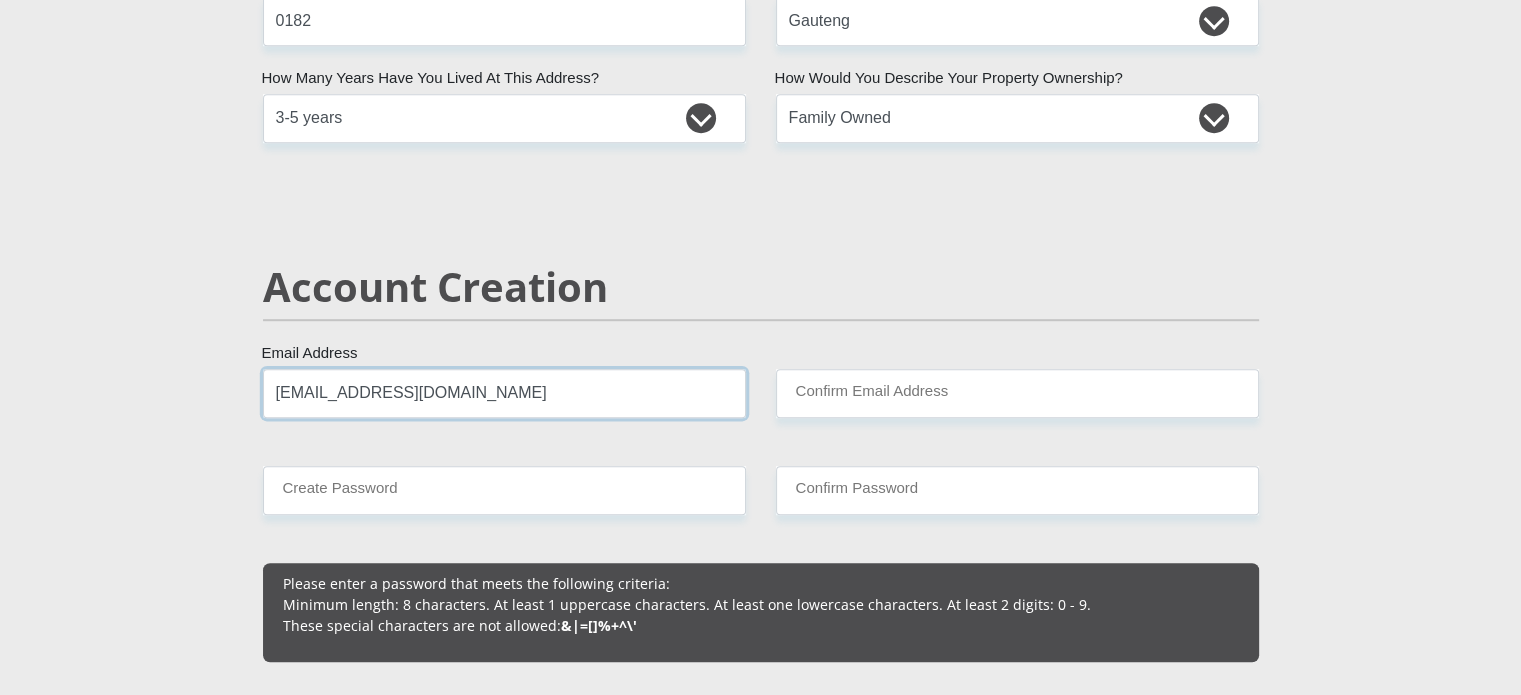 type on "kokskay@gmail.com" 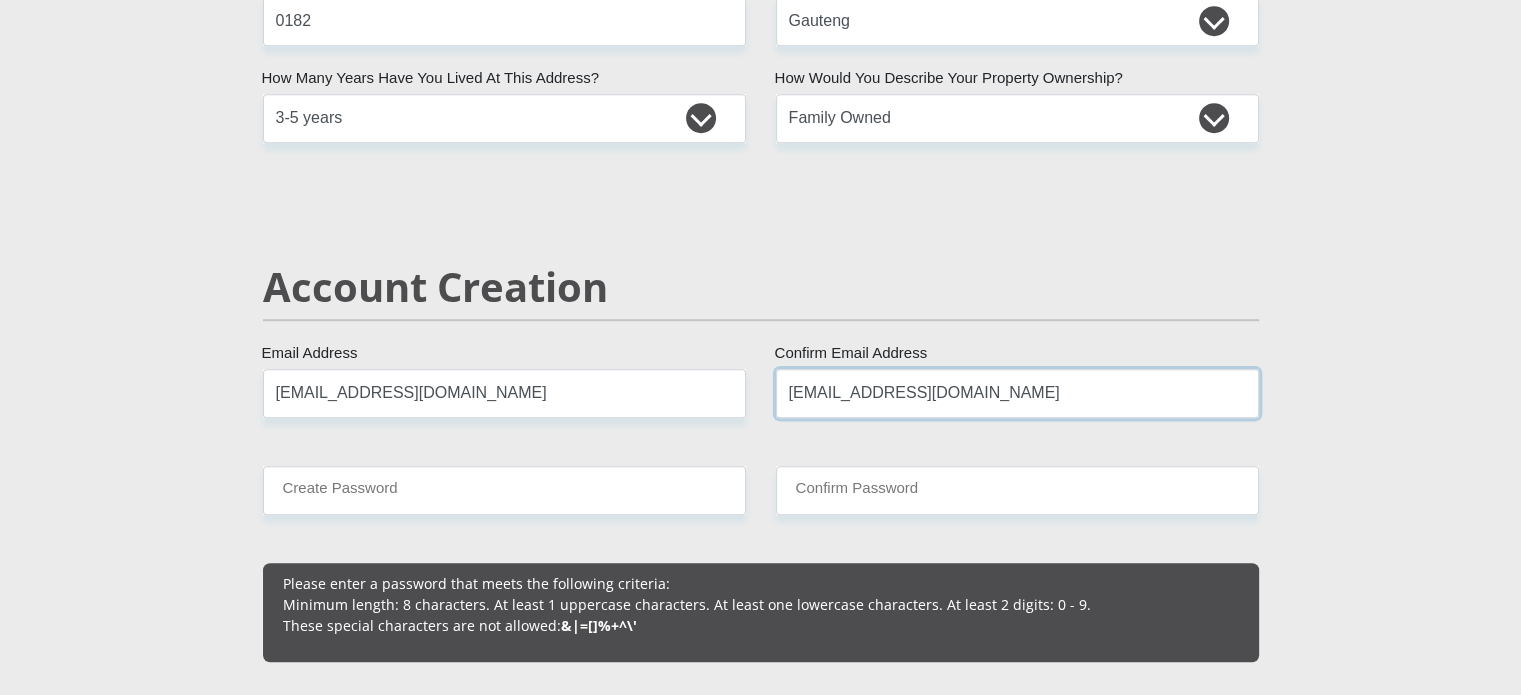 type on "kokskay@gmail.com" 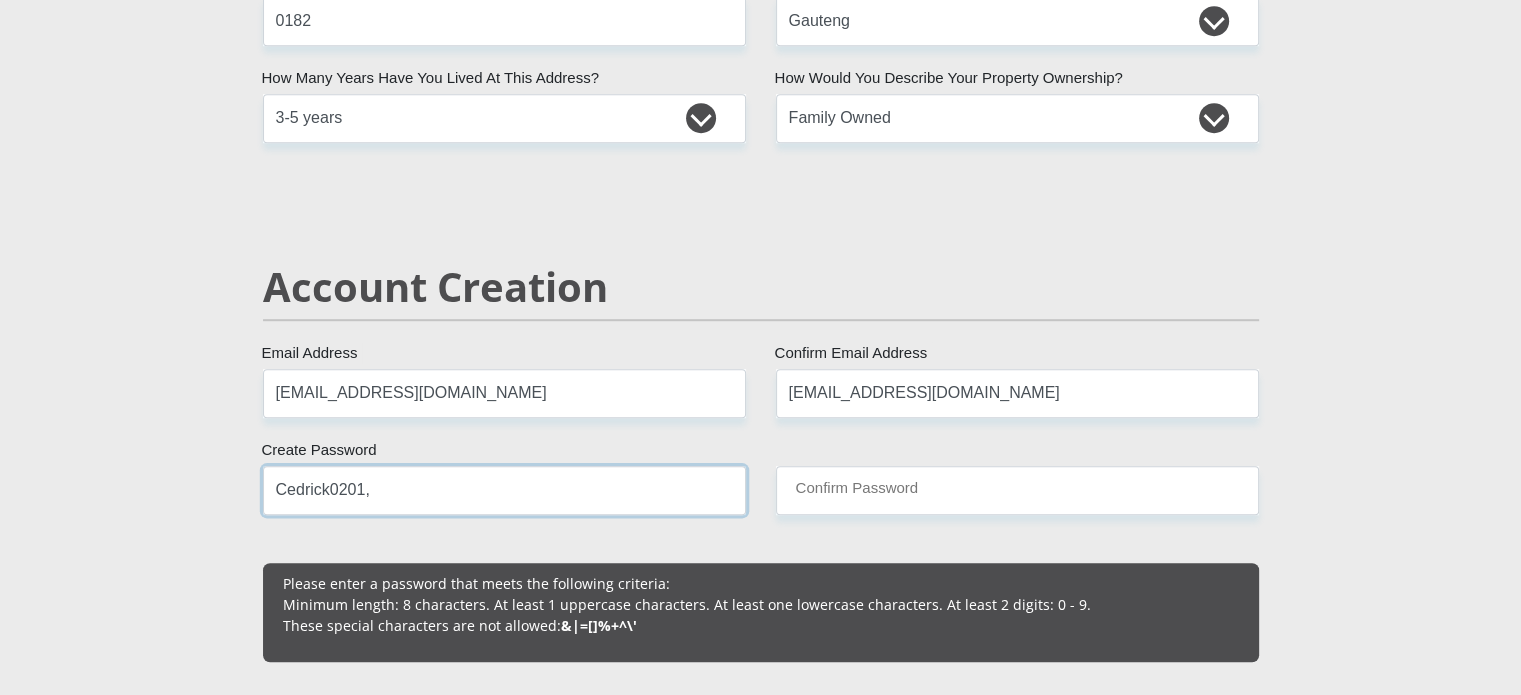 type on "Cedrick0201," 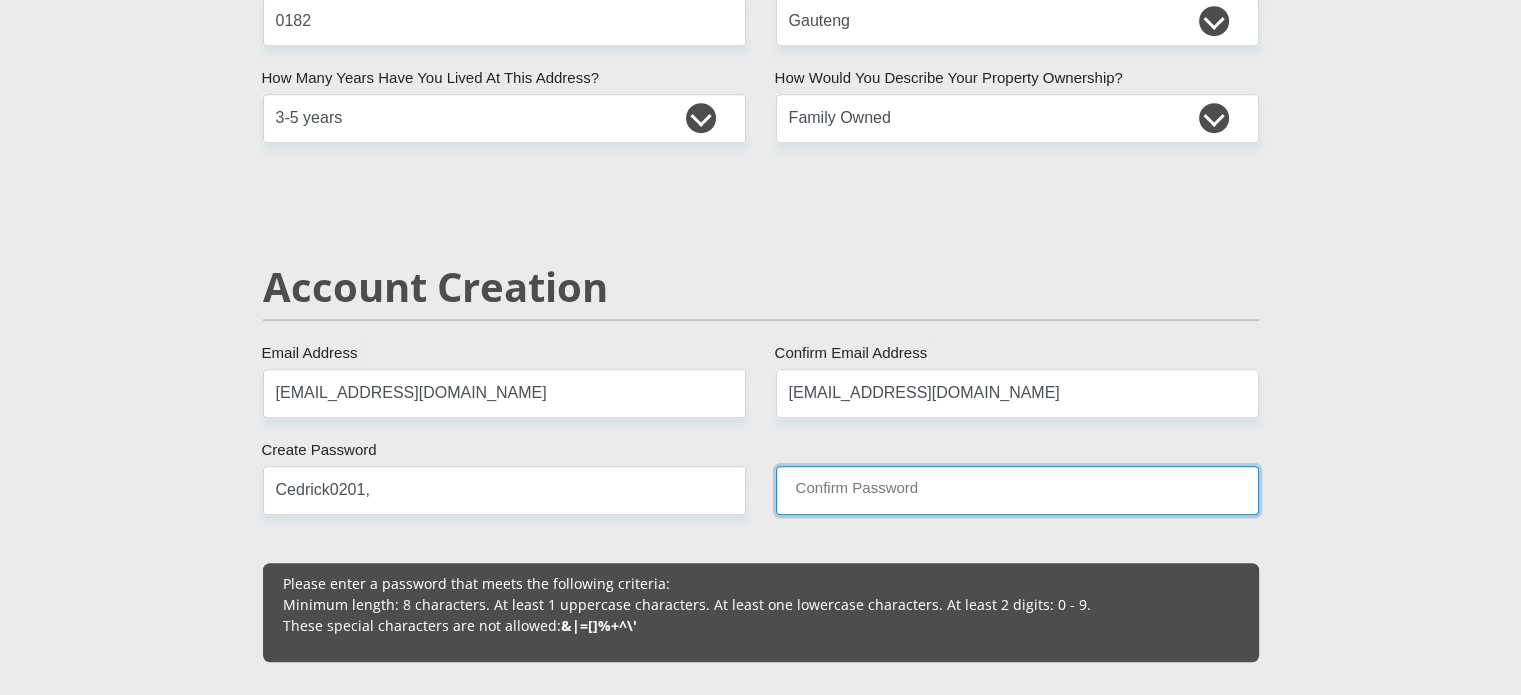 click on "Confirm Password" at bounding box center (1017, 490) 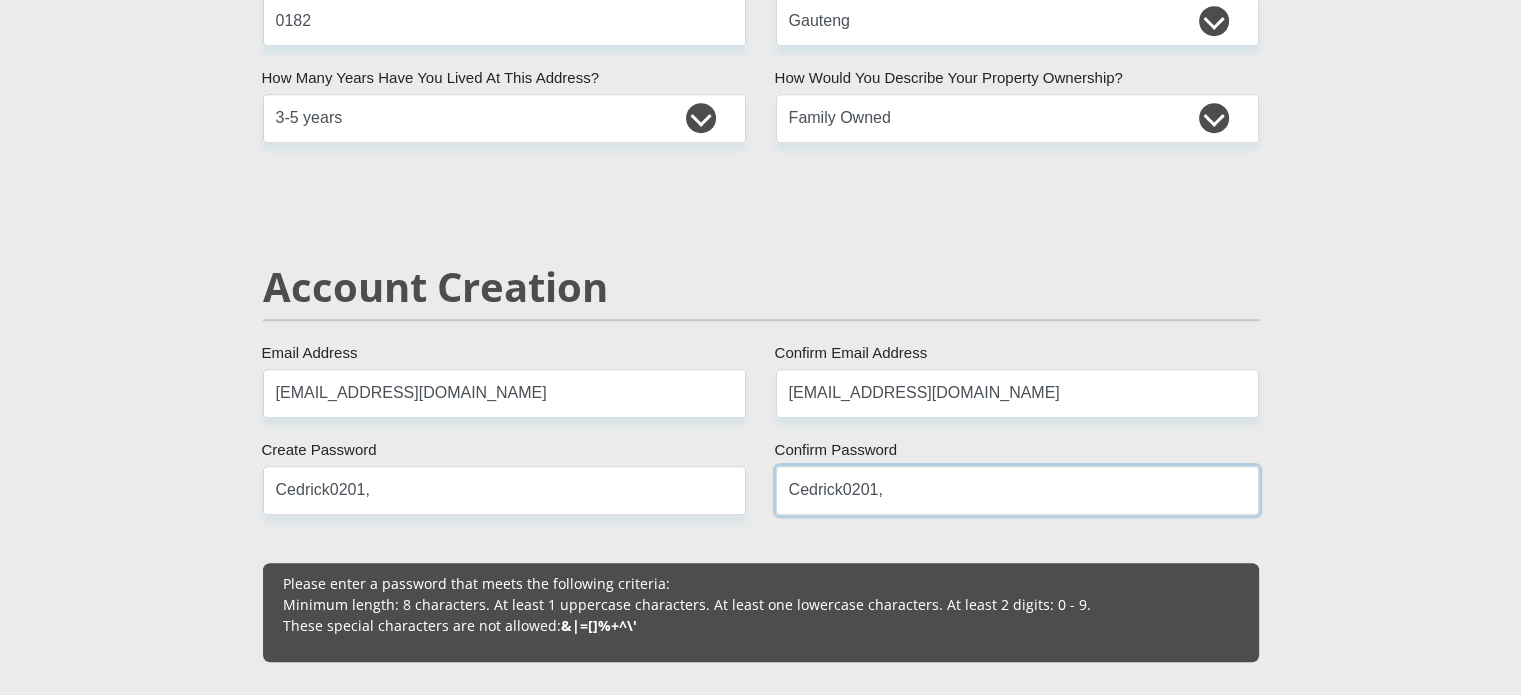 scroll, scrollTop: 1700, scrollLeft: 0, axis: vertical 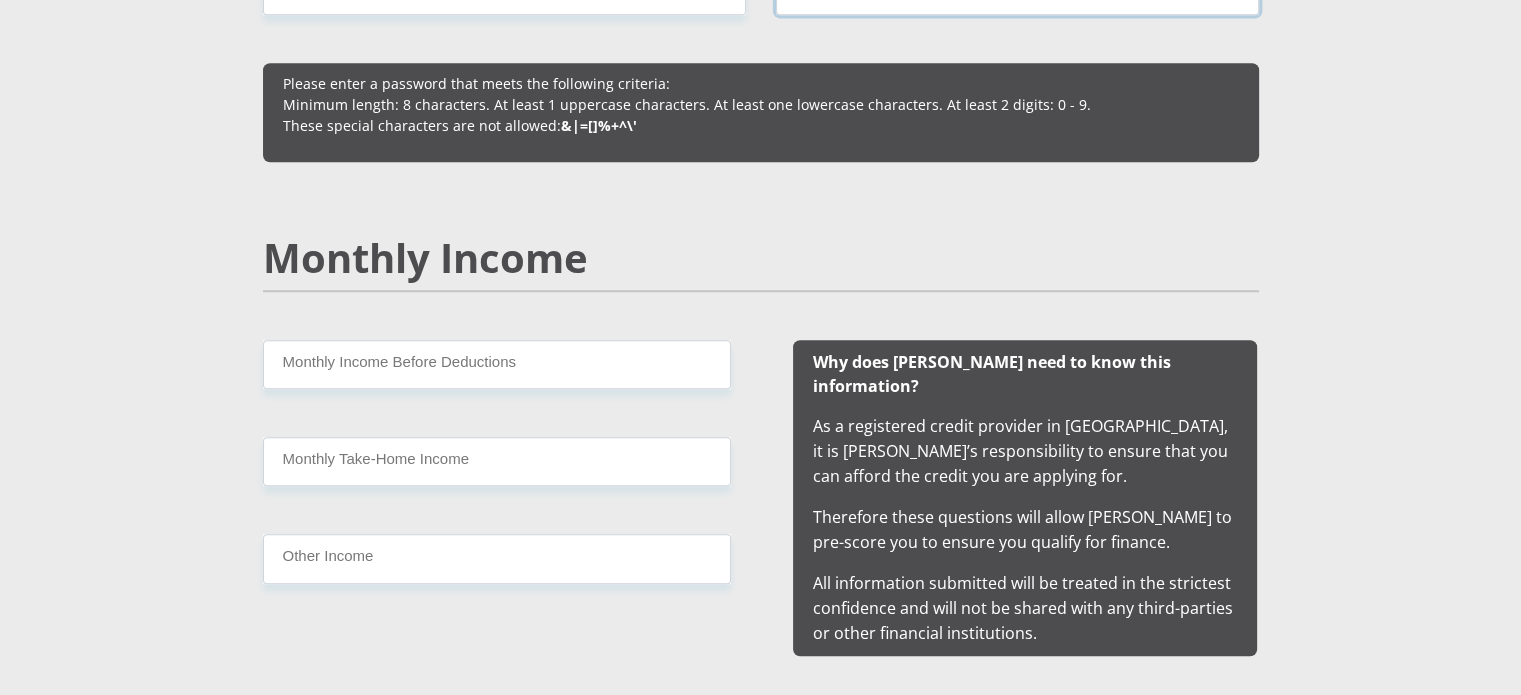 type on "Cedrick0201," 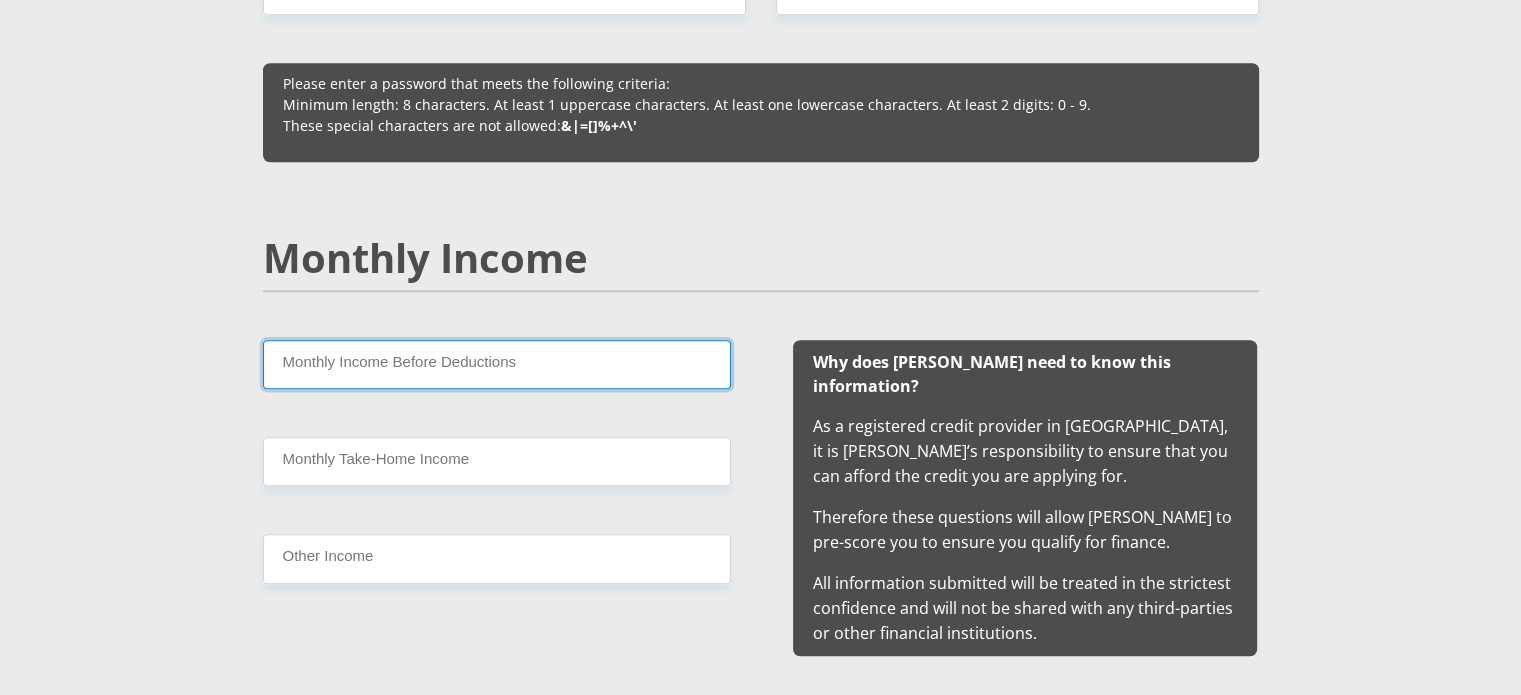 click on "Monthly Income Before Deductions" at bounding box center [497, 364] 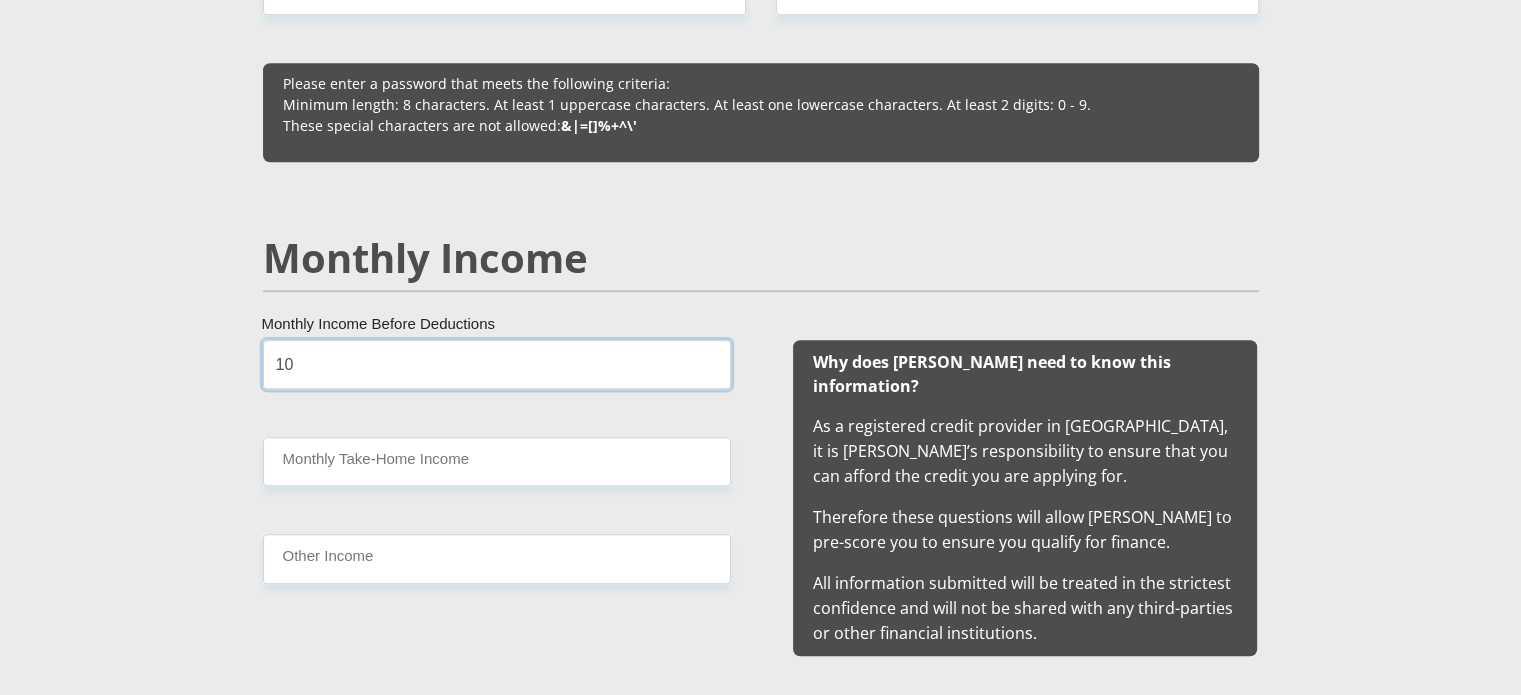 type on "1" 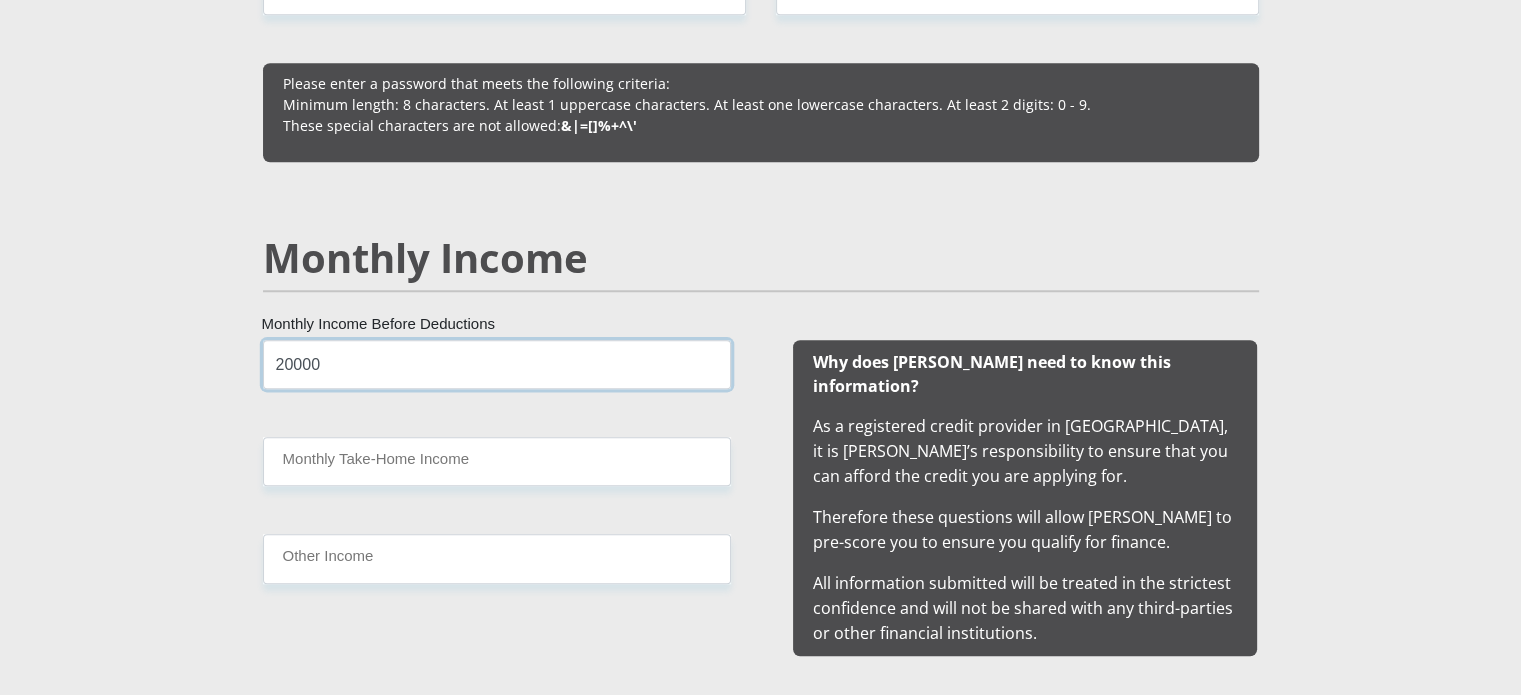 type on "20000" 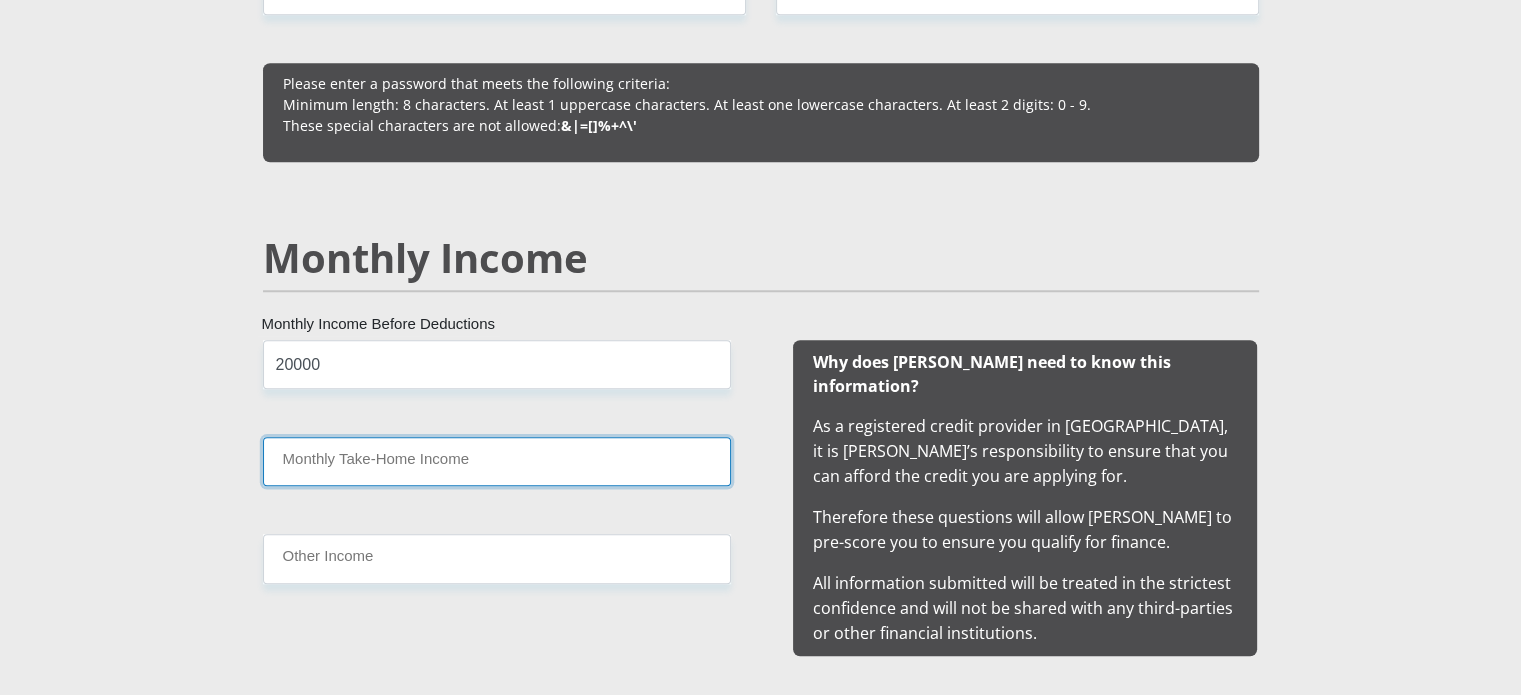 click on "Monthly Take-Home Income" at bounding box center [497, 461] 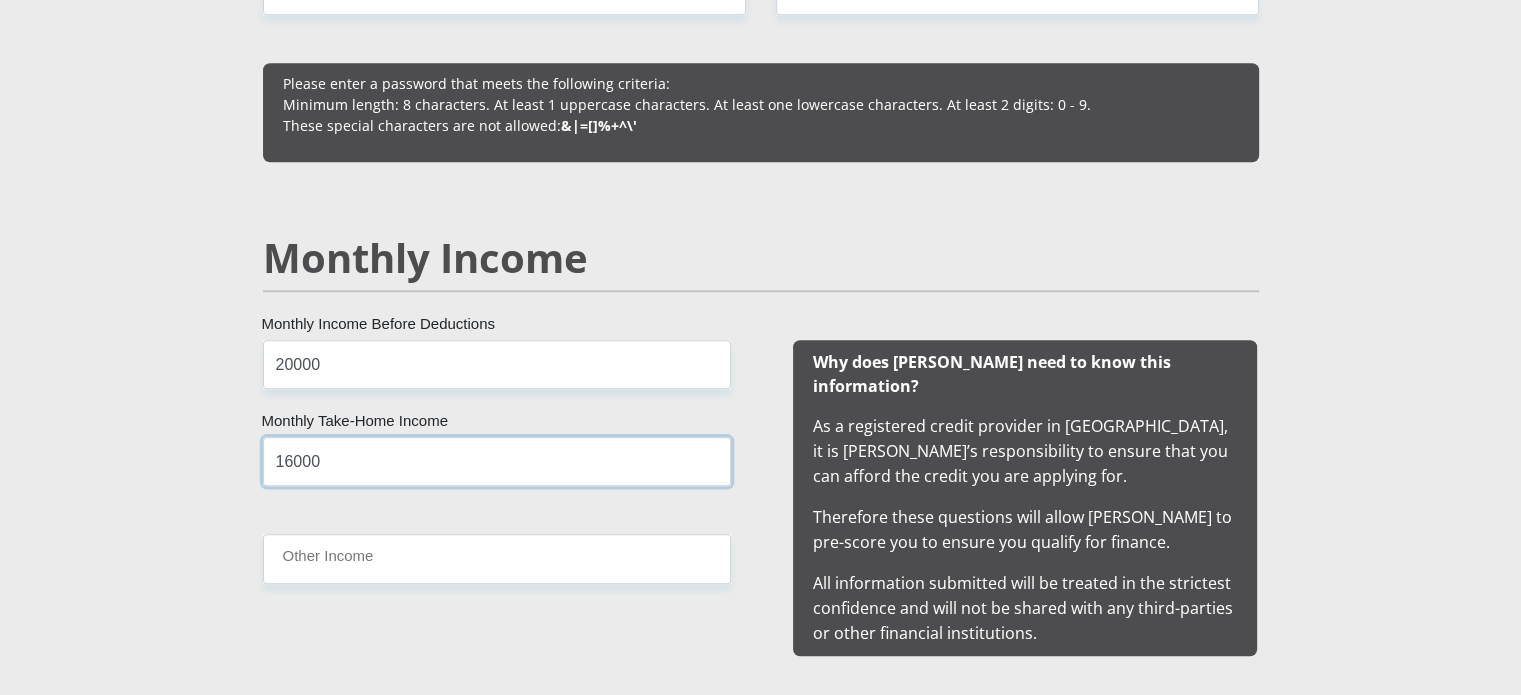 type on "16000" 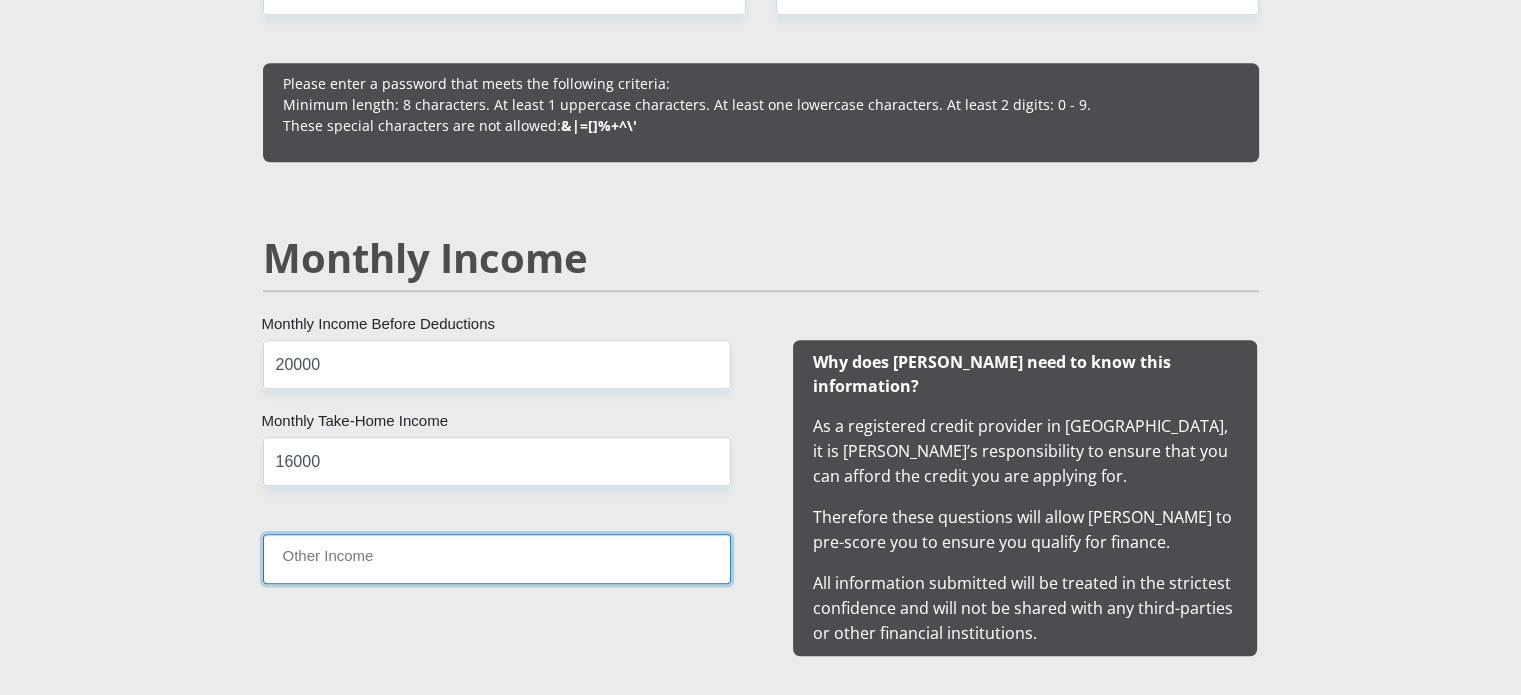 click on "Other Income" at bounding box center (497, 558) 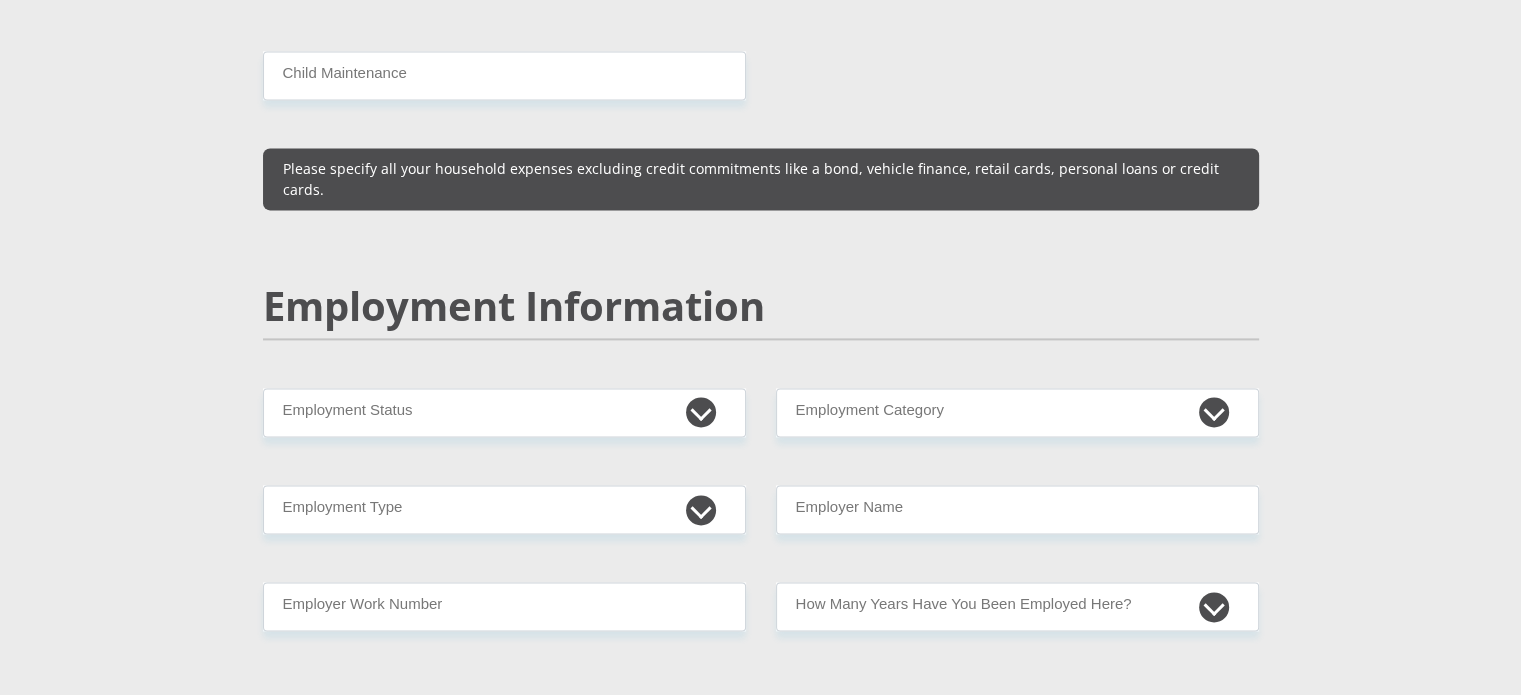scroll, scrollTop: 2800, scrollLeft: 0, axis: vertical 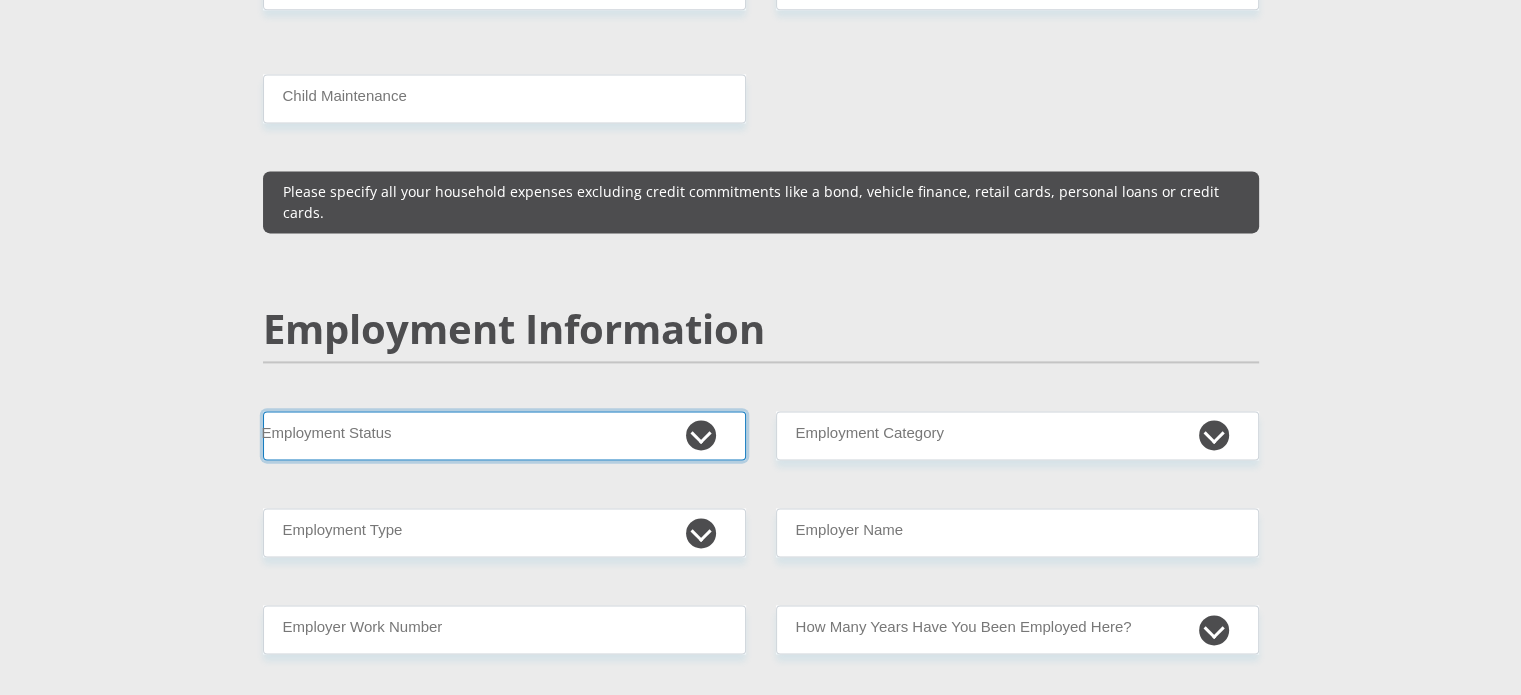 click on "Permanent/Full-time
Part-time/Casual
Contract Worker
Self-Employed
Housewife
Retired
Student
Medically Boarded
Disability
Unemployed" at bounding box center (504, 435) 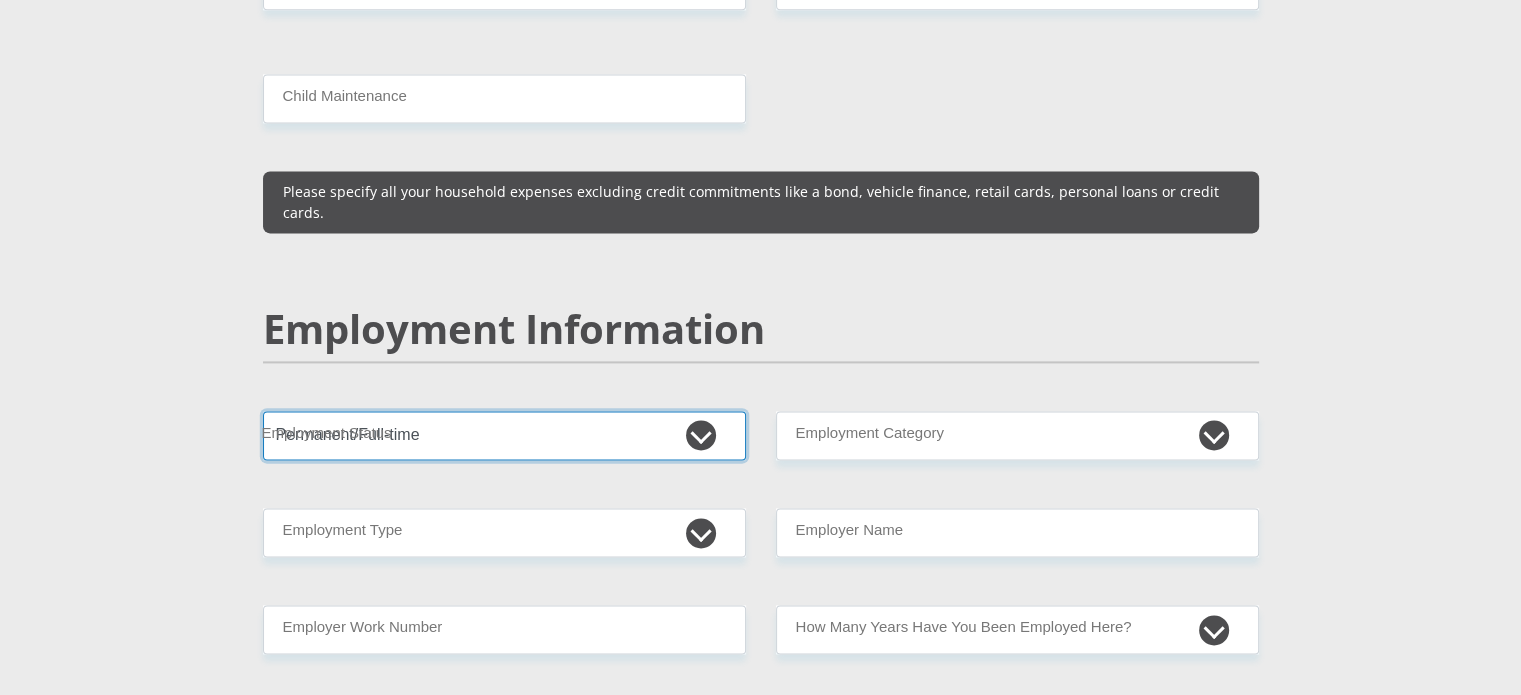 click on "Permanent/Full-time
Part-time/Casual
Contract Worker
Self-Employed
Housewife
Retired
Student
Medically Boarded
Disability
Unemployed" at bounding box center [504, 435] 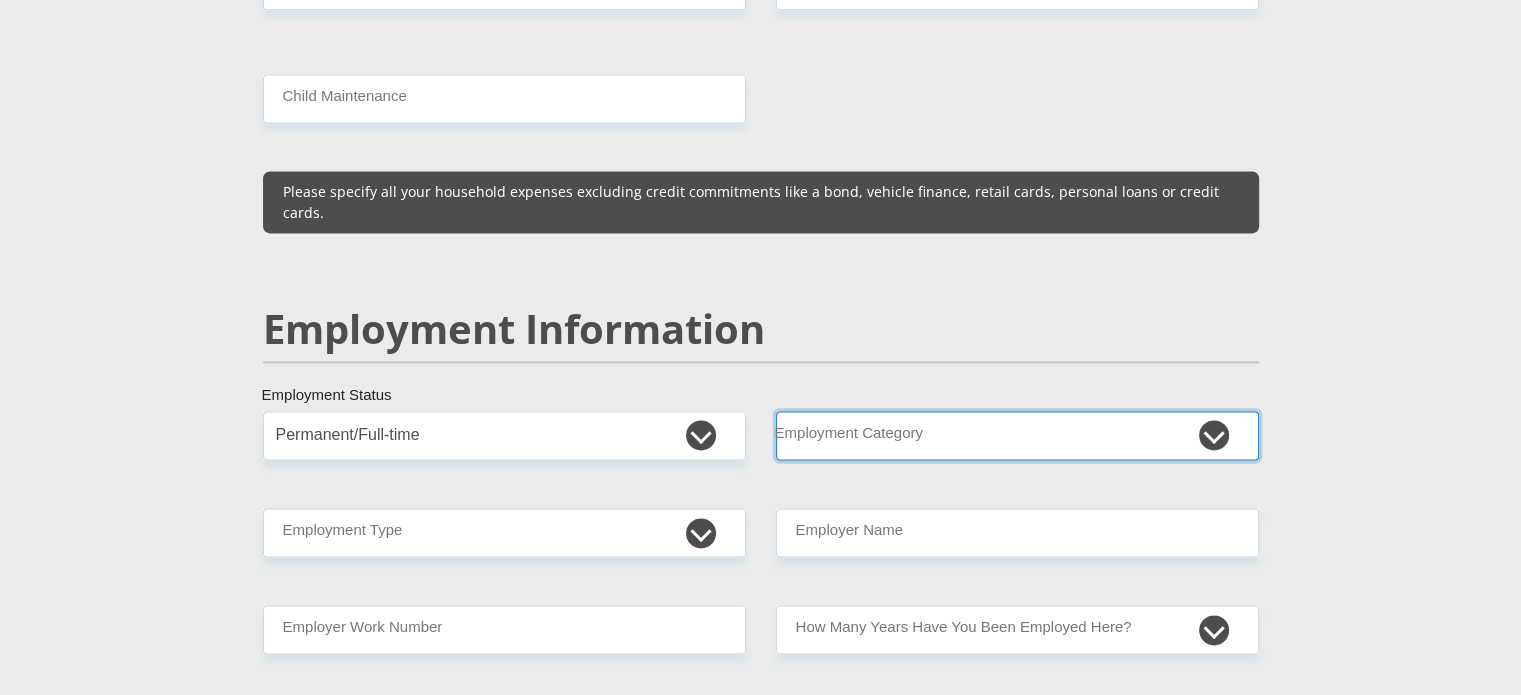 click on "AGRICULTURE
ALCOHOL & TOBACCO
CONSTRUCTION MATERIALS
METALLURGY
EQUIPMENT FOR RENEWABLE ENERGY
SPECIALIZED CONTRACTORS
CAR
GAMING (INCL. INTERNET
OTHER WHOLESALE
UNLICENSED PHARMACEUTICALS
CURRENCY EXCHANGE HOUSES
OTHER FINANCIAL INSTITUTIONS & INSURANCE
REAL ESTATE AGENTS
OIL & GAS
OTHER MATERIALS (E.G. IRON ORE)
PRECIOUS STONES & PRECIOUS METALS
POLITICAL ORGANIZATIONS
RELIGIOUS ORGANIZATIONS(NOT SECTS)
ACTI. HAVING BUSINESS DEAL WITH PUBLIC ADMINISTRATION
LAUNDROMATS" at bounding box center [1017, 435] 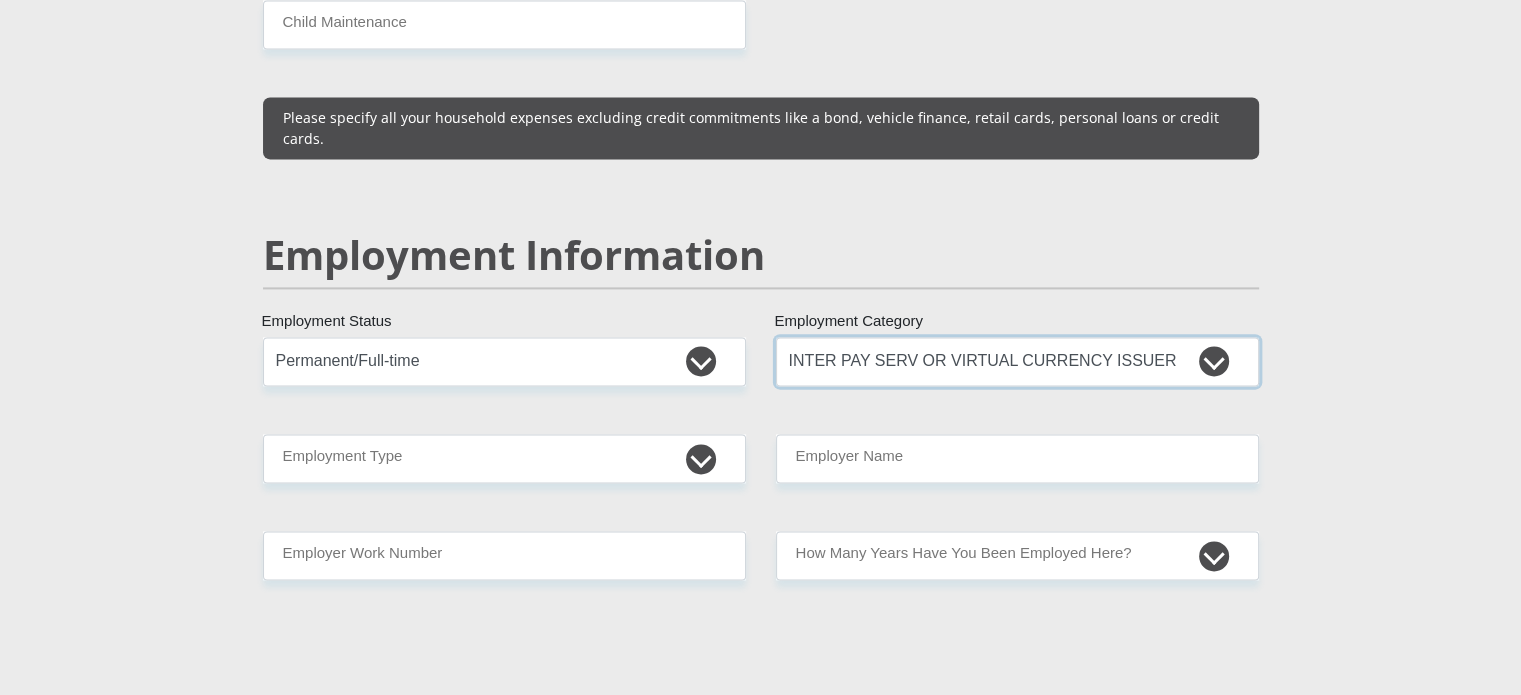 scroll, scrollTop: 3000, scrollLeft: 0, axis: vertical 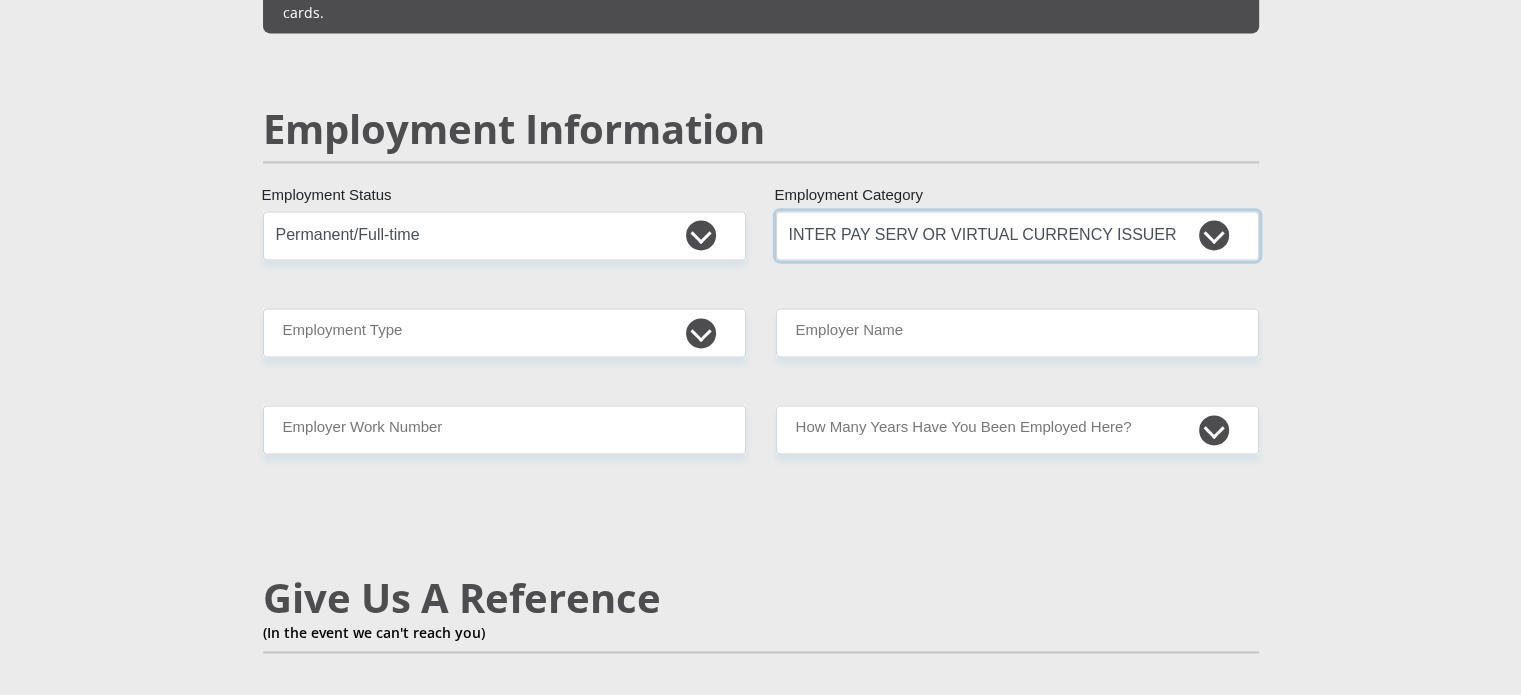 click on "AGRICULTURE
ALCOHOL & TOBACCO
CONSTRUCTION MATERIALS
METALLURGY
EQUIPMENT FOR RENEWABLE ENERGY
SPECIALIZED CONTRACTORS
CAR
GAMING (INCL. INTERNET
OTHER WHOLESALE
UNLICENSED PHARMACEUTICALS
CURRENCY EXCHANGE HOUSES
OTHER FINANCIAL INSTITUTIONS & INSURANCE
REAL ESTATE AGENTS
OIL & GAS
OTHER MATERIALS (E.G. IRON ORE)
PRECIOUS STONES & PRECIOUS METALS
POLITICAL ORGANIZATIONS
RELIGIOUS ORGANIZATIONS(NOT SECTS)
ACTI. HAVING BUSINESS DEAL WITH PUBLIC ADMINISTRATION
LAUNDROMATS" at bounding box center [1017, 235] 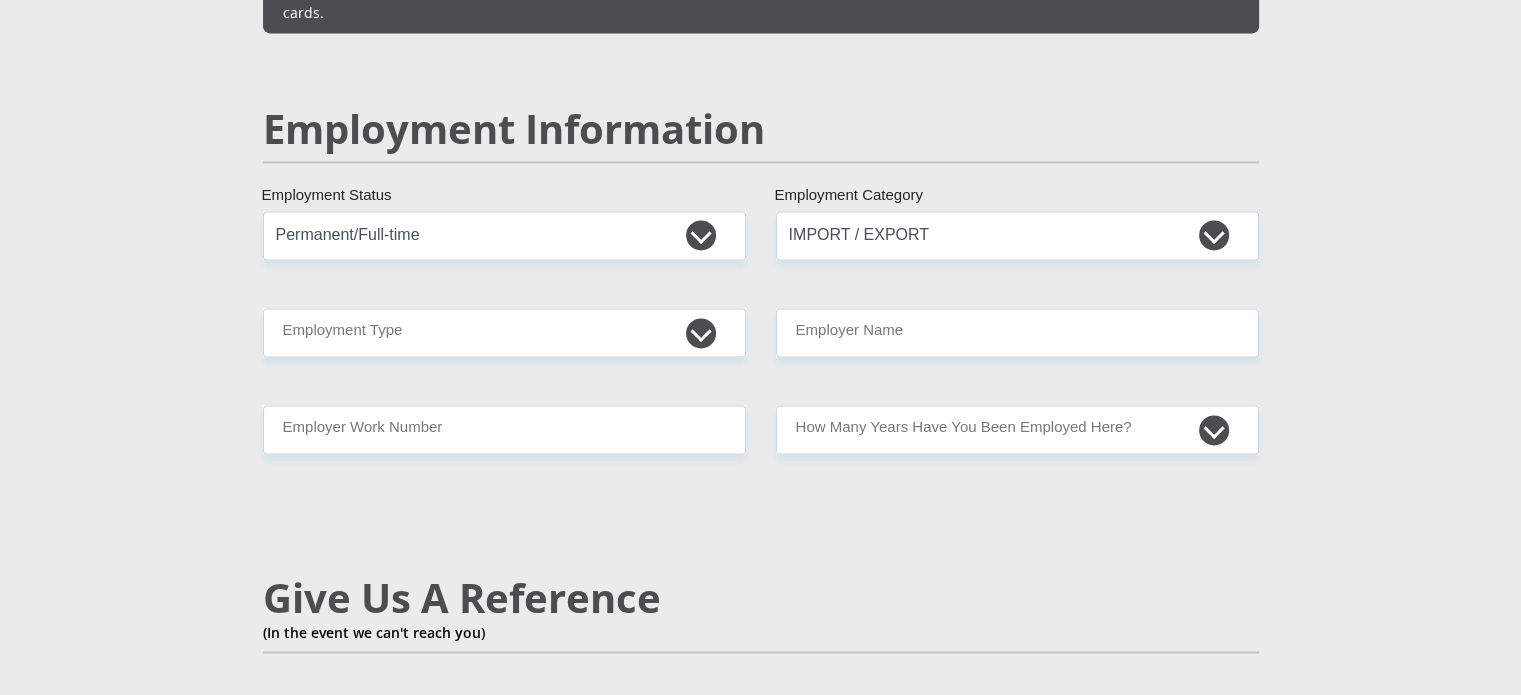 click on "Give Us A Reference" at bounding box center (761, 598) 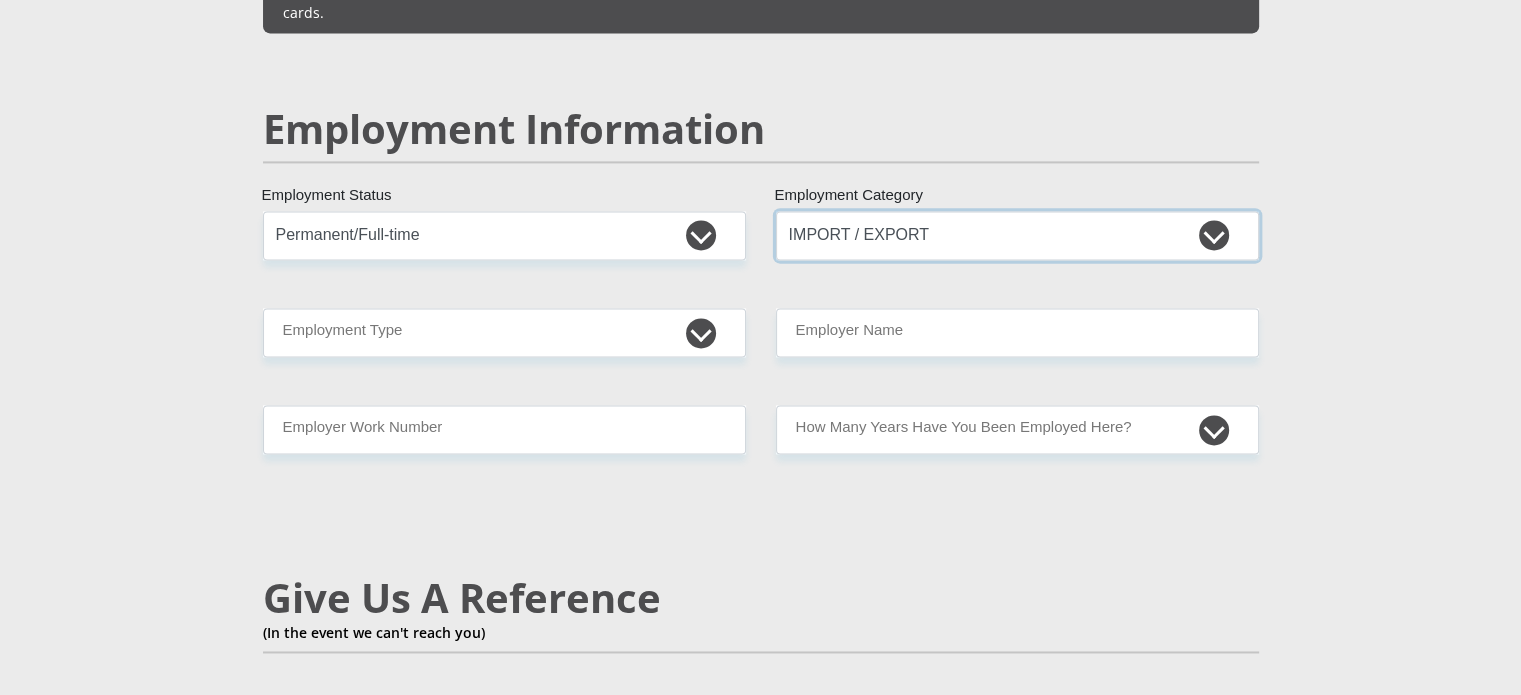 click on "AGRICULTURE
ALCOHOL & TOBACCO
CONSTRUCTION MATERIALS
METALLURGY
EQUIPMENT FOR RENEWABLE ENERGY
SPECIALIZED CONTRACTORS
CAR
GAMING (INCL. INTERNET
OTHER WHOLESALE
UNLICENSED PHARMACEUTICALS
CURRENCY EXCHANGE HOUSES
OTHER FINANCIAL INSTITUTIONS & INSURANCE
REAL ESTATE AGENTS
OIL & GAS
OTHER MATERIALS (E.G. IRON ORE)
PRECIOUS STONES & PRECIOUS METALS
POLITICAL ORGANIZATIONS
RELIGIOUS ORGANIZATIONS(NOT SECTS)
ACTI. HAVING BUSINESS DEAL WITH PUBLIC ADMINISTRATION
LAUNDROMATS" at bounding box center (1017, 235) 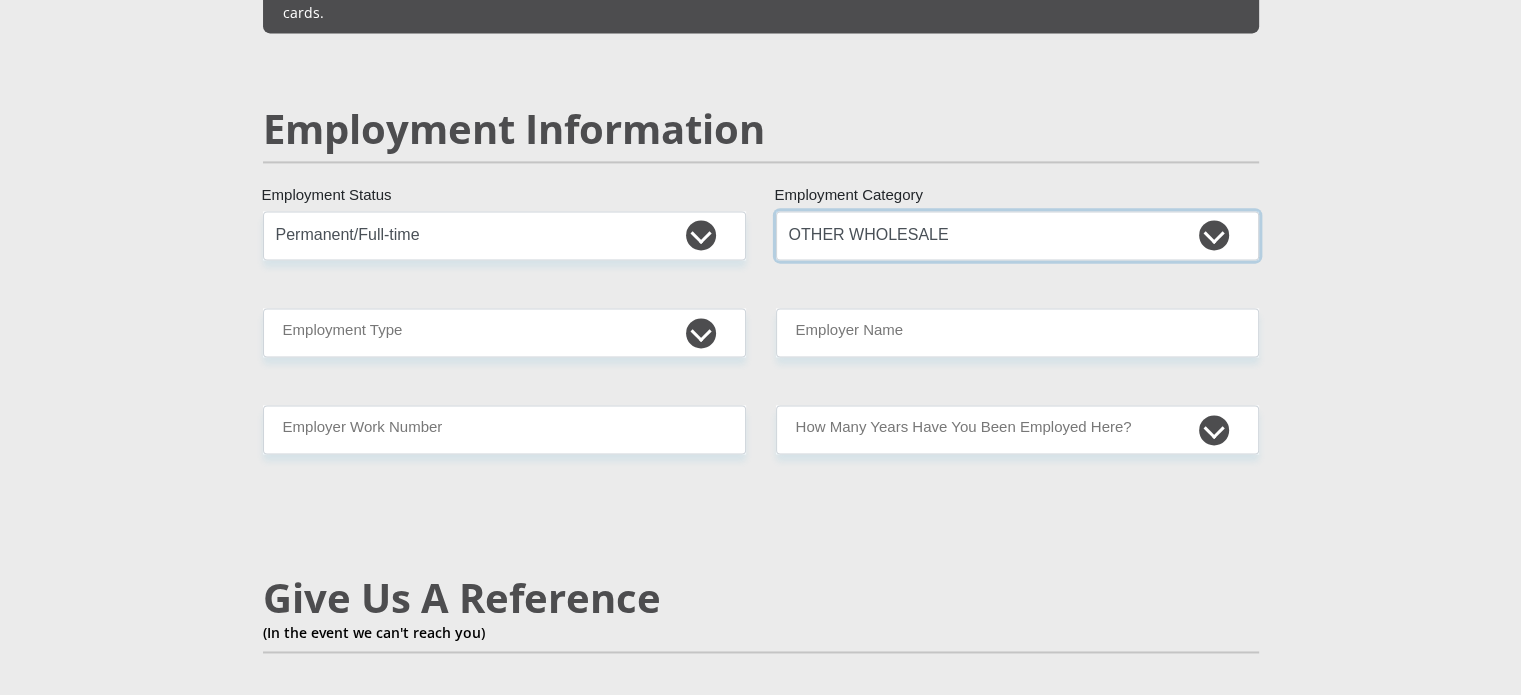 click on "AGRICULTURE
ALCOHOL & TOBACCO
CONSTRUCTION MATERIALS
METALLURGY
EQUIPMENT FOR RENEWABLE ENERGY
SPECIALIZED CONTRACTORS
CAR
GAMING (INCL. INTERNET
OTHER WHOLESALE
UNLICENSED PHARMACEUTICALS
CURRENCY EXCHANGE HOUSES
OTHER FINANCIAL INSTITUTIONS & INSURANCE
REAL ESTATE AGENTS
OIL & GAS
OTHER MATERIALS (E.G. IRON ORE)
PRECIOUS STONES & PRECIOUS METALS
POLITICAL ORGANIZATIONS
RELIGIOUS ORGANIZATIONS(NOT SECTS)
ACTI. HAVING BUSINESS DEAL WITH PUBLIC ADMINISTRATION
LAUNDROMATS" at bounding box center (1017, 235) 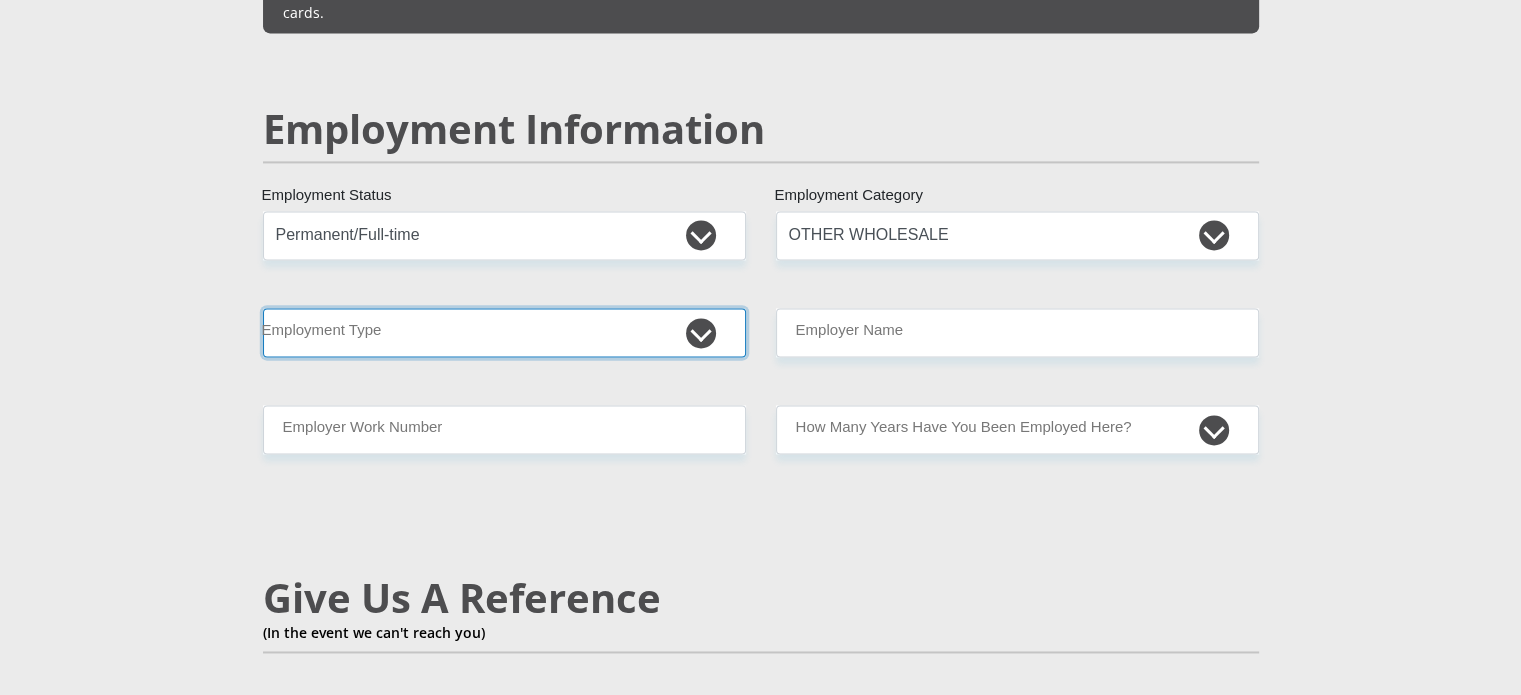 click on "College/Lecturer
Craft Seller
Creative
Driver
Executive
Farmer
Forces - Non Commissioned
Forces - Officer
Hawker
Housewife
Labourer
Licenced Professional
Manager
Miner
Non Licenced Professional
Office Staff/Clerk
Outside Worker
Pensioner
Permanent Teacher
Production/Manufacturing
Sales
Self-Employed
Semi-Professional Worker
Service Industry  Social Worker  Student" at bounding box center [504, 332] 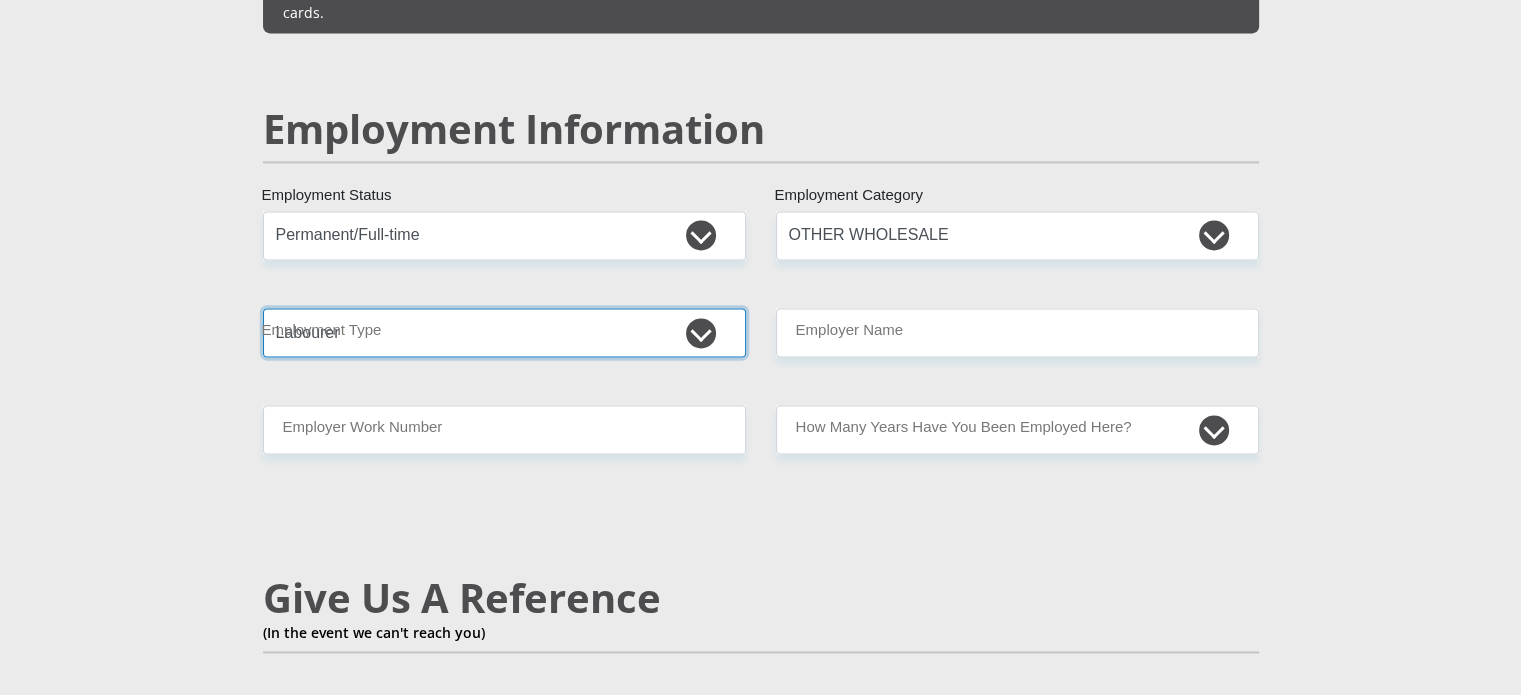 click on "College/Lecturer
Craft Seller
Creative
Driver
Executive
Farmer
Forces - Non Commissioned
Forces - Officer
Hawker
Housewife
Labourer
Licenced Professional
Manager
Miner
Non Licenced Professional
Office Staff/Clerk
Outside Worker
Pensioner
Permanent Teacher
Production/Manufacturing
Sales
Self-Employed
Semi-Professional Worker
Service Industry  Social Worker  Student" at bounding box center [504, 332] 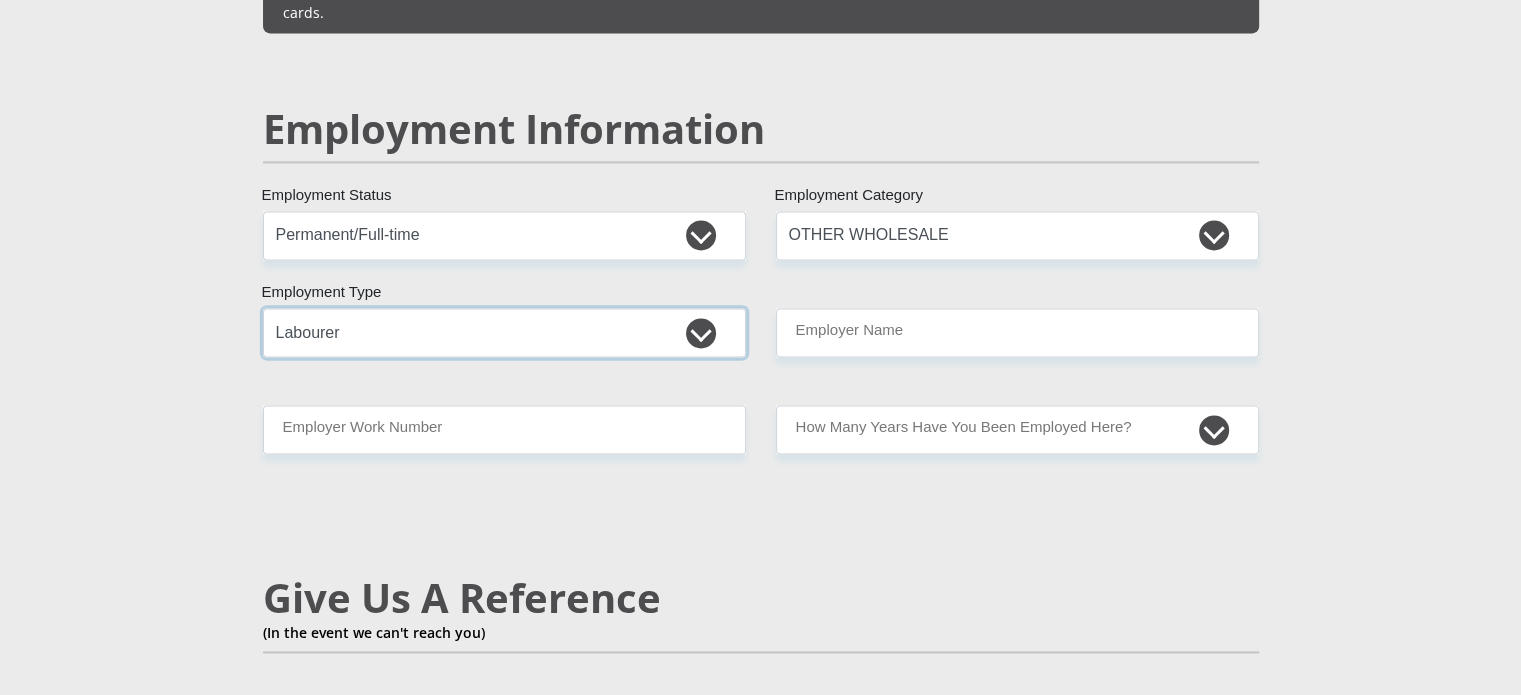 click on "College/Lecturer
Craft Seller
Creative
Driver
Executive
Farmer
Forces - Non Commissioned
Forces - Officer
Hawker
Housewife
Labourer
Licenced Professional
Manager
Miner
Non Licenced Professional
Office Staff/Clerk
Outside Worker
Pensioner
Permanent Teacher
Production/Manufacturing
Sales
Self-Employed
Semi-Professional Worker
Service Industry  Social Worker  Student" at bounding box center (504, 332) 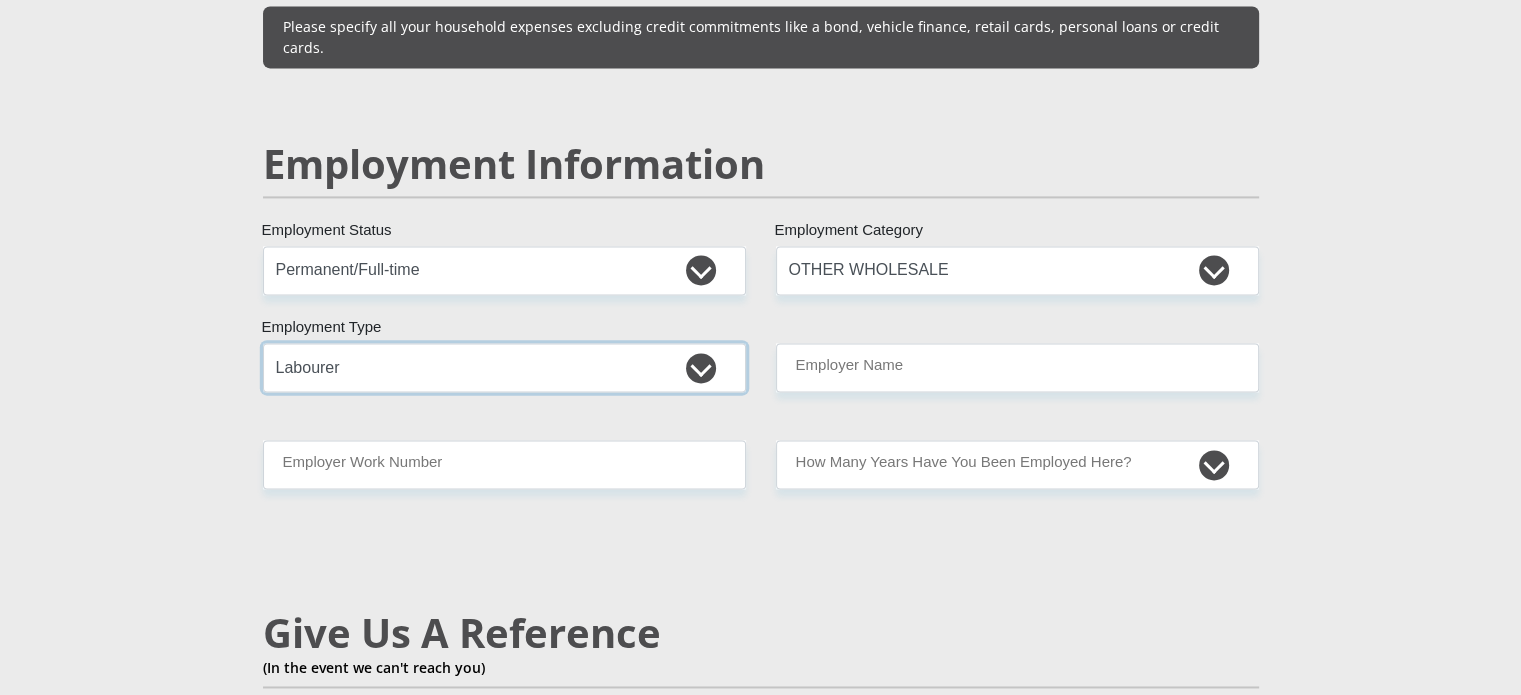 scroll, scrollTop: 3000, scrollLeft: 0, axis: vertical 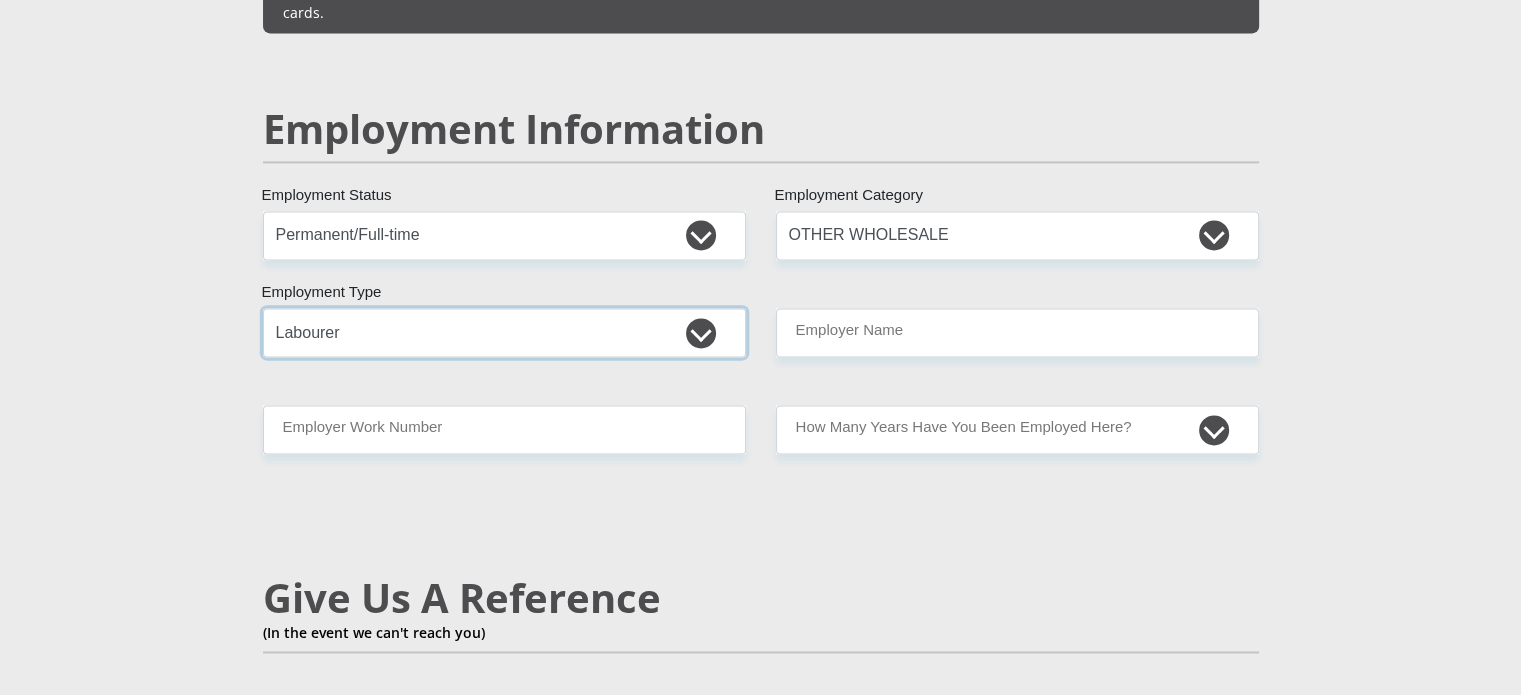click on "College/Lecturer
Craft Seller
Creative
Driver
Executive
Farmer
Forces - Non Commissioned
Forces - Officer
Hawker
Housewife
Labourer
Licenced Professional
Manager
Miner
Non Licenced Professional
Office Staff/Clerk
Outside Worker
Pensioner
Permanent Teacher
Production/Manufacturing
Sales
Self-Employed
Semi-Professional Worker
Service Industry  Social Worker  Student" at bounding box center (504, 332) 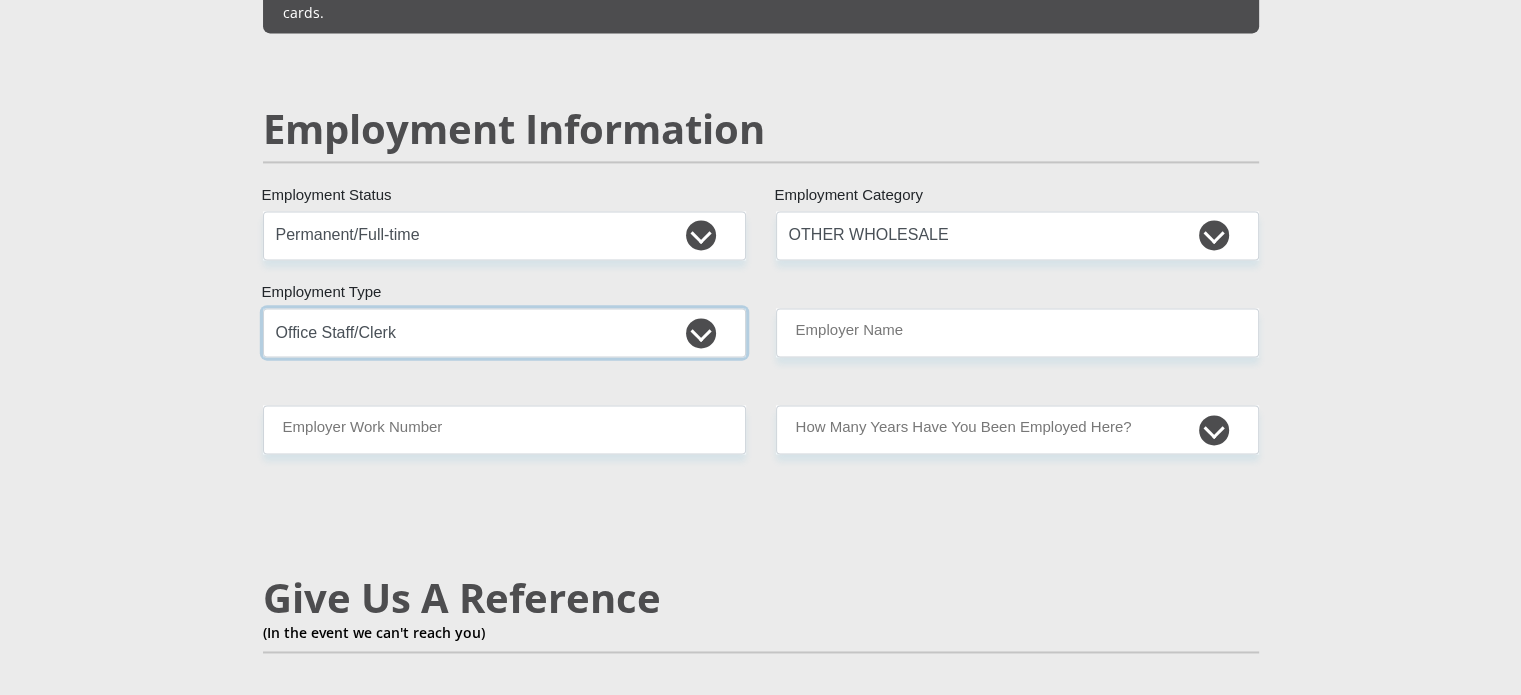 click on "College/Lecturer
Craft Seller
Creative
Driver
Executive
Farmer
Forces - Non Commissioned
Forces - Officer
Hawker
Housewife
Labourer
Licenced Professional
Manager
Miner
Non Licenced Professional
Office Staff/Clerk
Outside Worker
Pensioner
Permanent Teacher
Production/Manufacturing
Sales
Self-Employed
Semi-Professional Worker
Service Industry  Social Worker  Student" at bounding box center (504, 332) 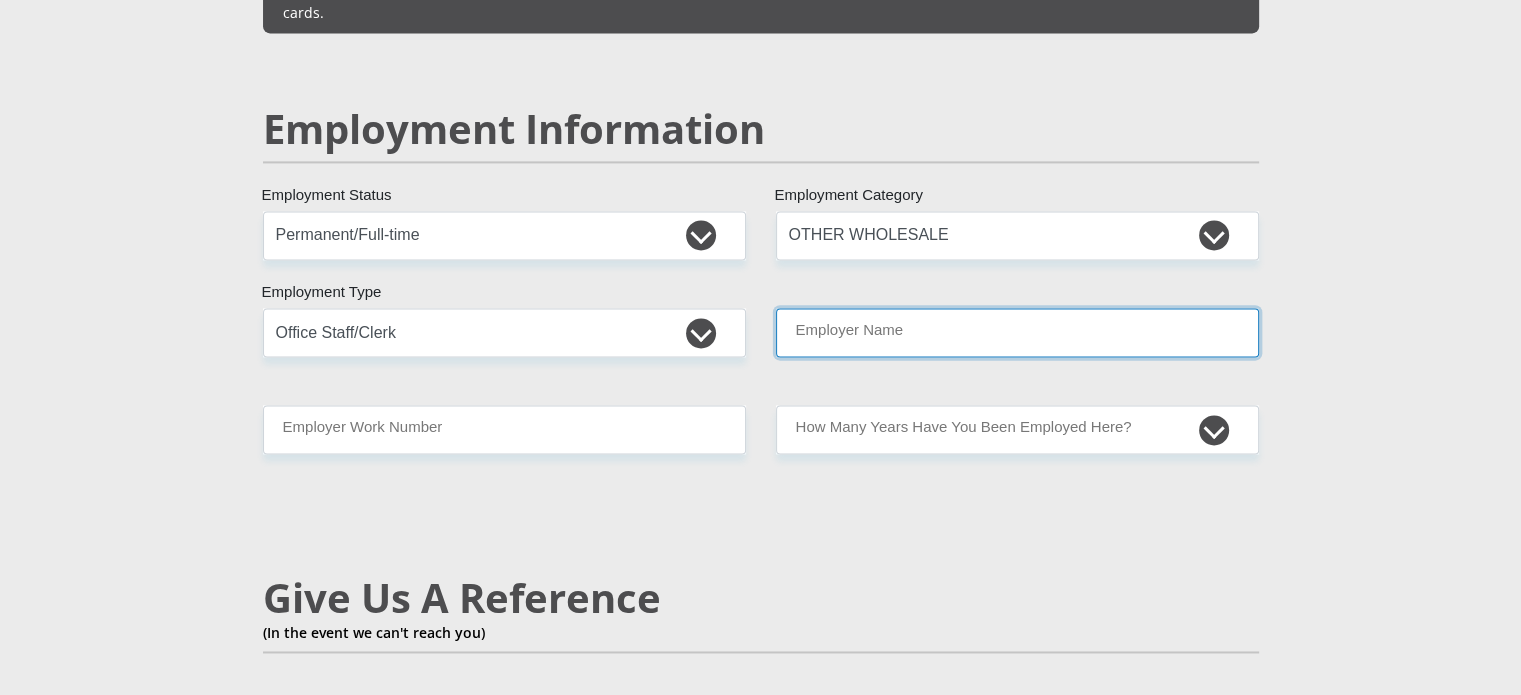 click on "Employer Name" at bounding box center [1017, 332] 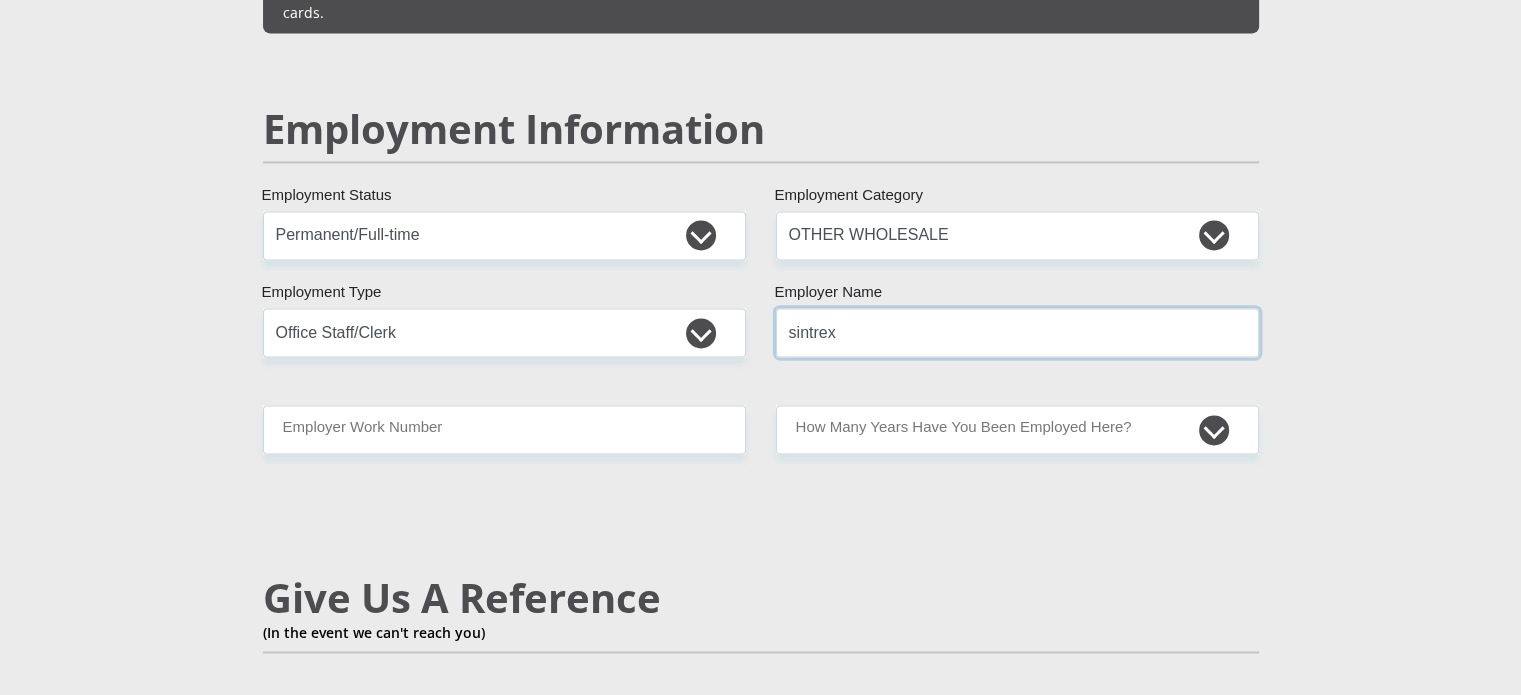 type on "sintrex" 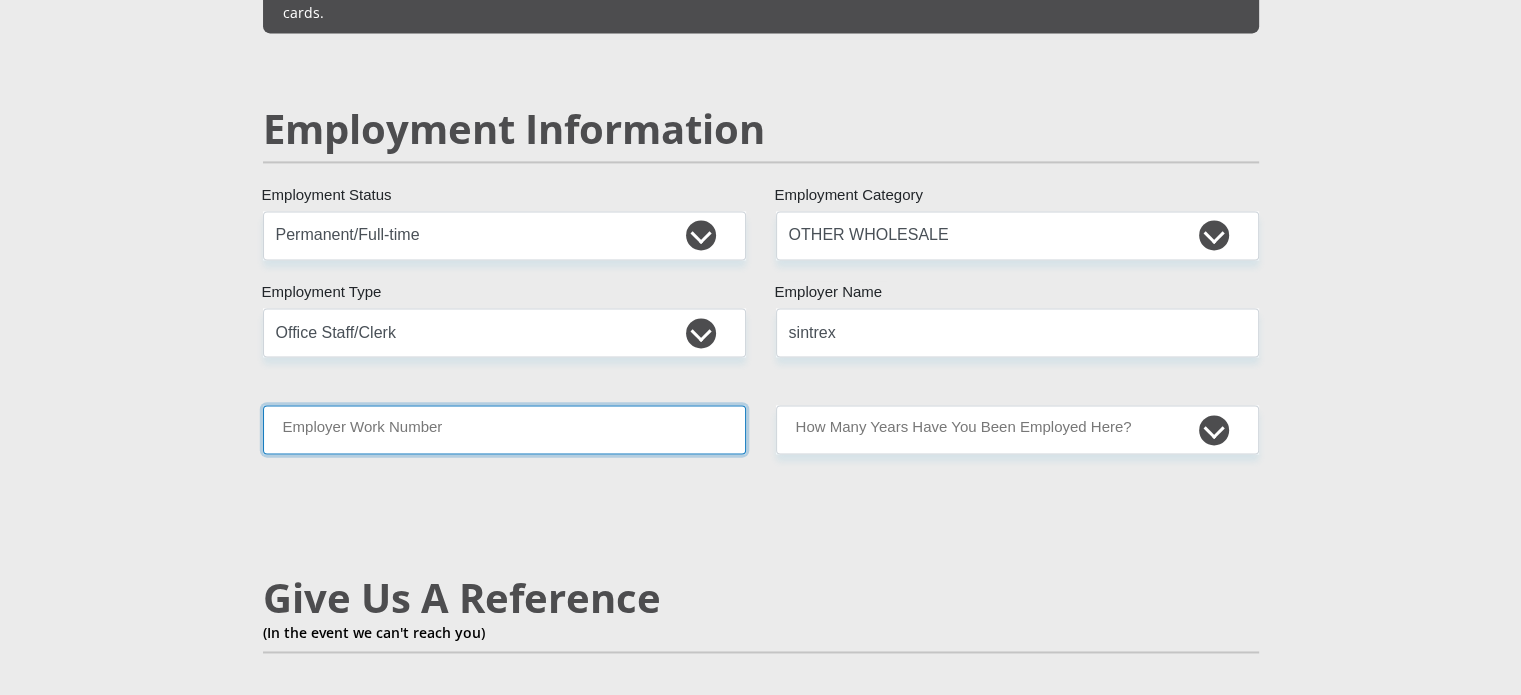 click on "Employer Work Number" at bounding box center (504, 429) 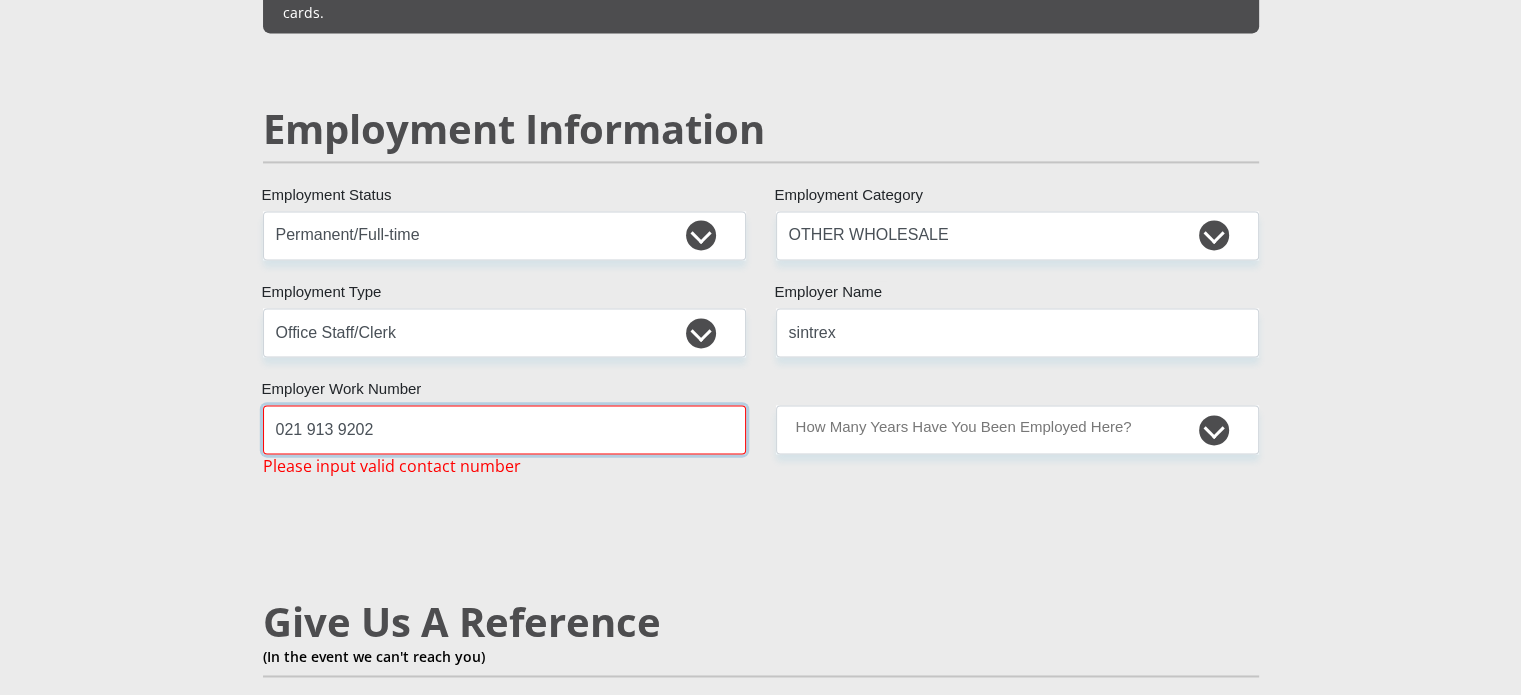 click on "021 913 9202" at bounding box center [504, 429] 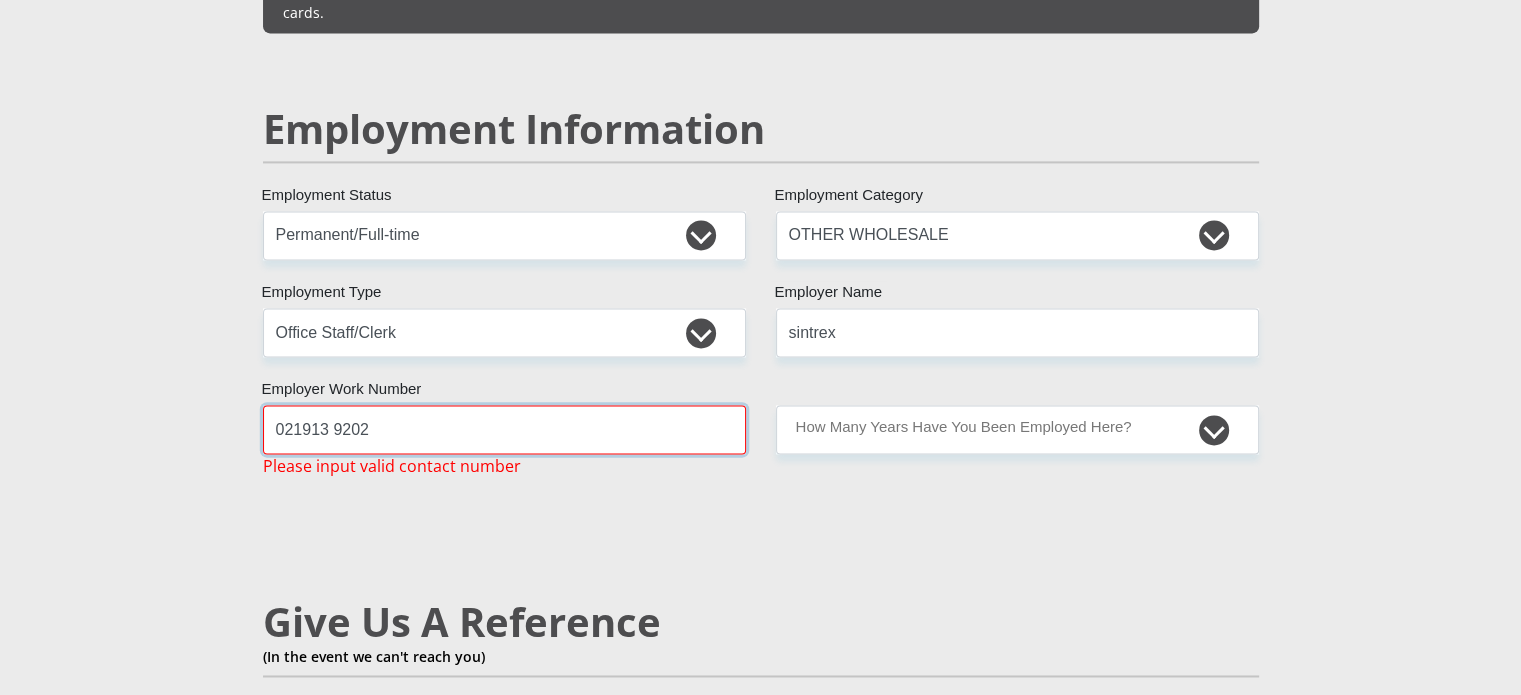 click on "021913 9202" at bounding box center [504, 429] 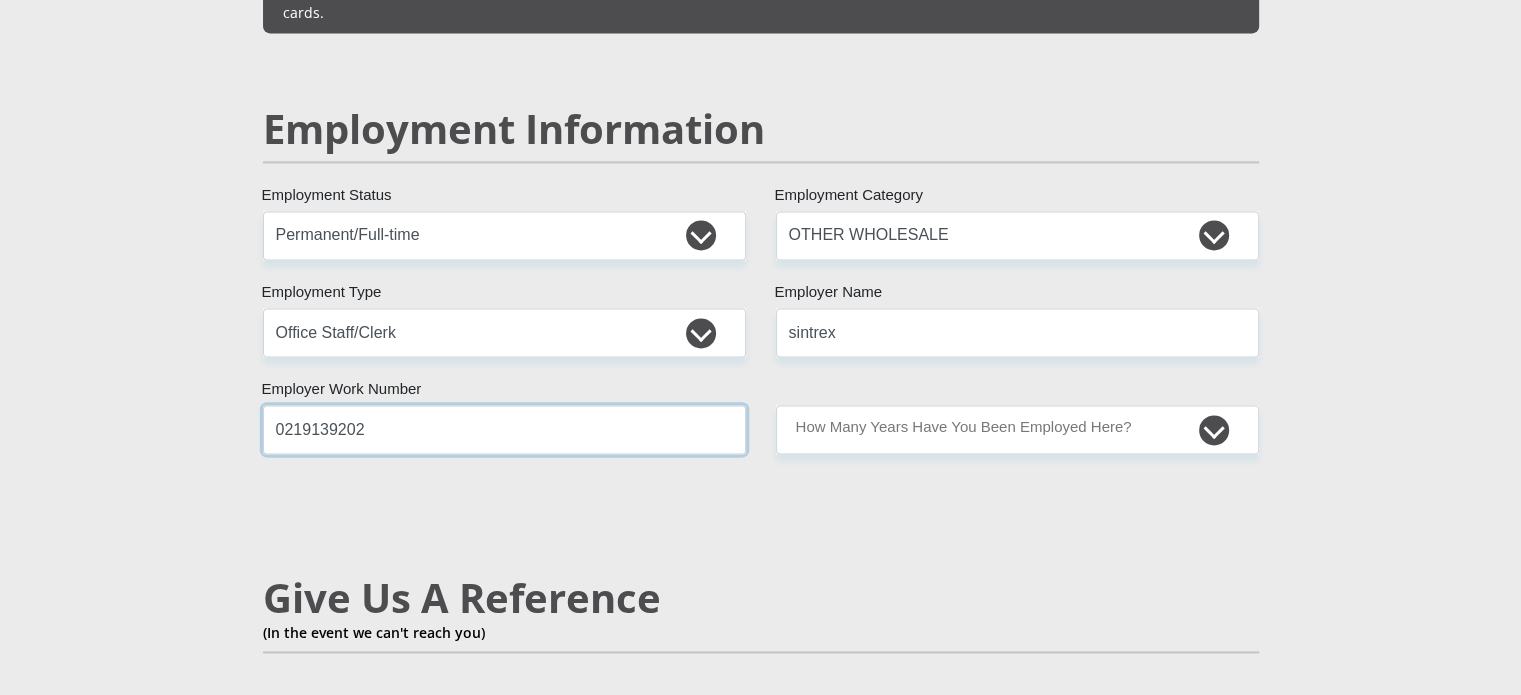 type on "0219139202" 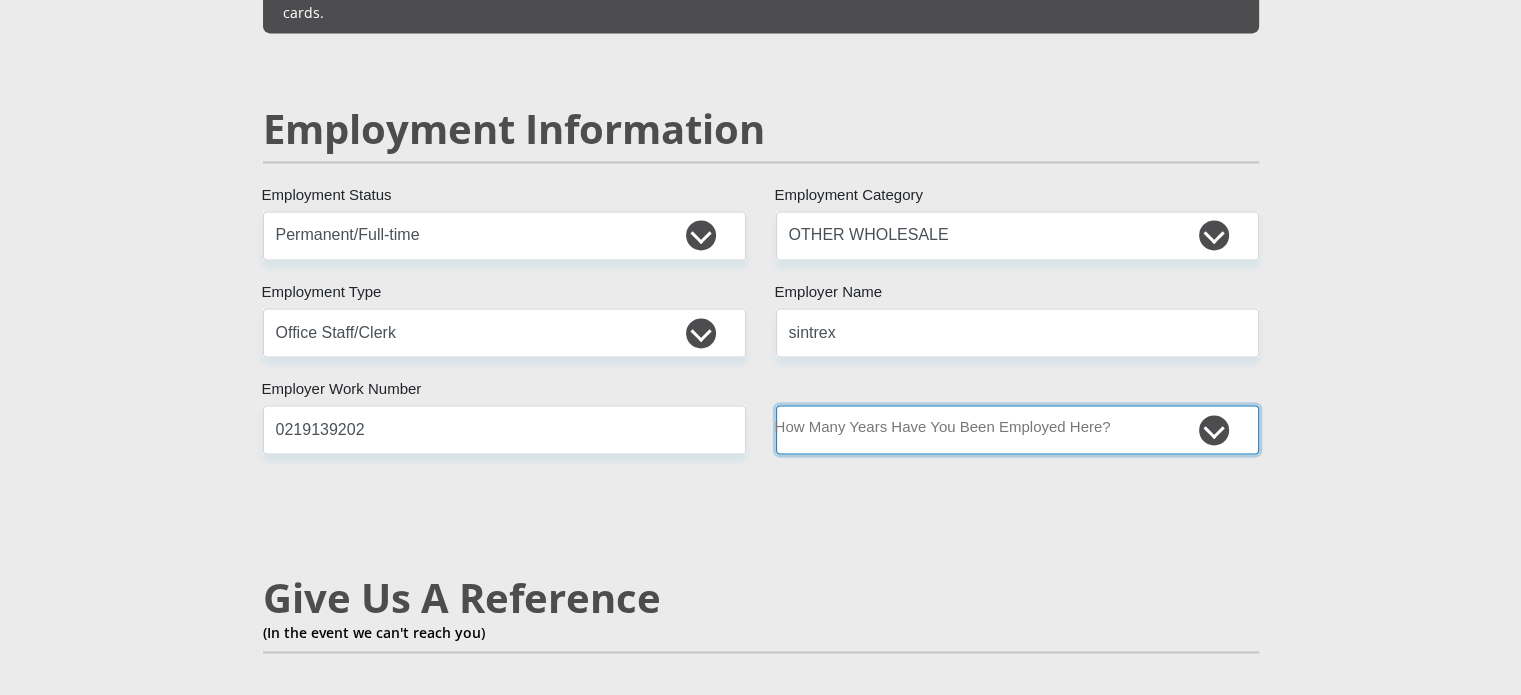 click on "less than 1 year
1-3 years
3-5 years
5+ years" at bounding box center [1017, 429] 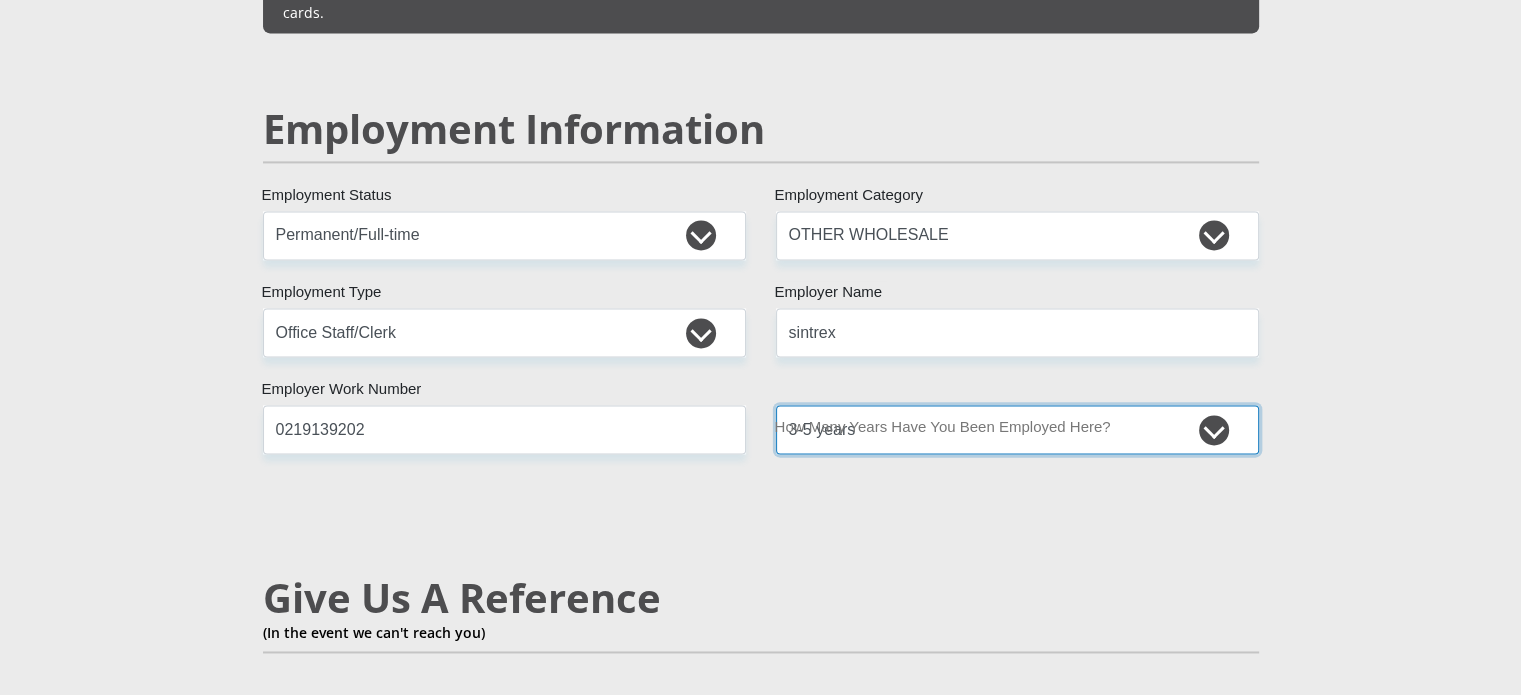click on "less than 1 year
1-3 years
3-5 years
5+ years" at bounding box center (1017, 429) 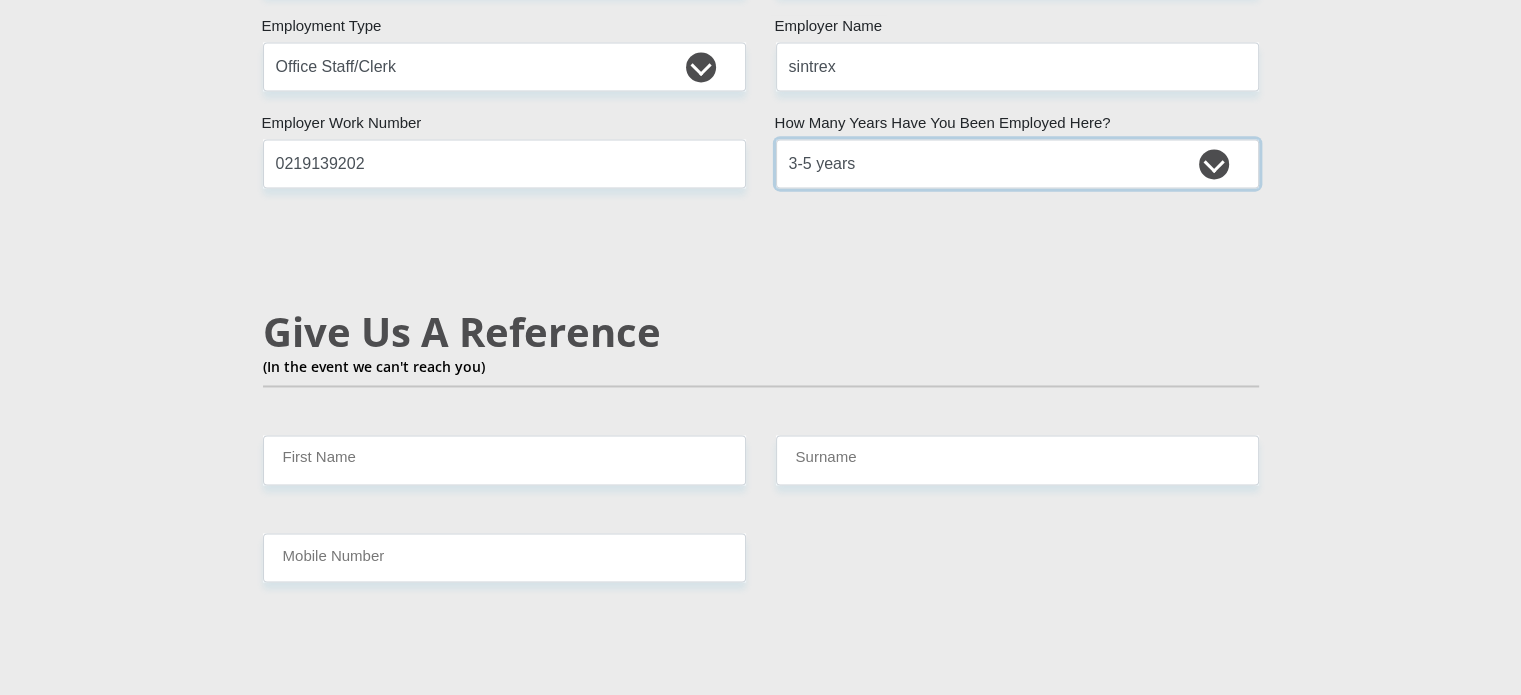 scroll, scrollTop: 3300, scrollLeft: 0, axis: vertical 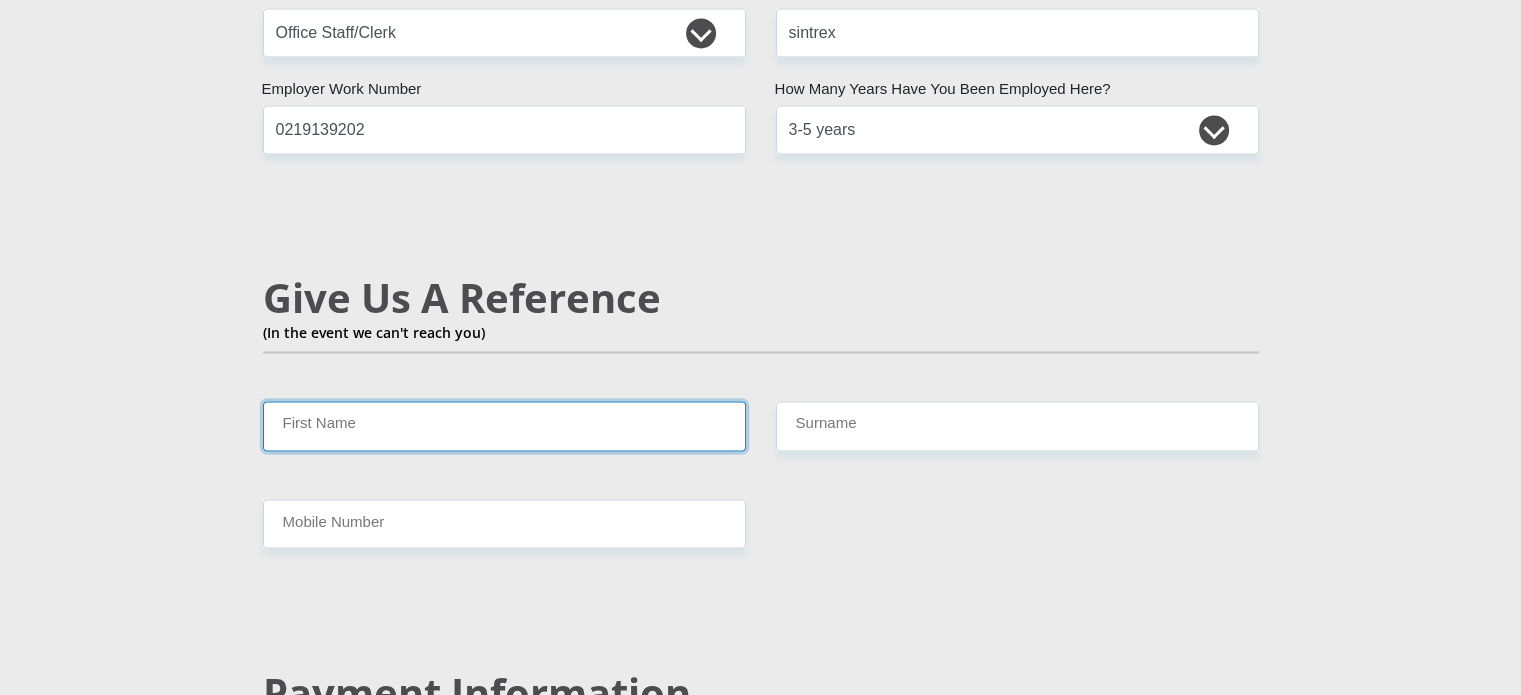 click on "First Name" at bounding box center (504, 425) 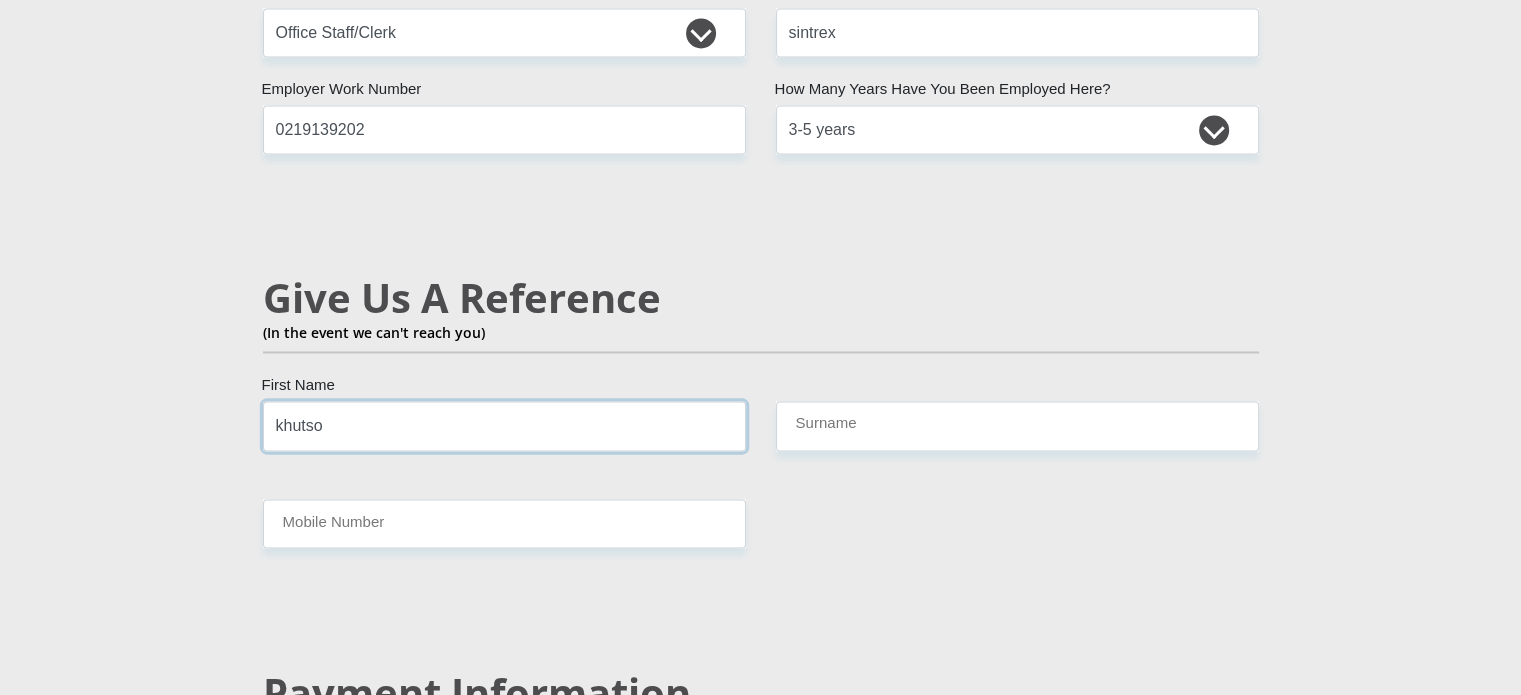 type on "khutso" 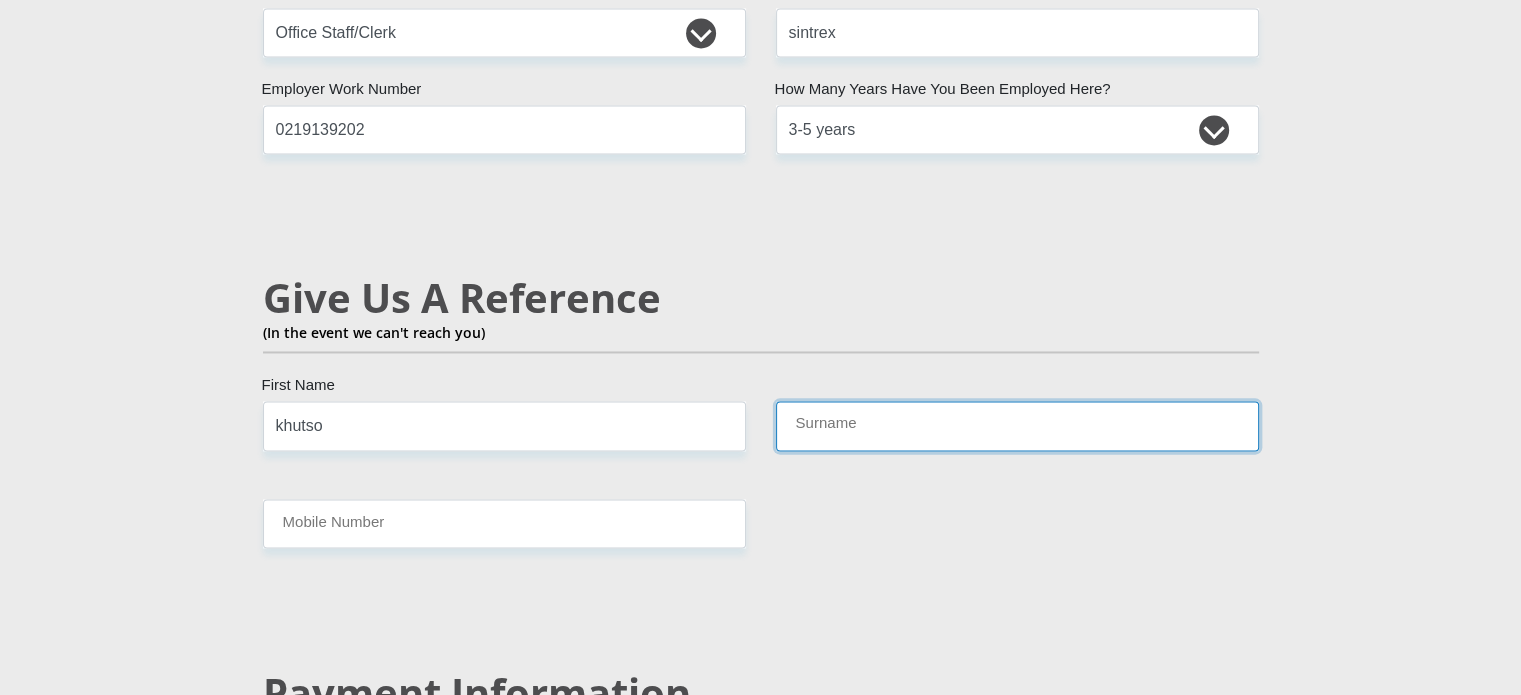 click on "Surname" at bounding box center (1017, 425) 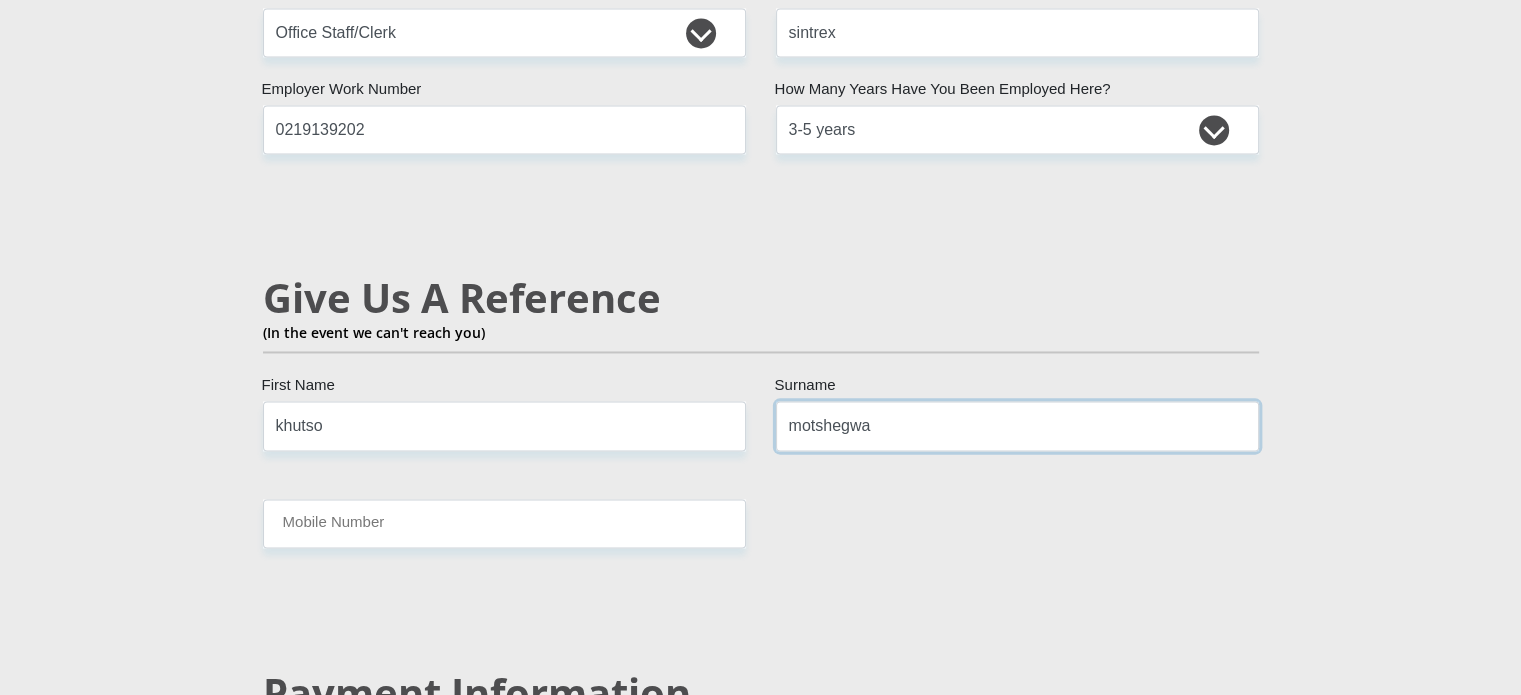 type on "motshegwa" 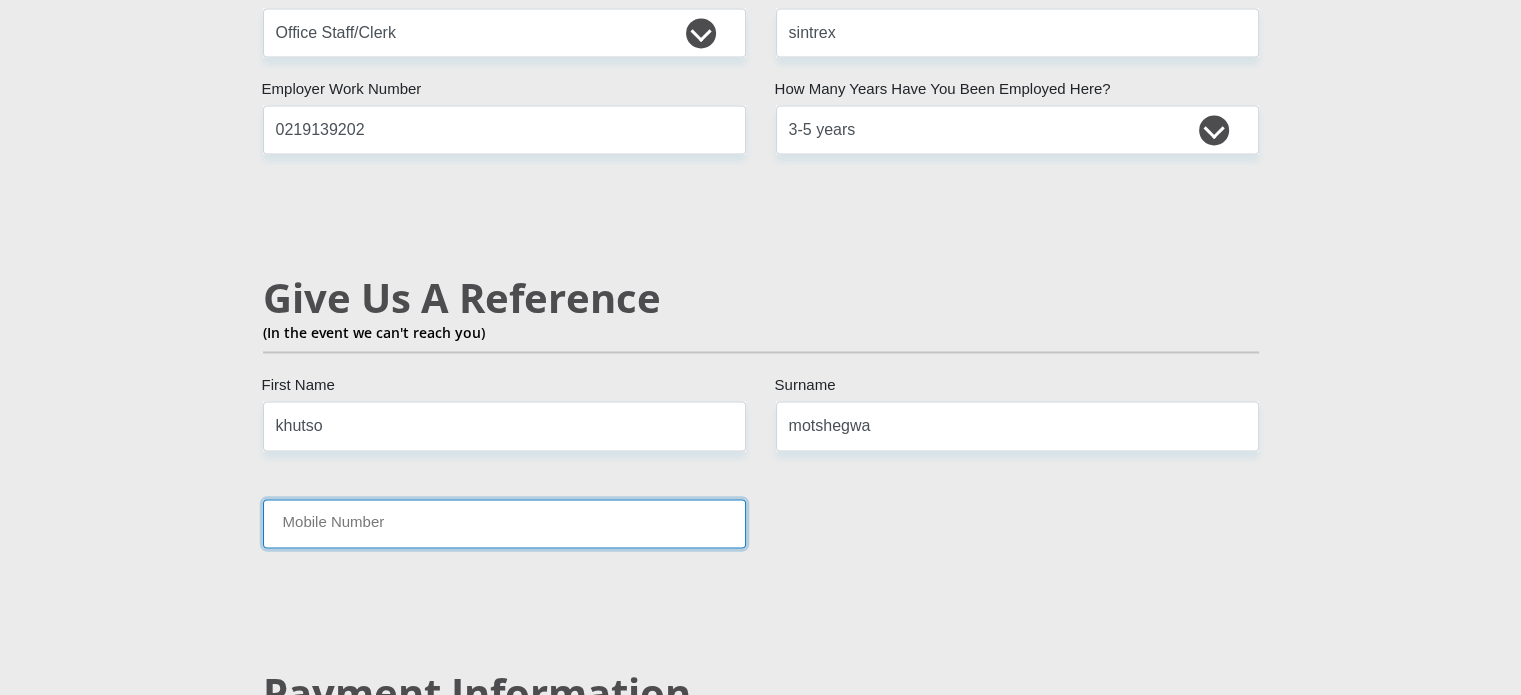 click on "Mobile Number" at bounding box center (504, 523) 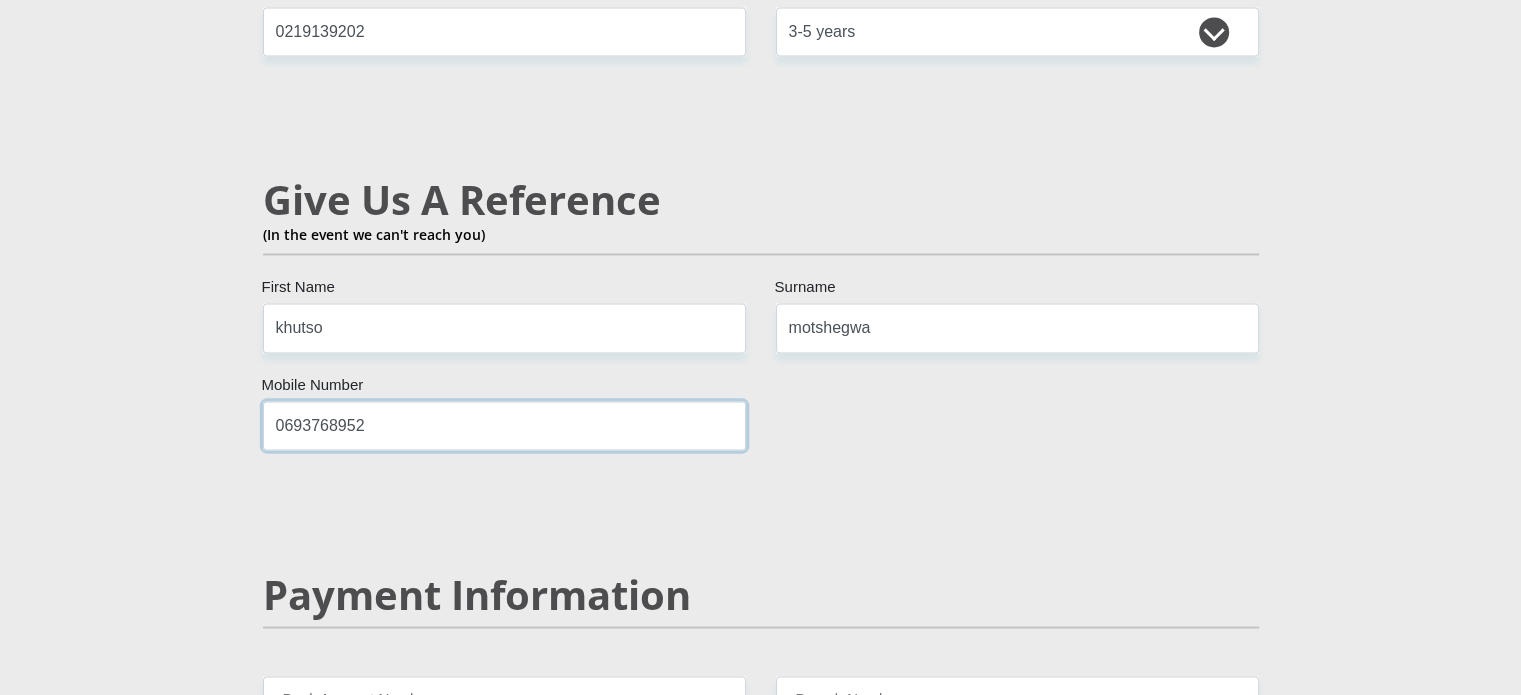 scroll, scrollTop: 3600, scrollLeft: 0, axis: vertical 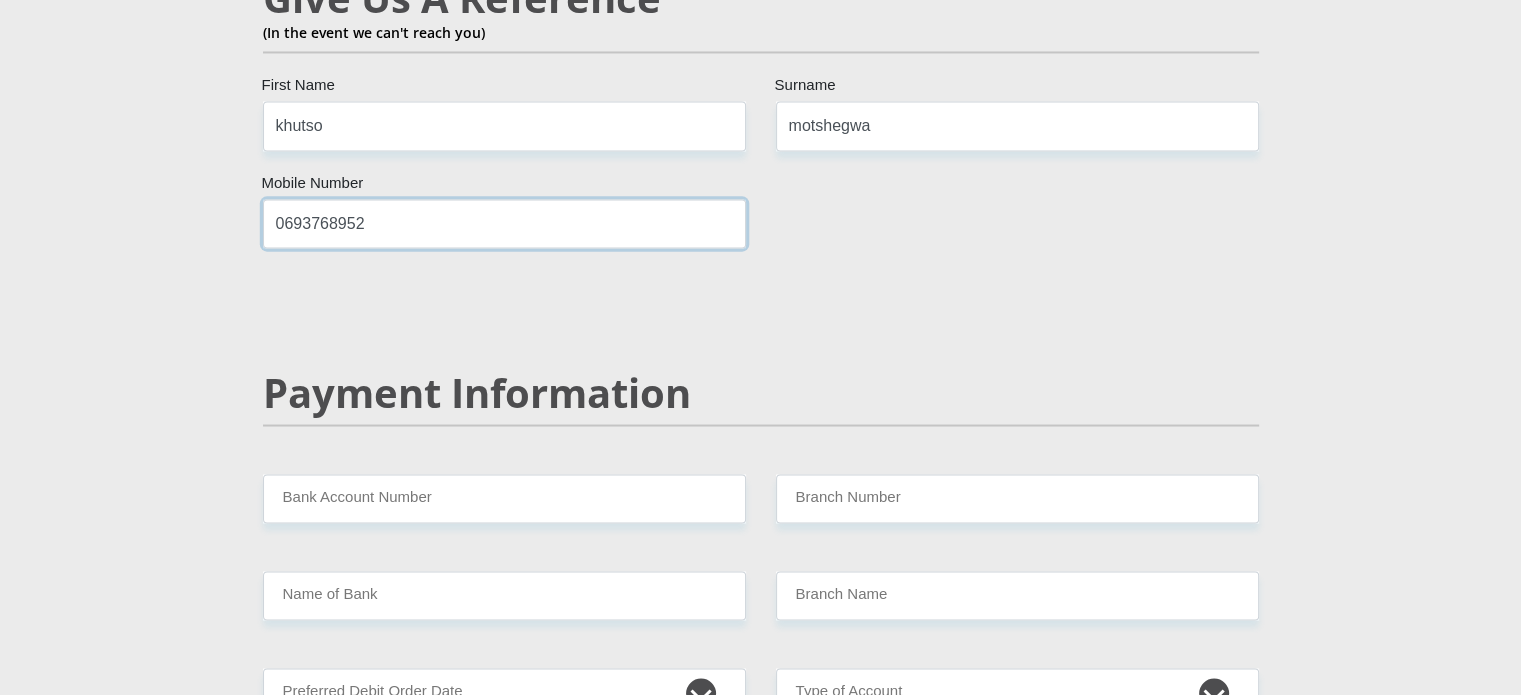 type on "0693768952" 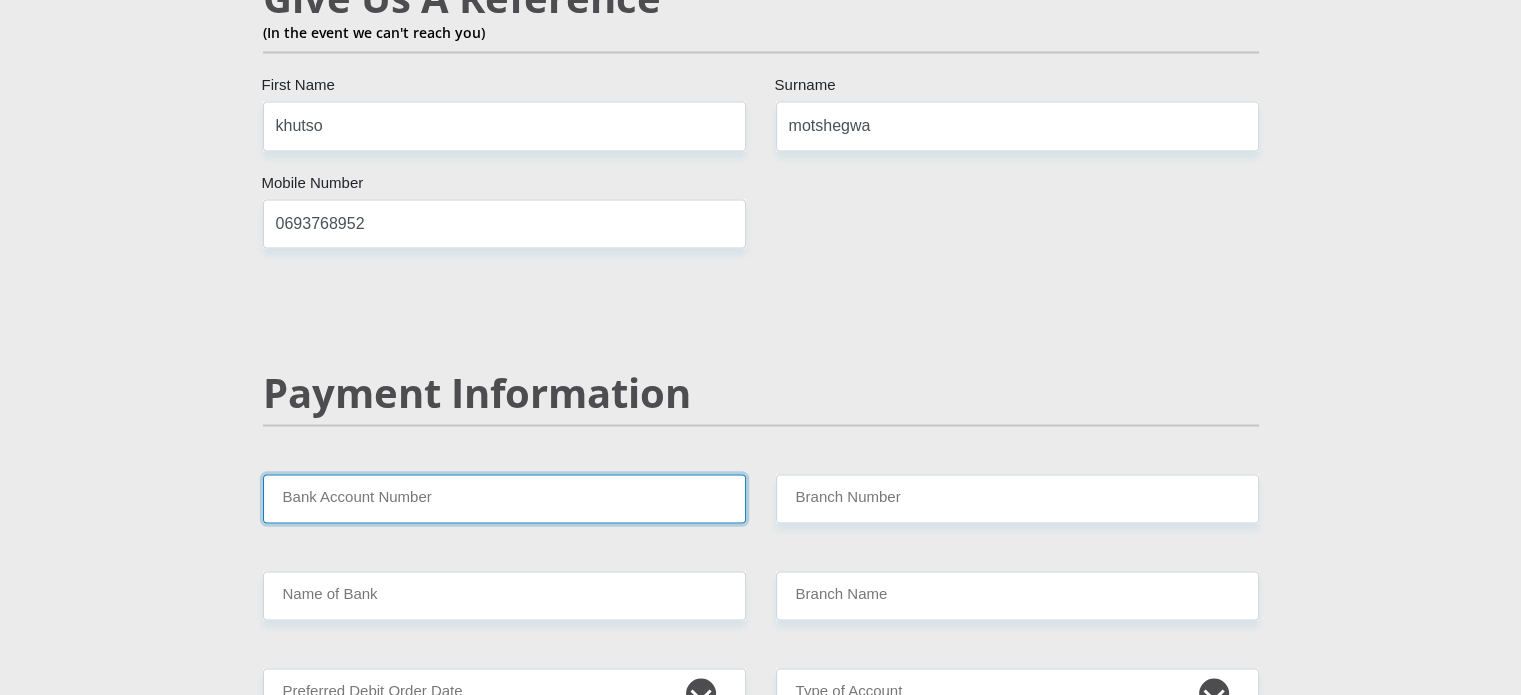click on "Bank Account Number" at bounding box center [504, 498] 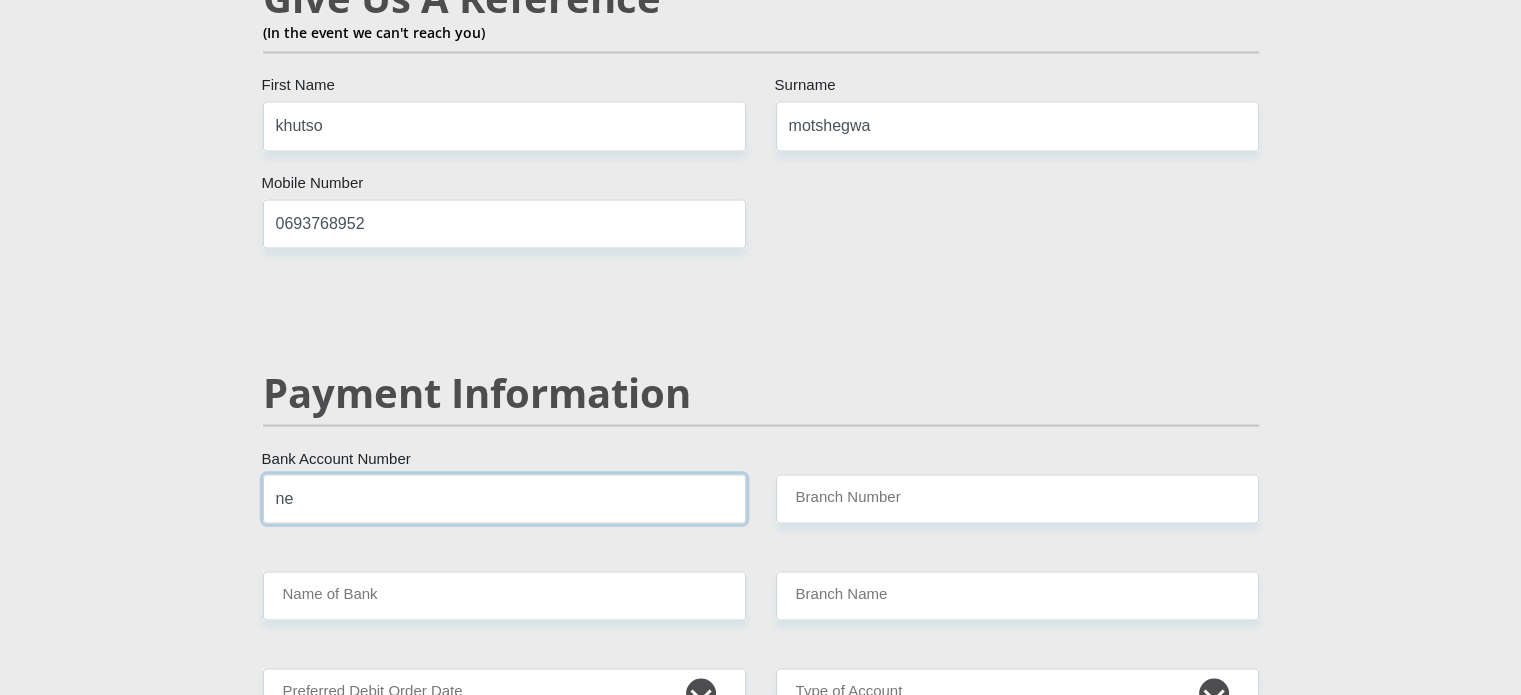 click on "ne" at bounding box center [504, 498] 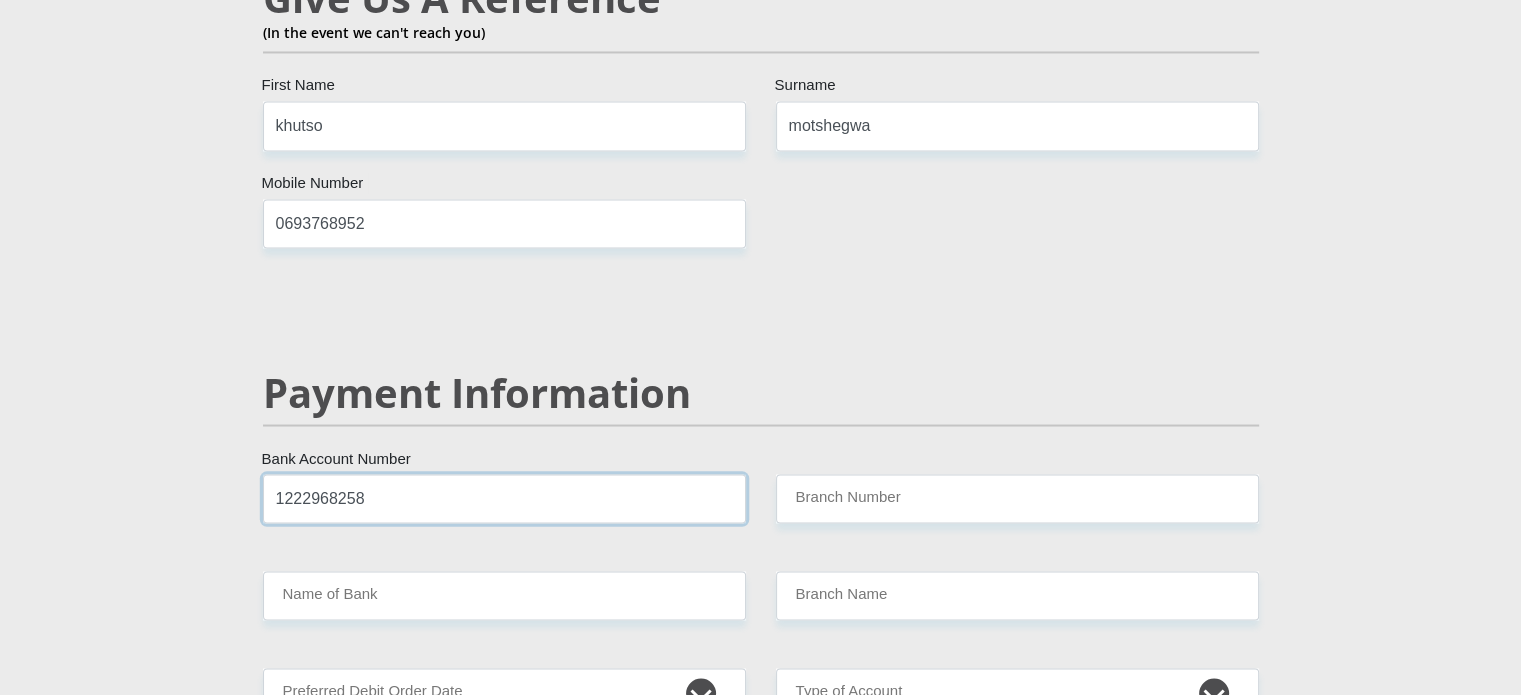 type on "1222968258" 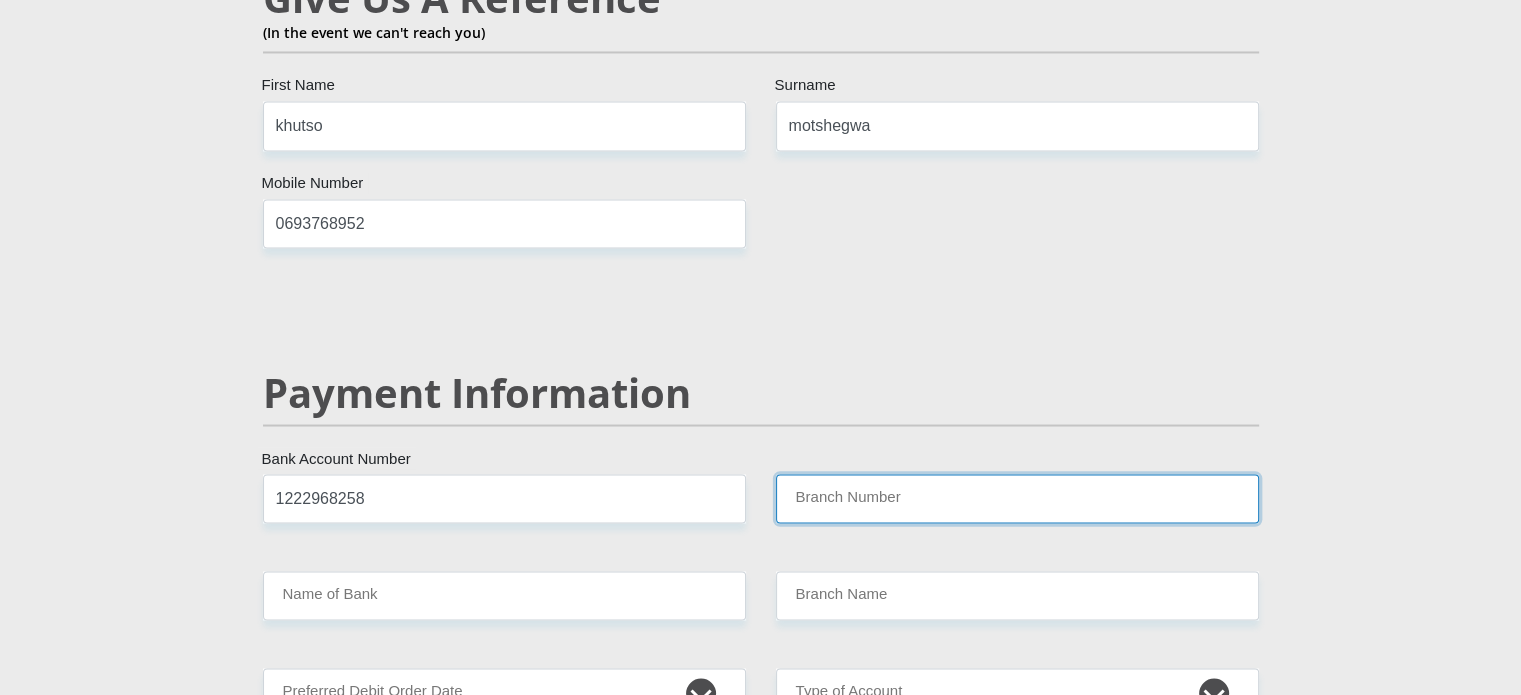click on "Branch Number" at bounding box center (1017, 498) 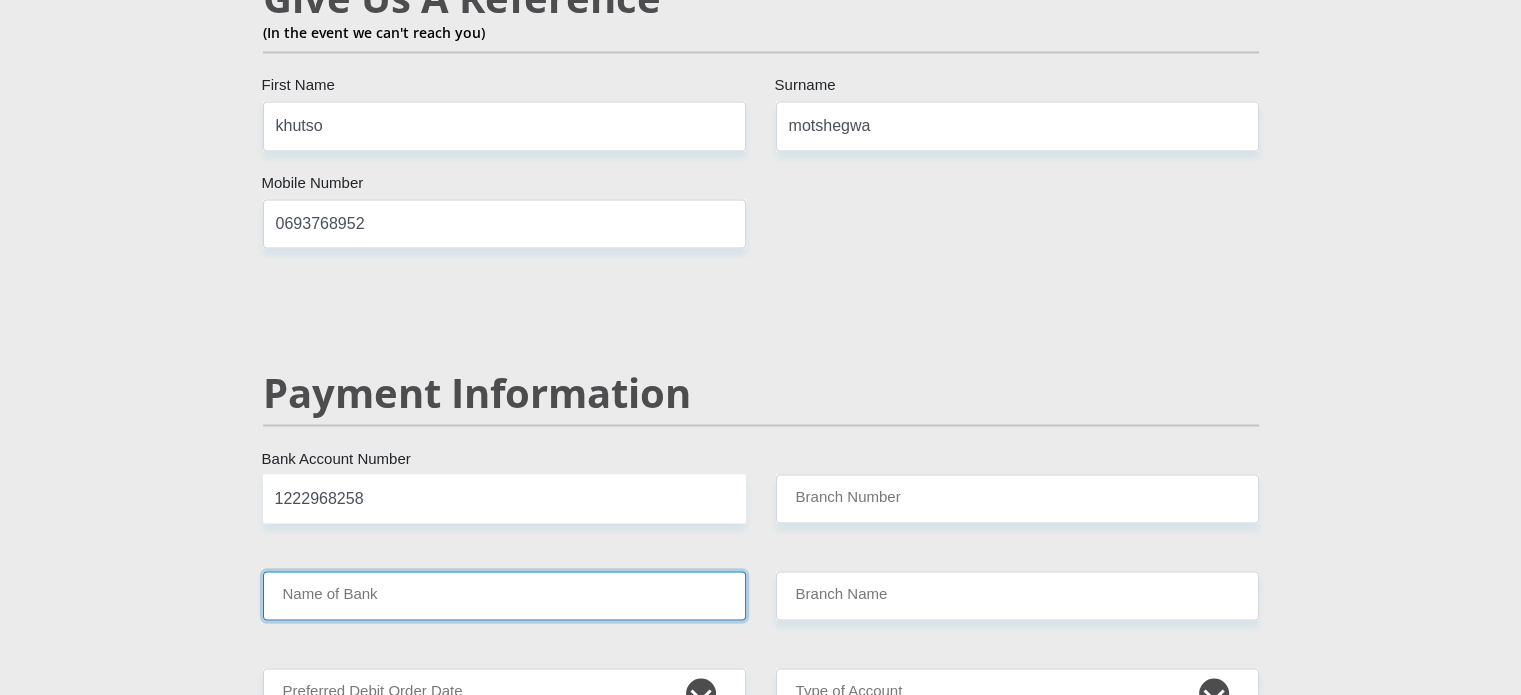 click on "Name of Bank" at bounding box center [504, 595] 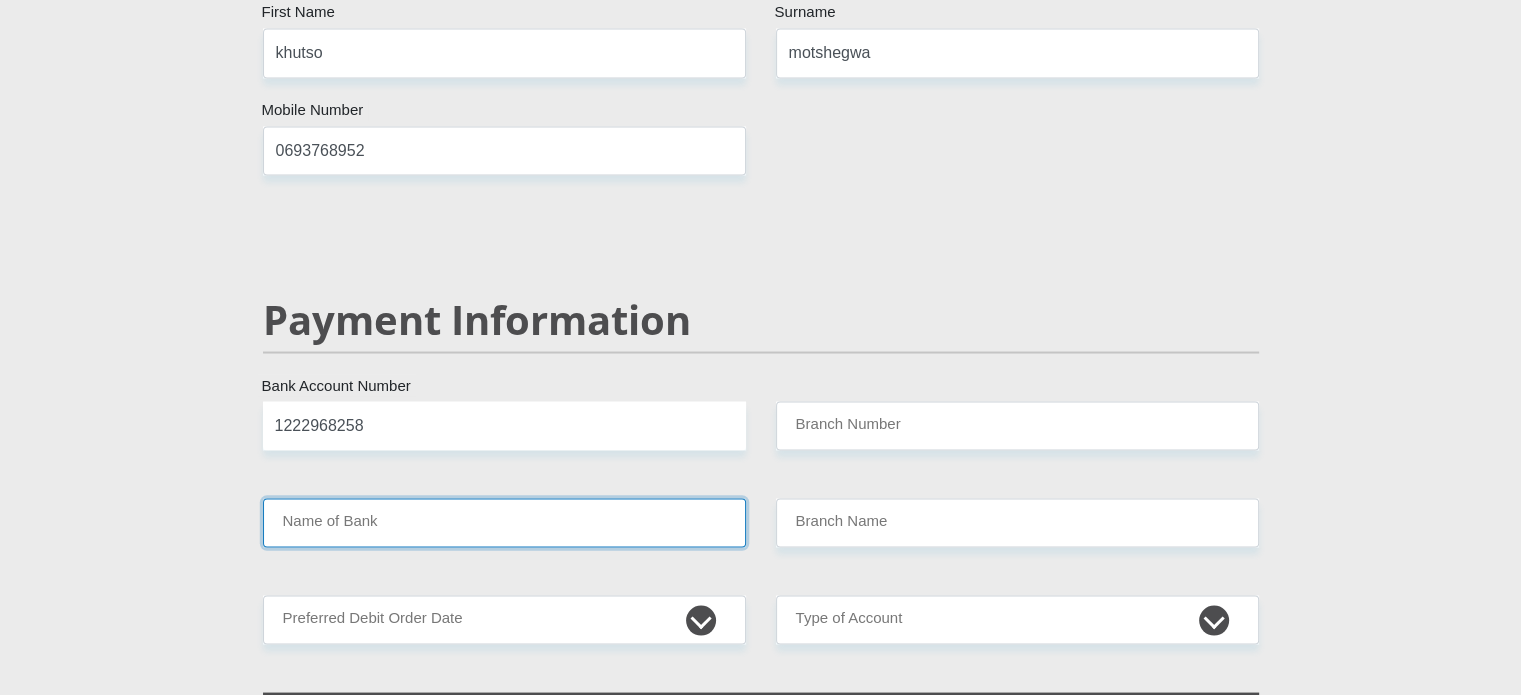 scroll, scrollTop: 3800, scrollLeft: 0, axis: vertical 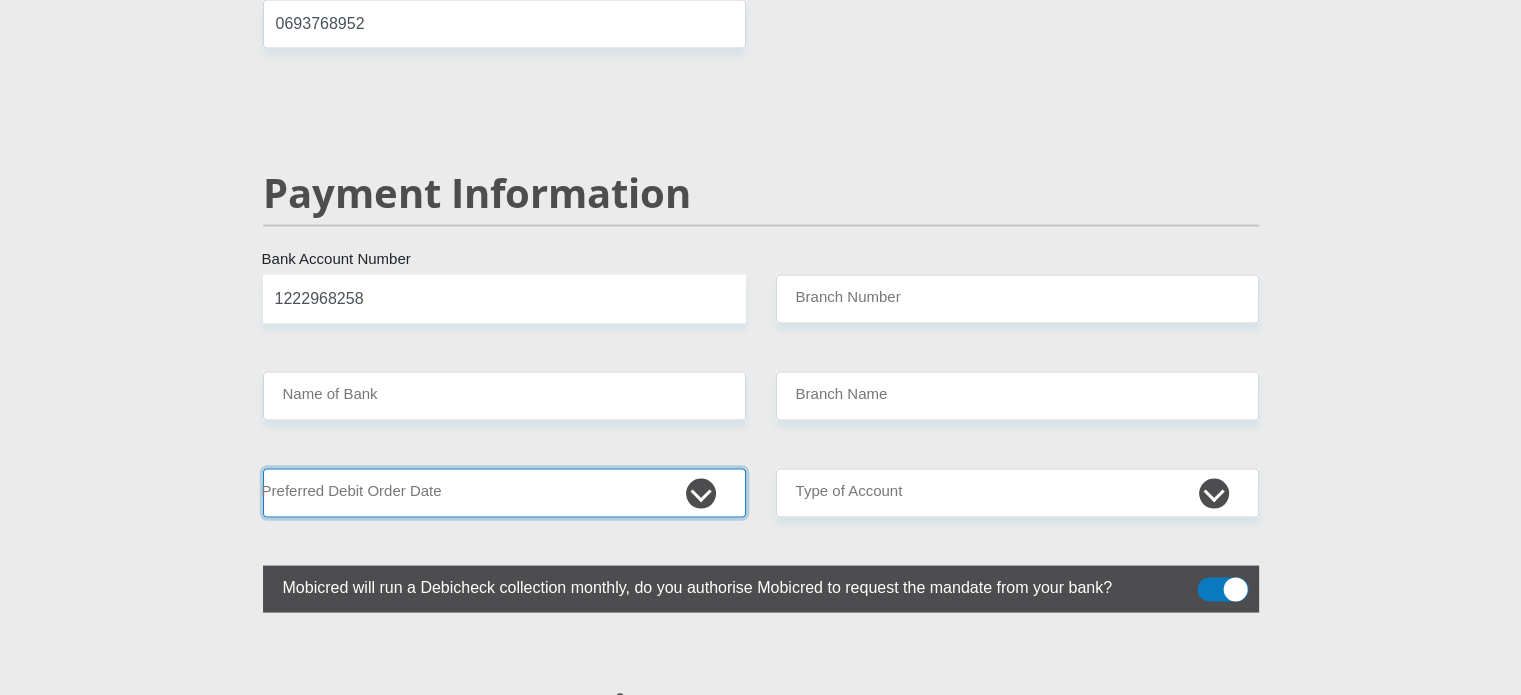 click on "1st
2nd
3rd
4th
5th
7th
18th
19th
20th
21st
22nd
23rd
24th
25th
26th
27th
28th
29th
30th" at bounding box center [504, 492] 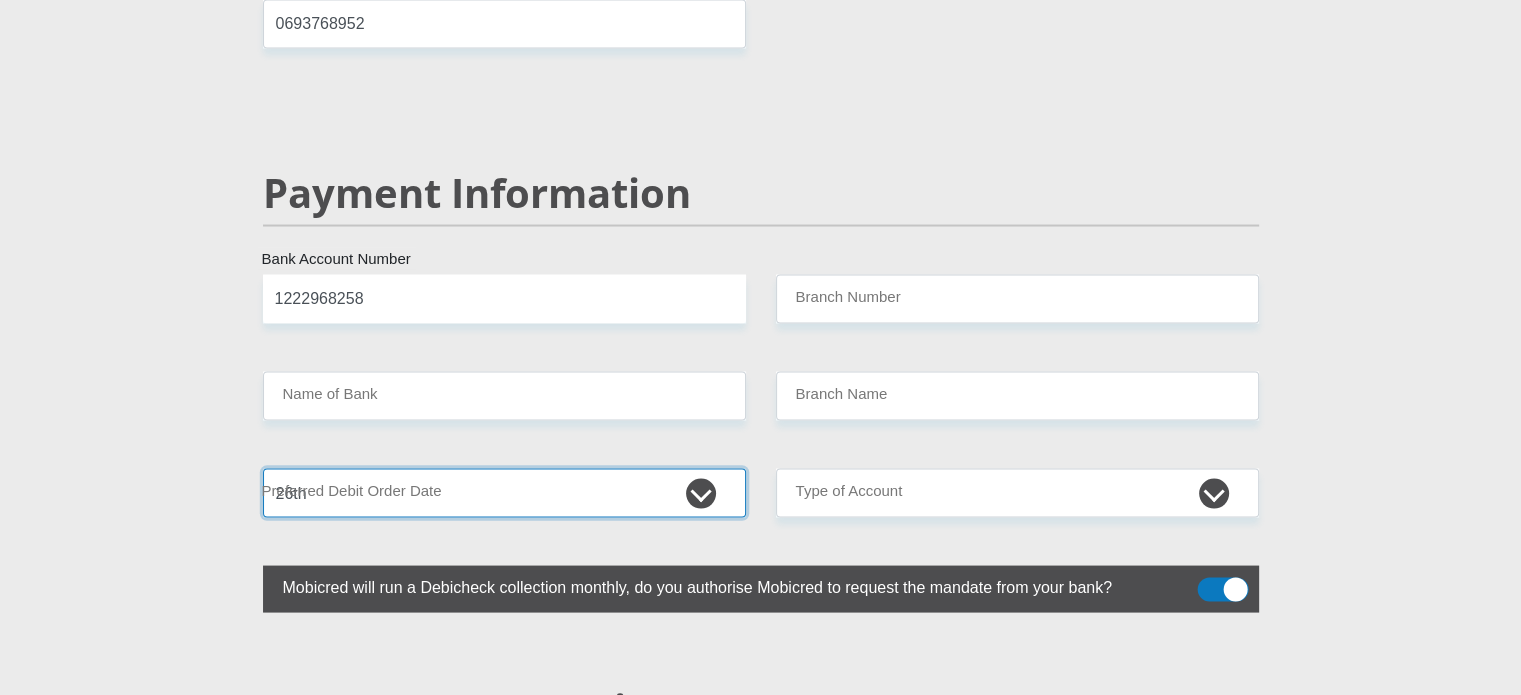 click on "1st
2nd
3rd
4th
5th
7th
18th
19th
20th
21st
22nd
23rd
24th
25th
26th
27th
28th
29th
30th" at bounding box center [504, 492] 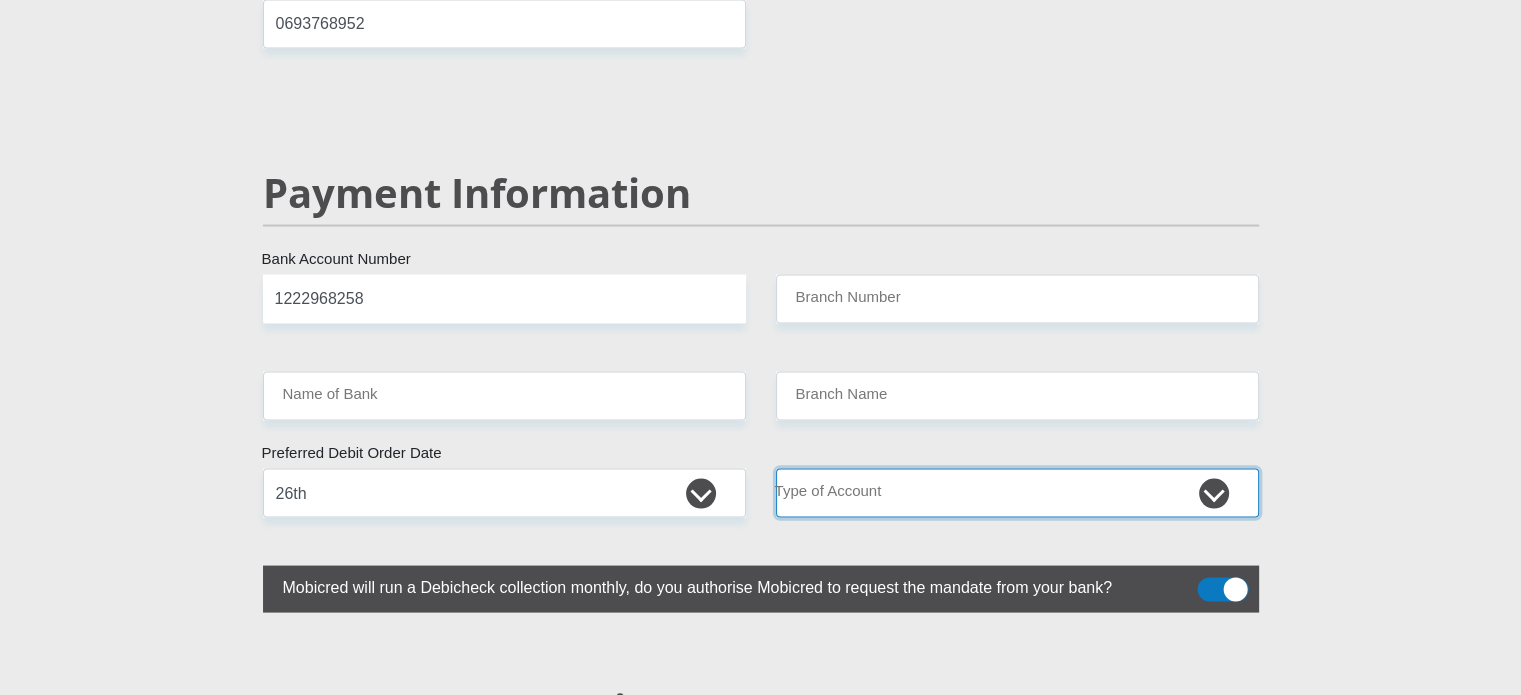 click on "Cheque
Savings" at bounding box center [1017, 492] 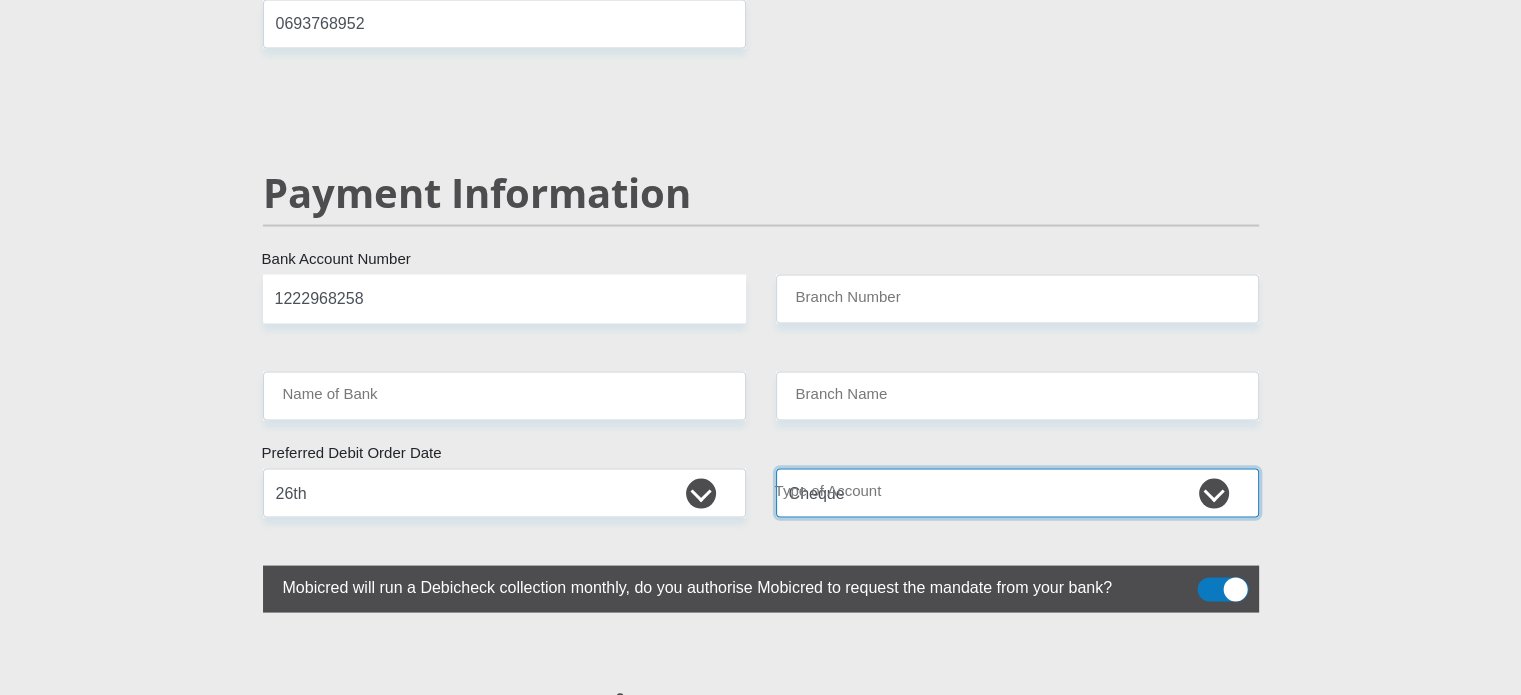 click on "Cheque
Savings" at bounding box center [1017, 492] 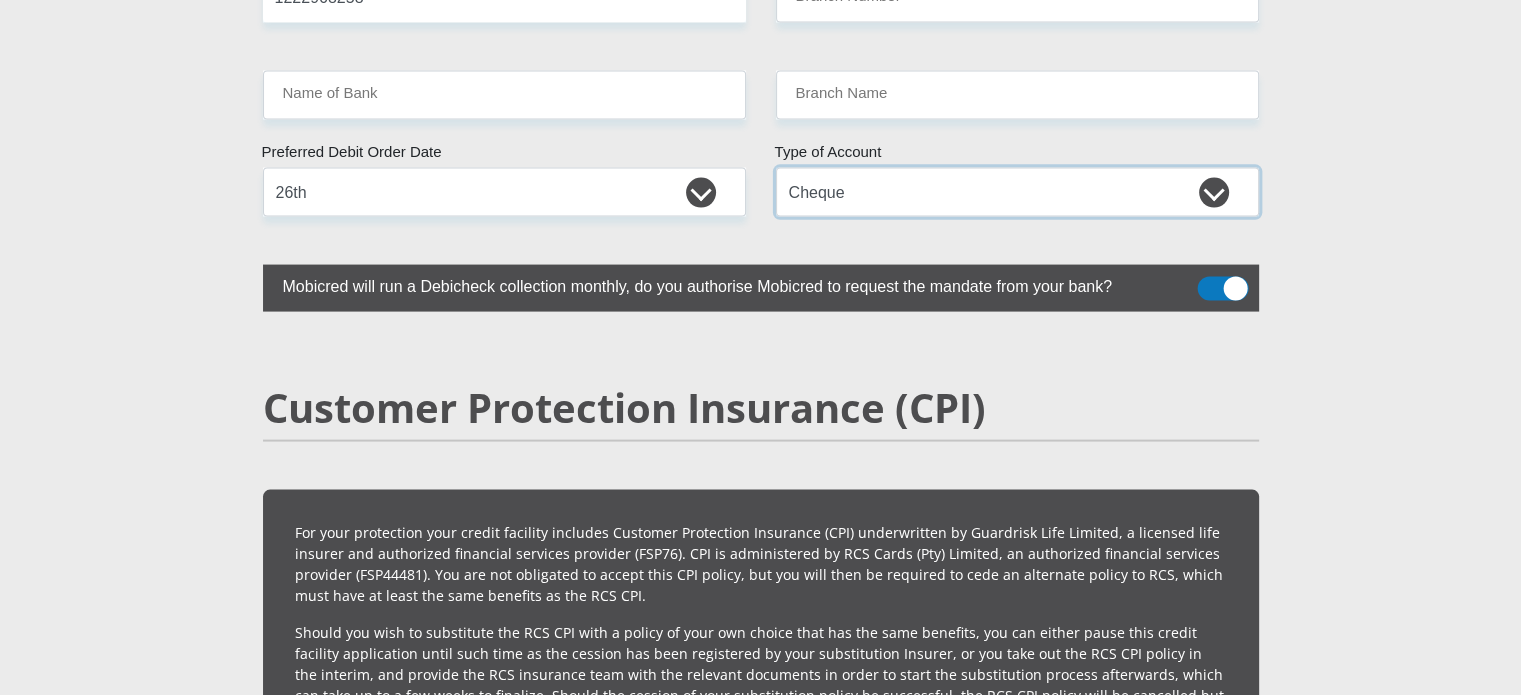 scroll, scrollTop: 4400, scrollLeft: 0, axis: vertical 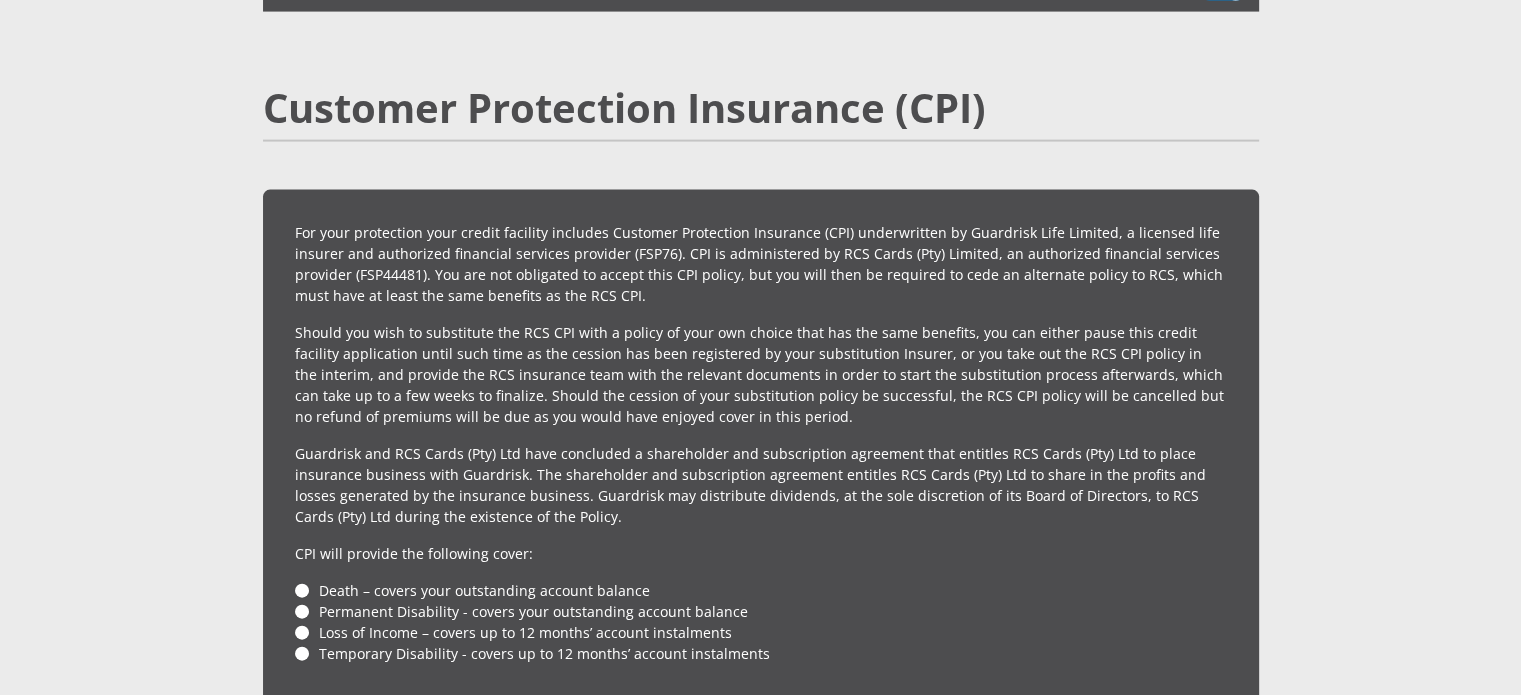 click on "Death – covers your outstanding account balance" at bounding box center [761, 590] 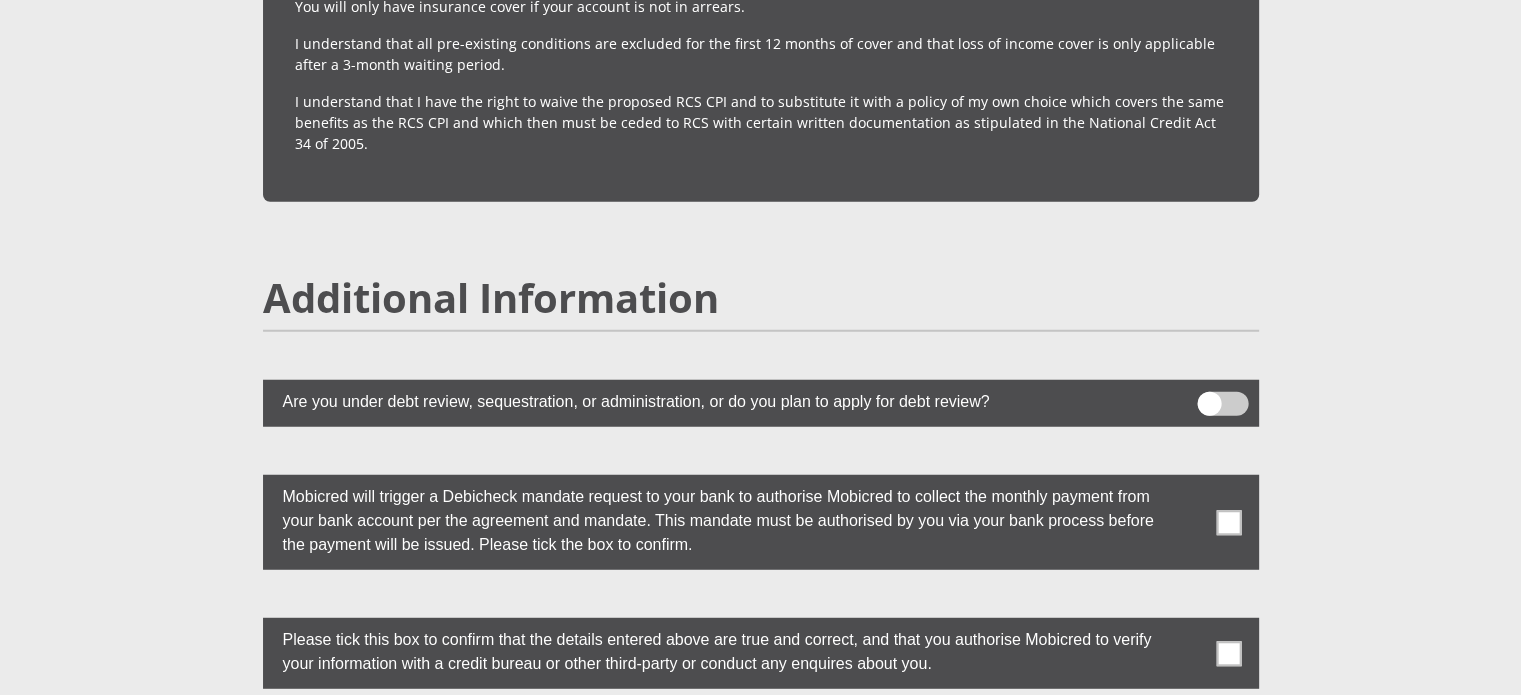 scroll, scrollTop: 5400, scrollLeft: 0, axis: vertical 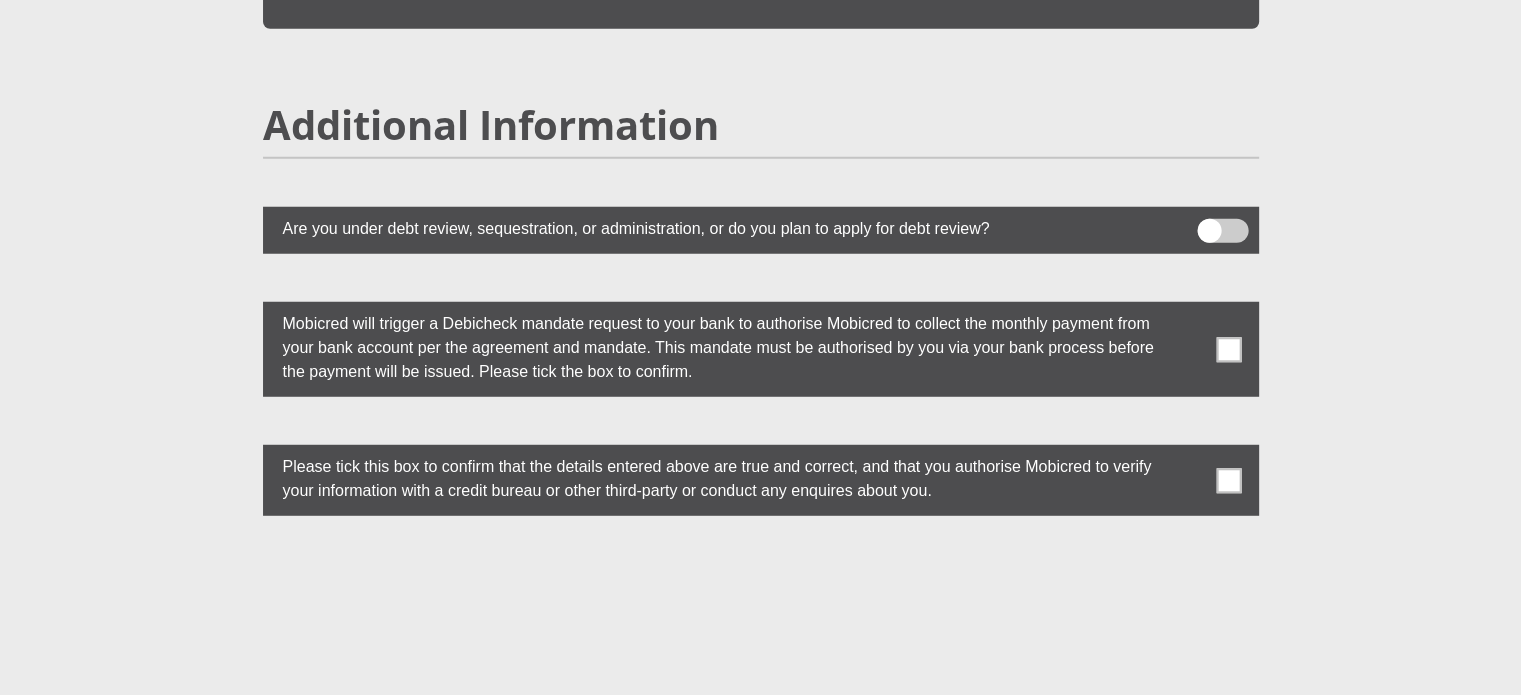 click at bounding box center [1228, 480] 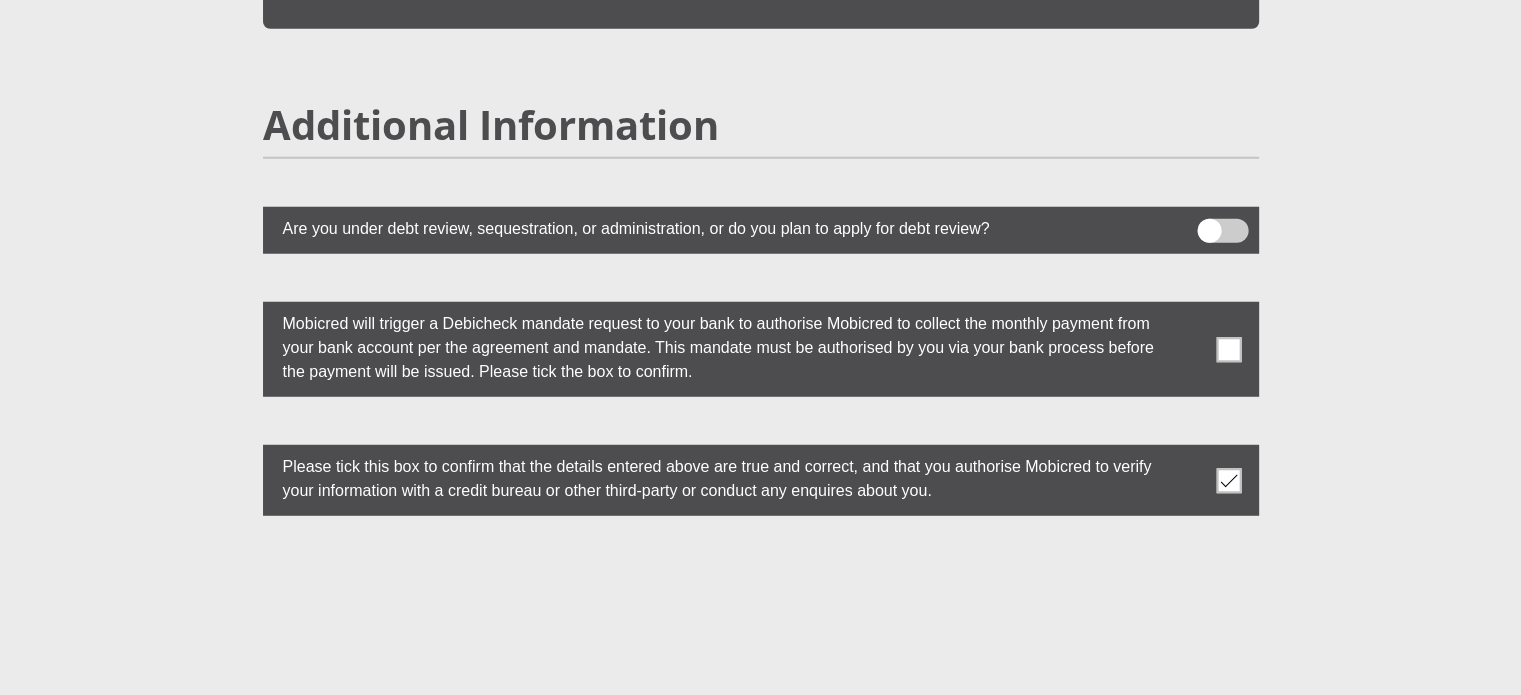 click at bounding box center [1228, 349] 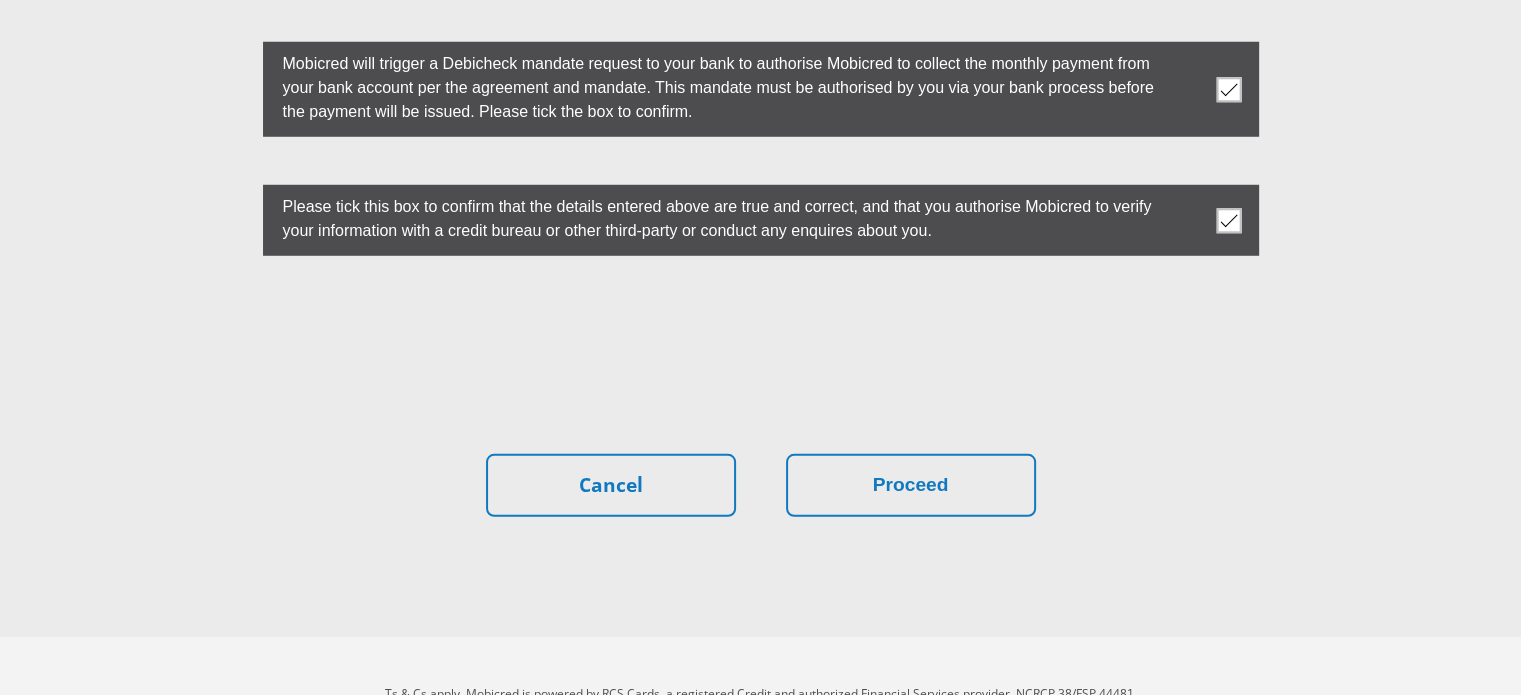 scroll, scrollTop: 5666, scrollLeft: 0, axis: vertical 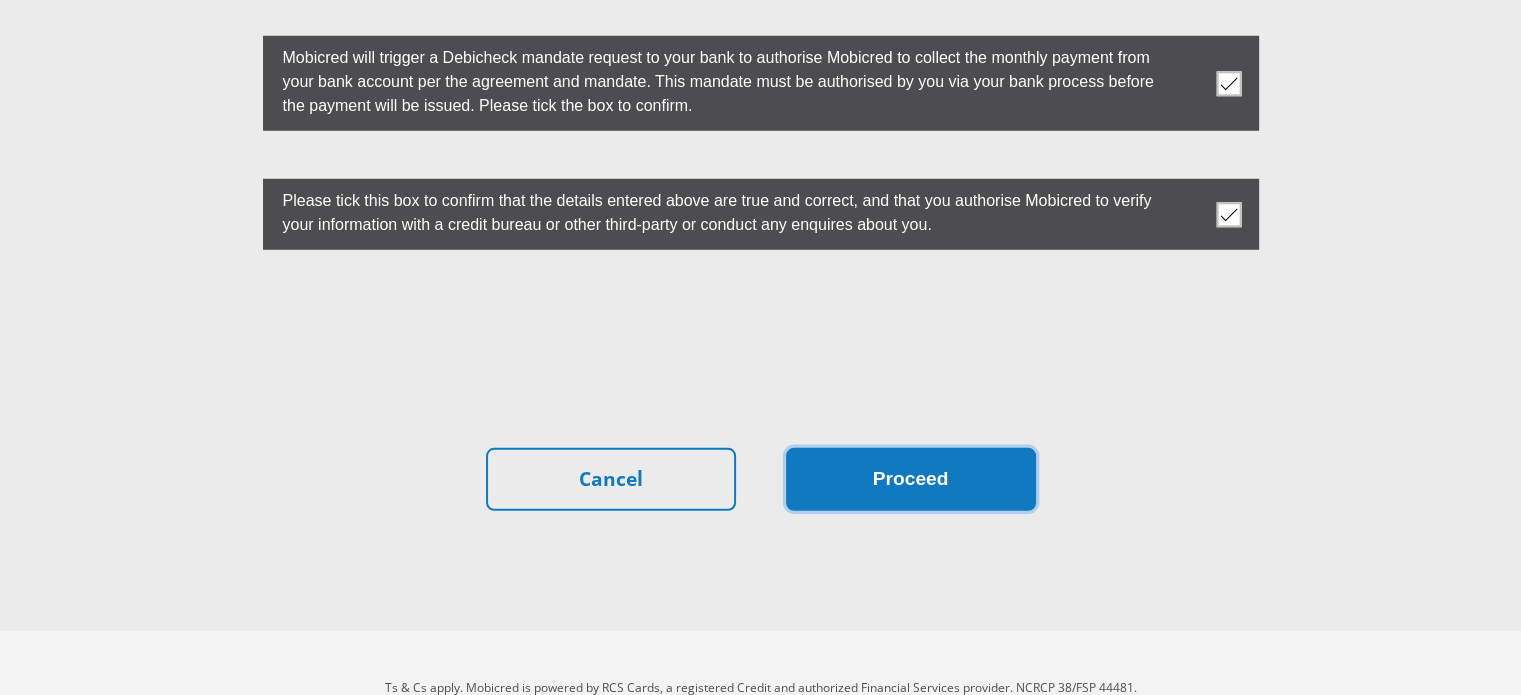 click on "Proceed" at bounding box center [911, 479] 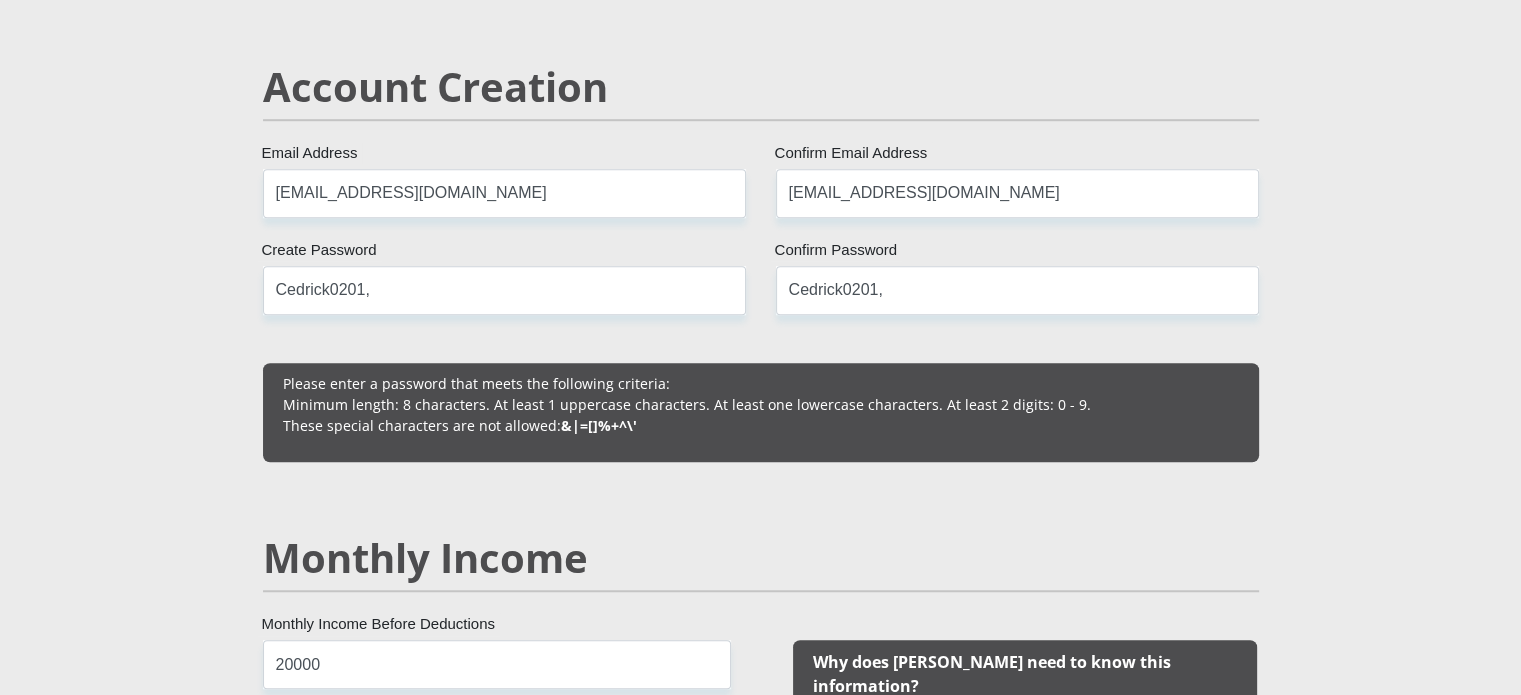 scroll, scrollTop: 1800, scrollLeft: 0, axis: vertical 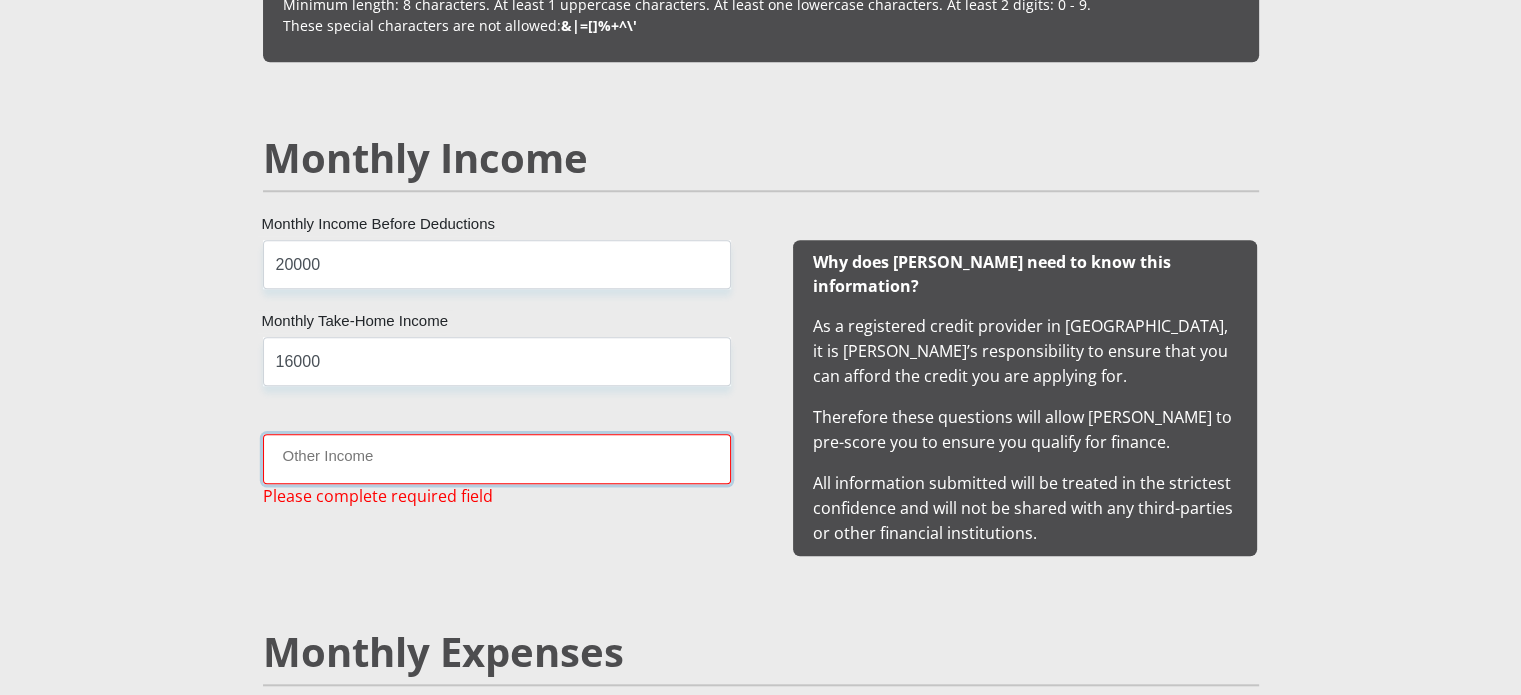 click on "Other Income" at bounding box center [497, 458] 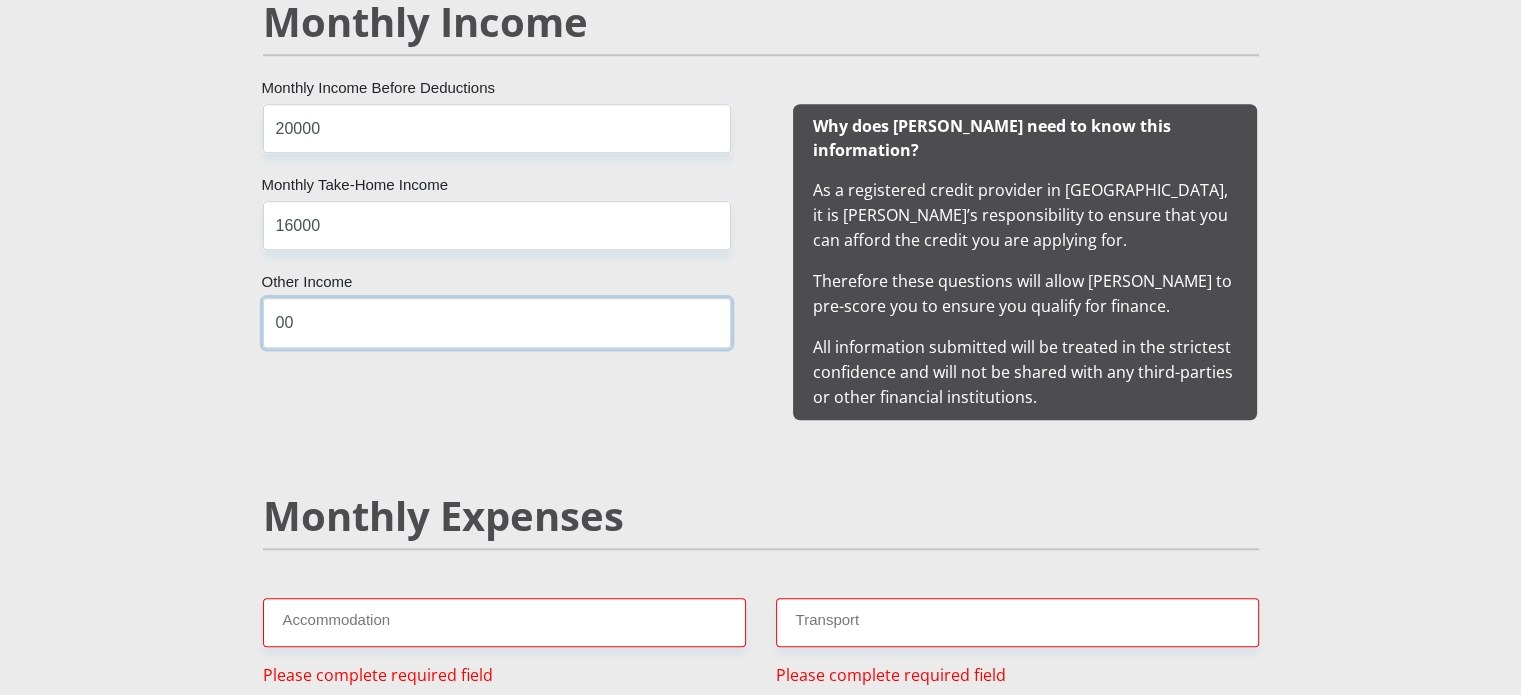 scroll, scrollTop: 2100, scrollLeft: 0, axis: vertical 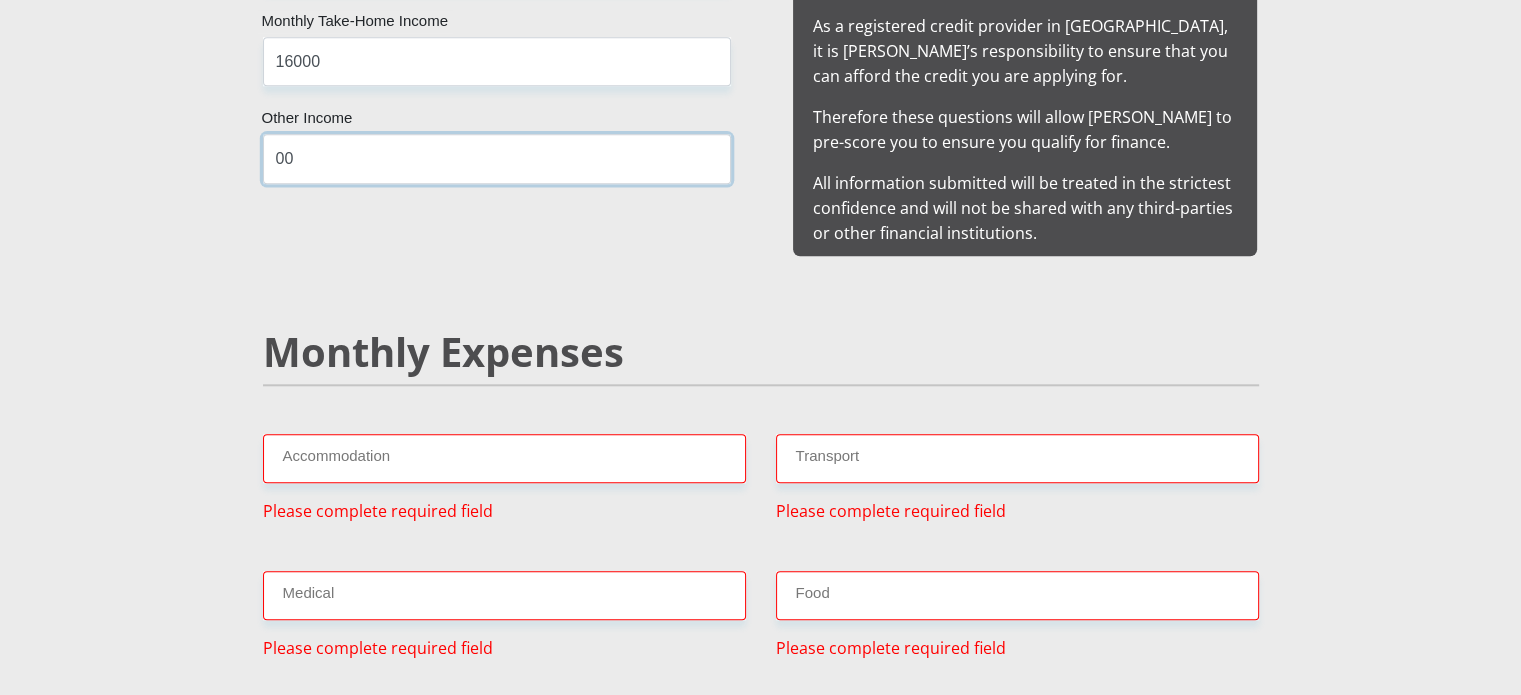 type on "00" 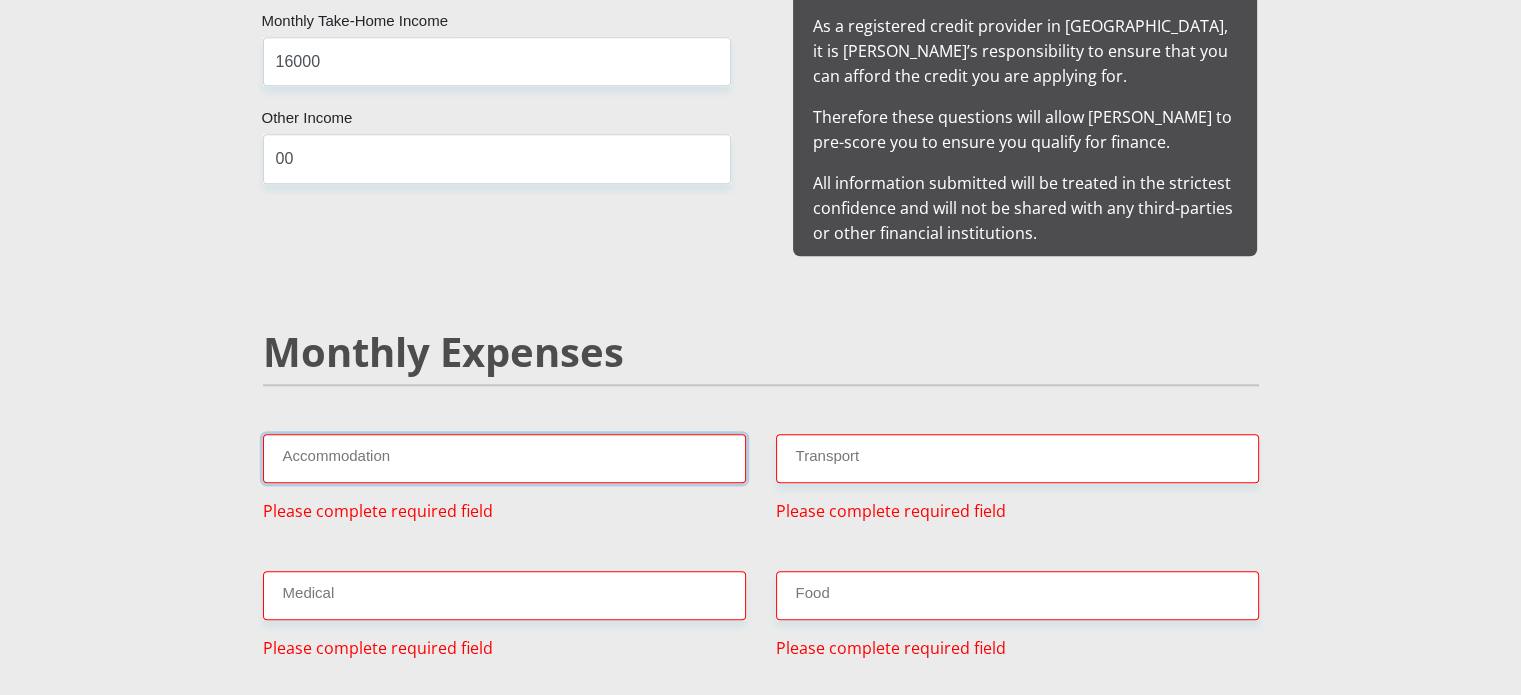 click on "Accommodation" at bounding box center [504, 458] 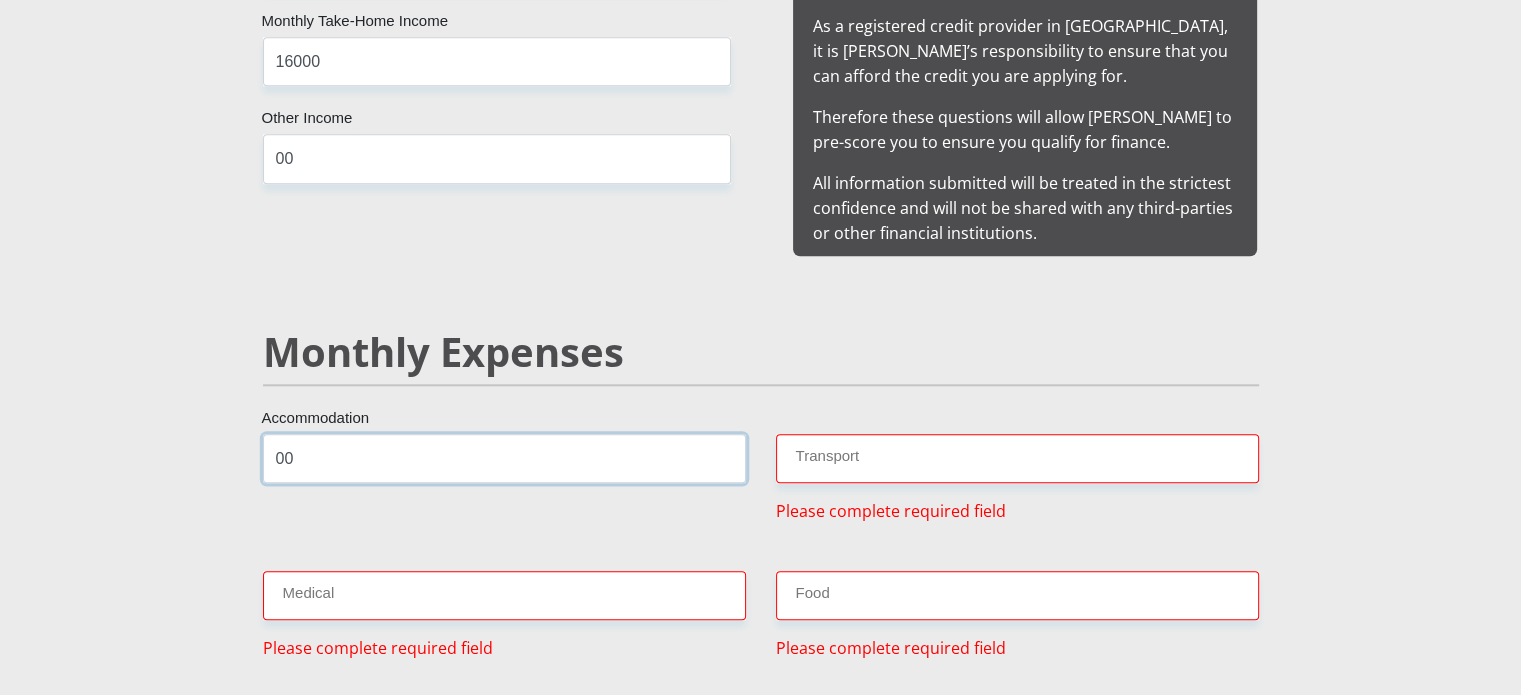 type on "00" 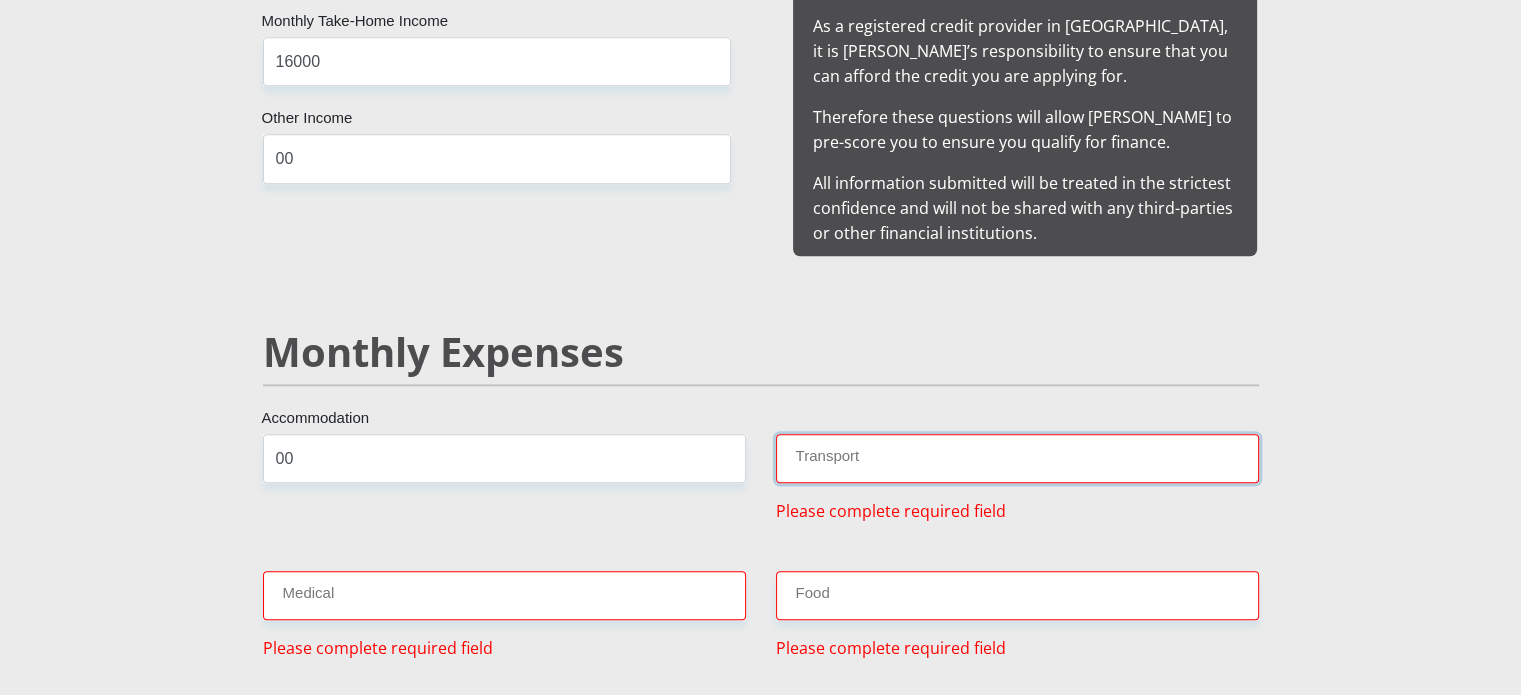 click on "Transport" at bounding box center (1017, 458) 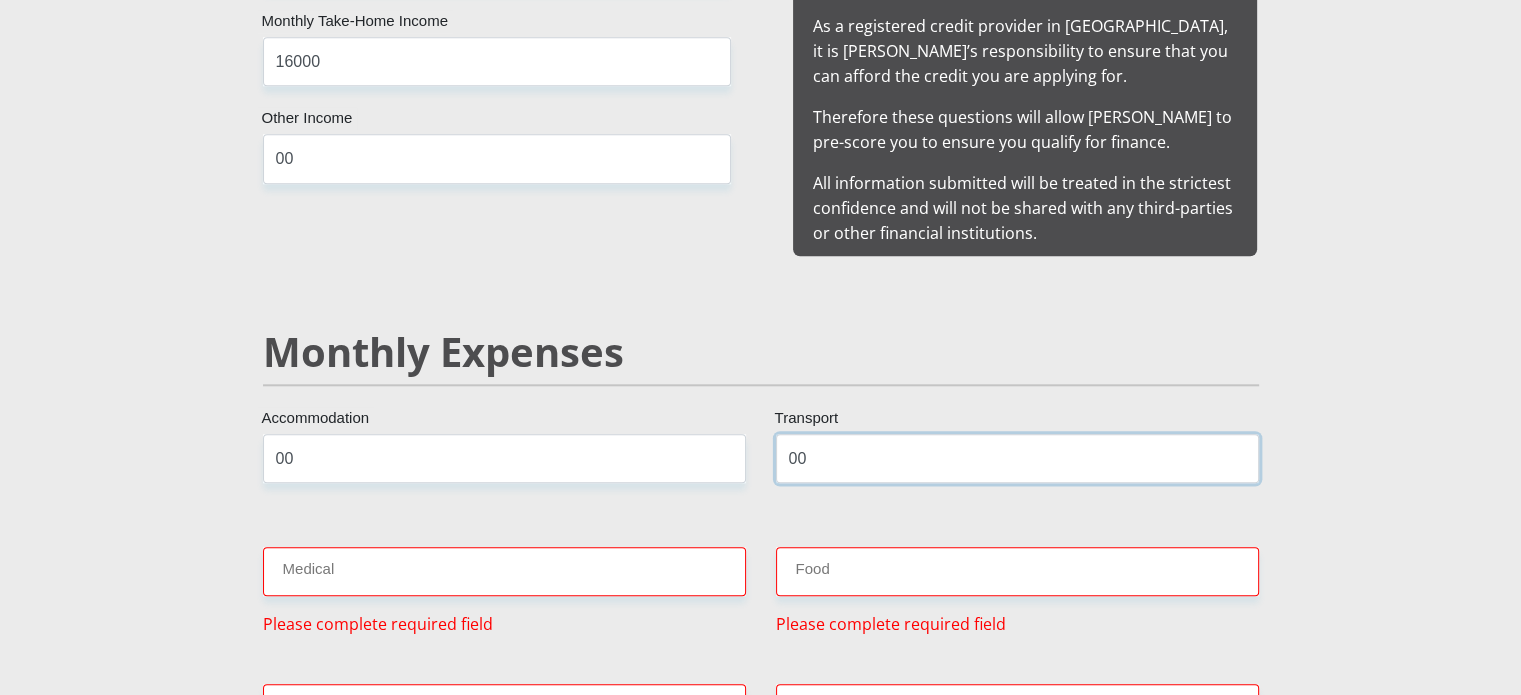 type on "00" 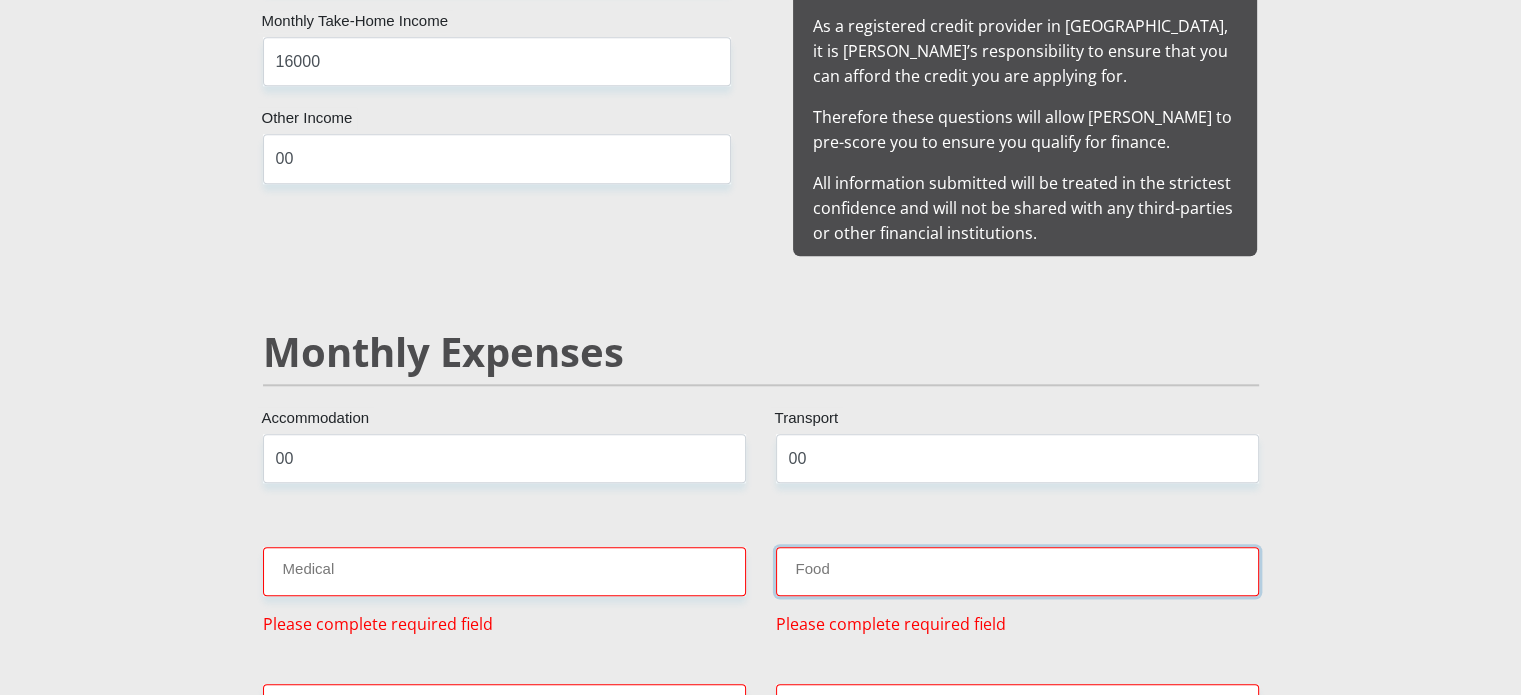 click on "Food" at bounding box center (1017, 571) 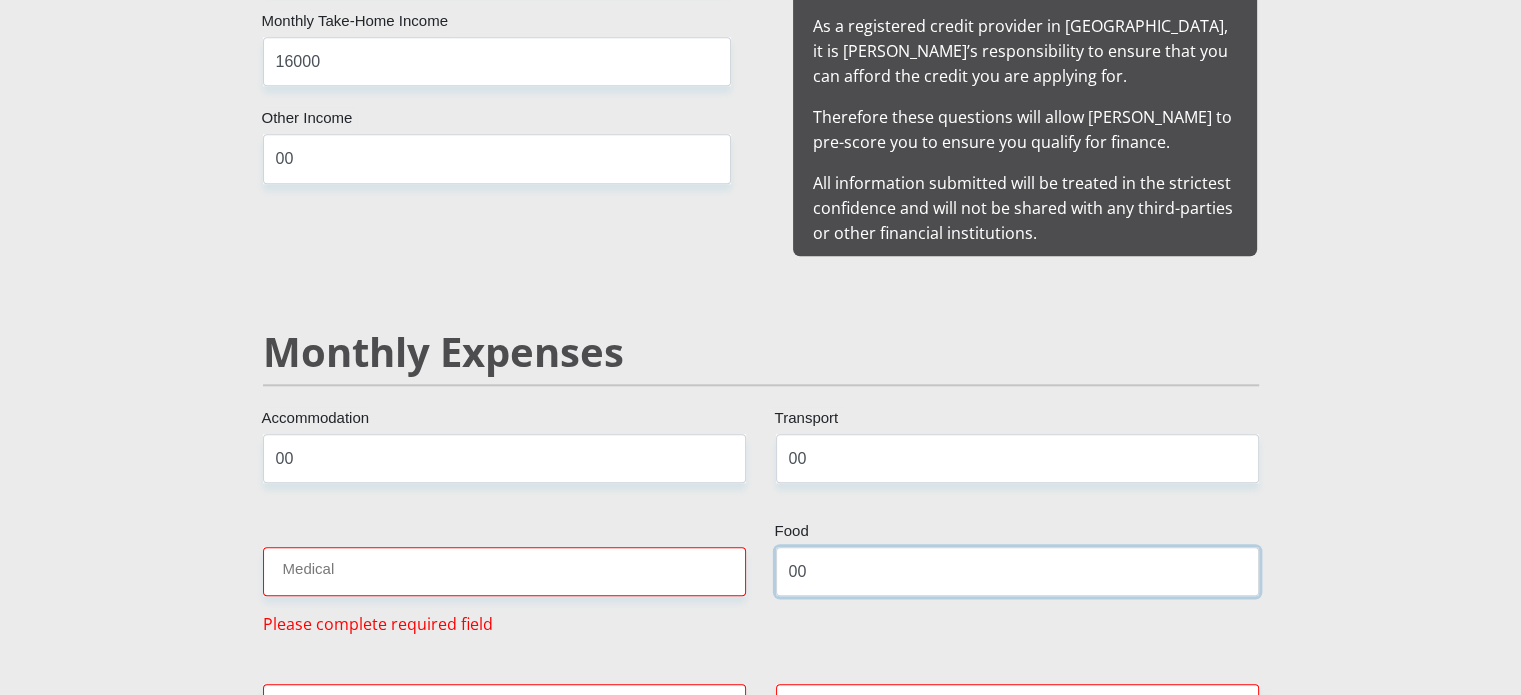 type on "00" 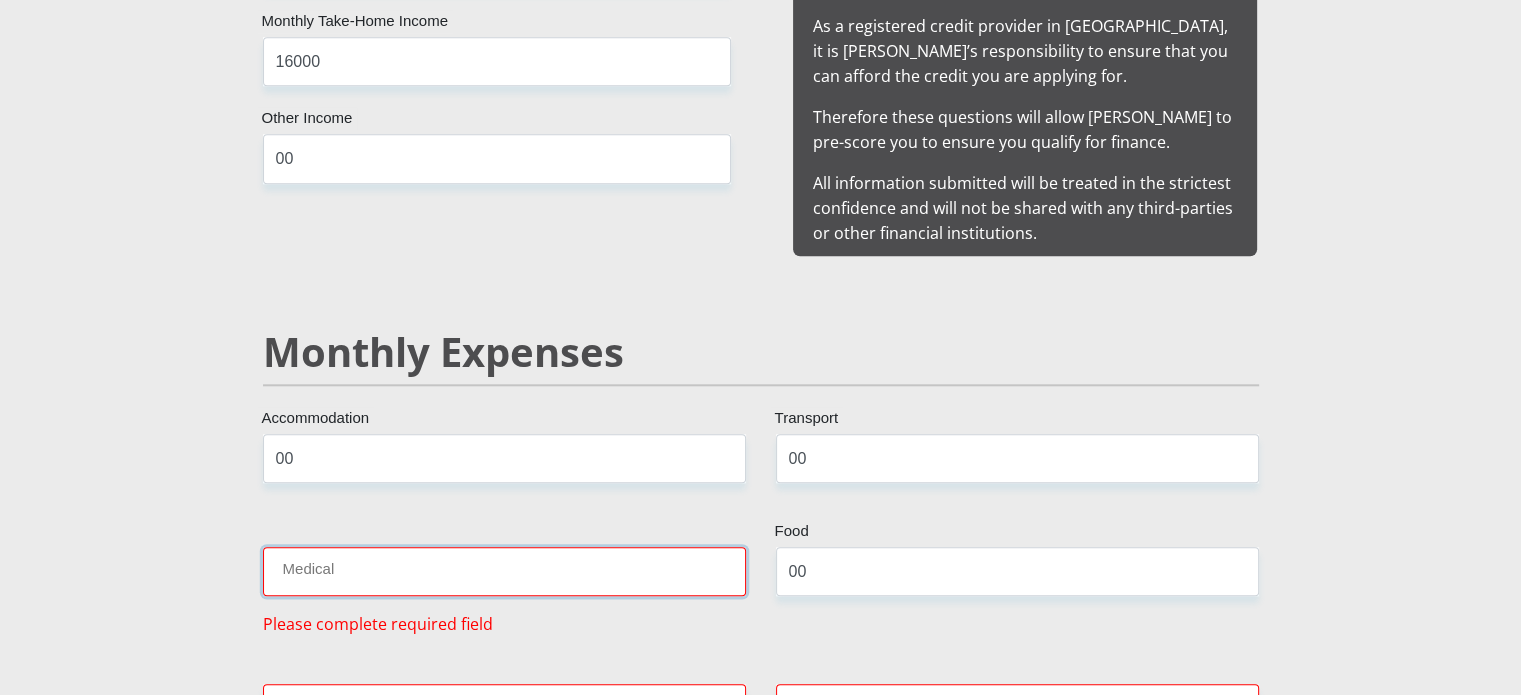 click on "Medical" at bounding box center (504, 571) 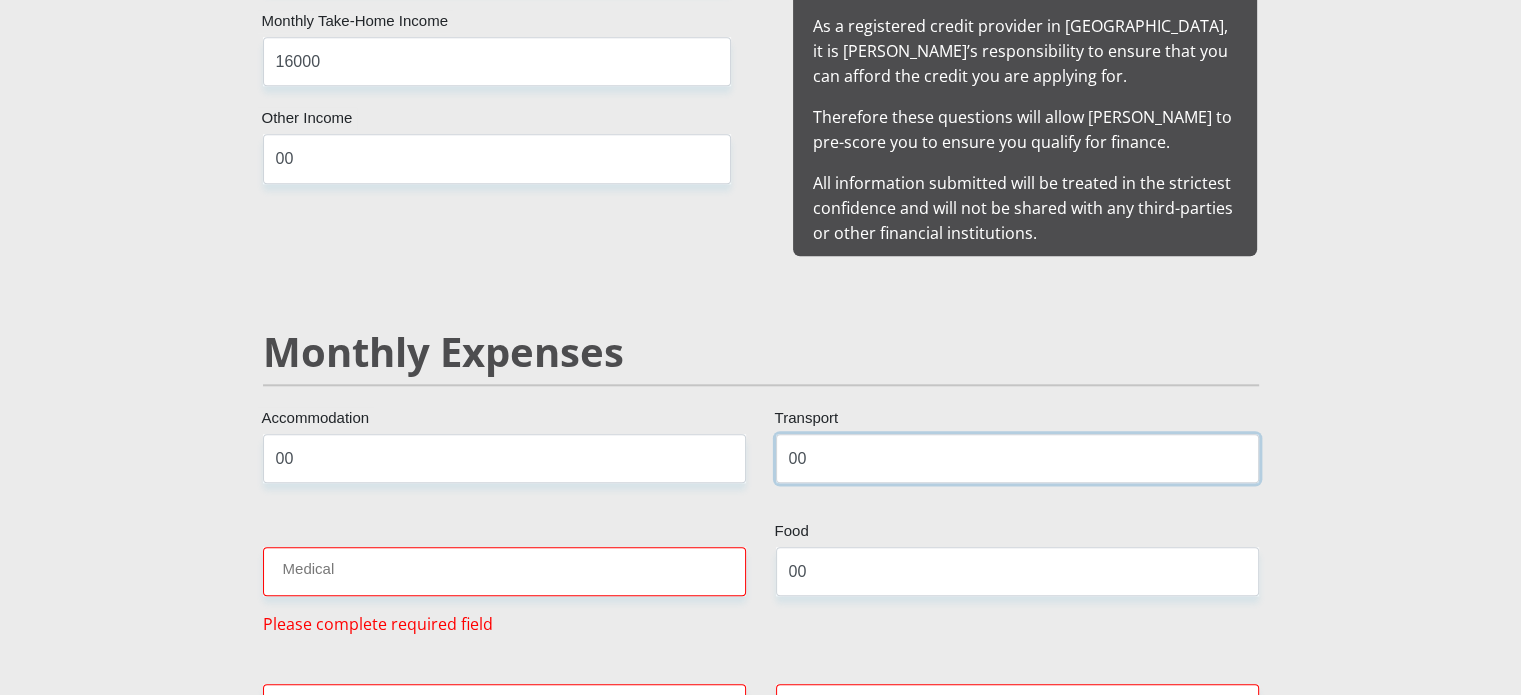 drag, startPoint x: 778, startPoint y: 436, endPoint x: 789, endPoint y: 440, distance: 11.7046995 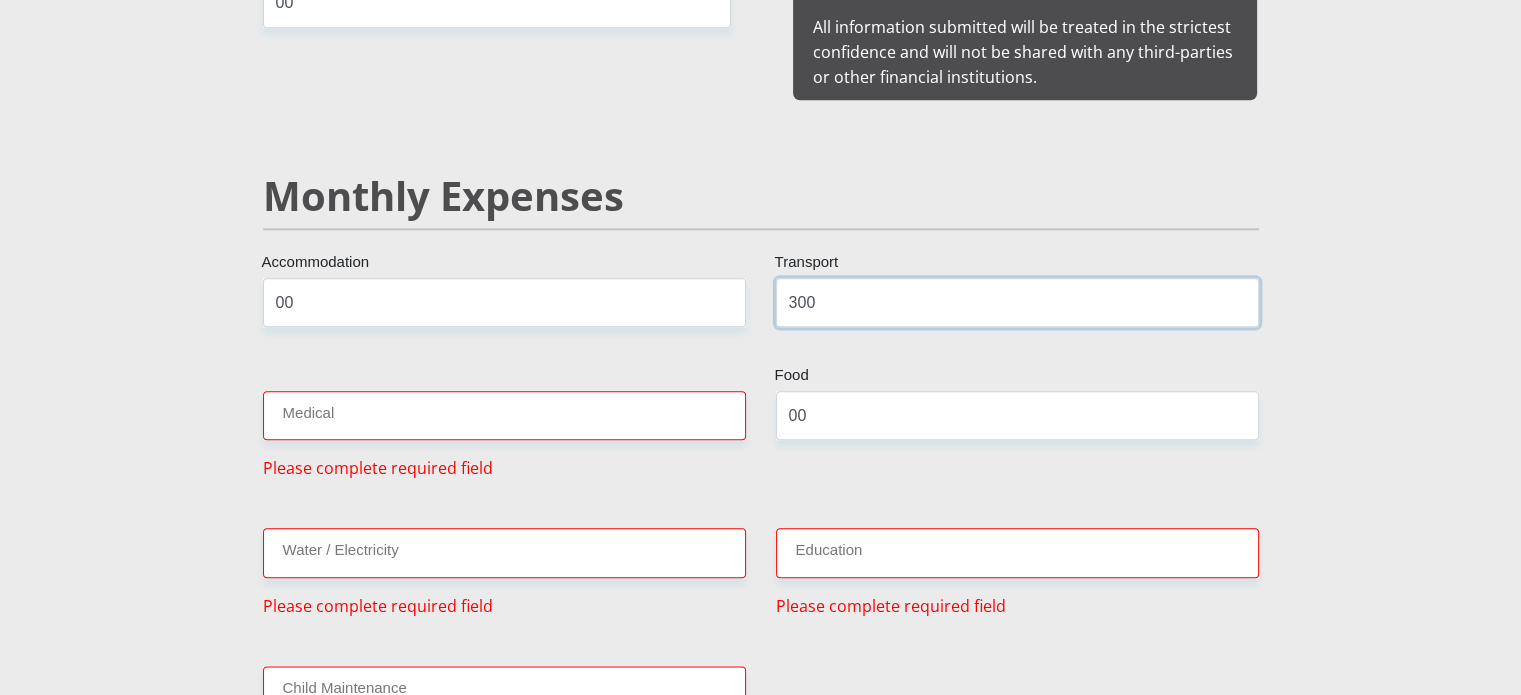 scroll, scrollTop: 2400, scrollLeft: 0, axis: vertical 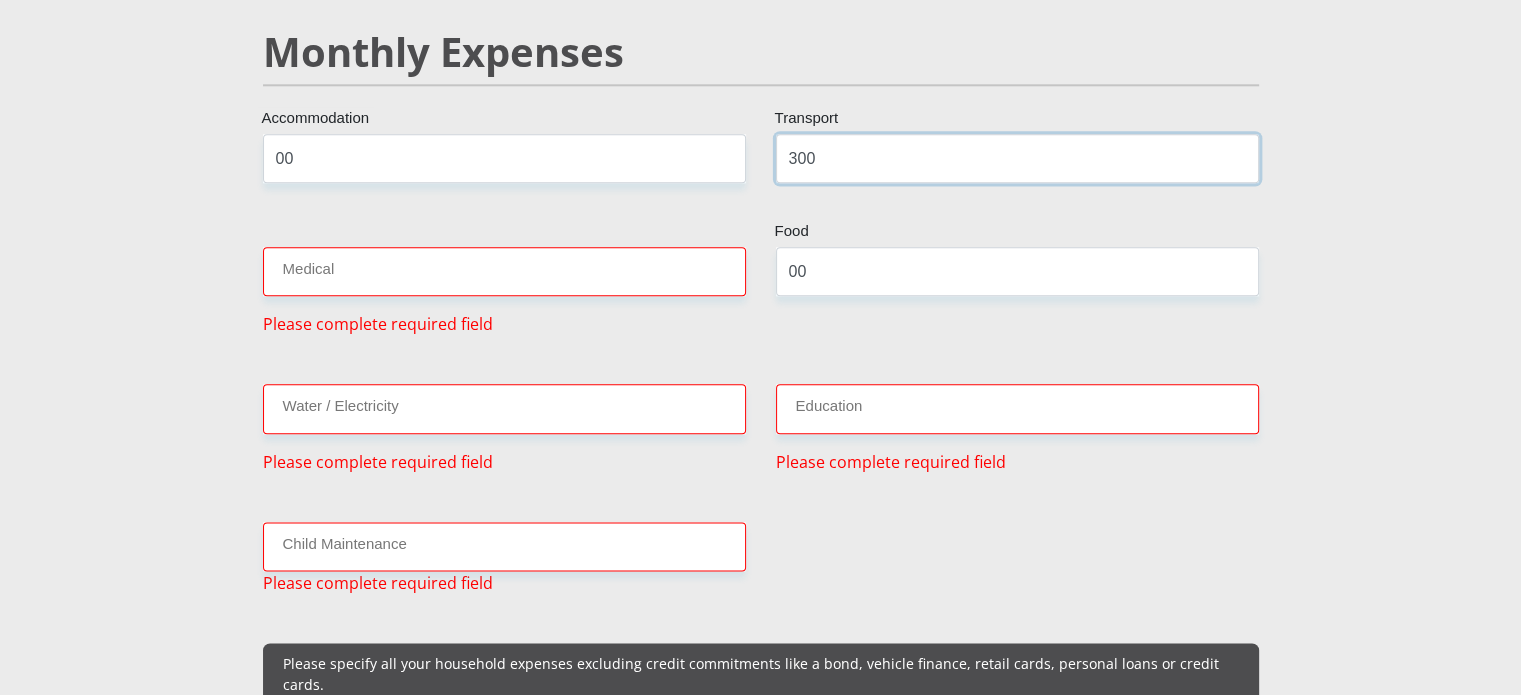 type on "300" 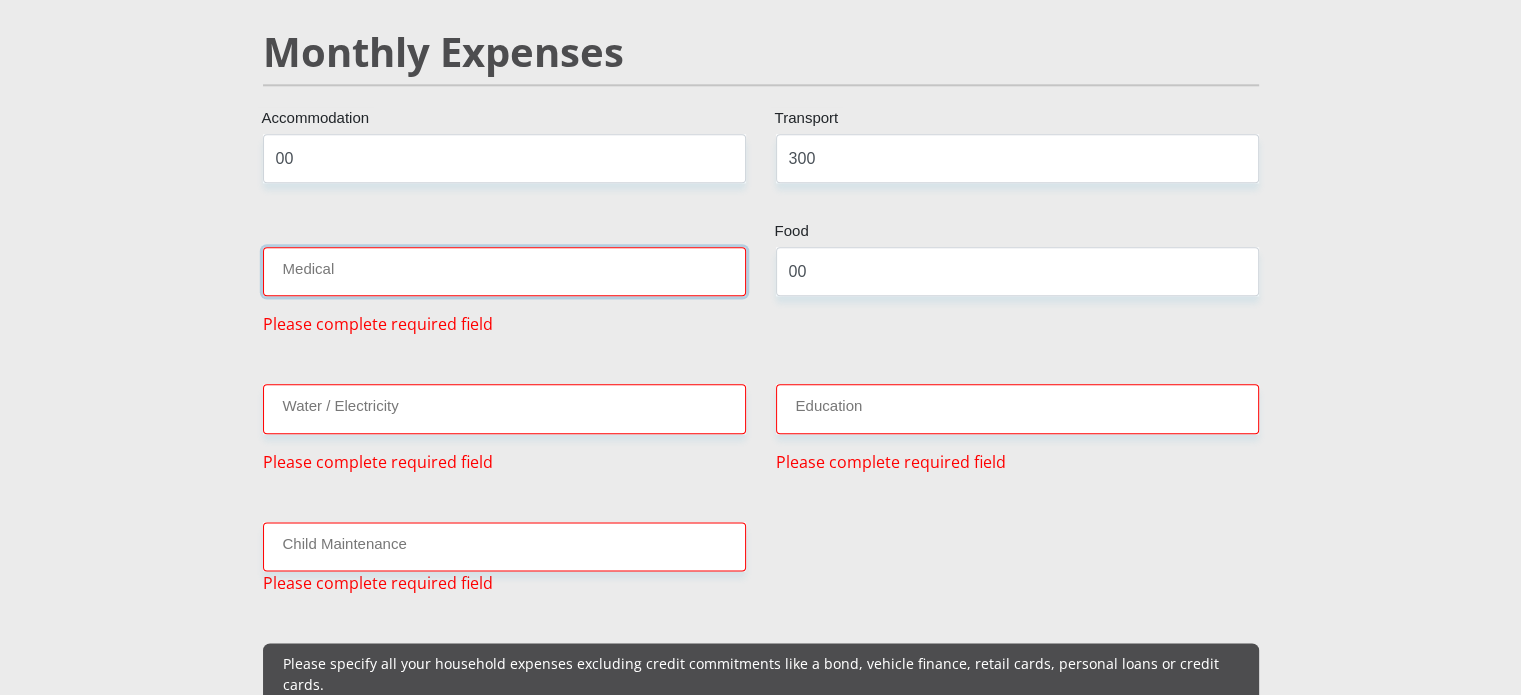 click on "Medical" at bounding box center [504, 271] 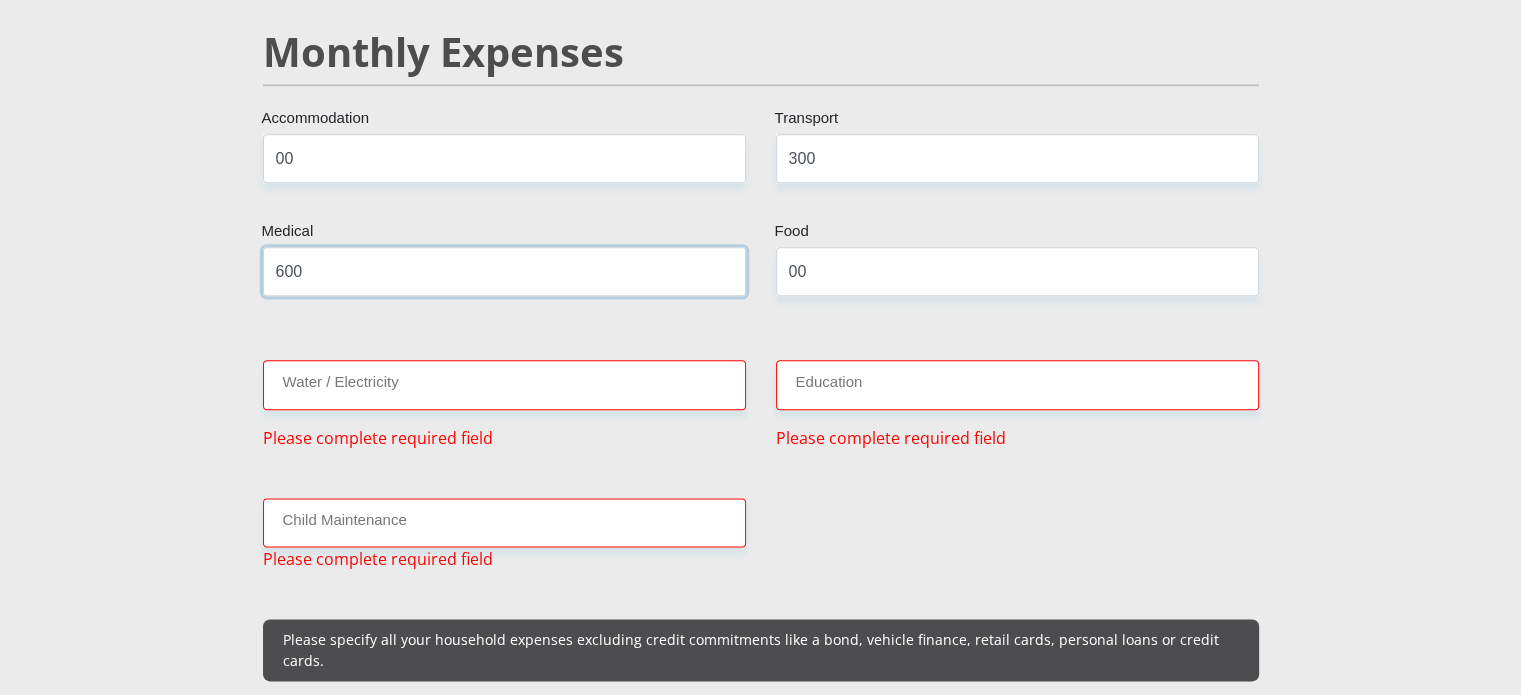 type on "600" 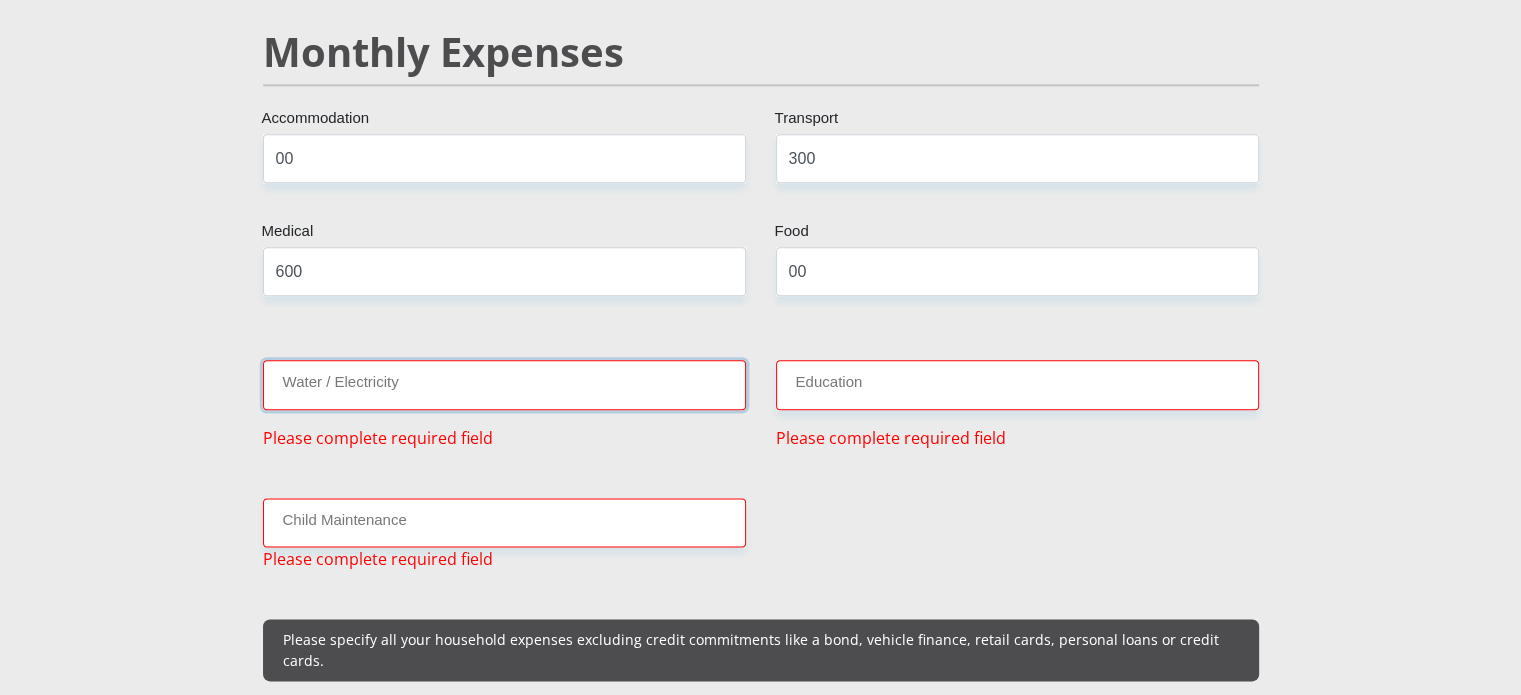 click on "Water / Electricity" at bounding box center [504, 384] 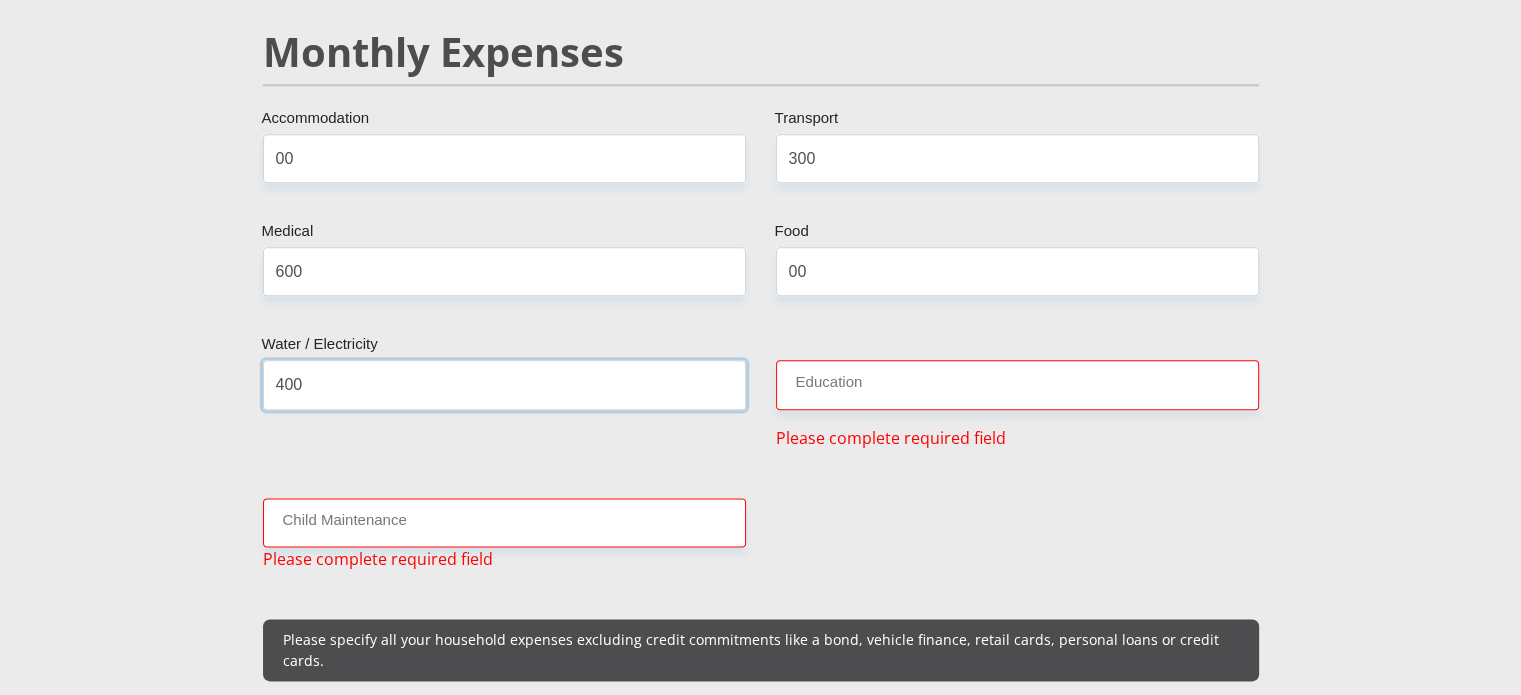 type on "400" 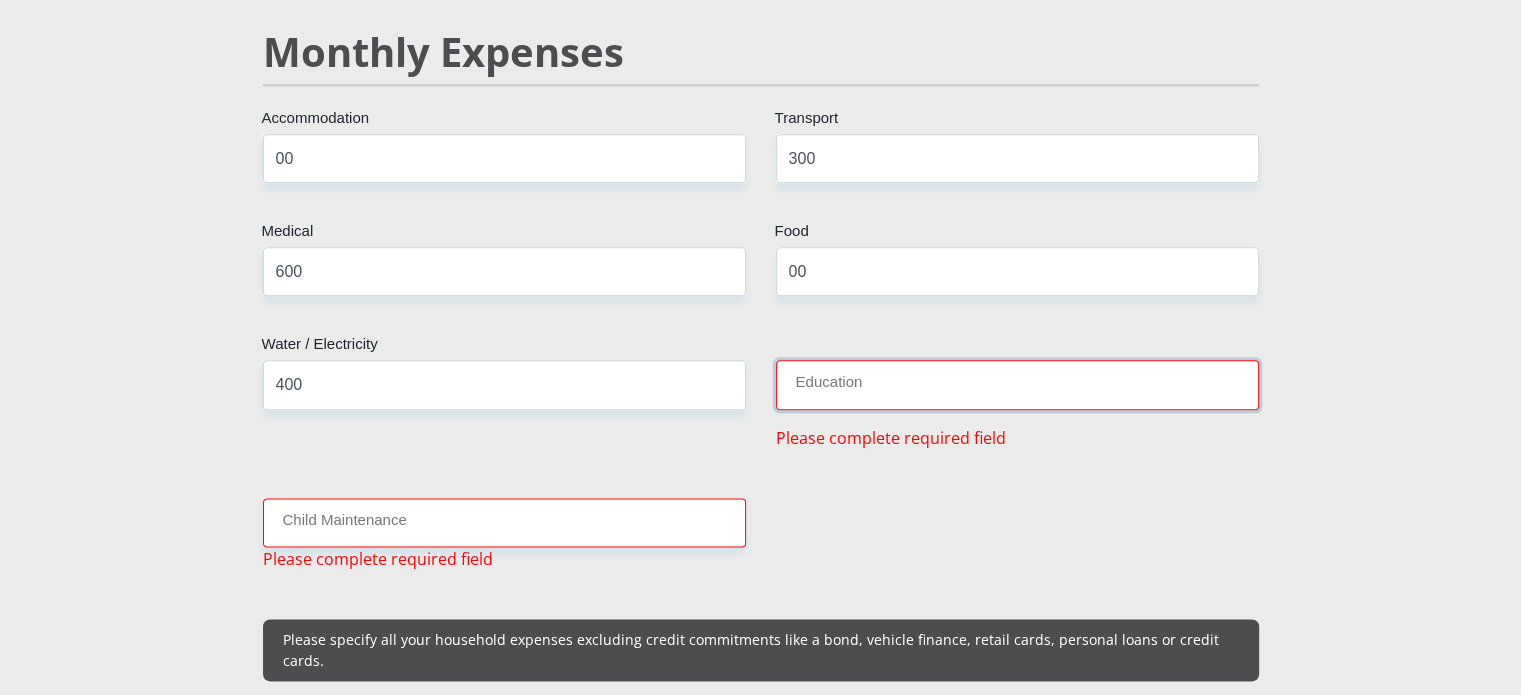click on "Education" at bounding box center [1017, 384] 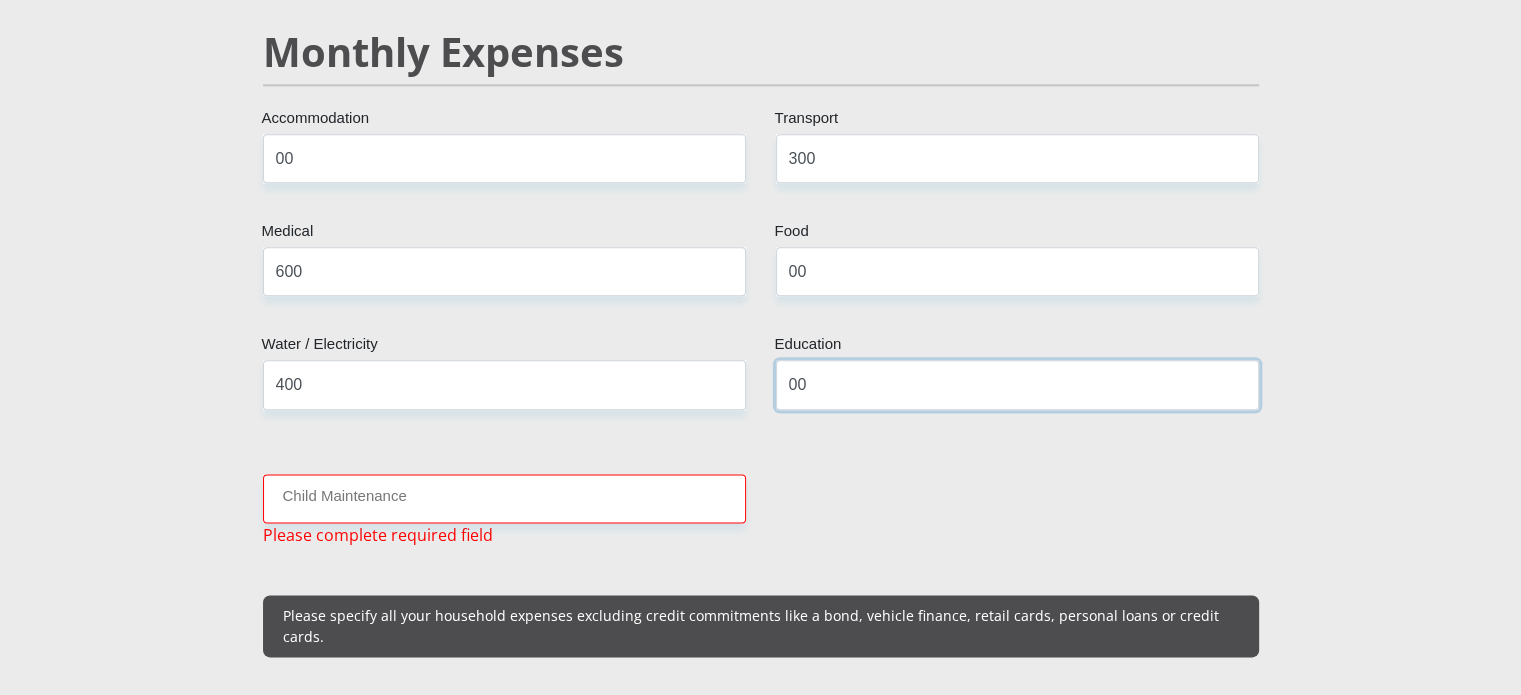 type on "00" 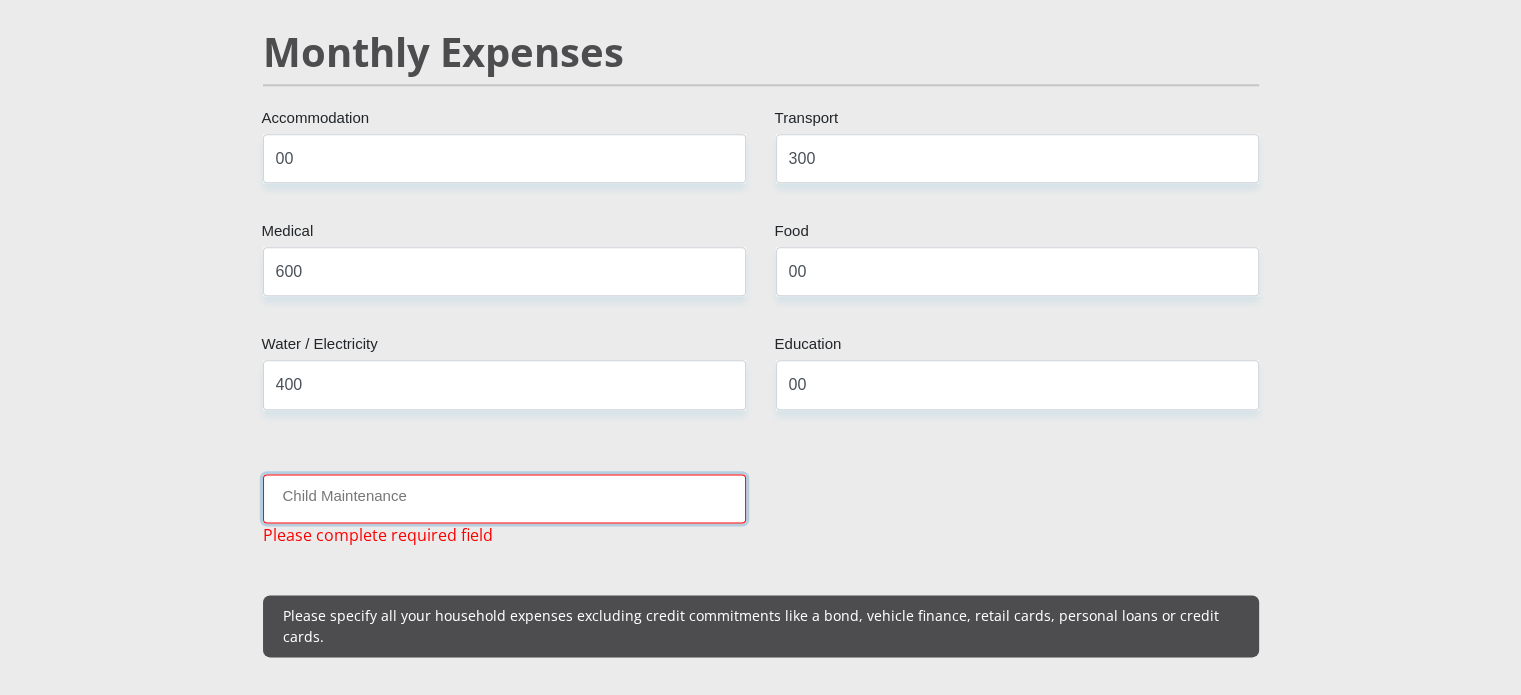 click on "Child Maintenance" at bounding box center [504, 498] 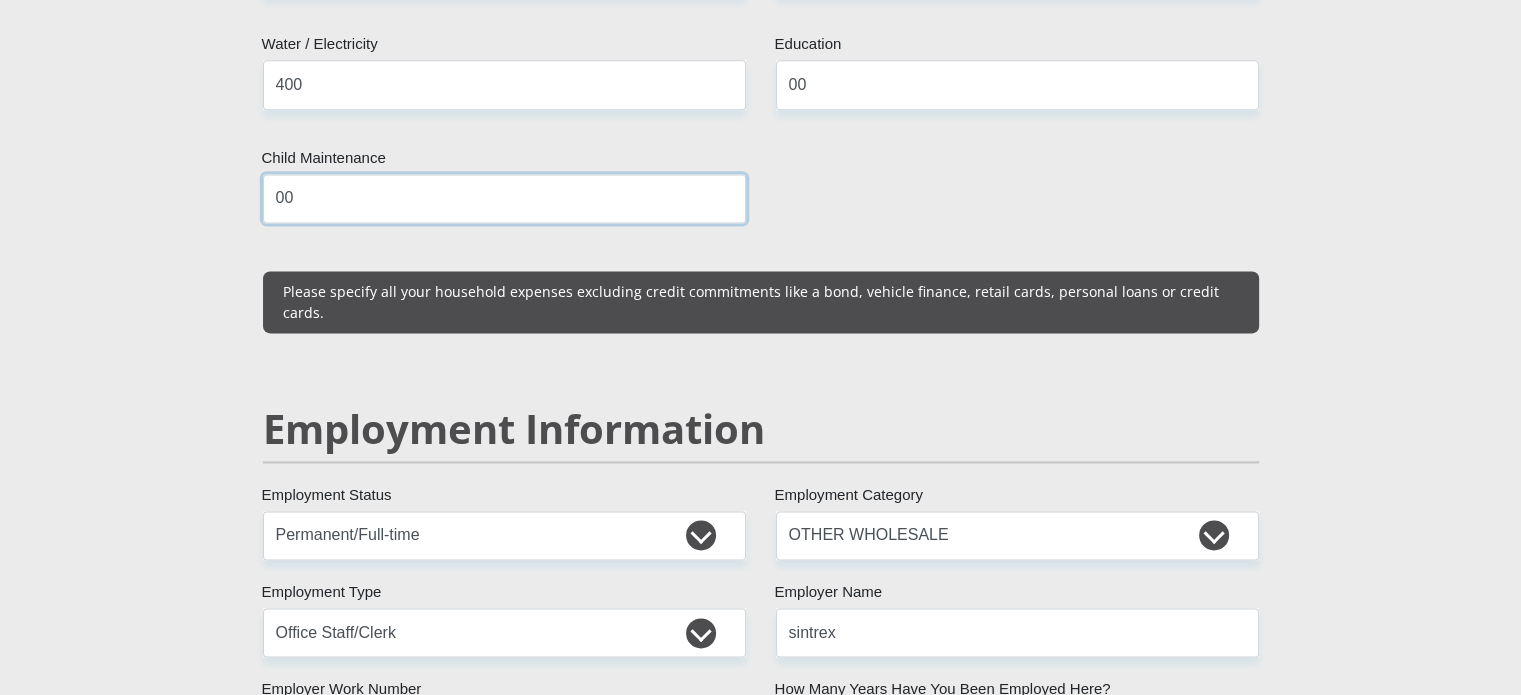 type on "00" 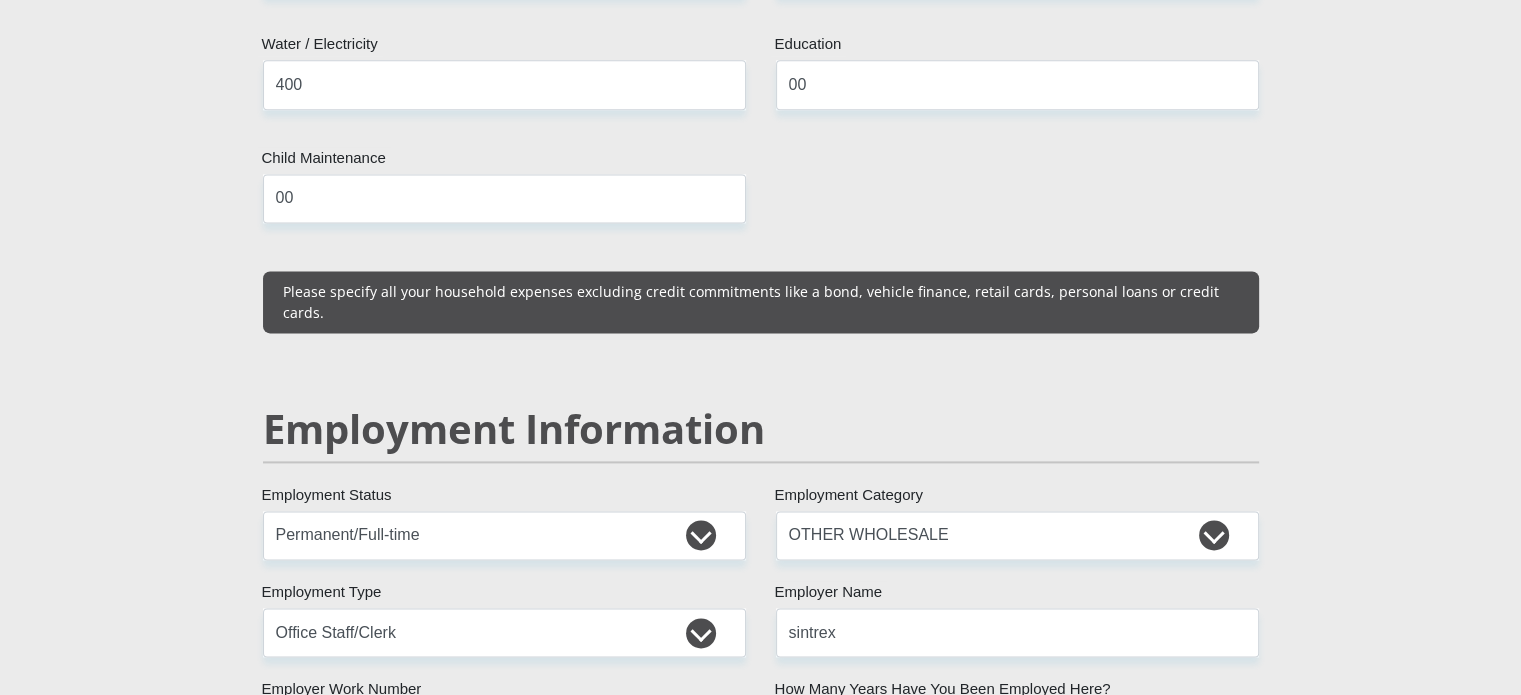 drag, startPoint x: 600, startPoint y: 451, endPoint x: 603, endPoint y: 463, distance: 12.369317 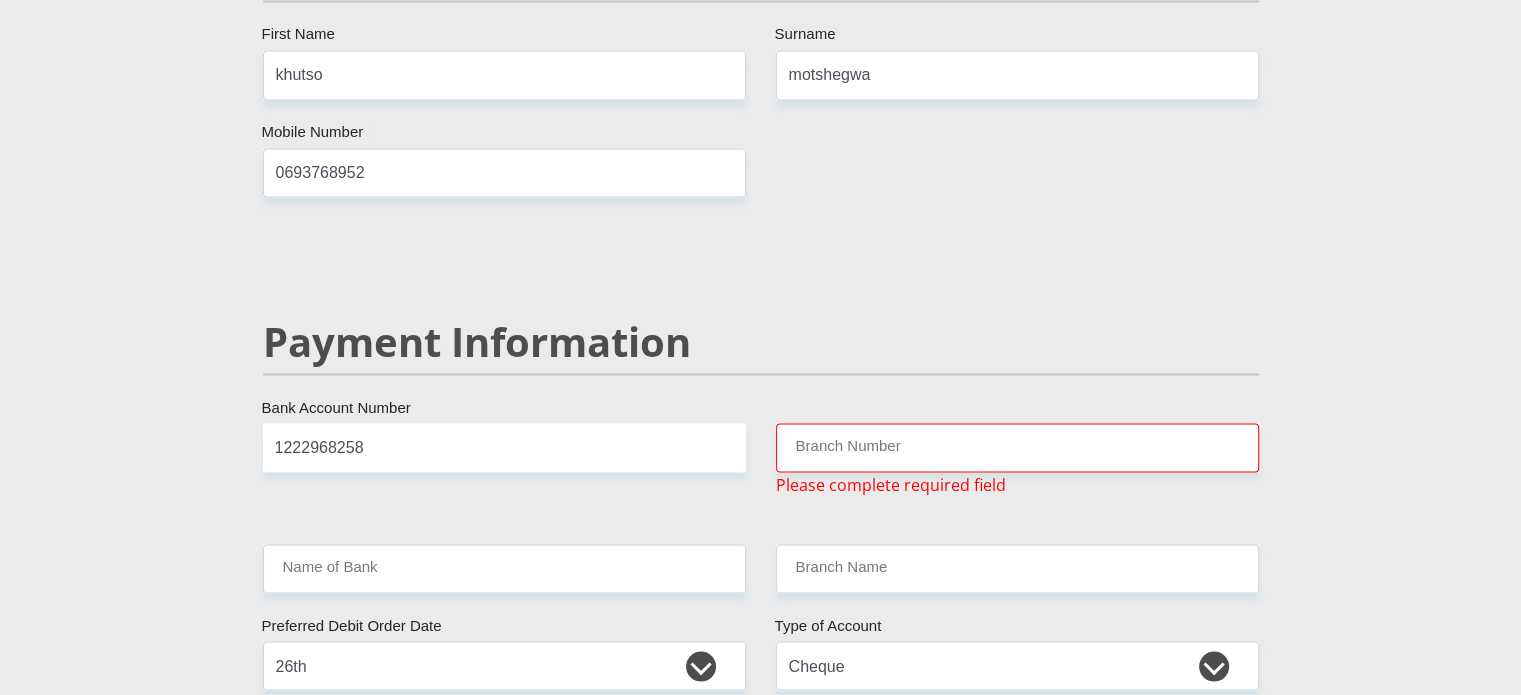 scroll, scrollTop: 5638, scrollLeft: 0, axis: vertical 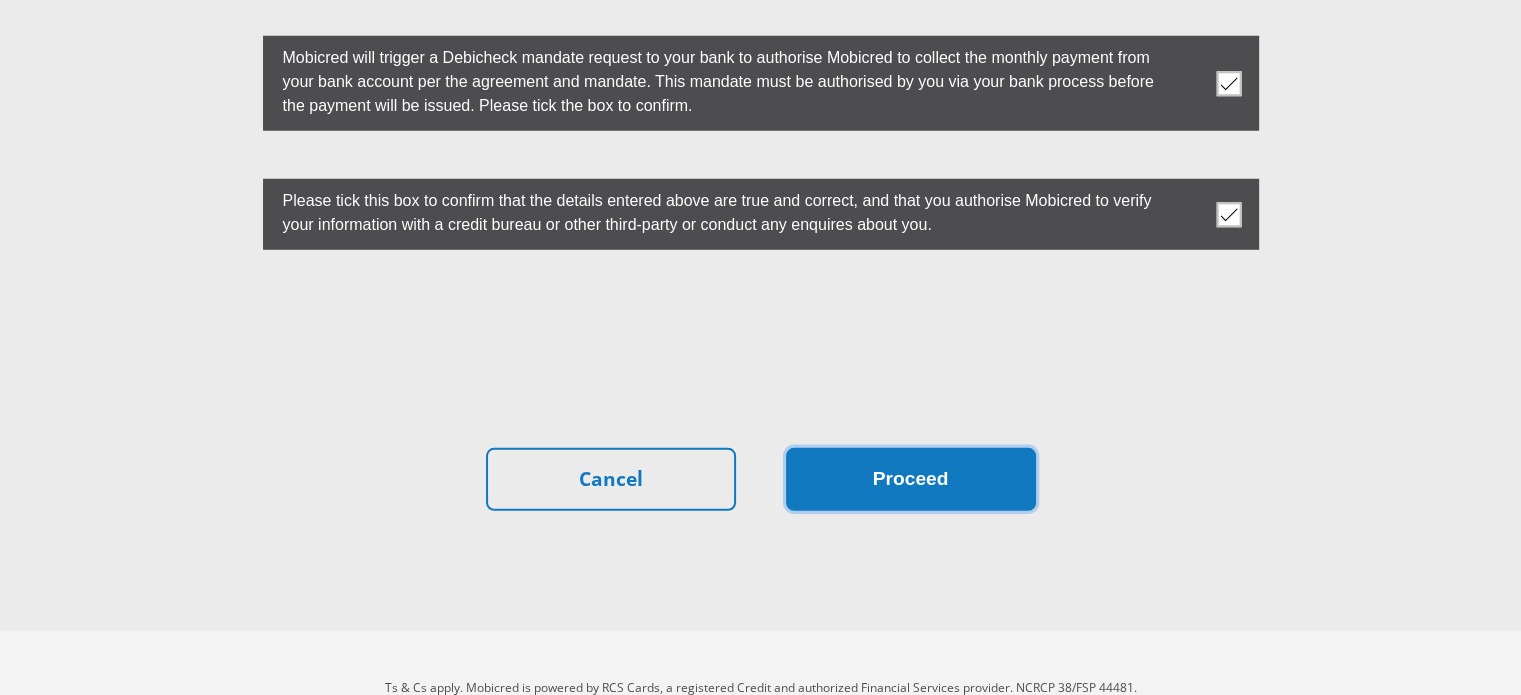click on "Proceed" at bounding box center [911, 479] 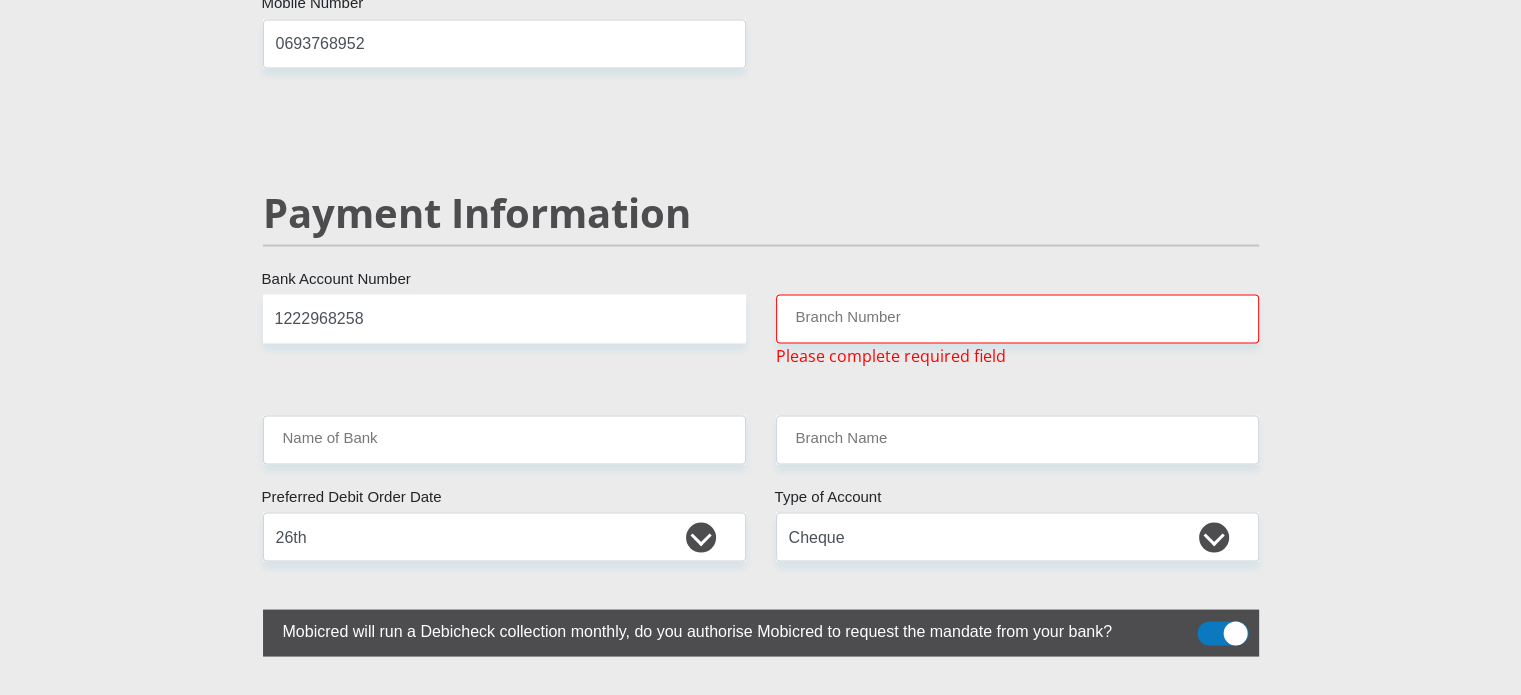 scroll, scrollTop: 3774, scrollLeft: 0, axis: vertical 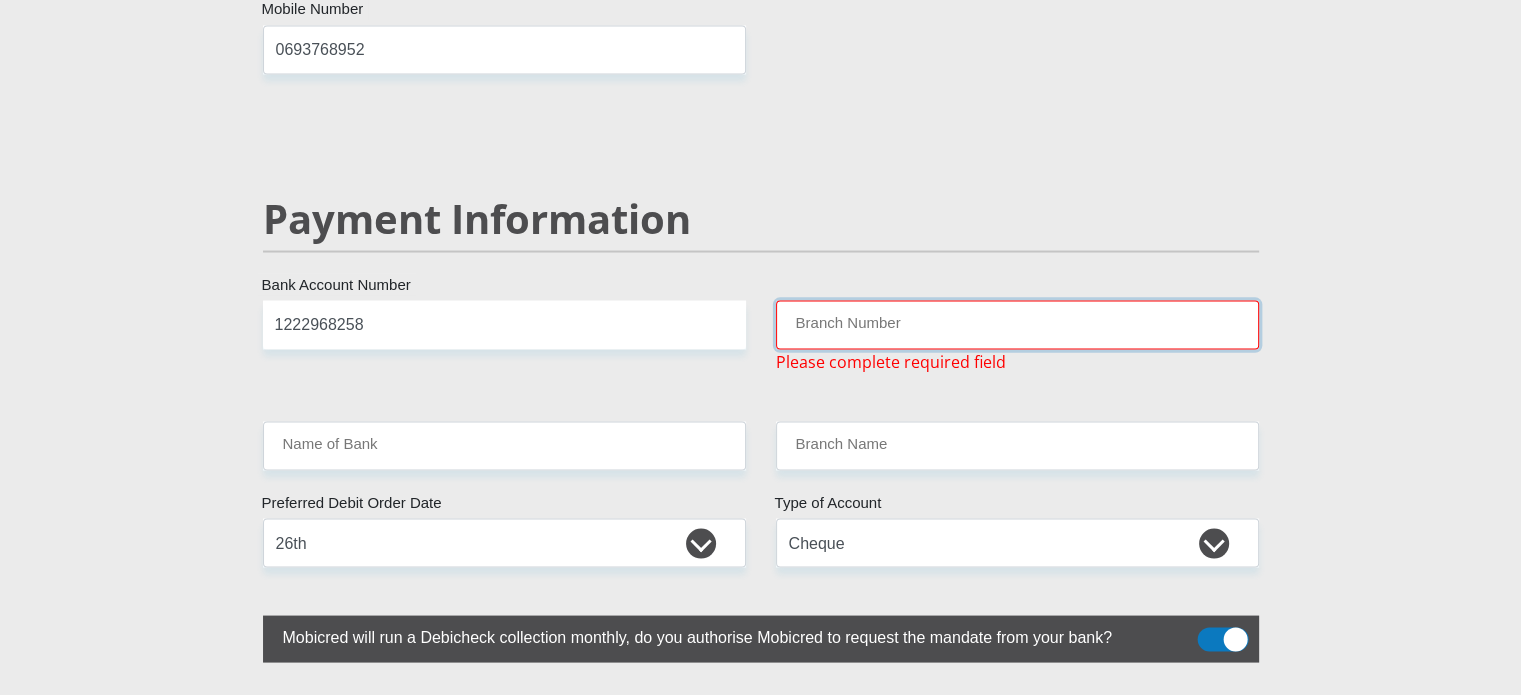 click on "Branch Number" at bounding box center (1017, 324) 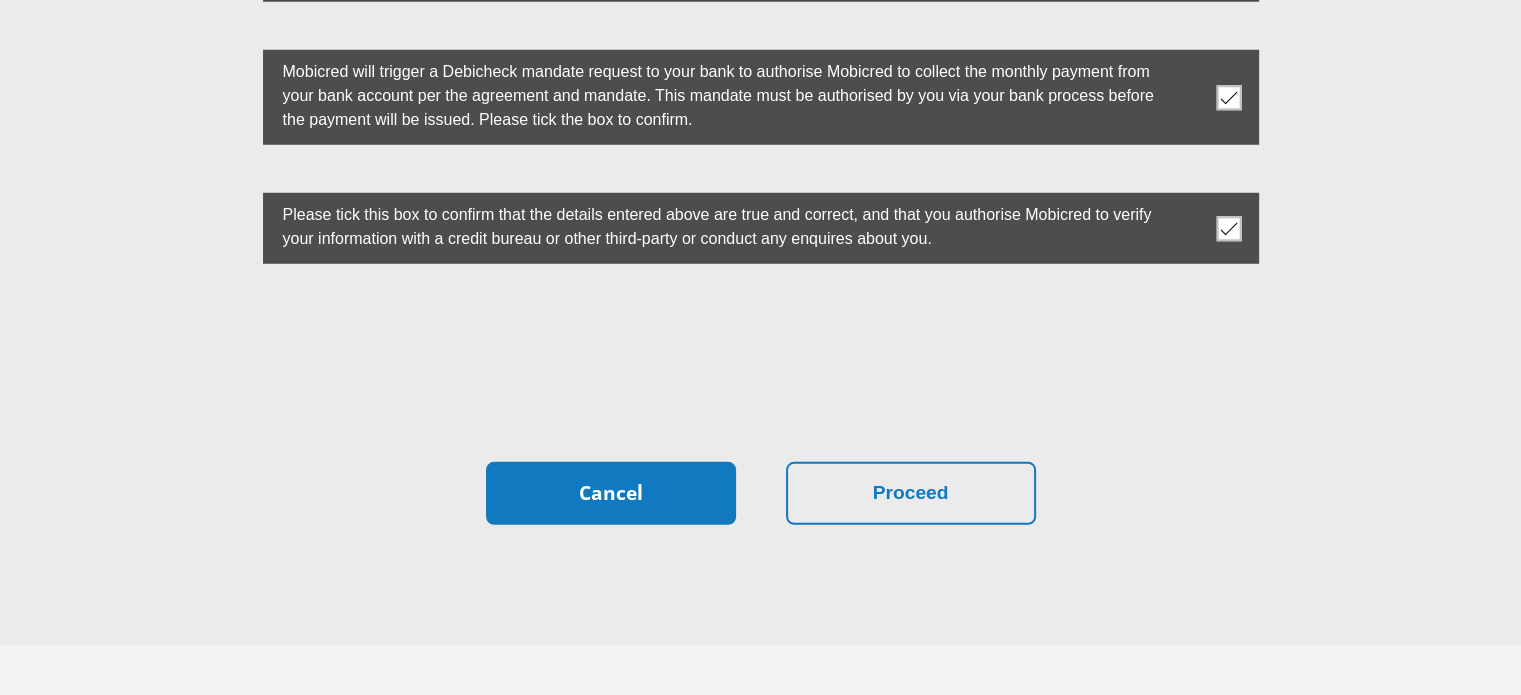 scroll, scrollTop: 5666, scrollLeft: 0, axis: vertical 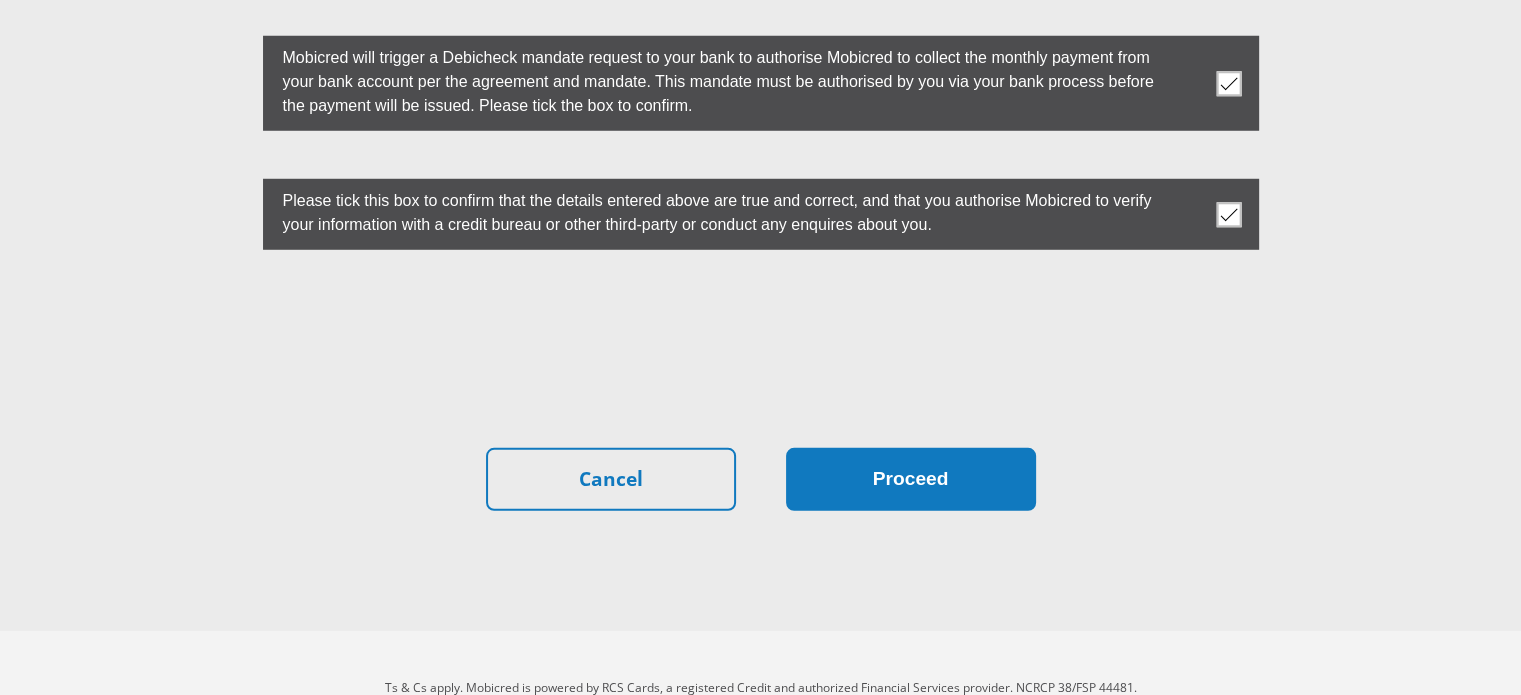 type on "0182" 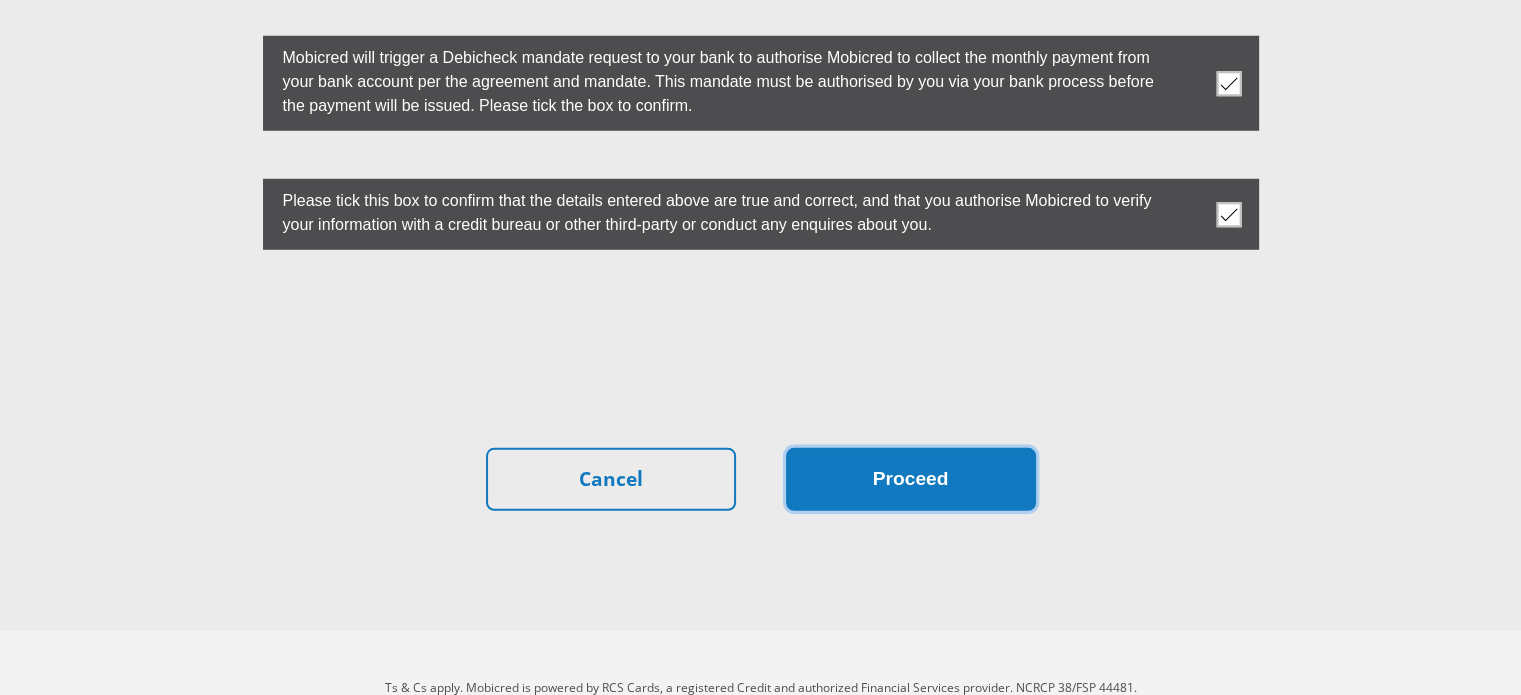 click on "Proceed" at bounding box center (911, 479) 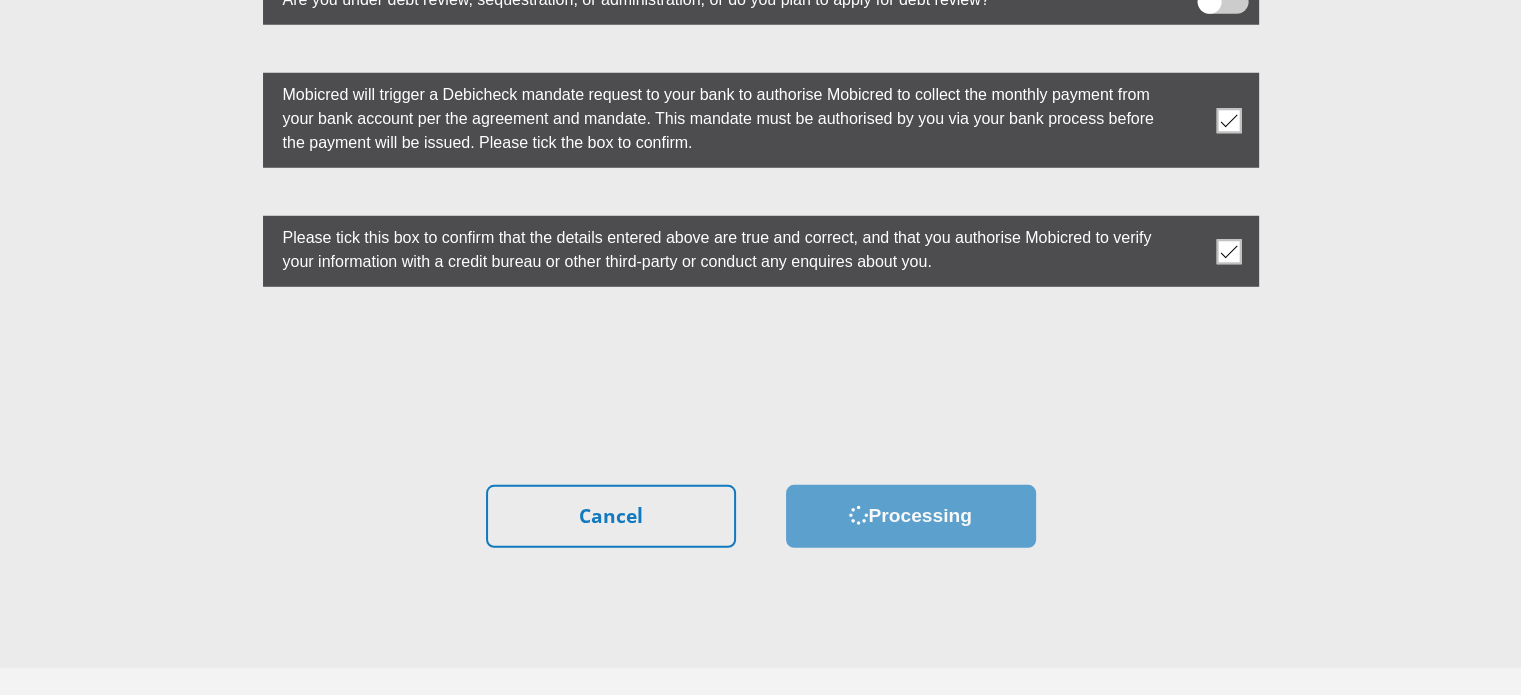 scroll, scrollTop: 5308, scrollLeft: 0, axis: vertical 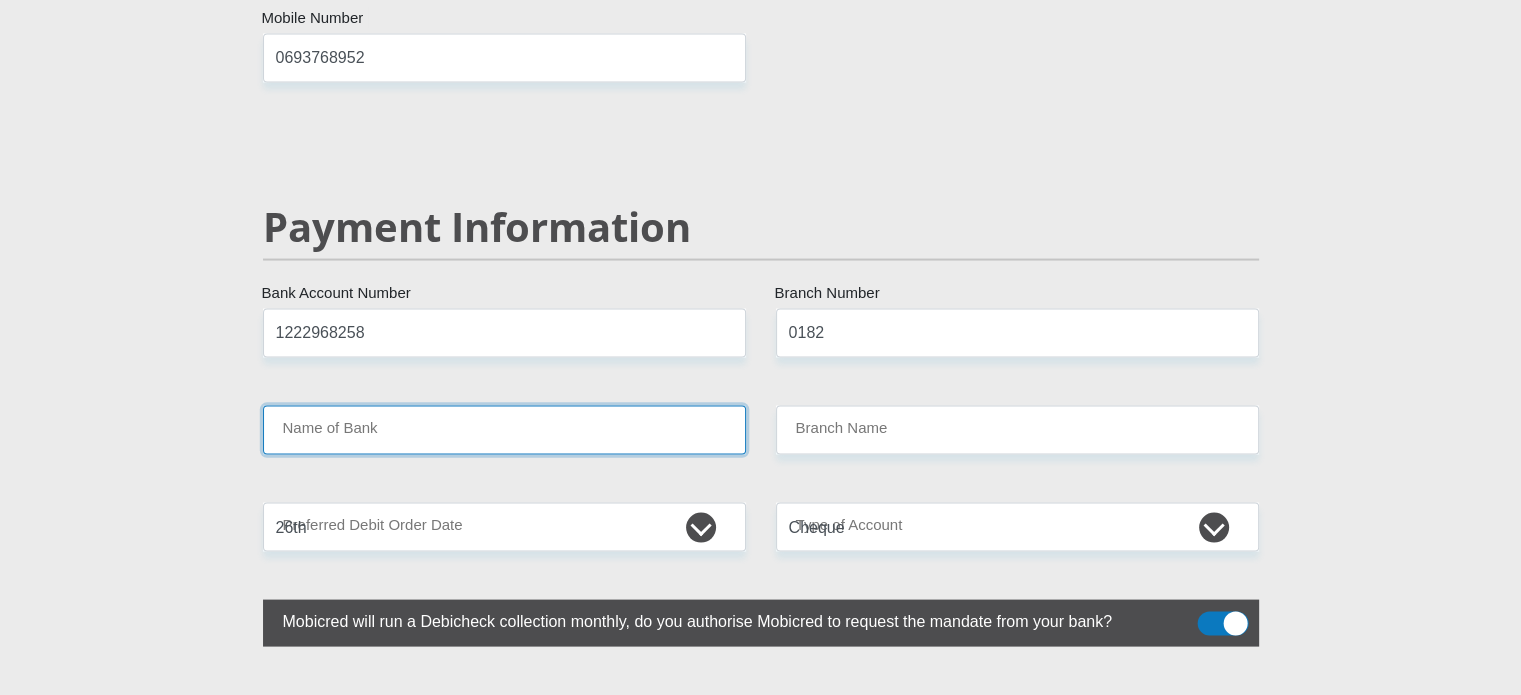 click on "Name of Bank" at bounding box center [504, 430] 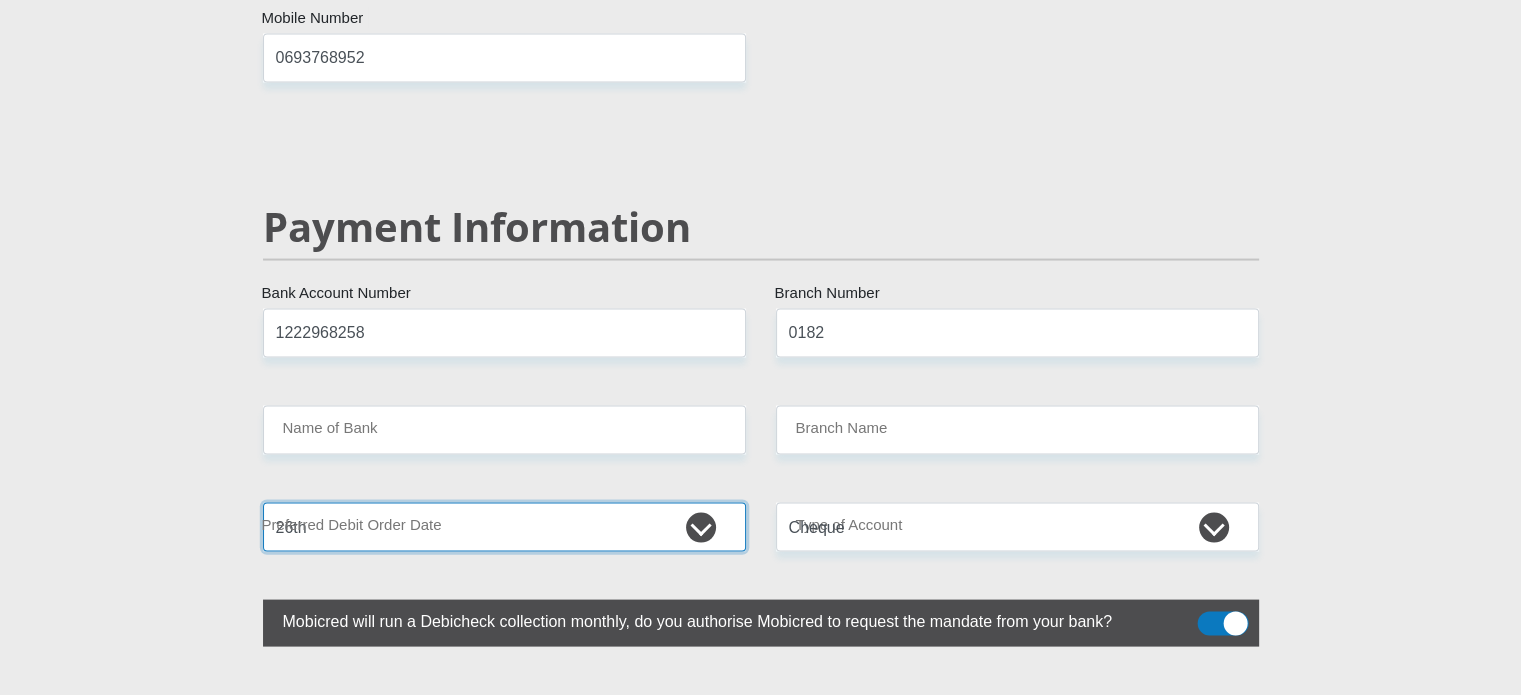 click on "1st
2nd
3rd
4th
5th
7th
18th
19th
20th
21st
22nd
23rd
24th
25th
26th
27th
28th
29th
30th" at bounding box center [504, 527] 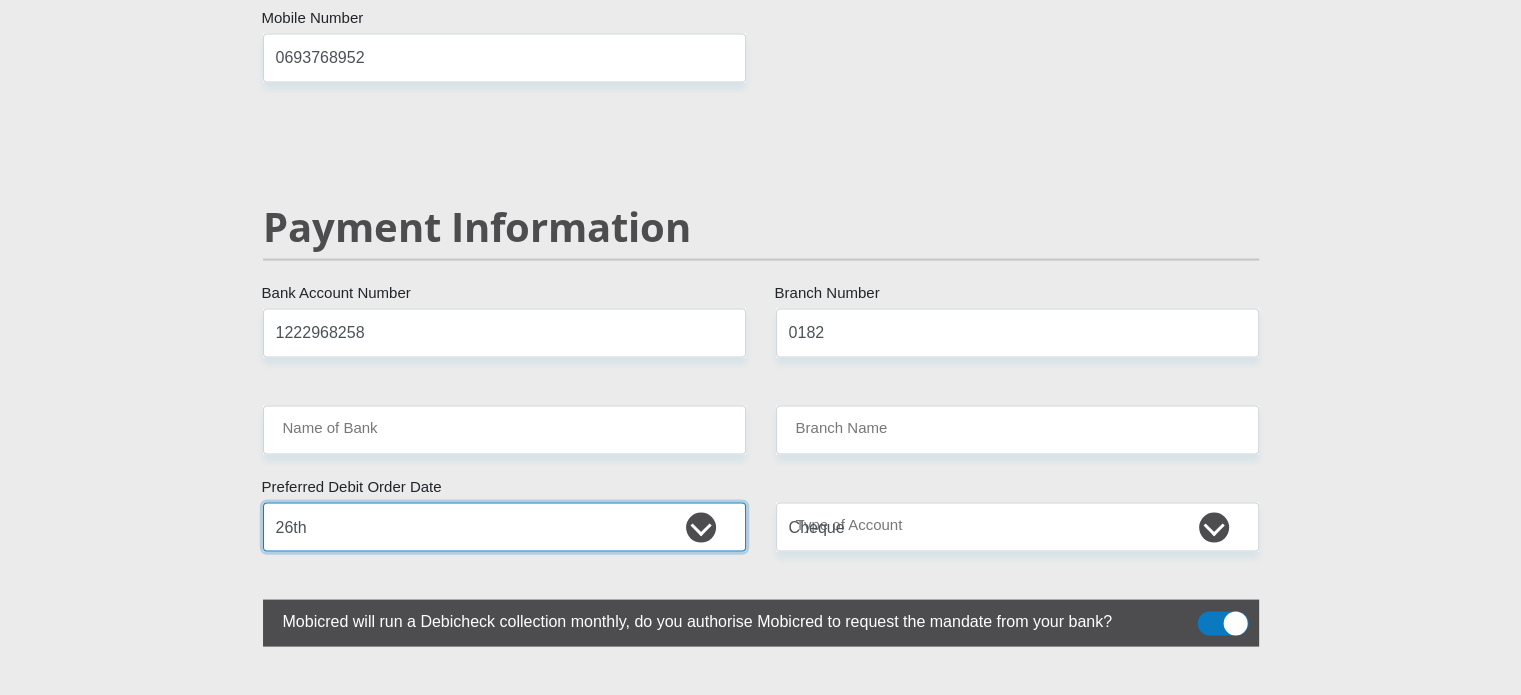 click on "1st
2nd
3rd
4th
5th
7th
18th
19th
20th
21st
22nd
23rd
24th
25th
26th
27th
28th
29th
30th" at bounding box center (504, 527) 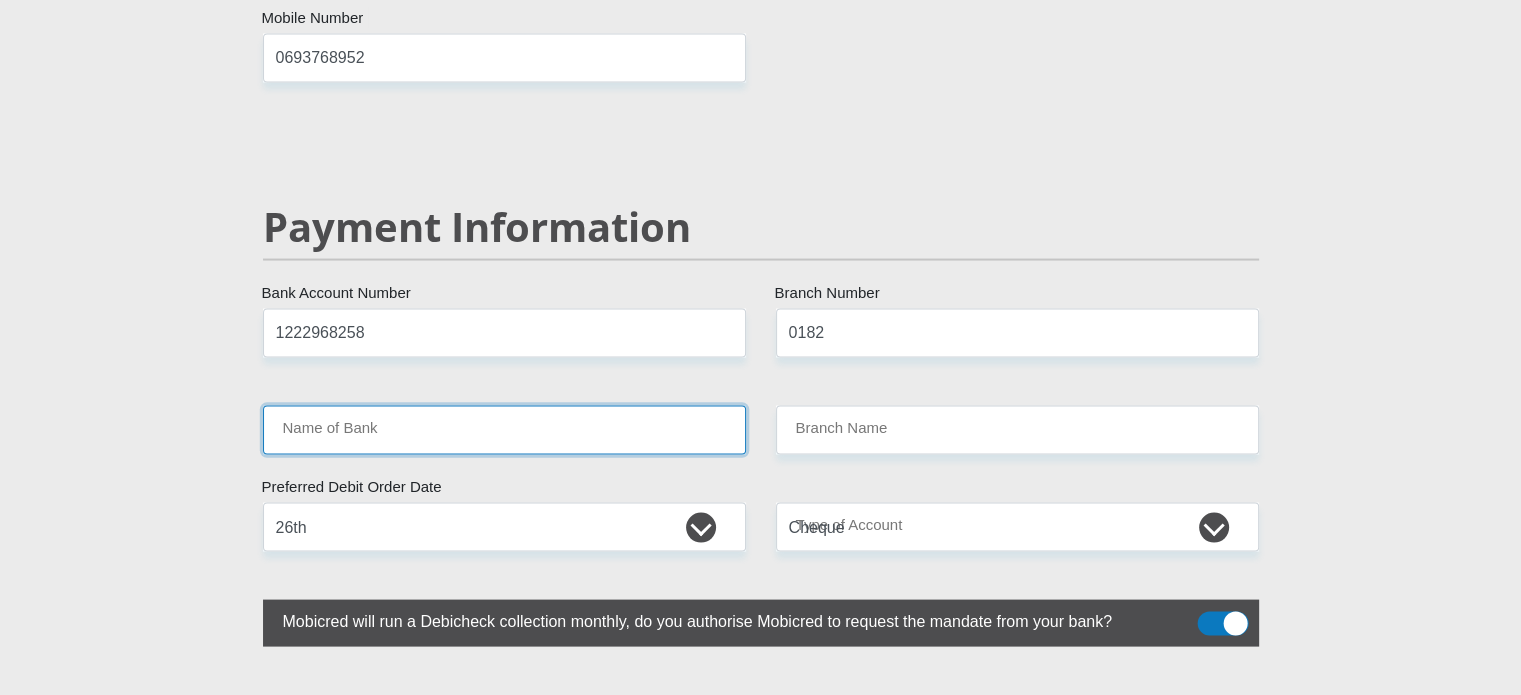 click on "Name of Bank" at bounding box center (504, 430) 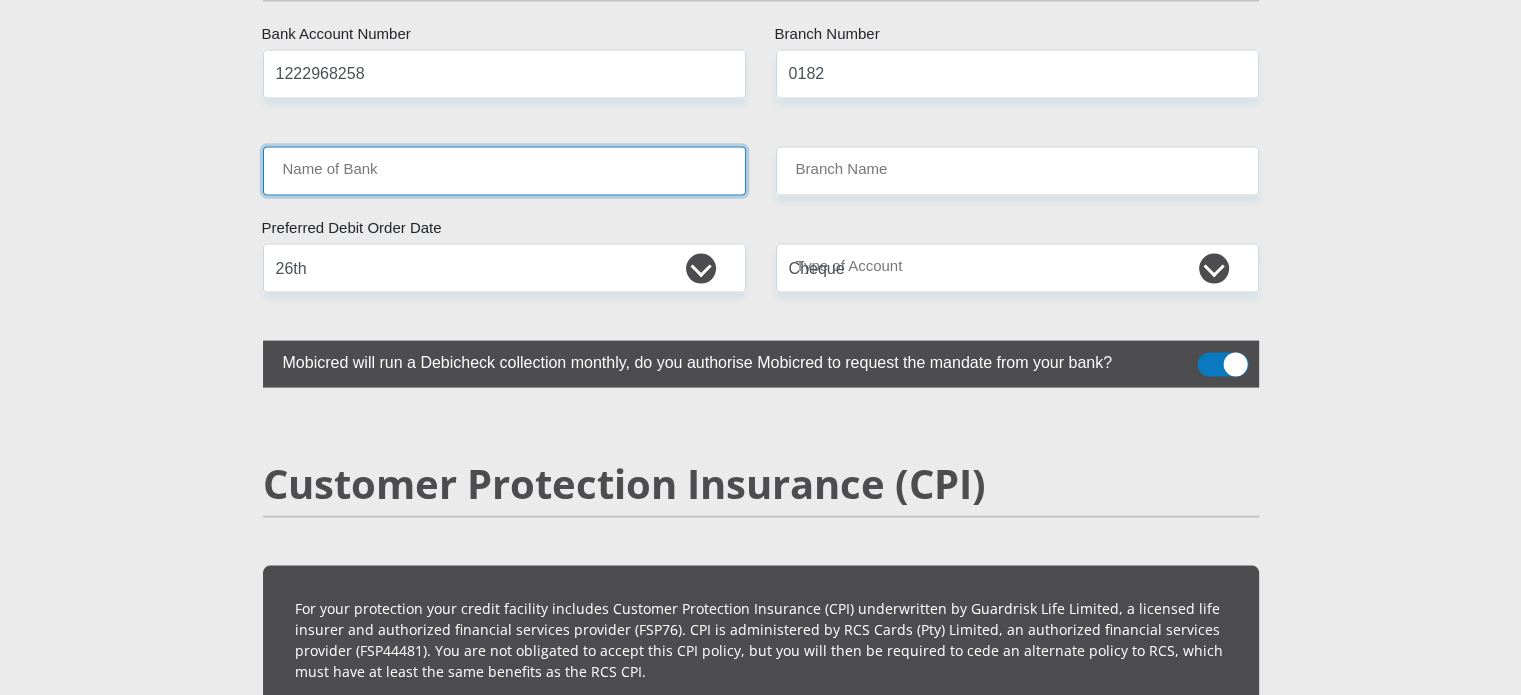scroll, scrollTop: 3803, scrollLeft: 0, axis: vertical 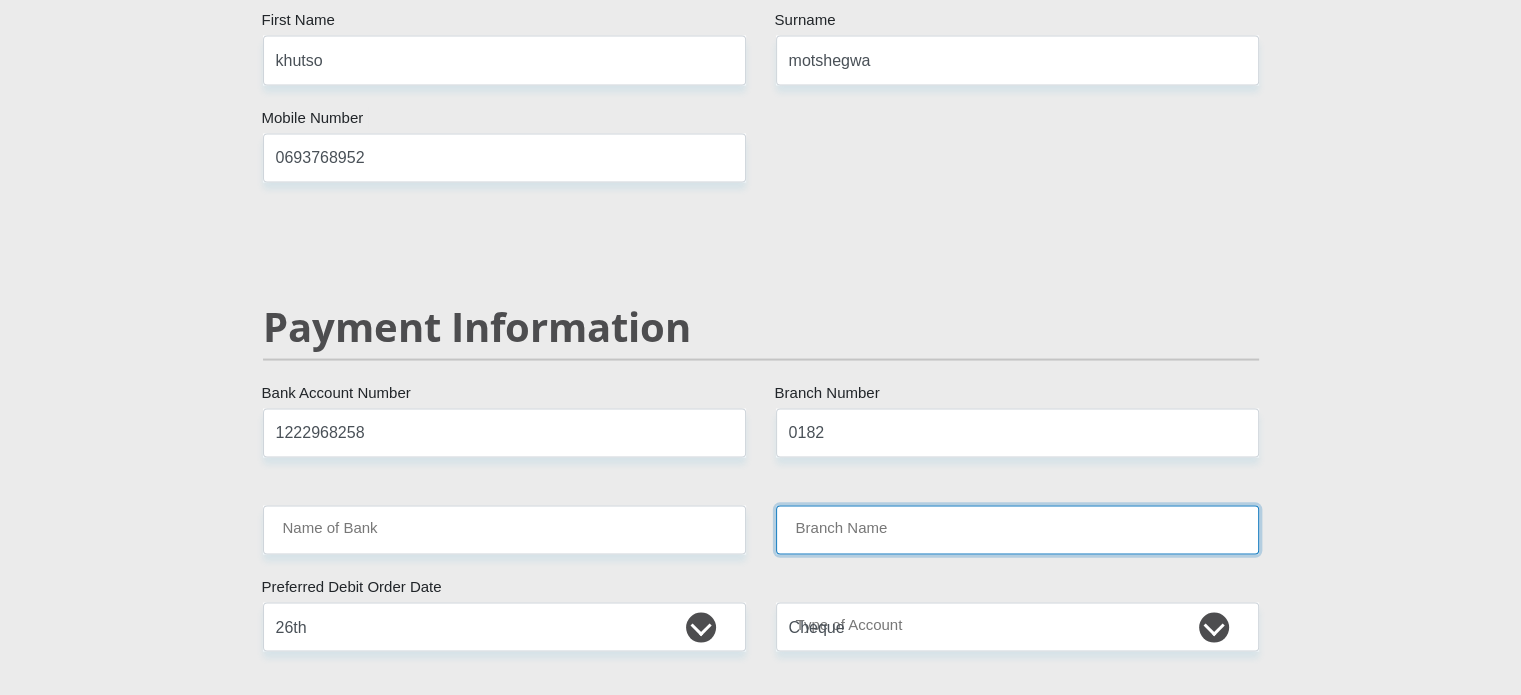 click on "Branch Name" at bounding box center [1017, 530] 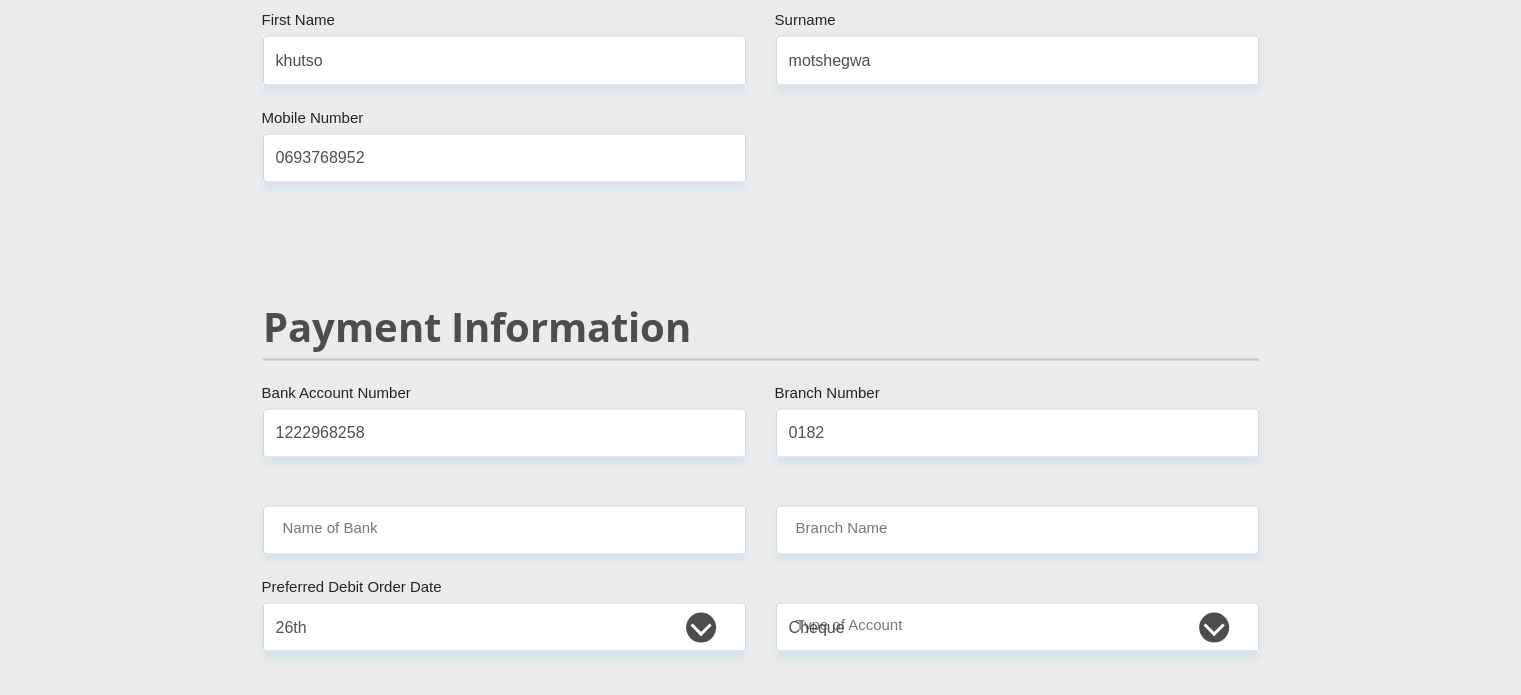 drag, startPoint x: 1112, startPoint y: 343, endPoint x: 1124, endPoint y: 328, distance: 19.209373 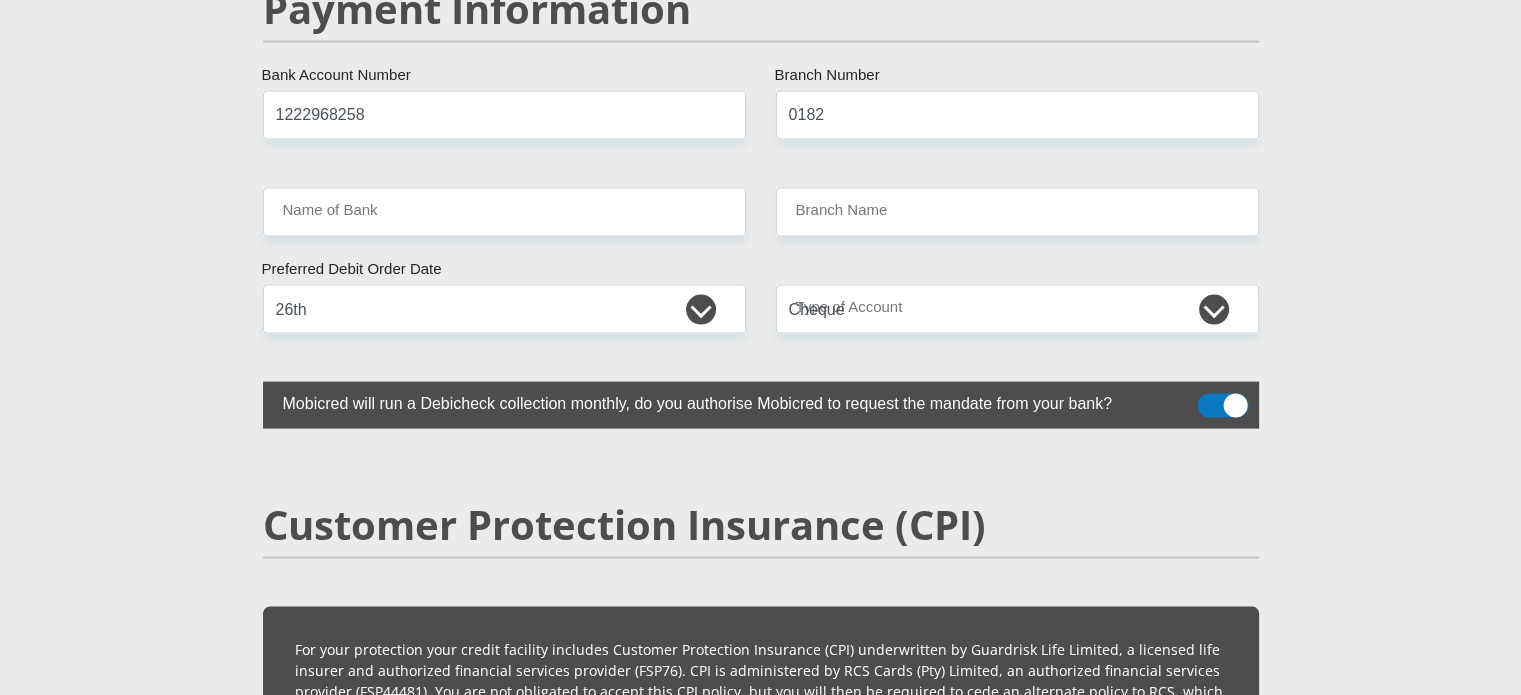 scroll, scrollTop: 3903, scrollLeft: 0, axis: vertical 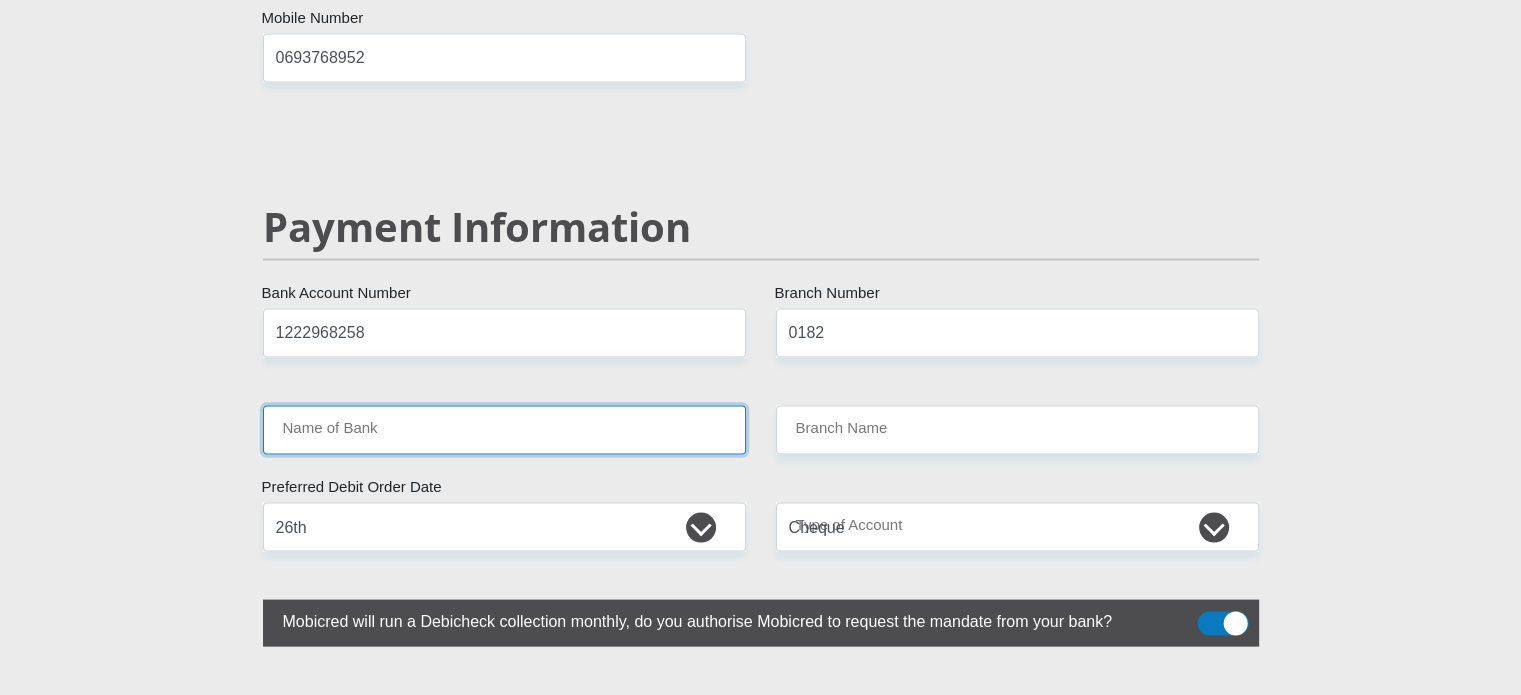 click on "Name of Bank" at bounding box center [504, 430] 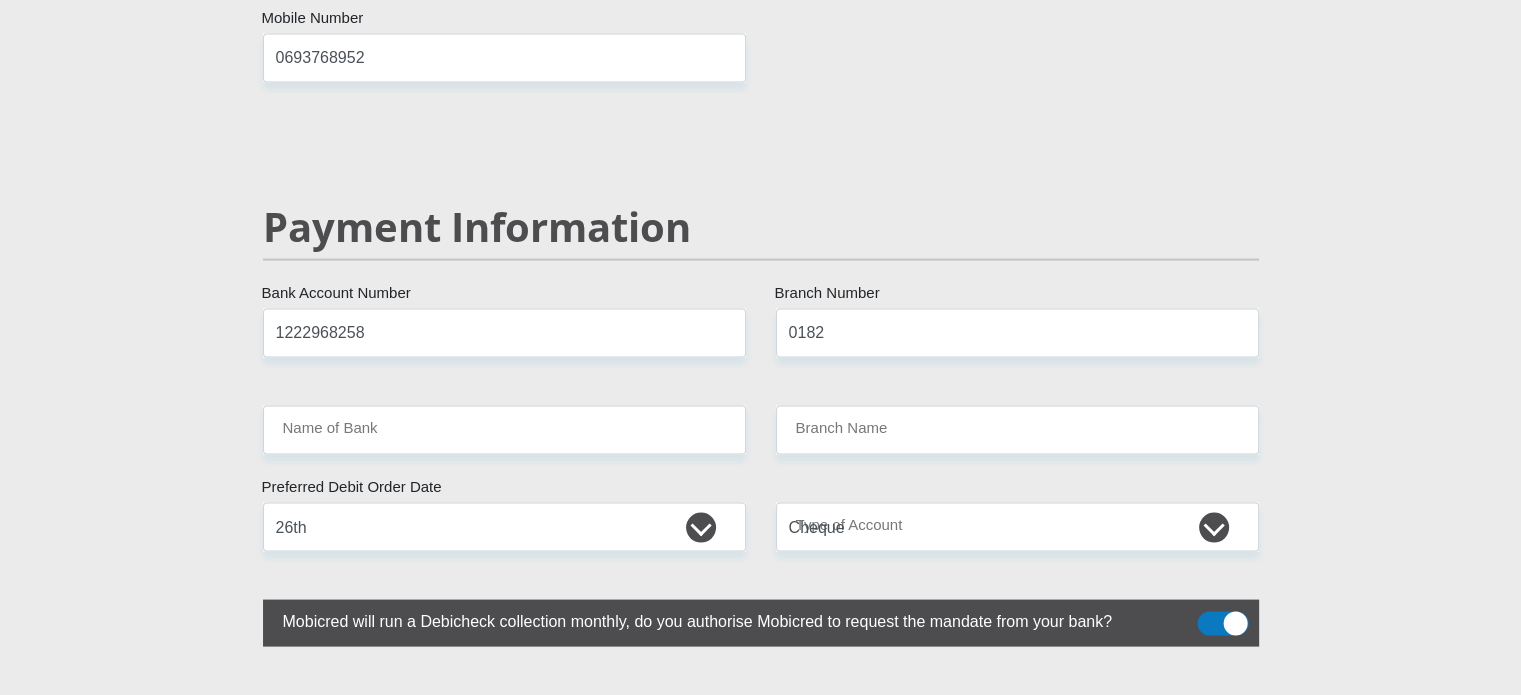 click on "The bank name field is required.
The branch name field is required.
Personal Details
Mr
Ms
Mrs
Dr
Other
Title
koketso
First Name
malebane
Surname
9407045438080
South African ID Number
Please input valid ID number
South Africa
Afghanistan
Aland Islands
Albania
Algeria" at bounding box center [760, -630] 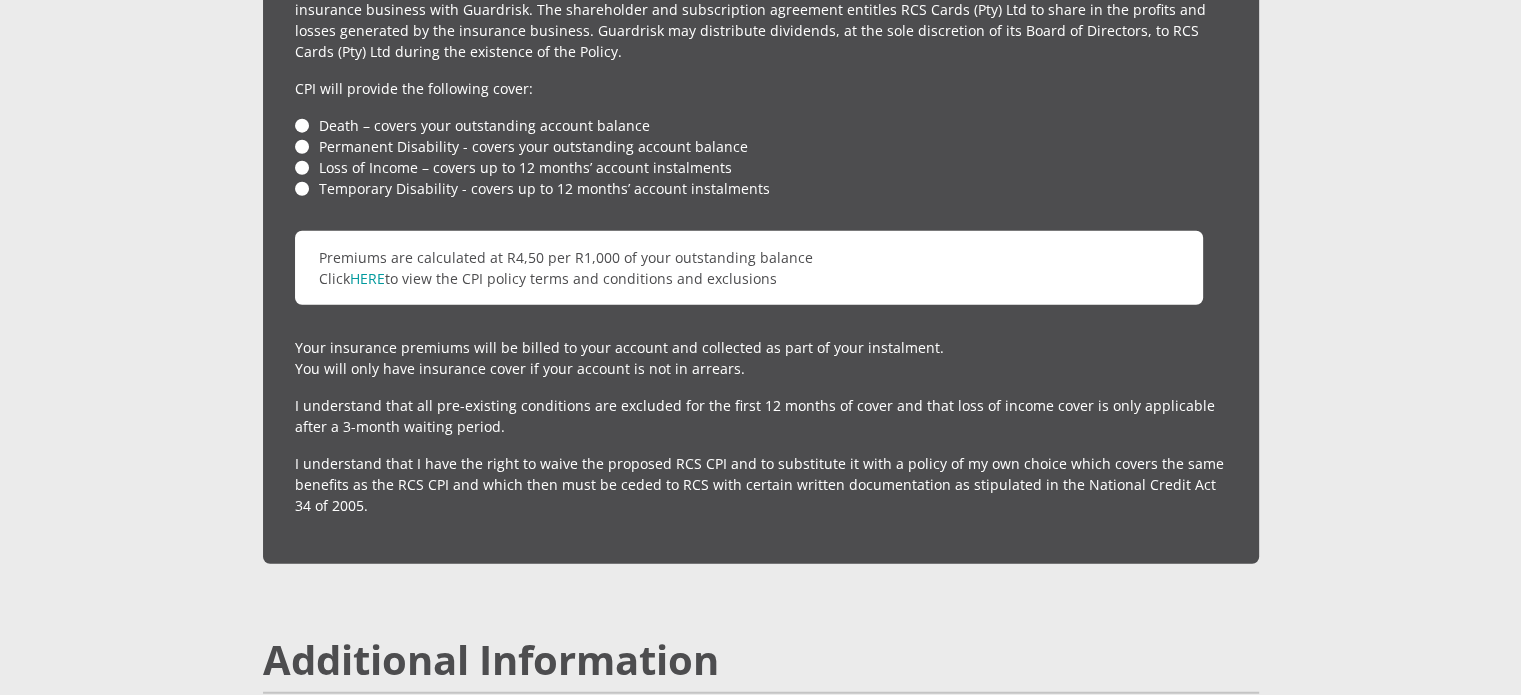 scroll, scrollTop: 5603, scrollLeft: 0, axis: vertical 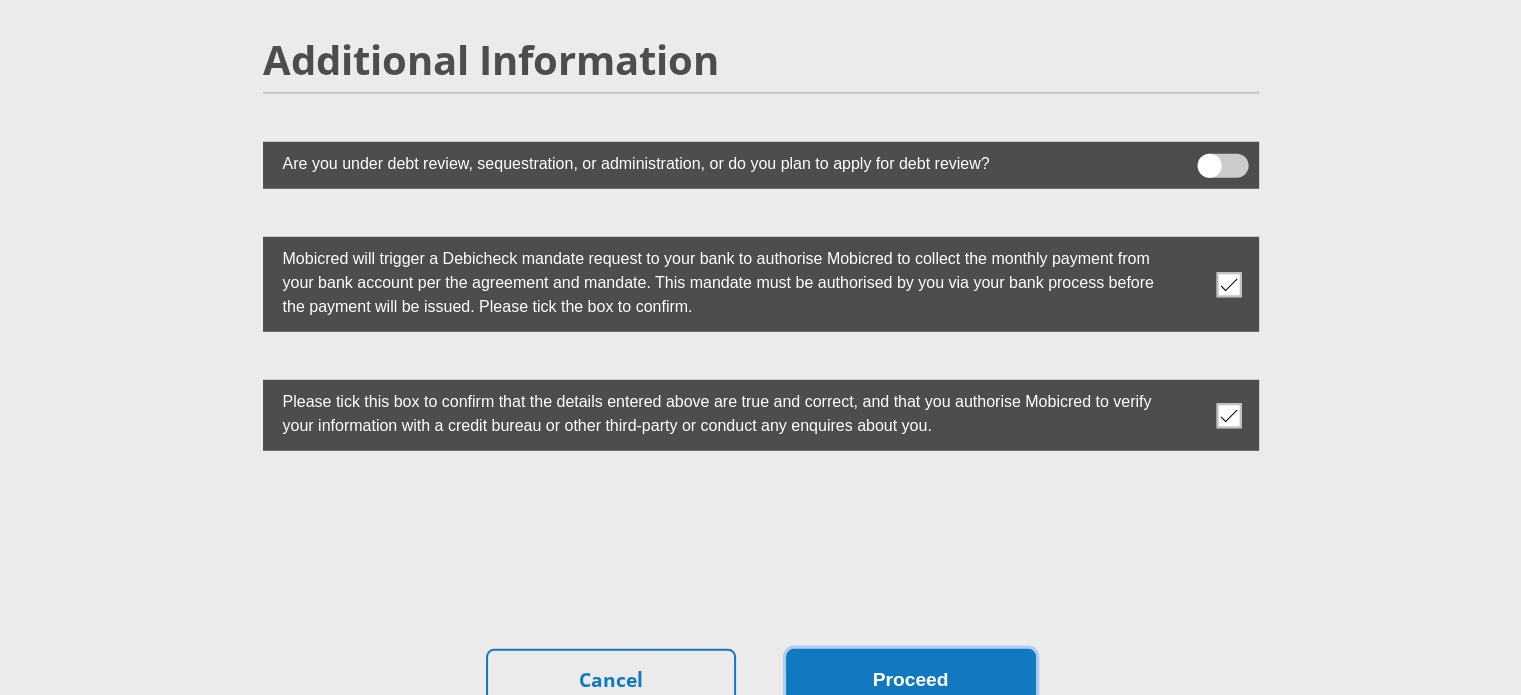 click on "Proceed" at bounding box center (911, 680) 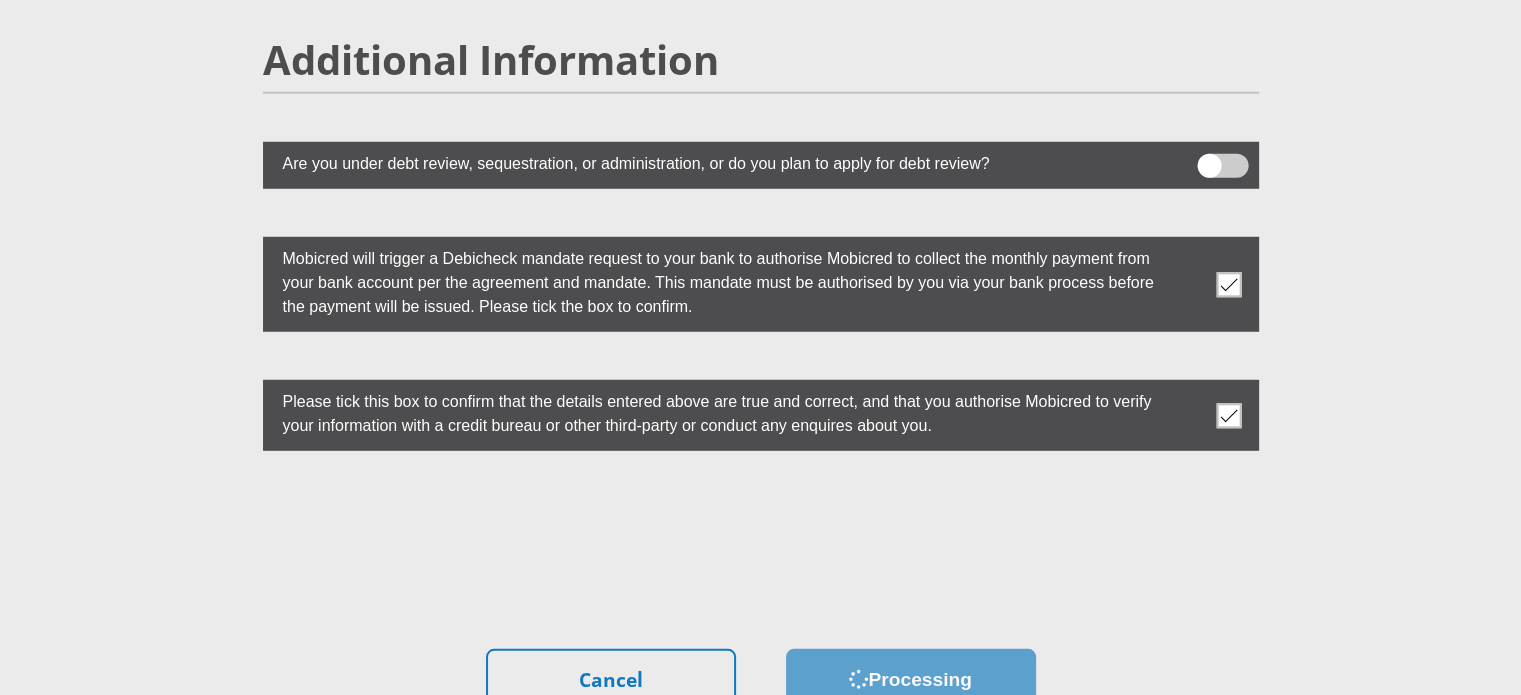 scroll, scrollTop: 0, scrollLeft: 0, axis: both 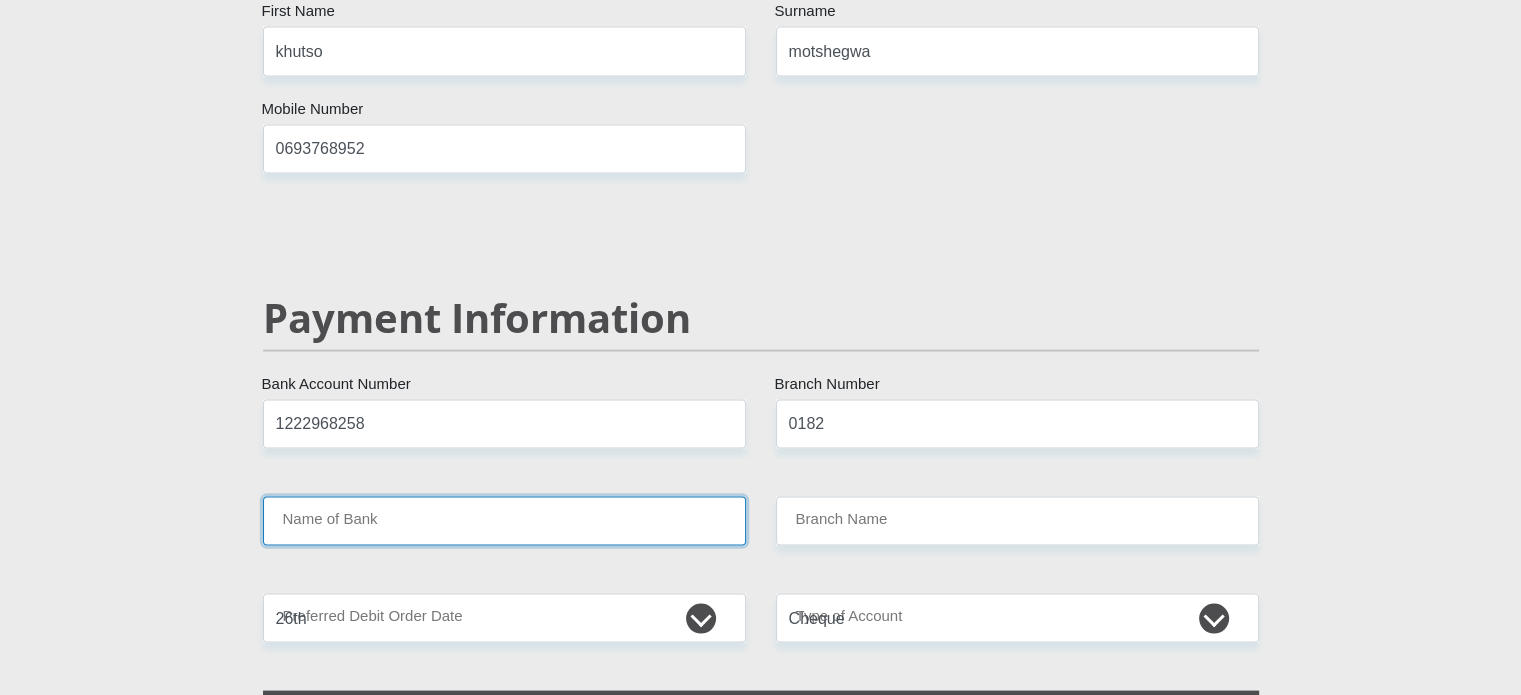 click on "Name of Bank" at bounding box center (504, 521) 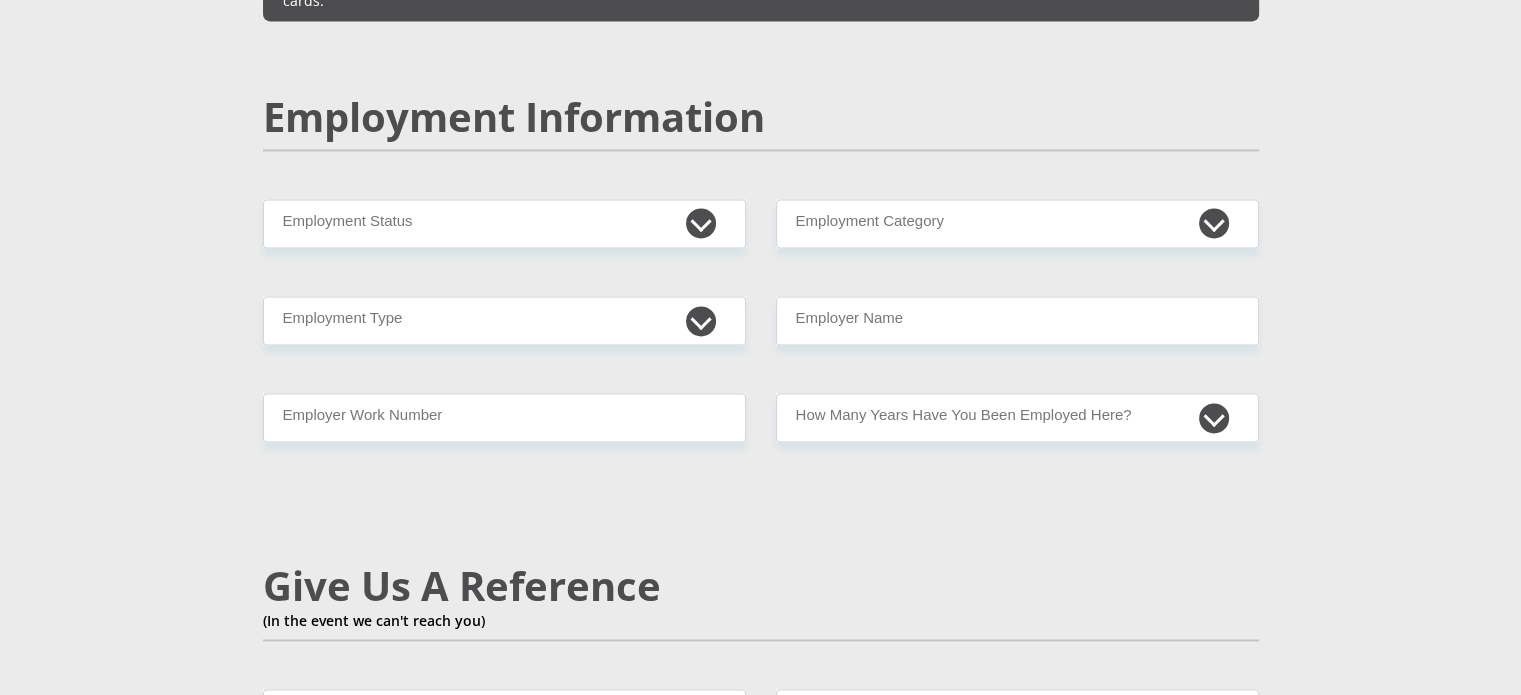 scroll, scrollTop: 3712, scrollLeft: 0, axis: vertical 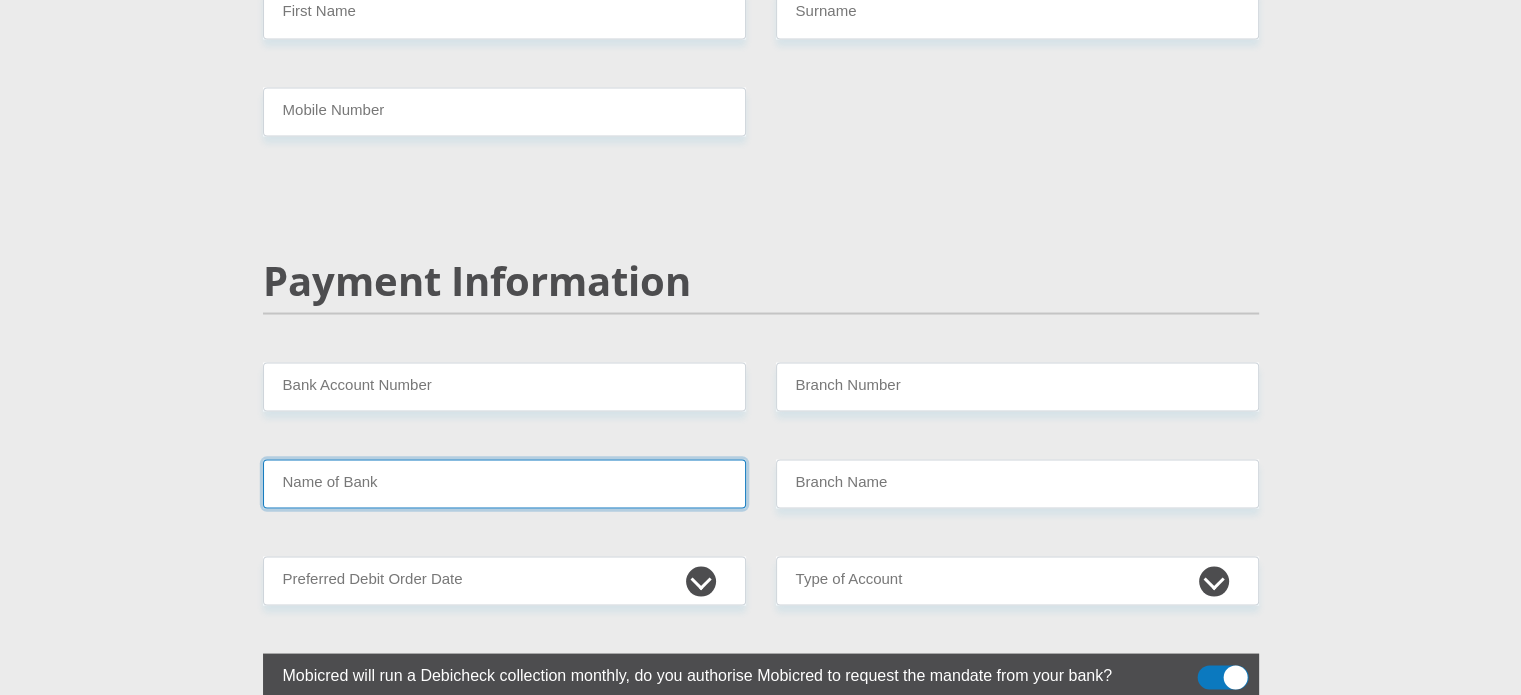 click on "Name of Bank" at bounding box center (504, 483) 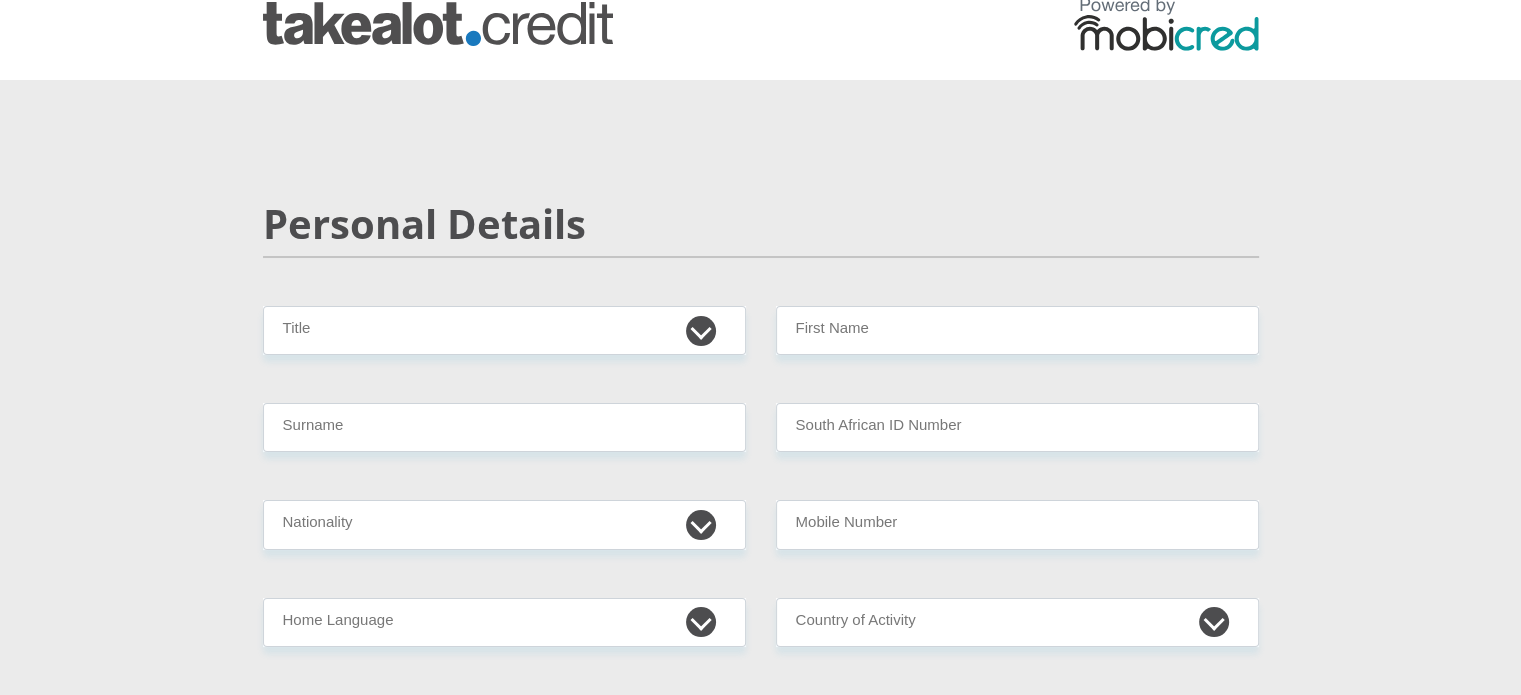 scroll, scrollTop: 0, scrollLeft: 0, axis: both 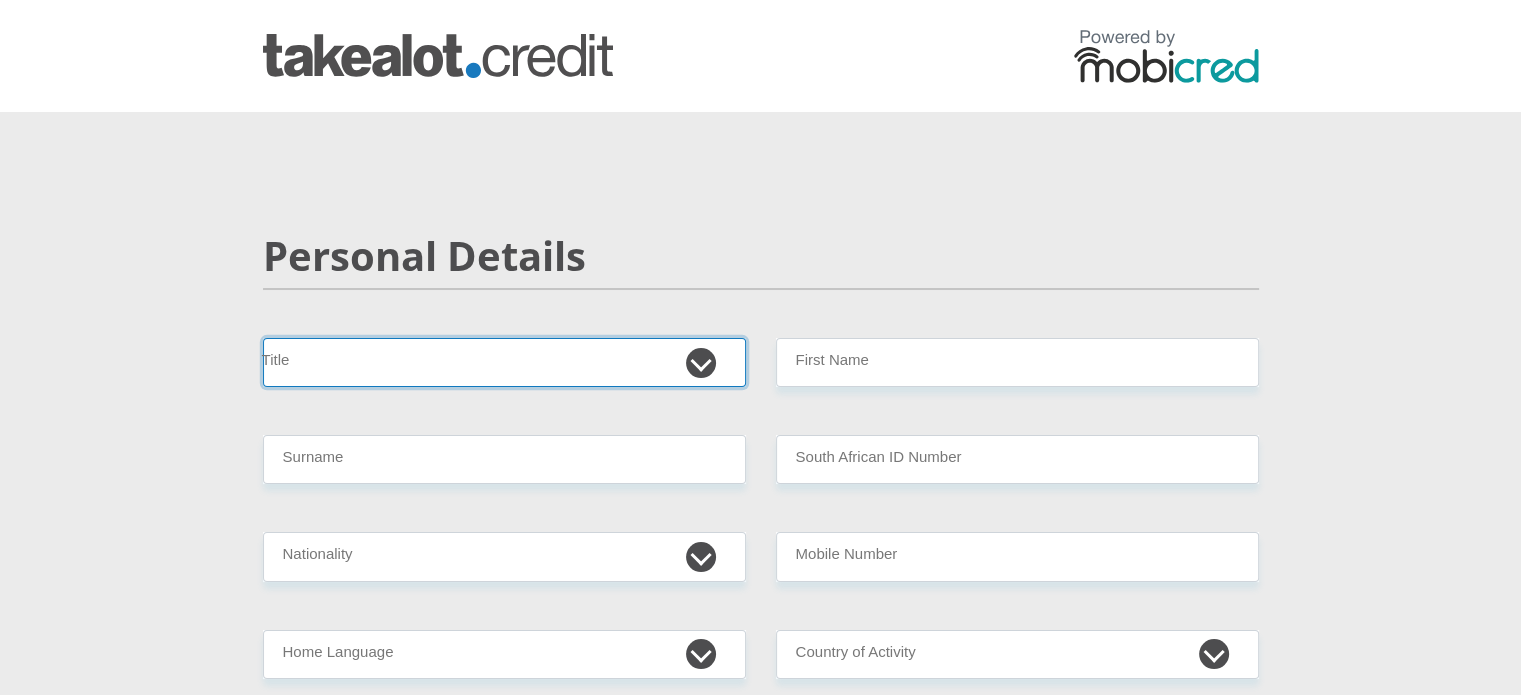 click on "Mr
Ms
Mrs
Dr
Other" at bounding box center [504, 362] 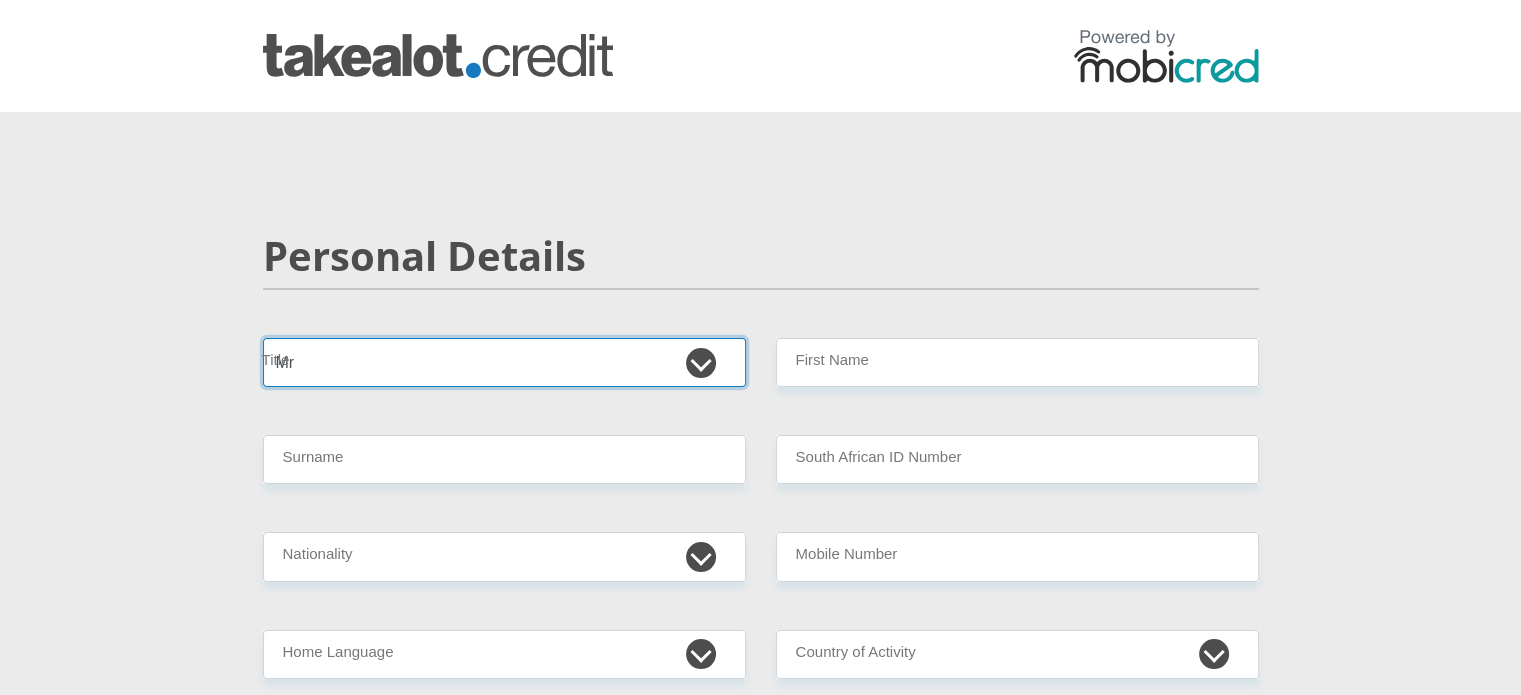 click on "Mr
Ms
Mrs
Dr
Other" at bounding box center [504, 362] 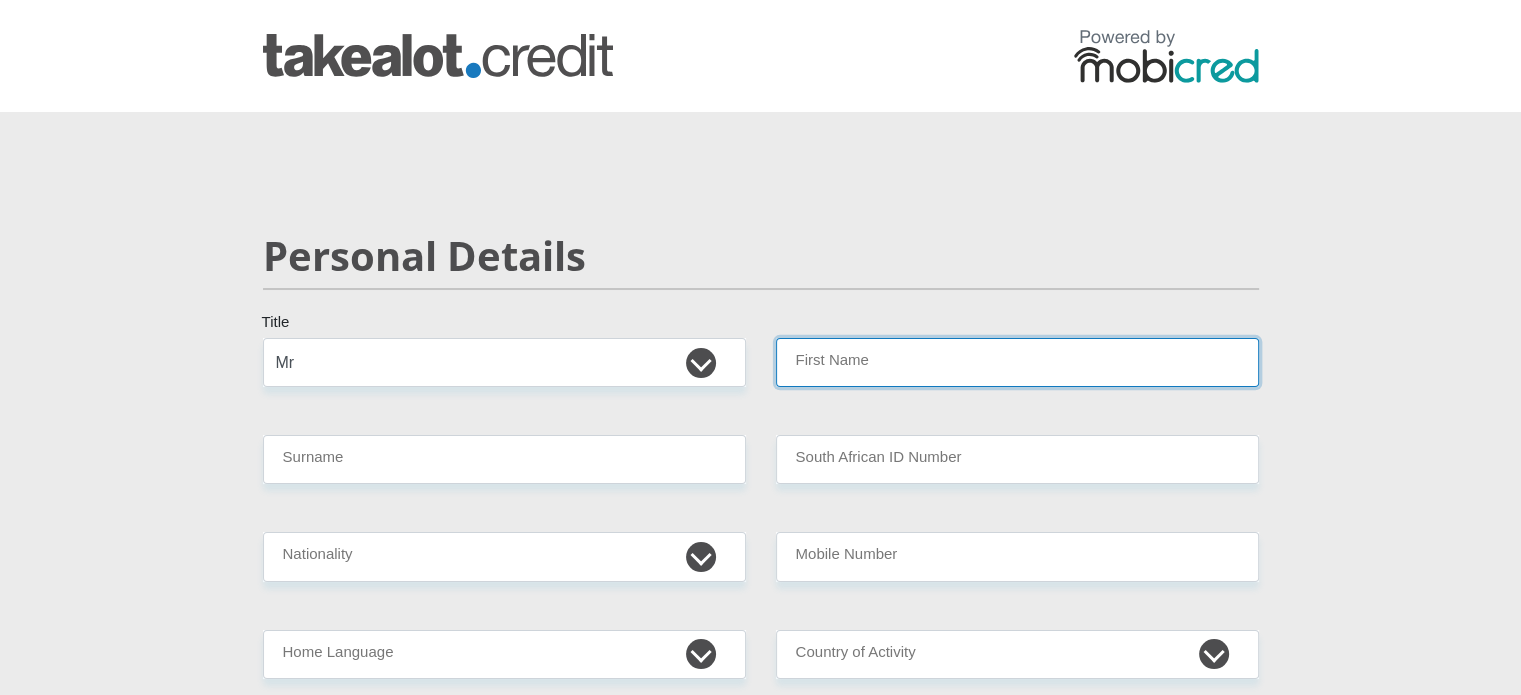 click on "First Name" at bounding box center (1017, 362) 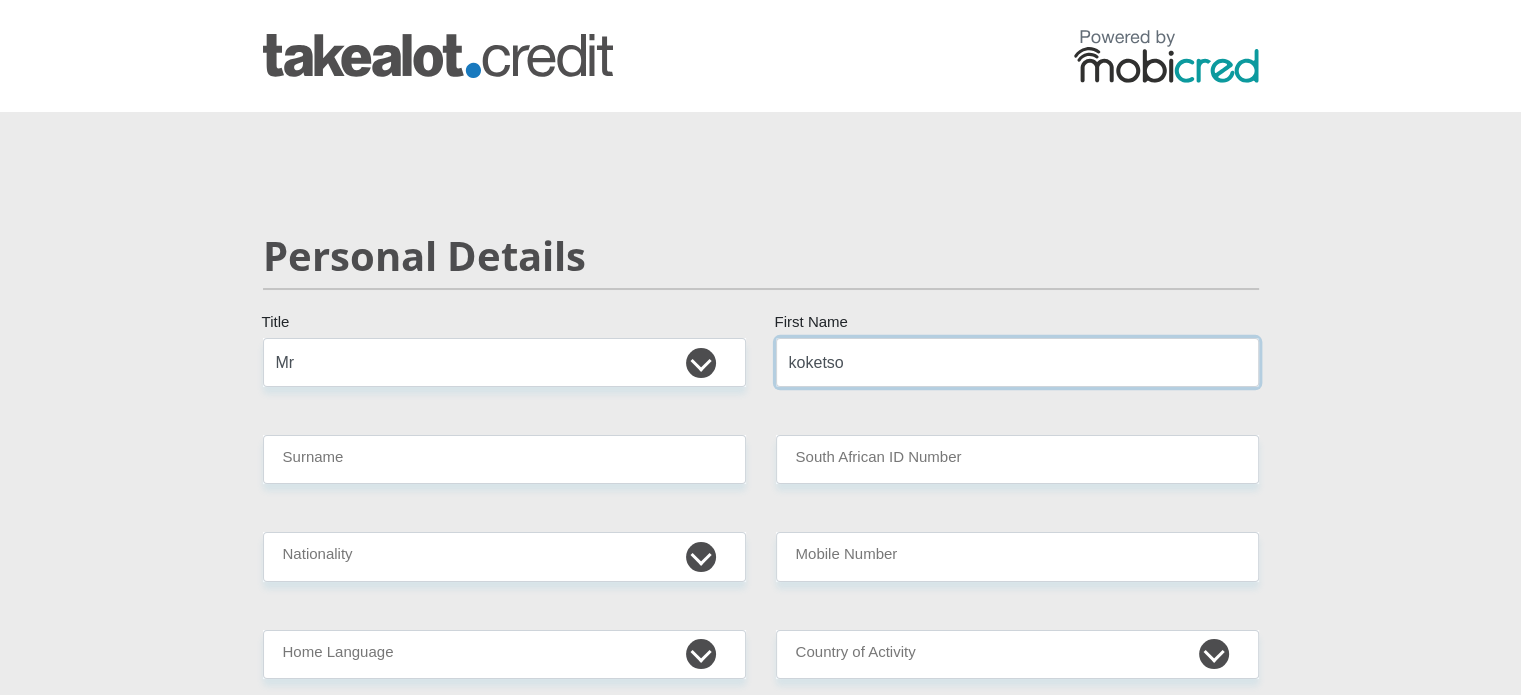type on "koketso" 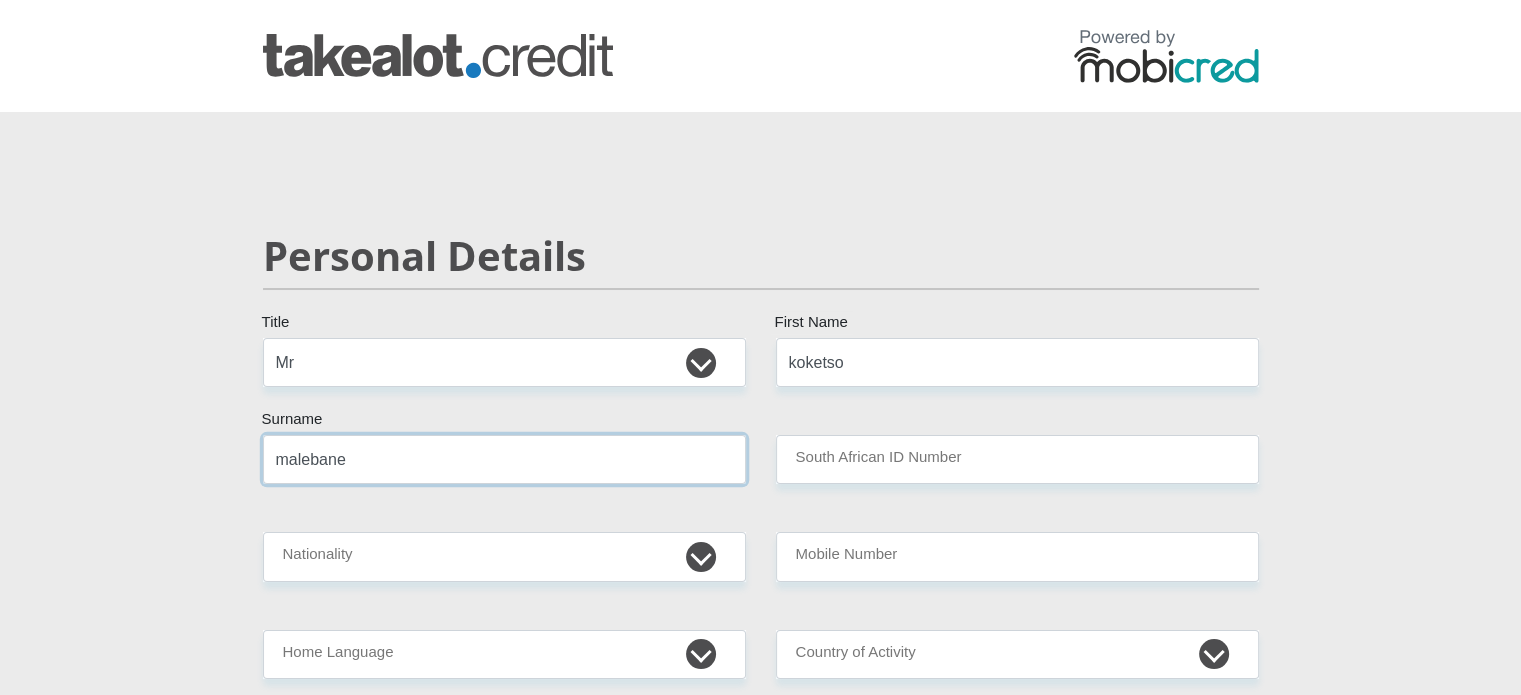 type on "malebane" 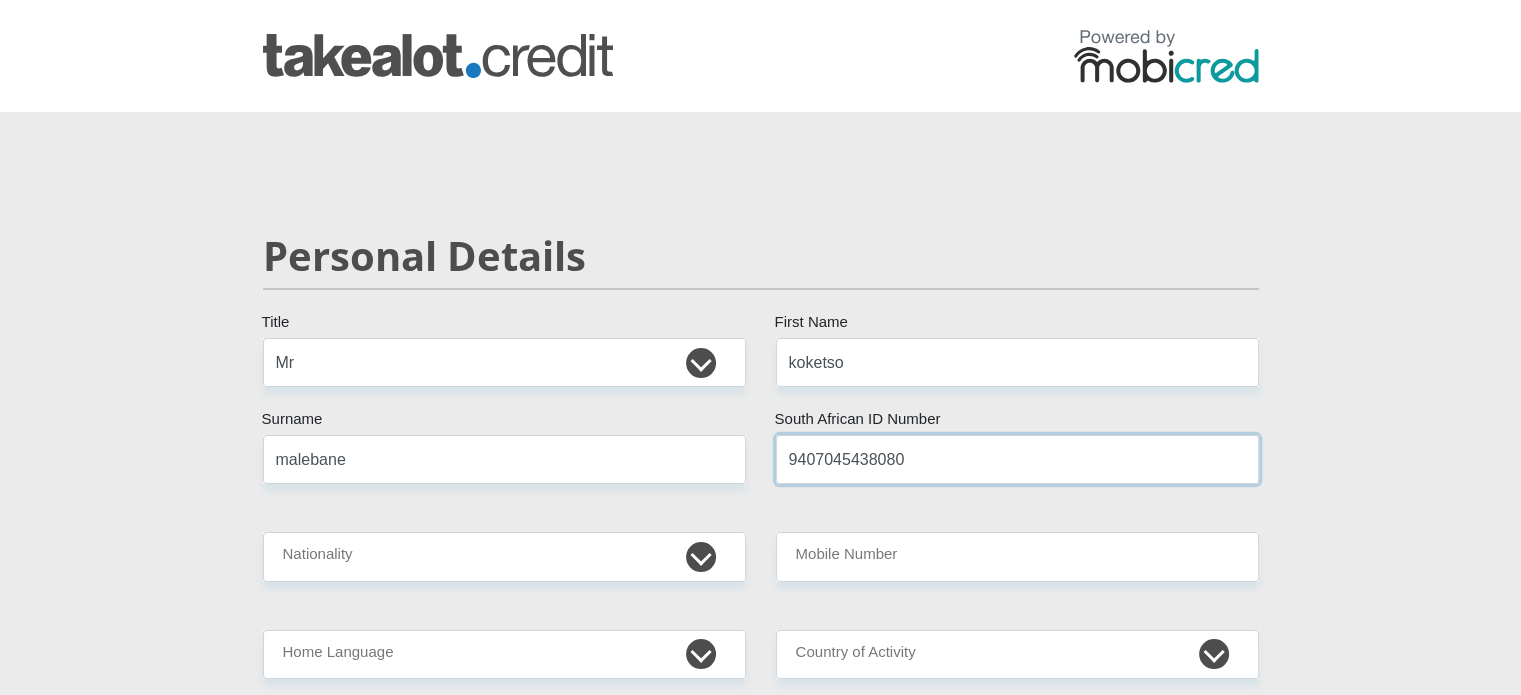 type on "9407045438080" 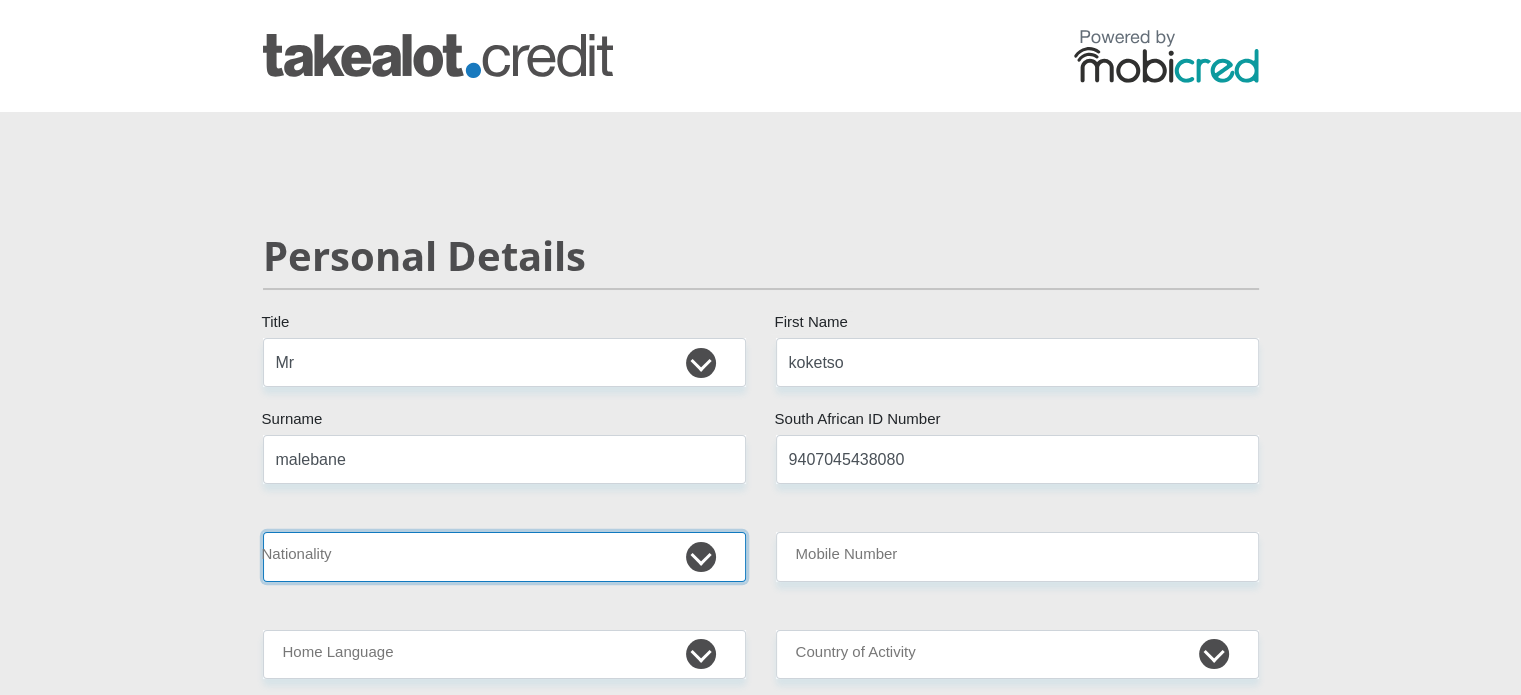 click on "South Africa
Afghanistan
Aland Islands
Albania
Algeria
America Samoa
American Virgin Islands
Andorra
Angola
Anguilla
Antarctica
Antigua and Barbuda
Argentina
Armenia
Aruba
Ascension Island
Australia
Austria
Azerbaijan
Bahamas
Bahrain
Bangladesh
Barbados
Chad" at bounding box center [504, 556] 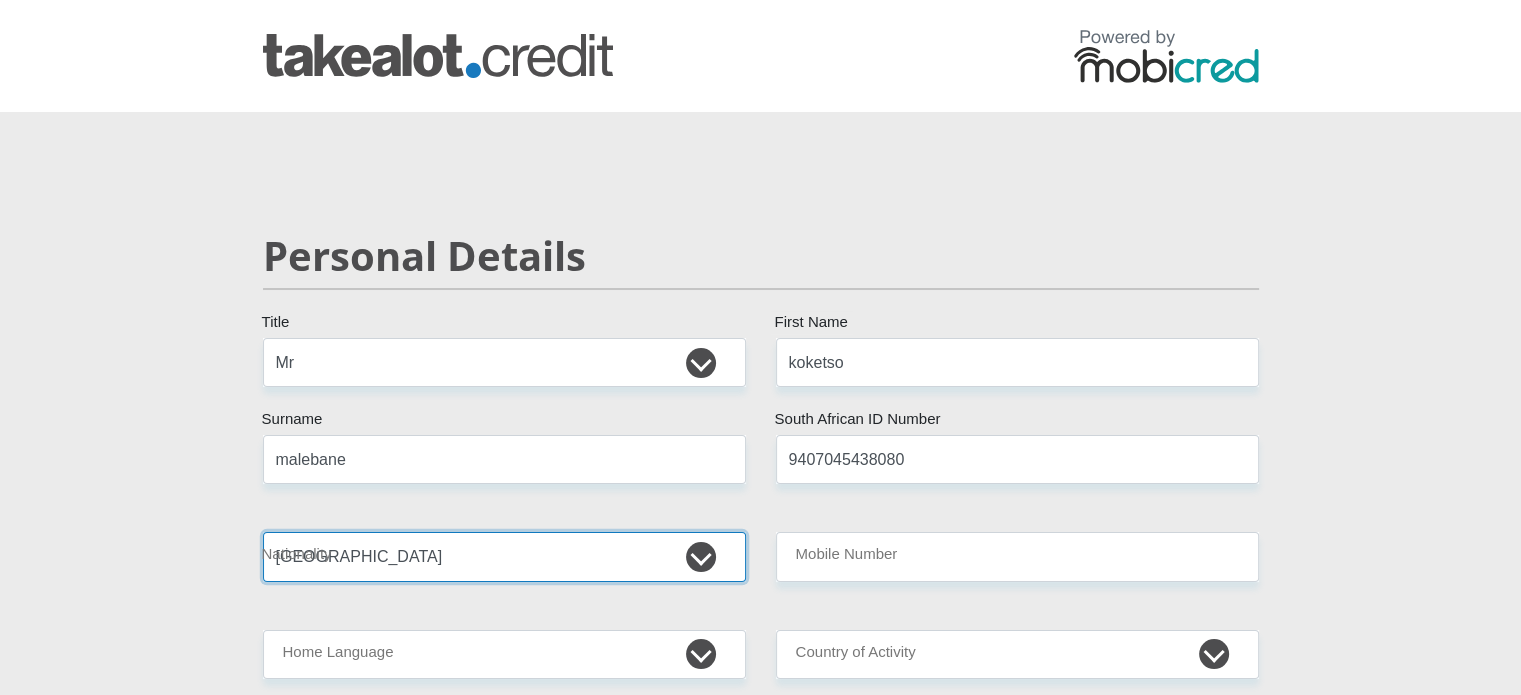 click on "South Africa
Afghanistan
Aland Islands
Albania
Algeria
America Samoa
American Virgin Islands
Andorra
Angola
Anguilla
Antarctica
Antigua and Barbuda
Argentina
Armenia
Aruba
Ascension Island
Australia
Austria
Azerbaijan
Bahamas
Bahrain
Bangladesh
Barbados
Chad" at bounding box center (504, 556) 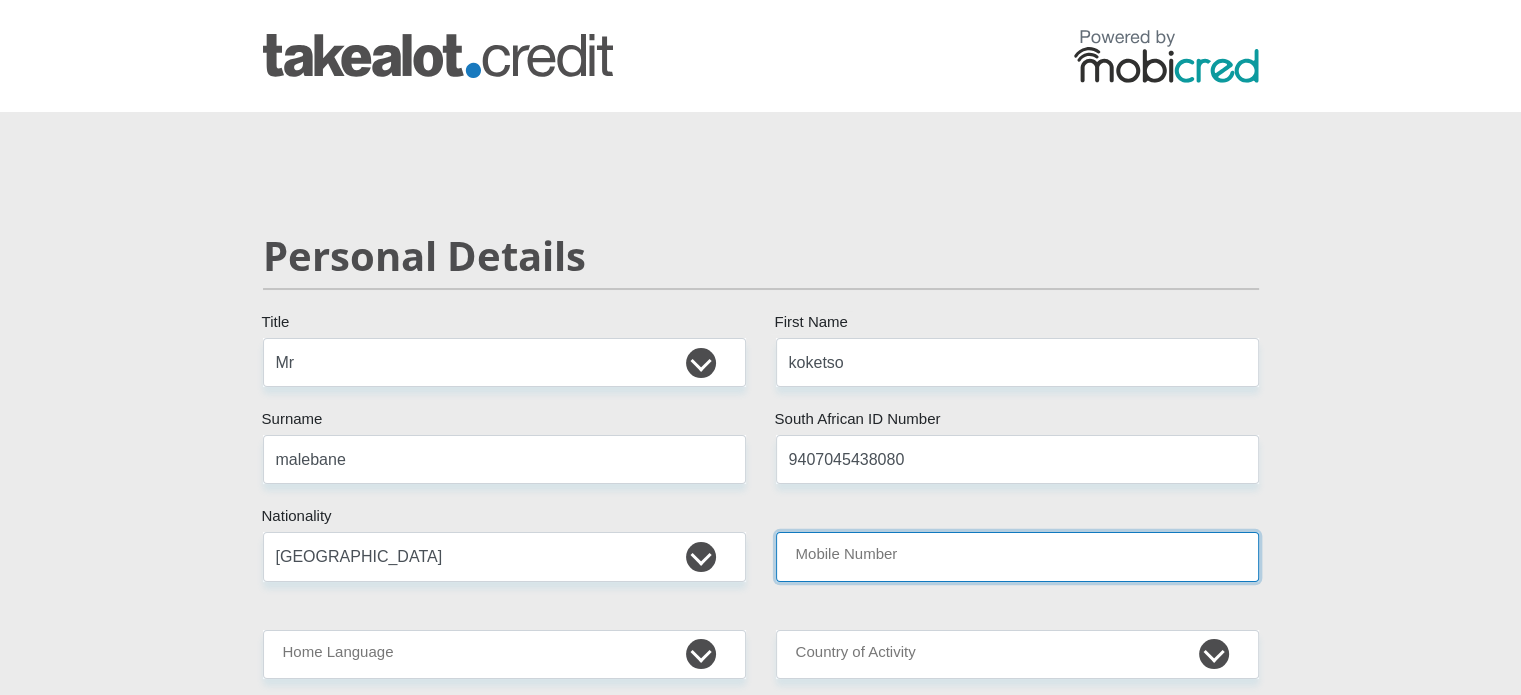 click on "Mobile Number" at bounding box center [1017, 556] 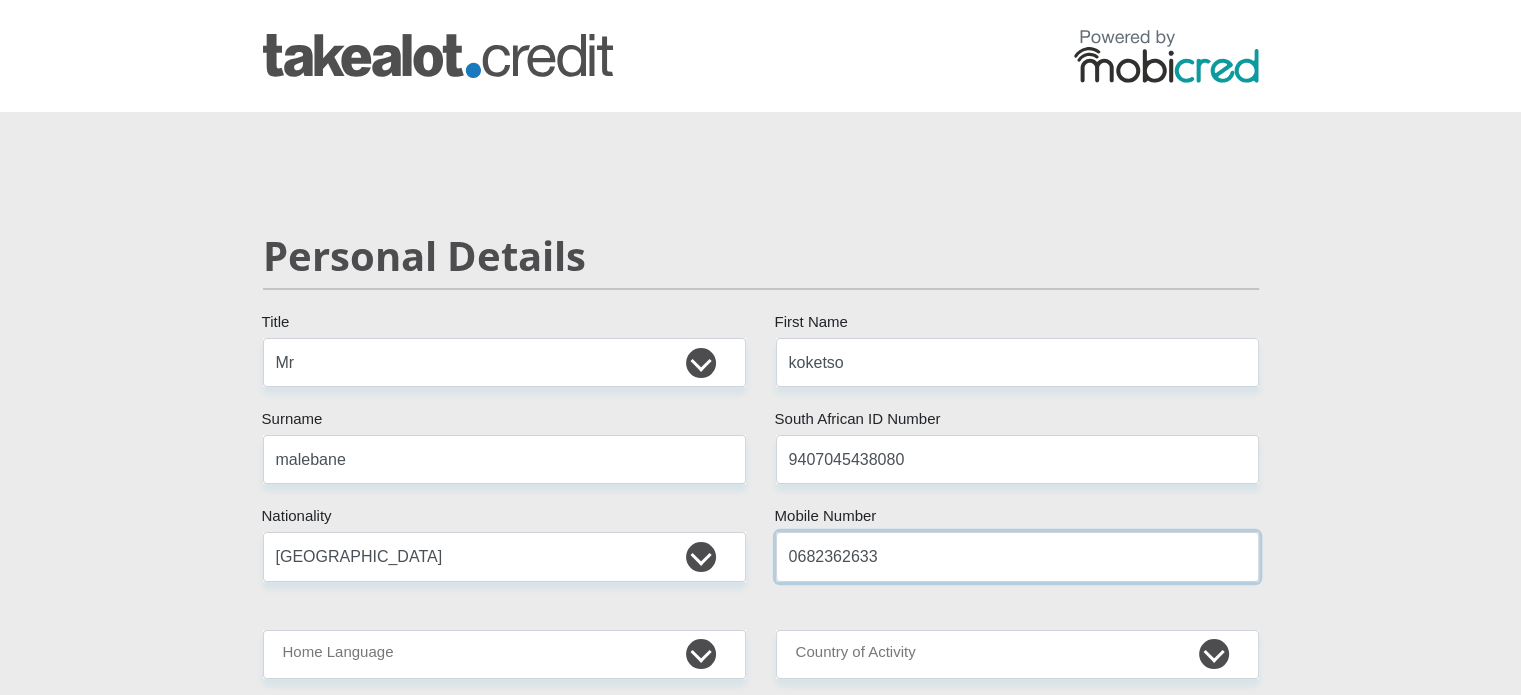 type on "0682362633" 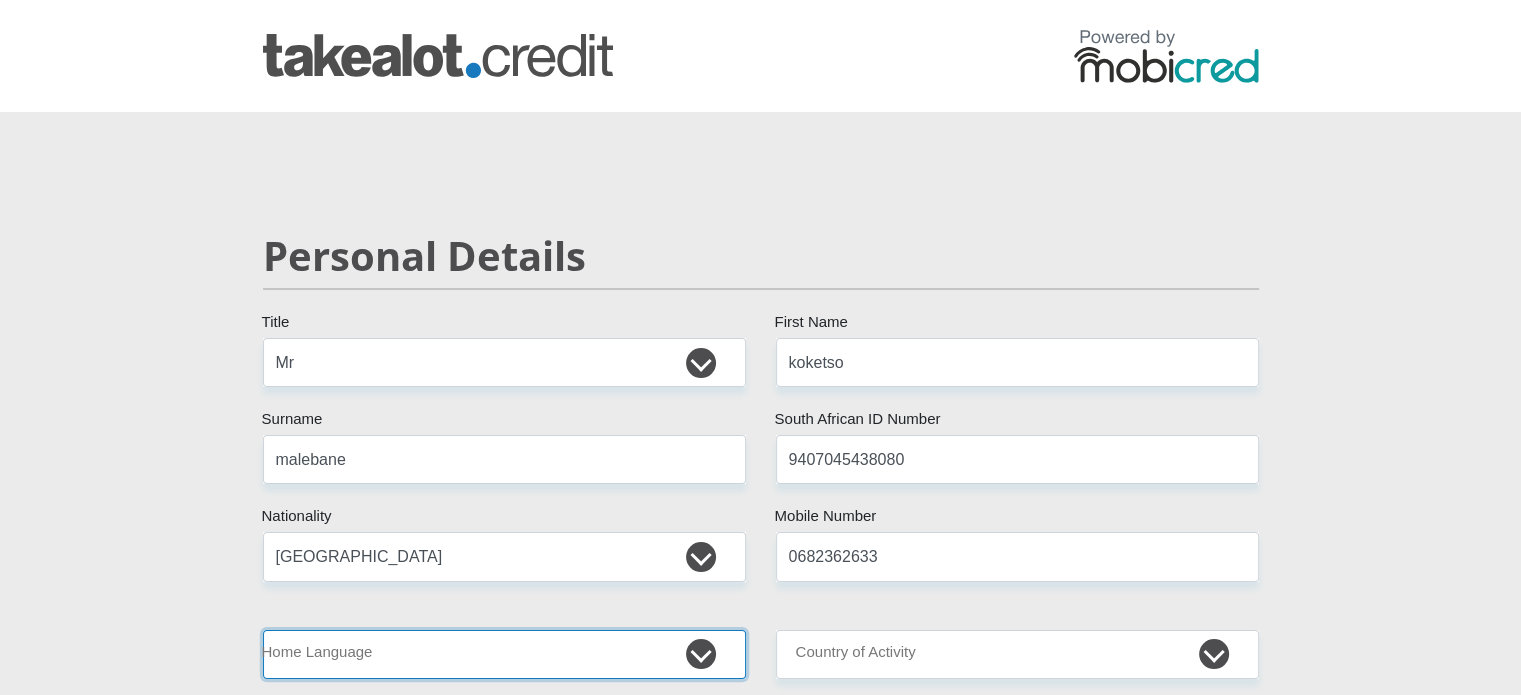 click on "Afrikaans
English
Sepedi
South Ndebele
Southern Sotho
Swati
Tsonga
Tswana
Venda
Xhosa
Zulu
Other" at bounding box center [504, 654] 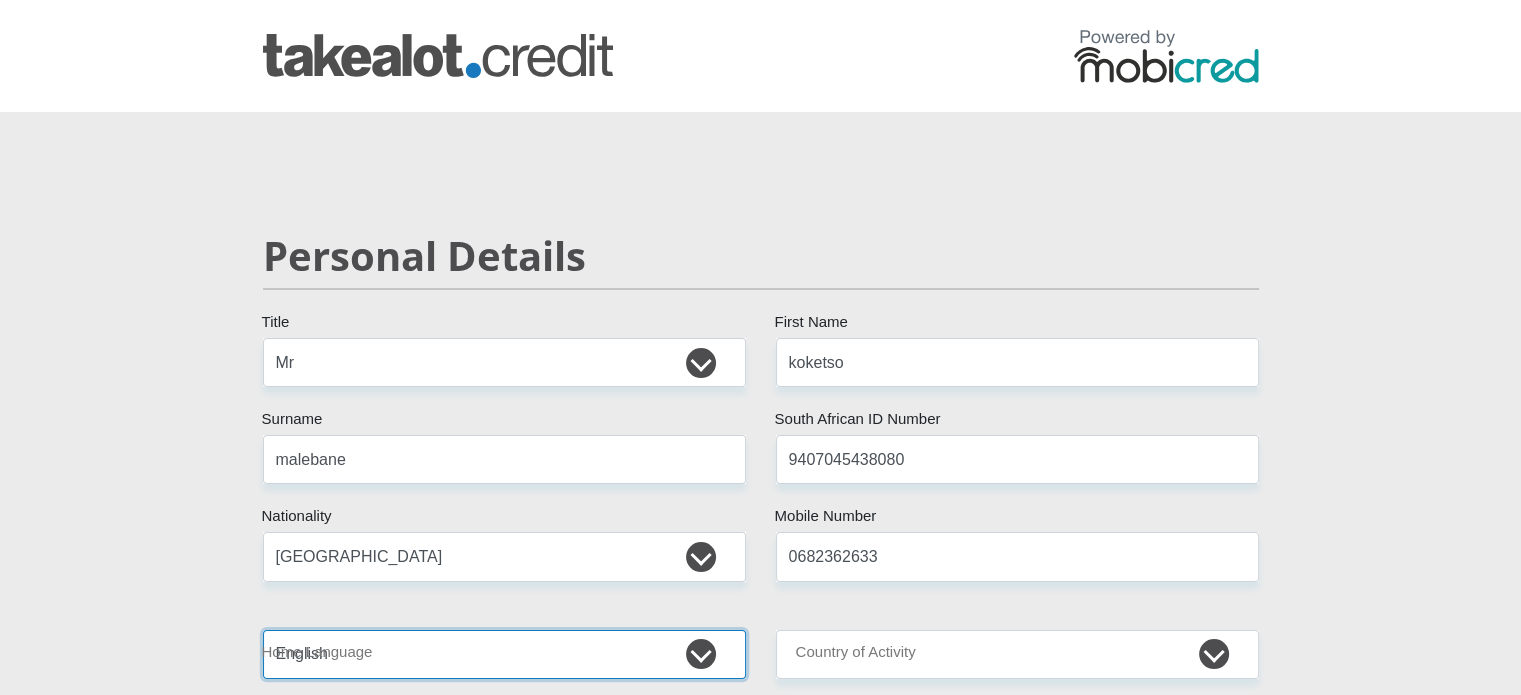 click on "Afrikaans
English
Sepedi
South Ndebele
Southern Sotho
Swati
Tsonga
Tswana
Venda
Xhosa
Zulu
Other" at bounding box center [504, 654] 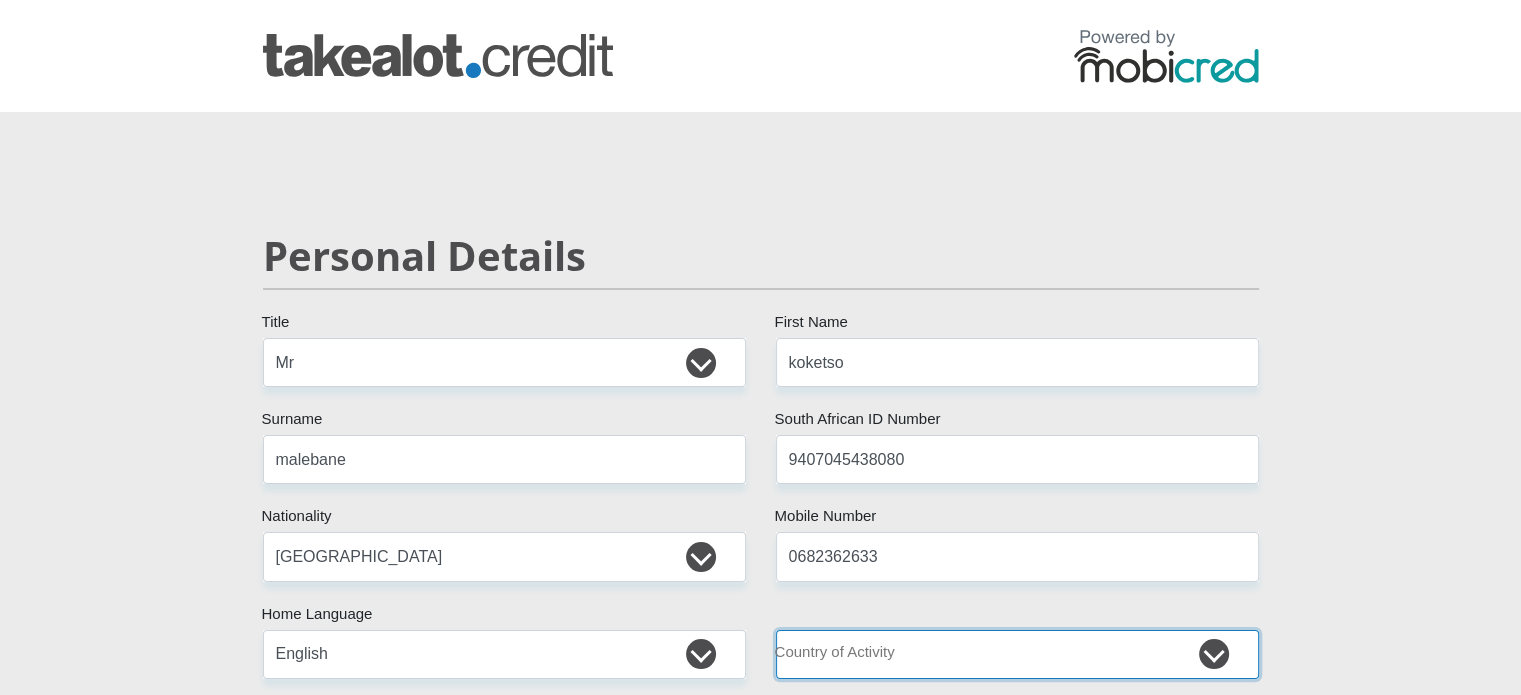 click on "South Africa
Afghanistan
Aland Islands
Albania
Algeria
America Samoa
American Virgin Islands
Andorra
Angola
Anguilla
Antarctica
Antigua and Barbuda
Argentina
Armenia
Aruba
Ascension Island
Australia
Austria
Azerbaijan
Chad" at bounding box center (1017, 654) 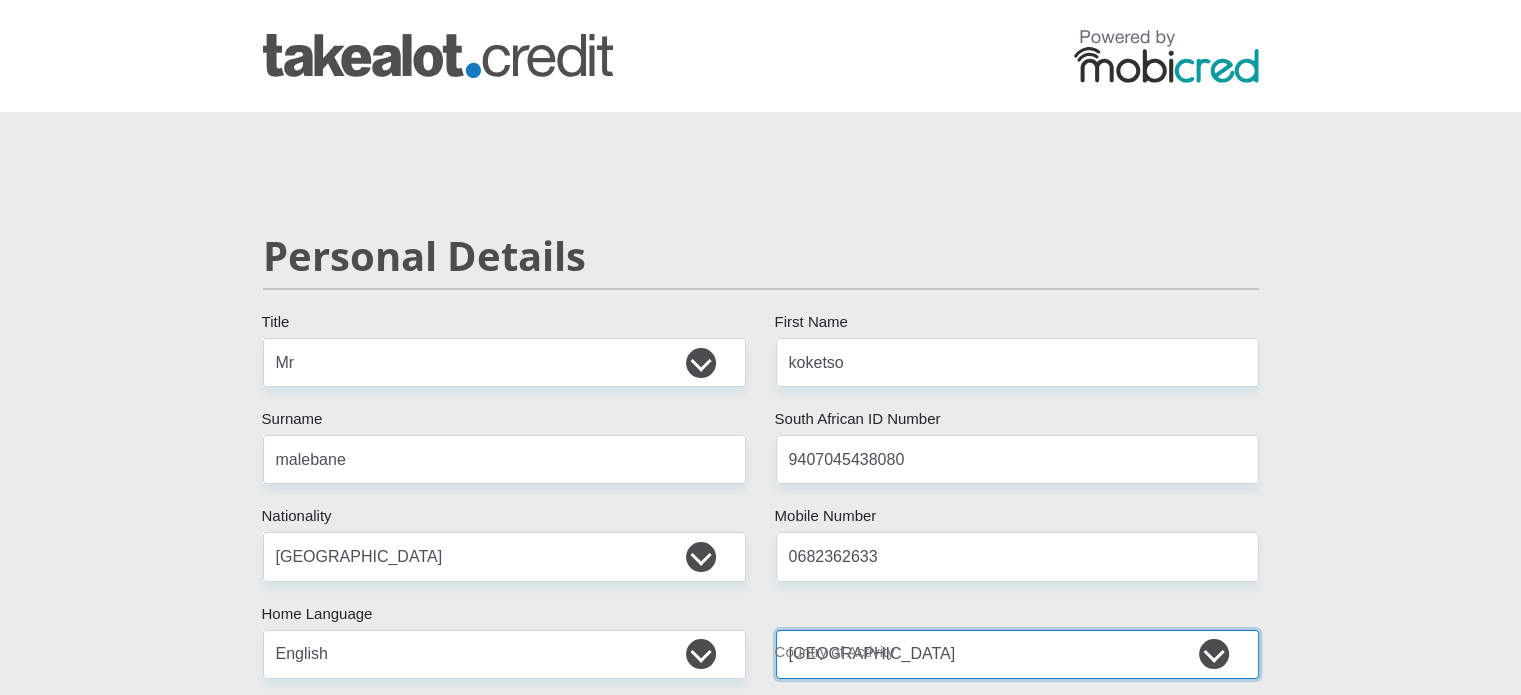 click on "South Africa
Afghanistan
Aland Islands
Albania
Algeria
America Samoa
American Virgin Islands
Andorra
Angola
Anguilla
Antarctica
Antigua and Barbuda
Argentina
Armenia
Aruba
Ascension Island
Australia
Austria
Azerbaijan
Chad" at bounding box center (1017, 654) 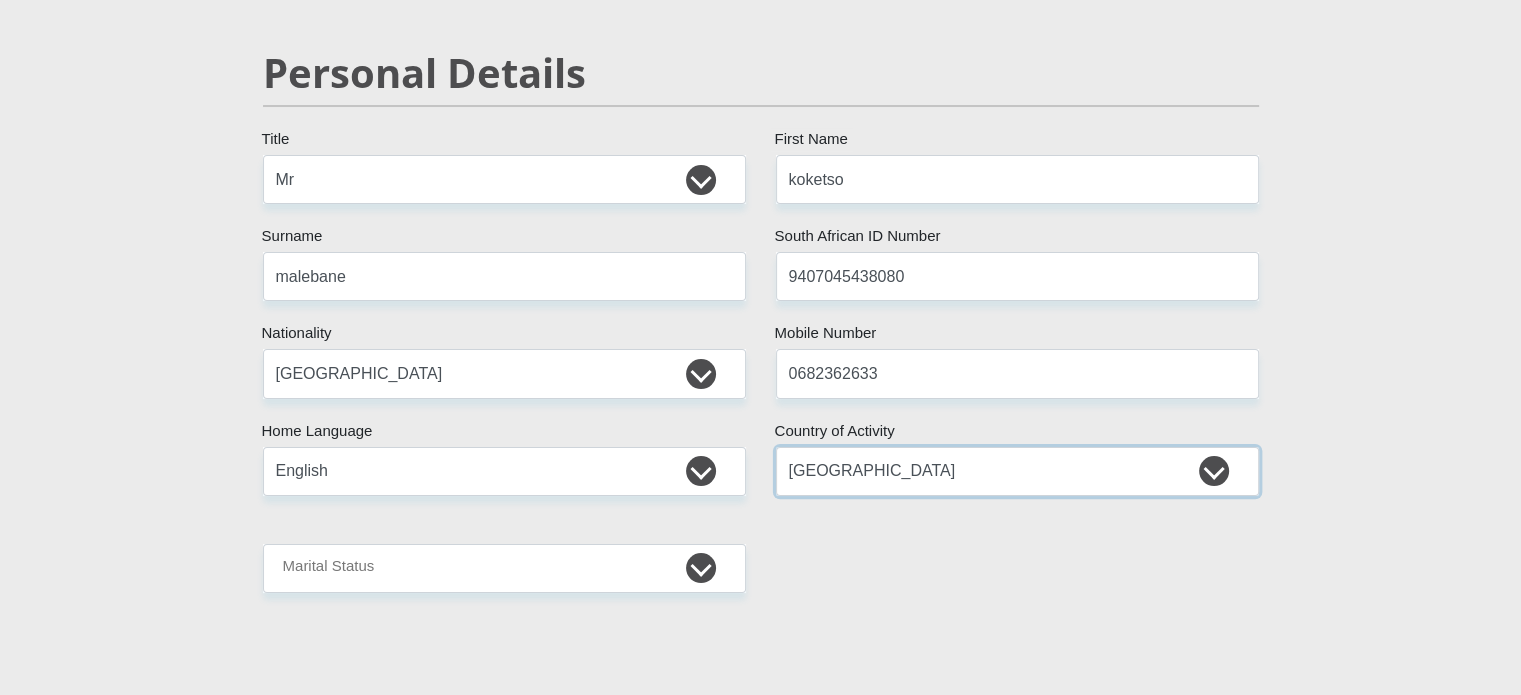 scroll, scrollTop: 400, scrollLeft: 0, axis: vertical 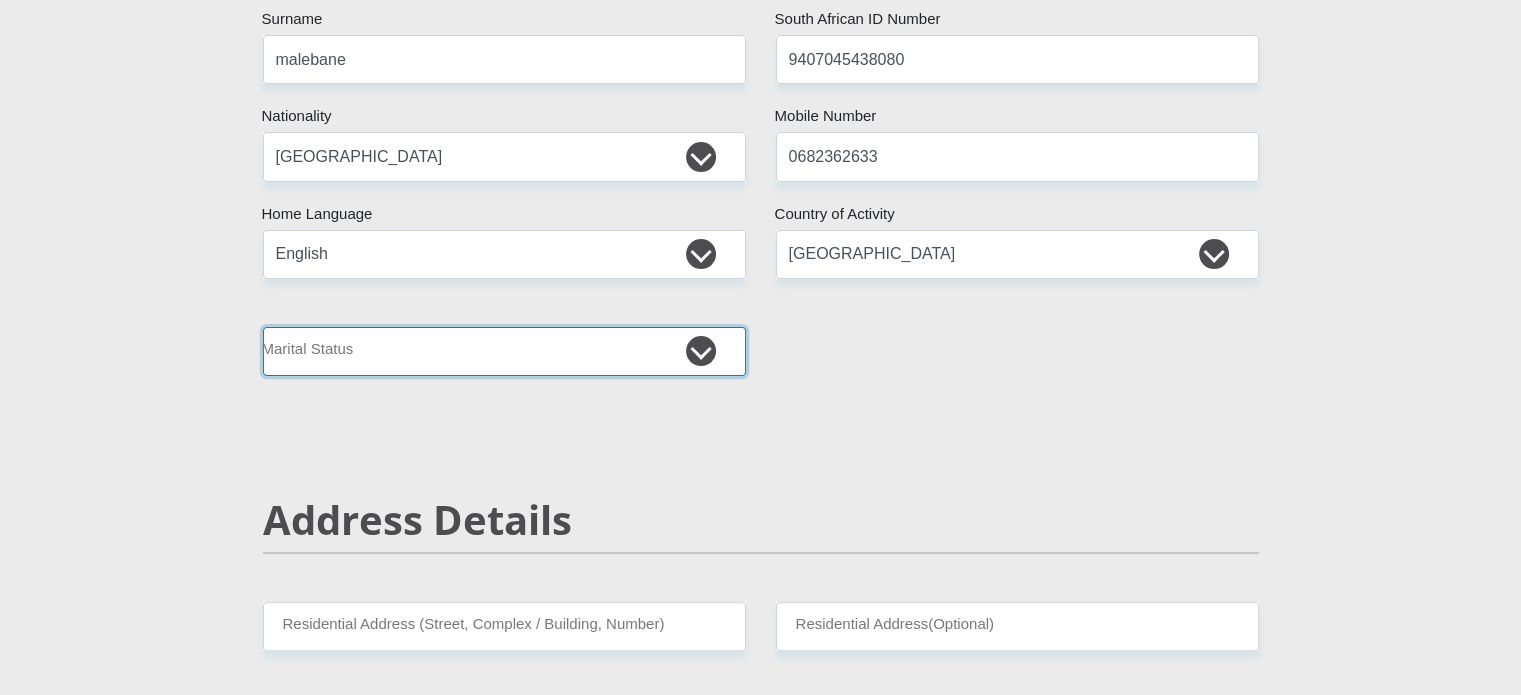 click on "Married ANC
Single
Divorced
Widowed
Married COP or Customary Law" at bounding box center [504, 351] 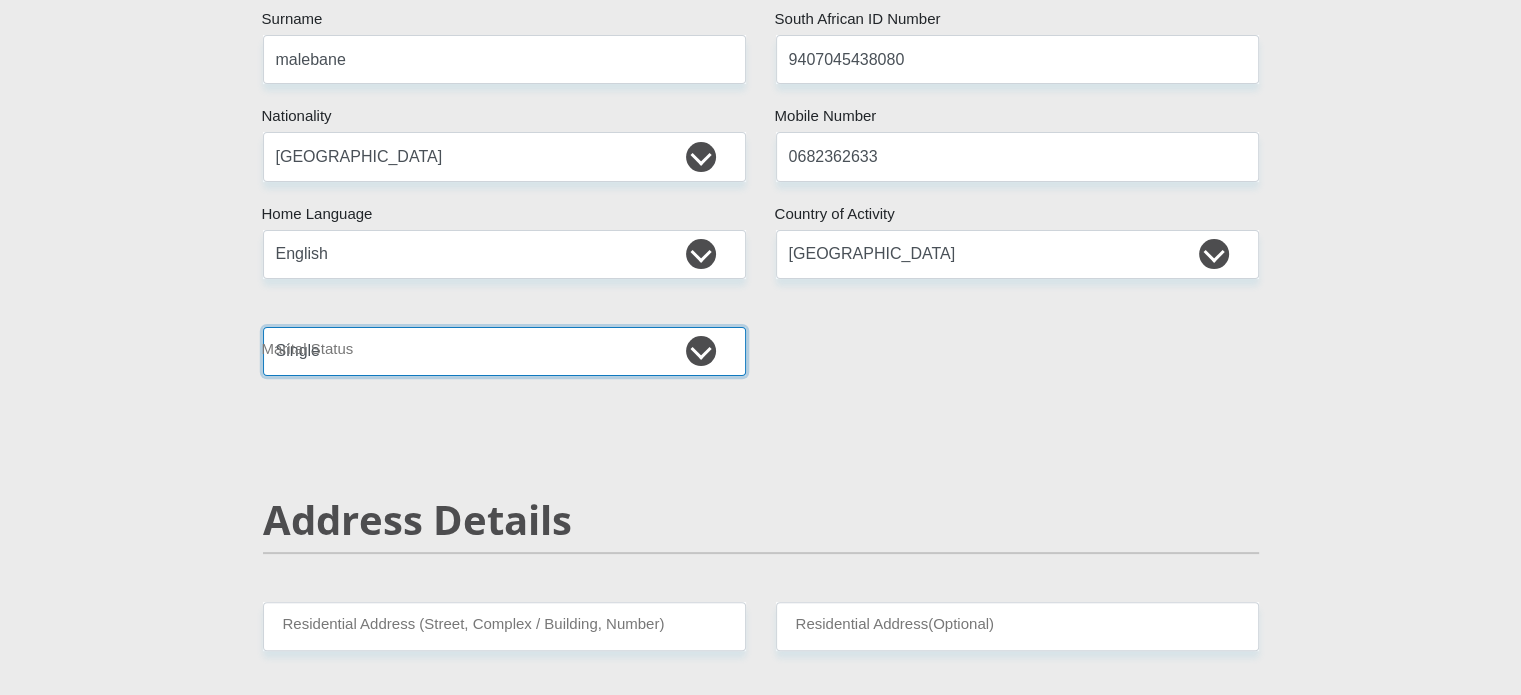 click on "Married ANC
Single
Divorced
Widowed
Married COP or Customary Law" at bounding box center (504, 351) 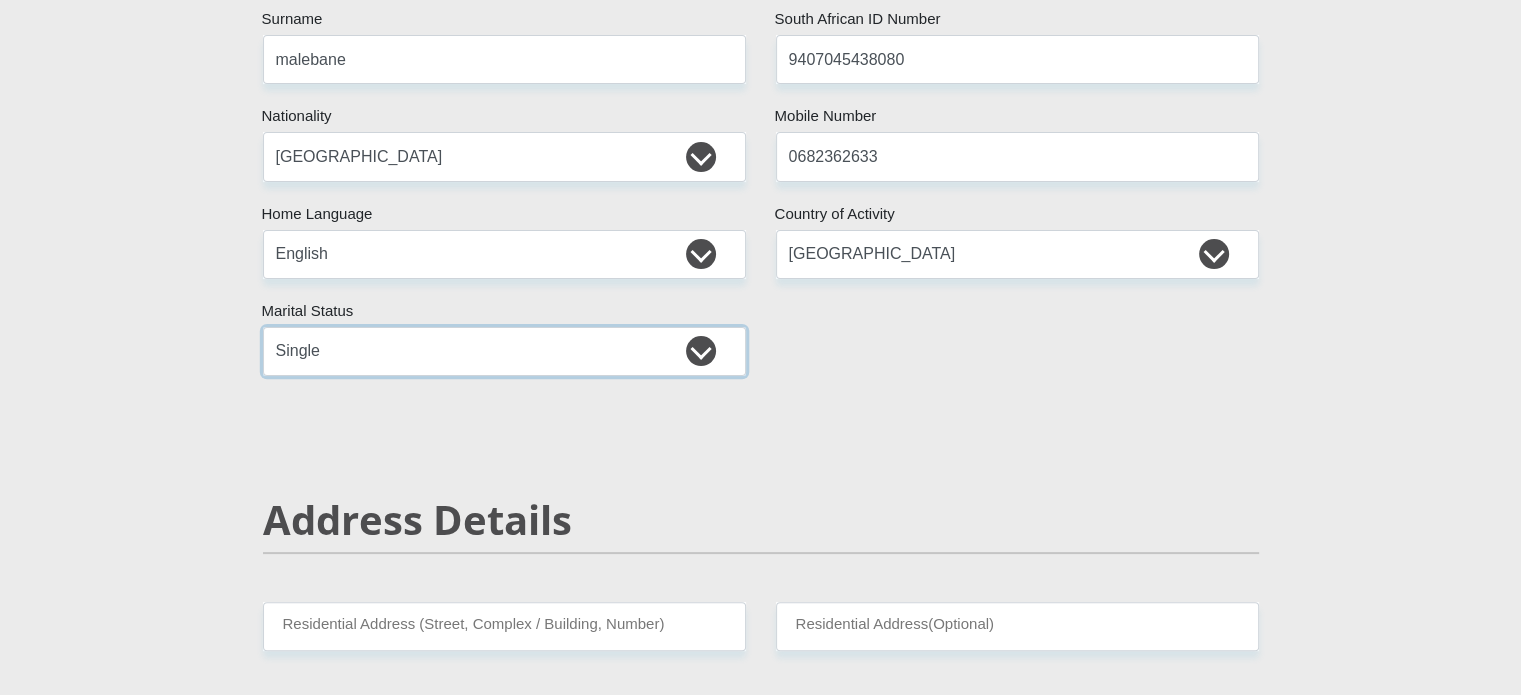 scroll, scrollTop: 700, scrollLeft: 0, axis: vertical 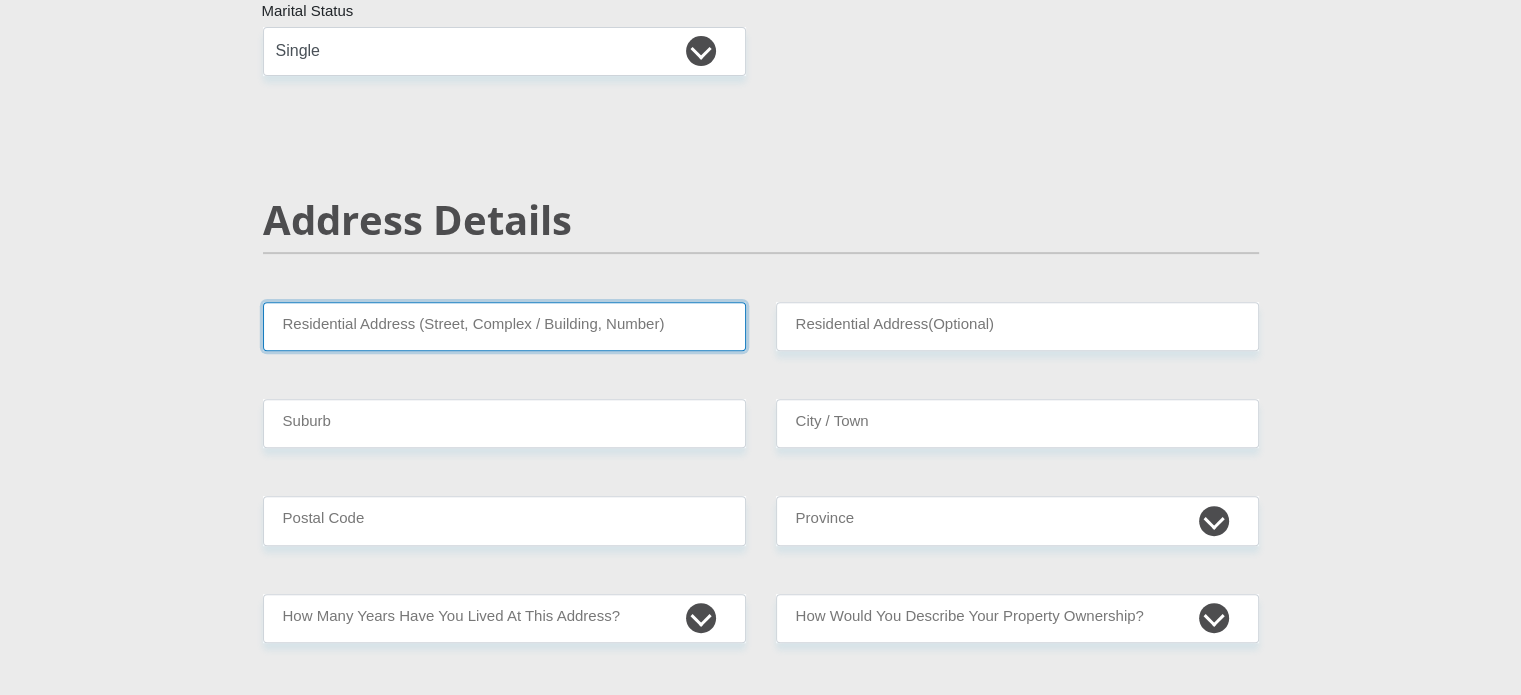 click on "Residential Address (Street, Complex / Building, Number)" at bounding box center (504, 326) 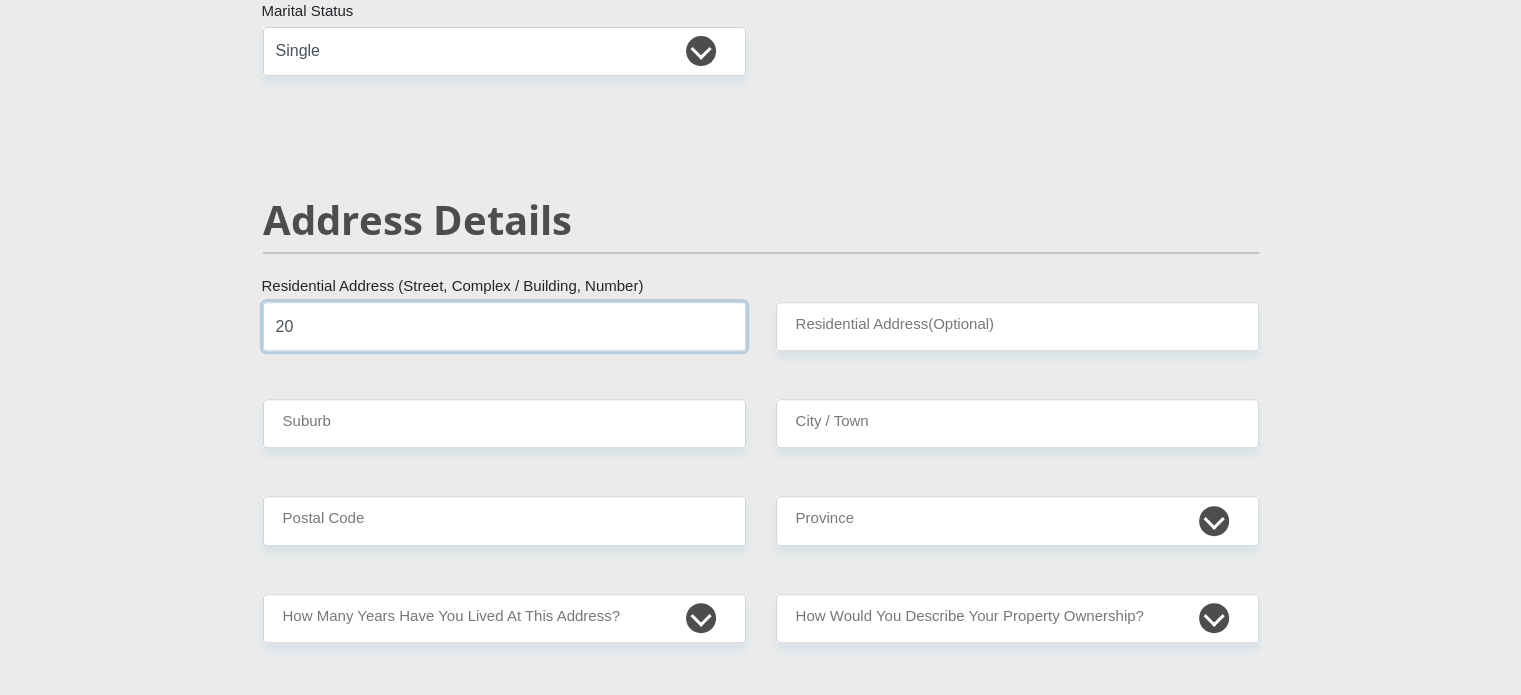 type on "20" 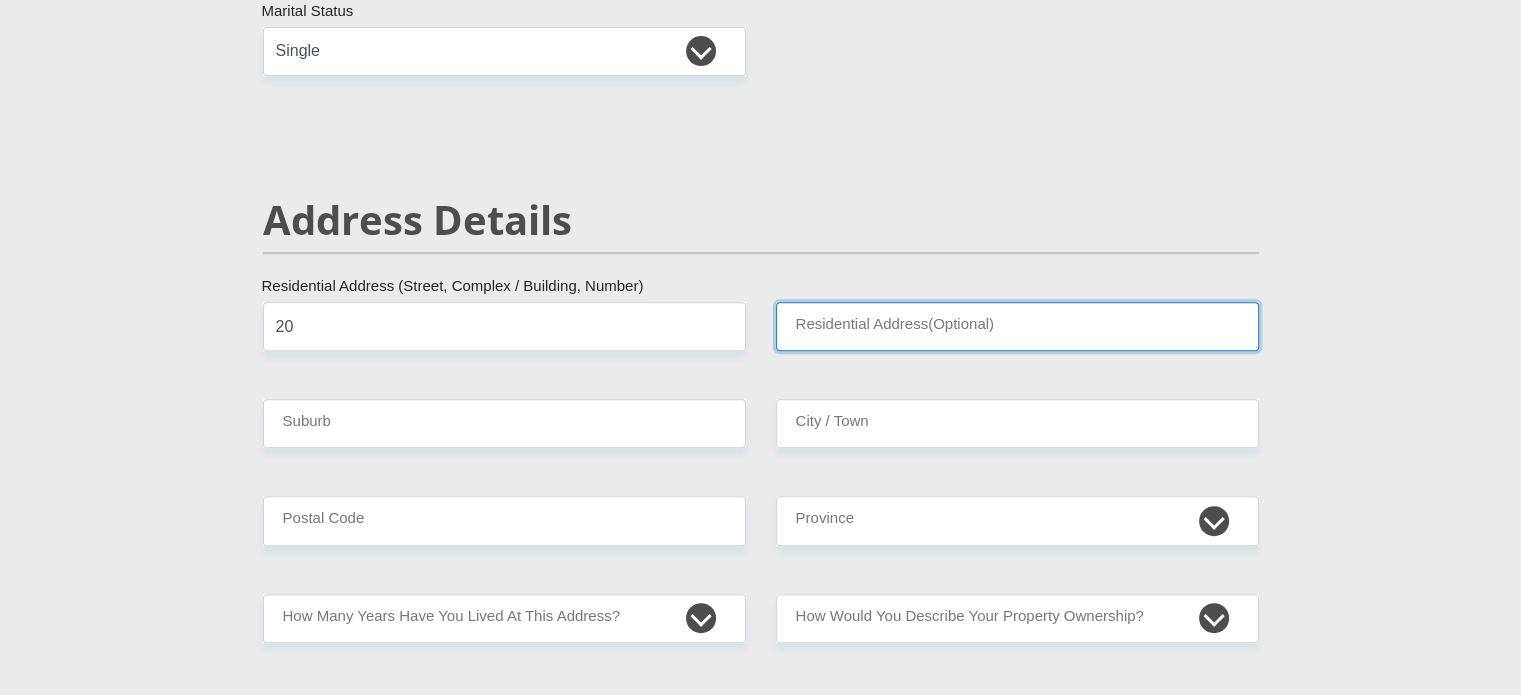 click on "Residential Address(Optional)" at bounding box center [1017, 326] 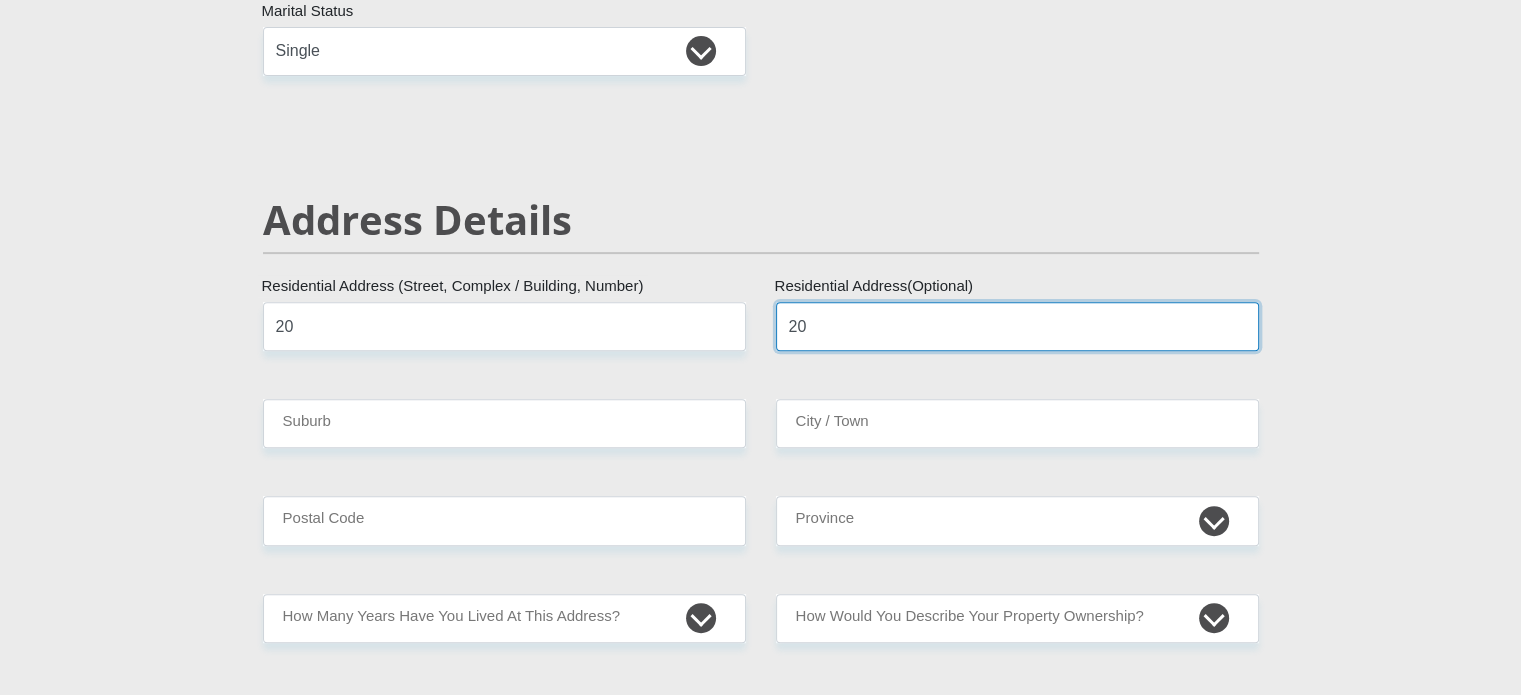 type on "20" 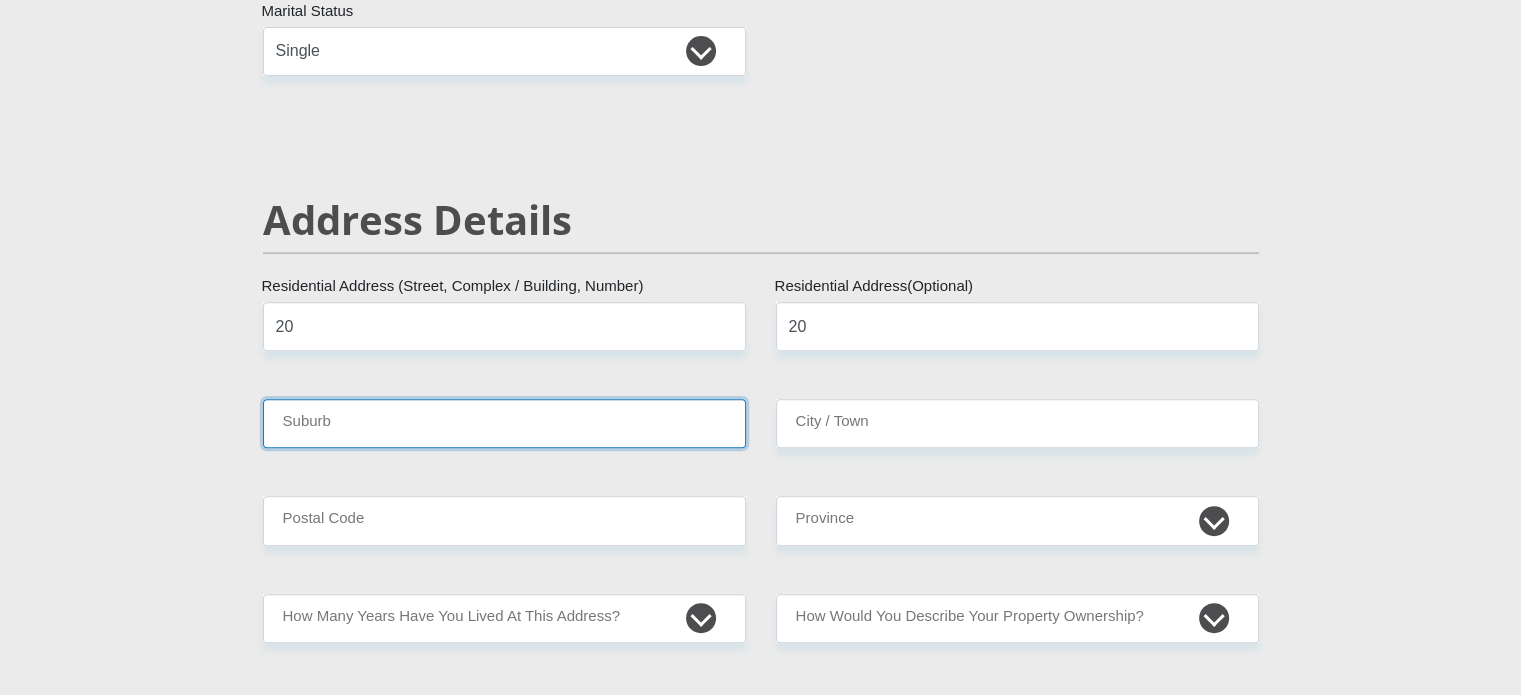 click on "Suburb" at bounding box center [504, 423] 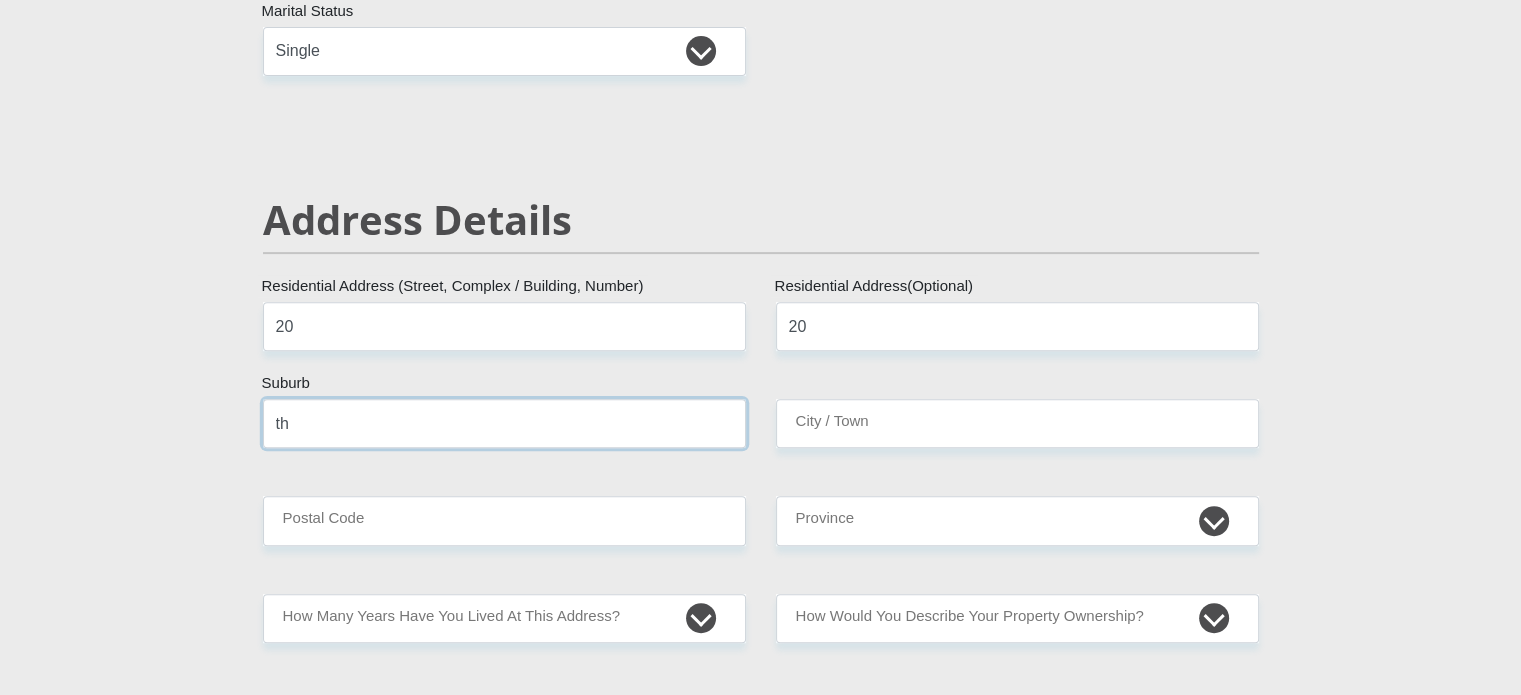type on "t" 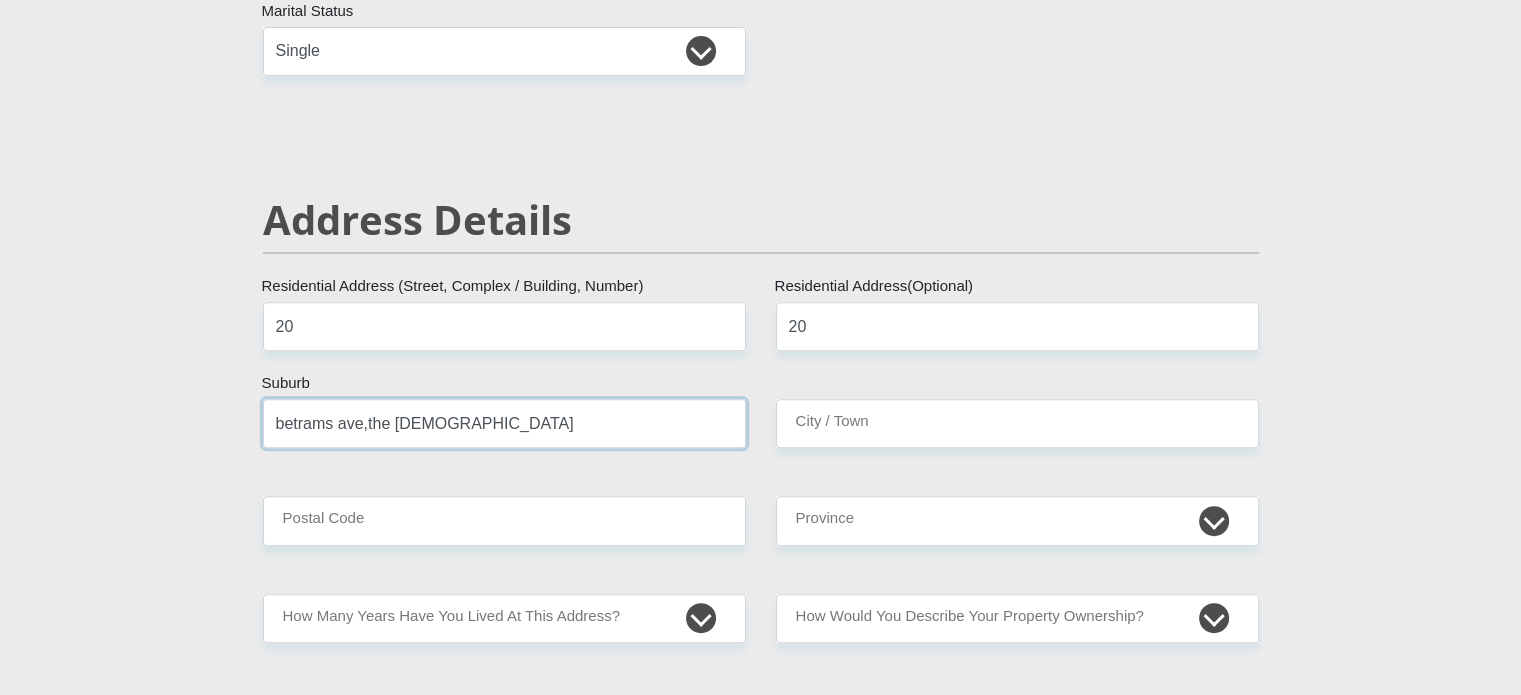 type on "betrams ave,the orchads" 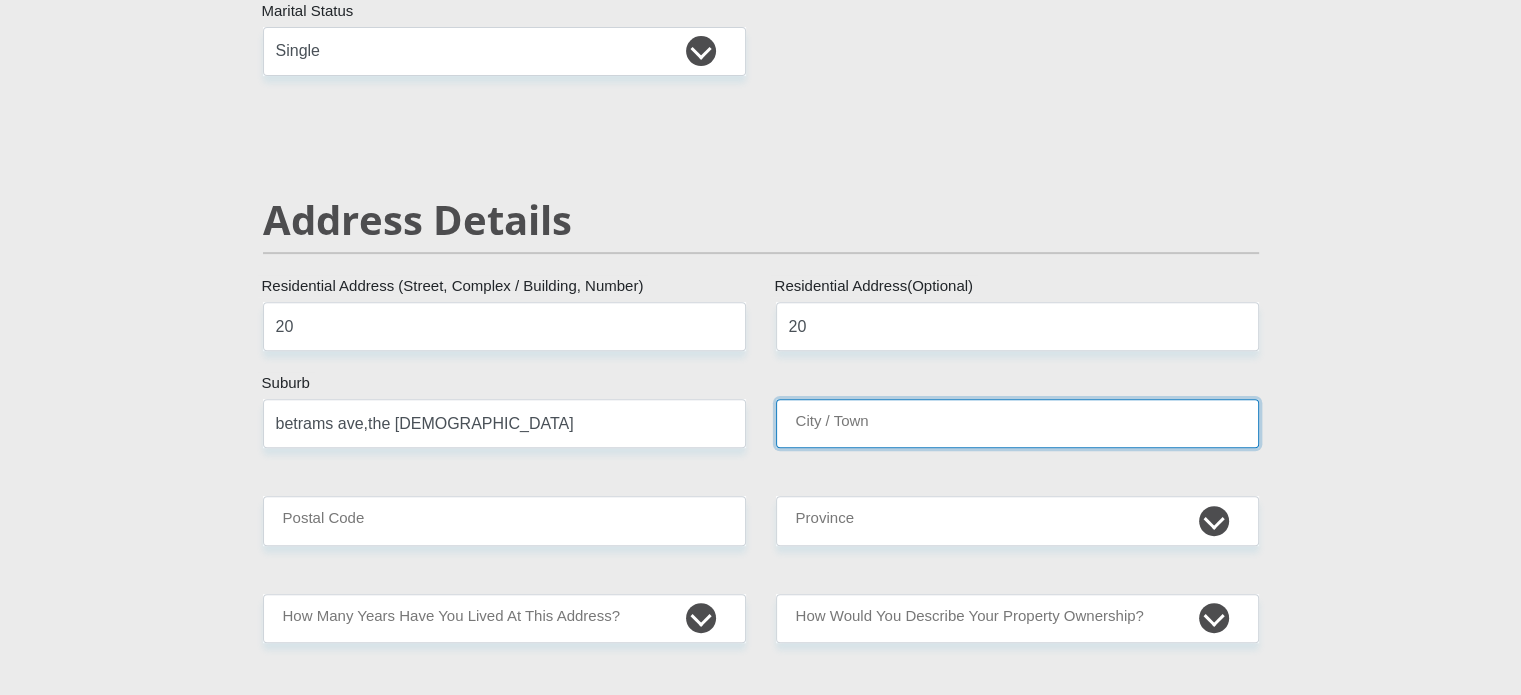 click on "City / Town" at bounding box center [1017, 423] 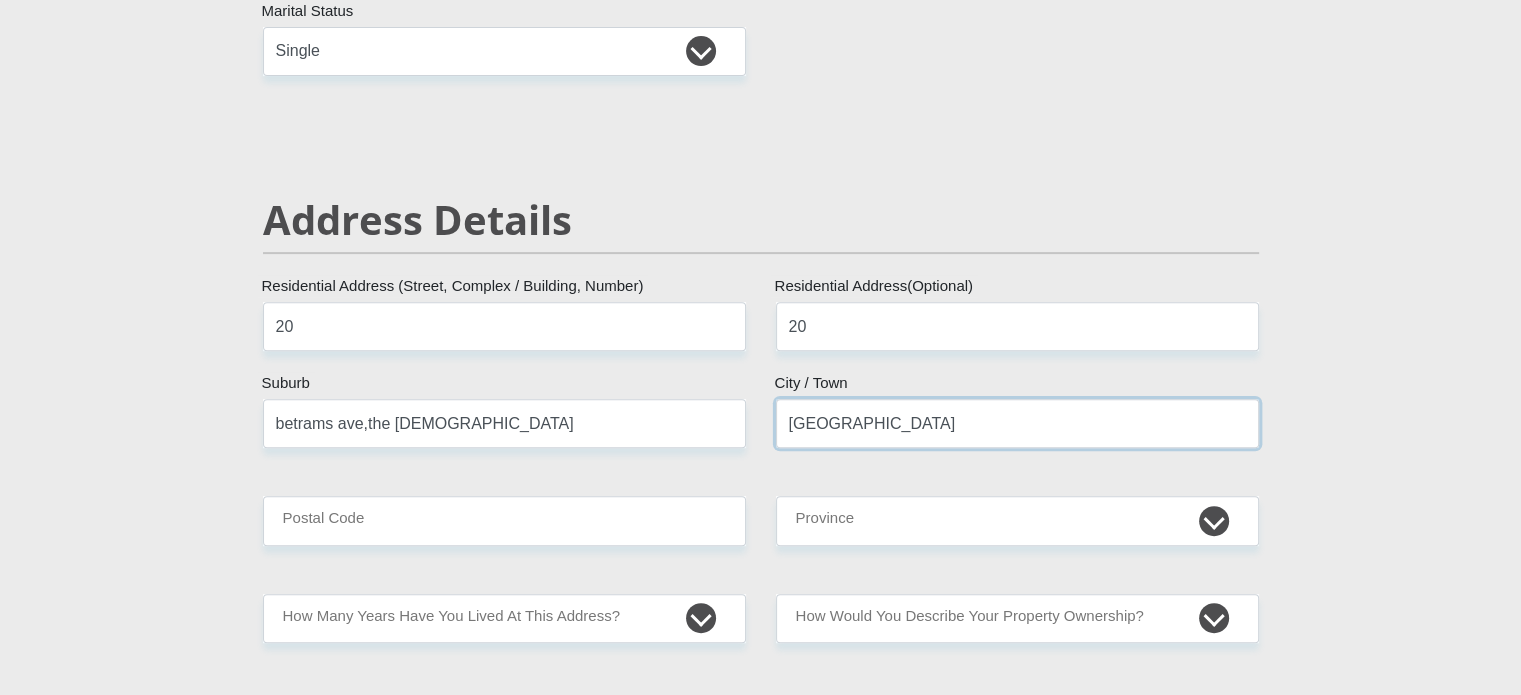 type on "pretoria north" 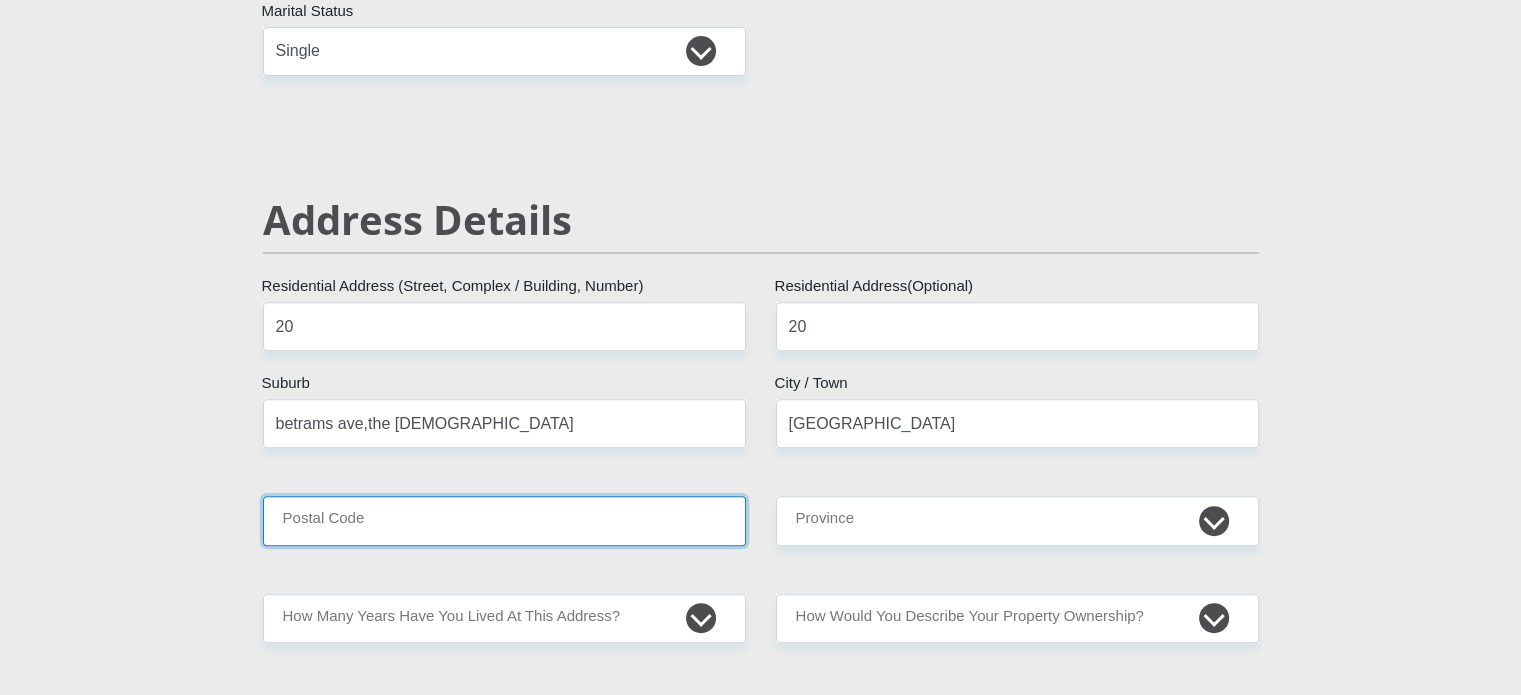 click on "Postal Code" at bounding box center (504, 520) 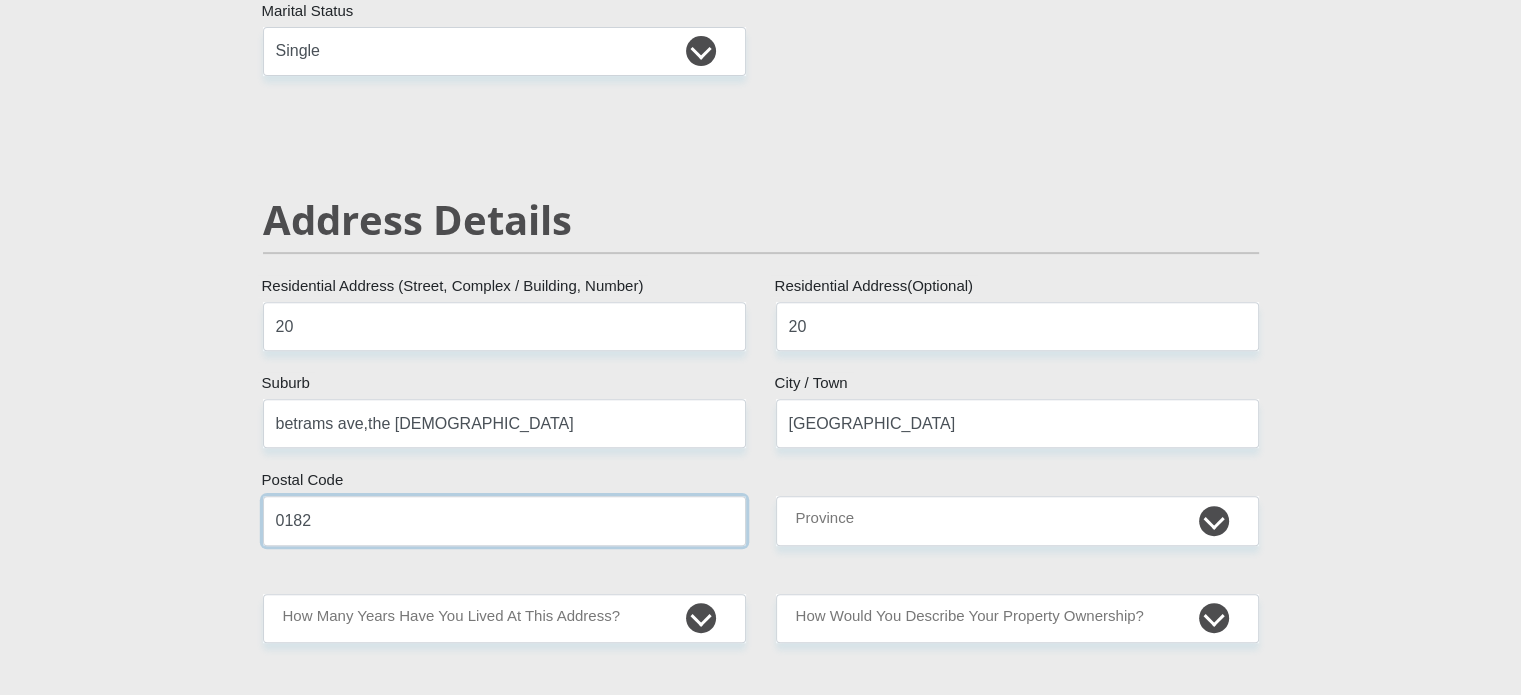 type on "0182" 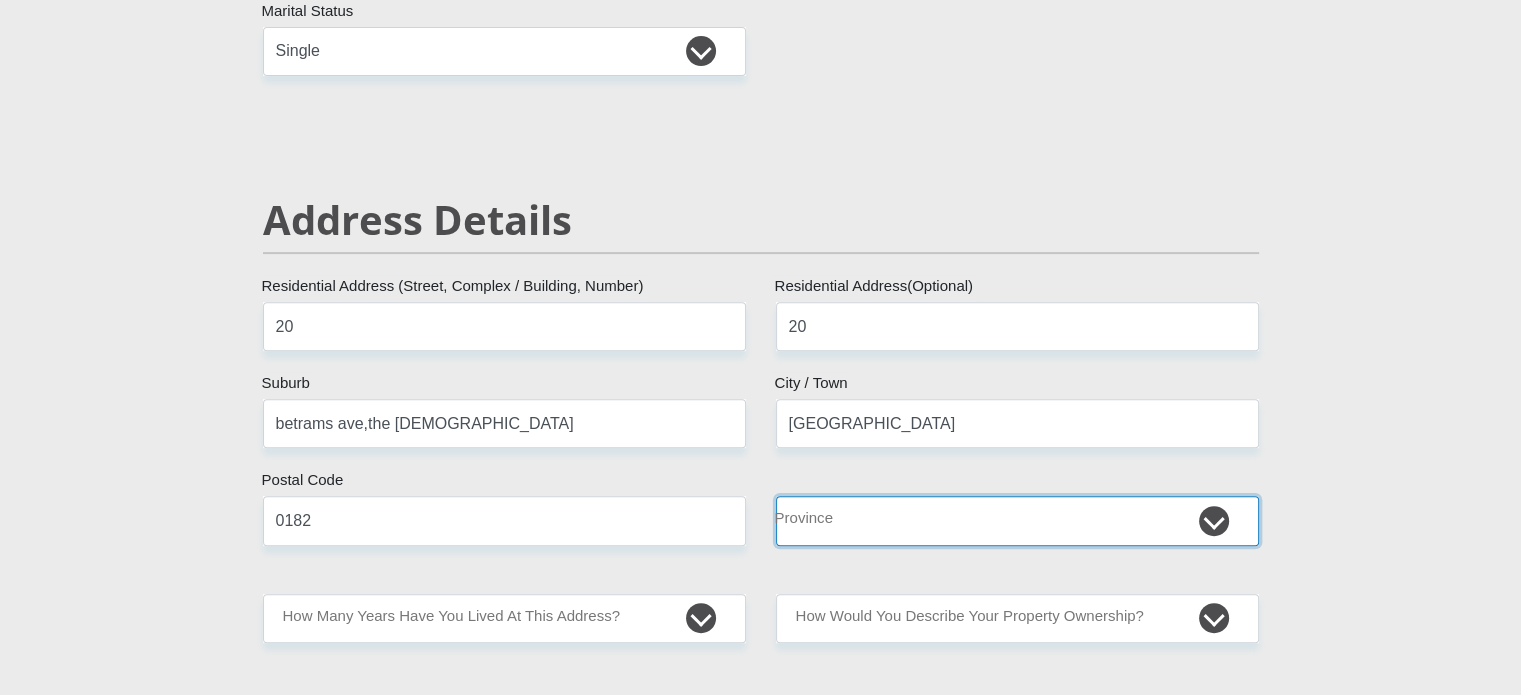 click on "Eastern Cape
Free State
Gauteng
KwaZulu-Natal
Limpopo
Mpumalanga
Northern Cape
North West
Western Cape" at bounding box center (1017, 520) 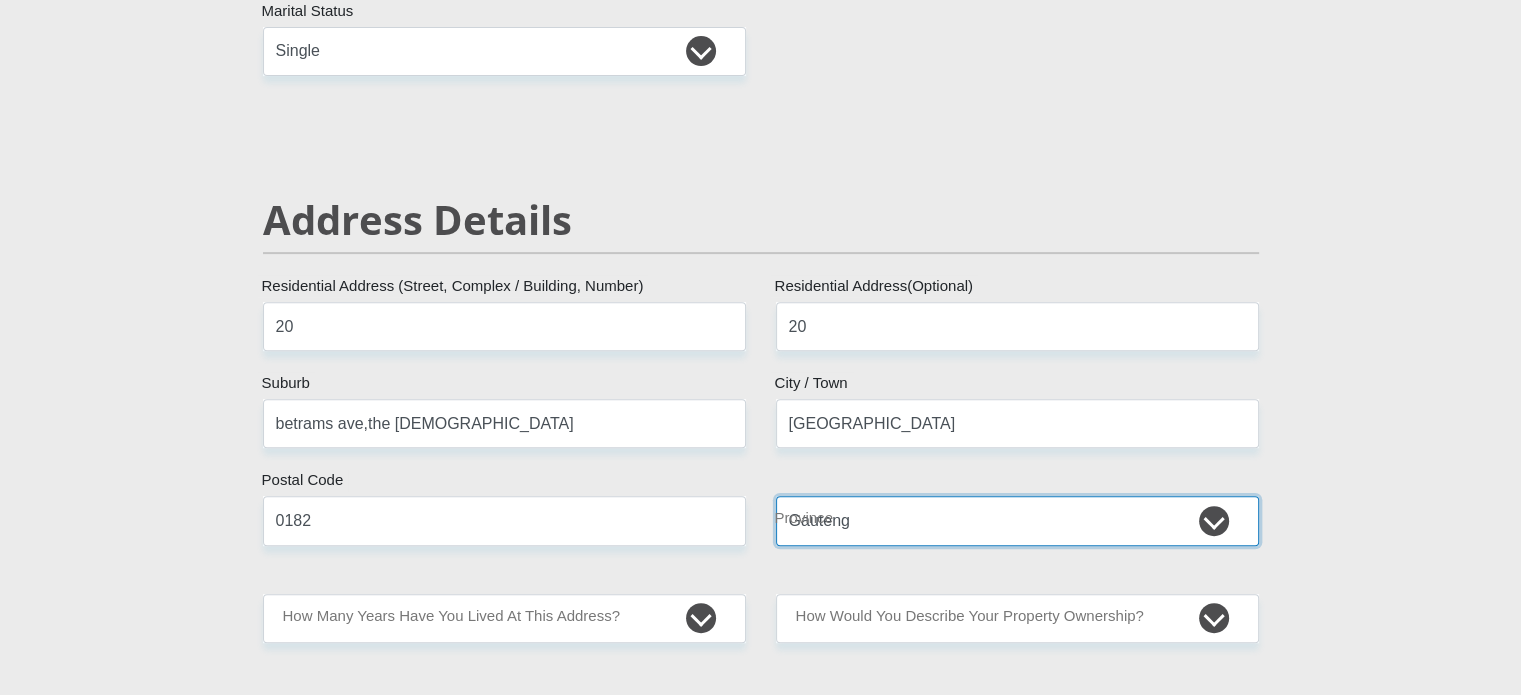 click on "Eastern Cape
Free State
Gauteng
KwaZulu-Natal
Limpopo
Mpumalanga
Northern Cape
North West
Western Cape" at bounding box center (1017, 520) 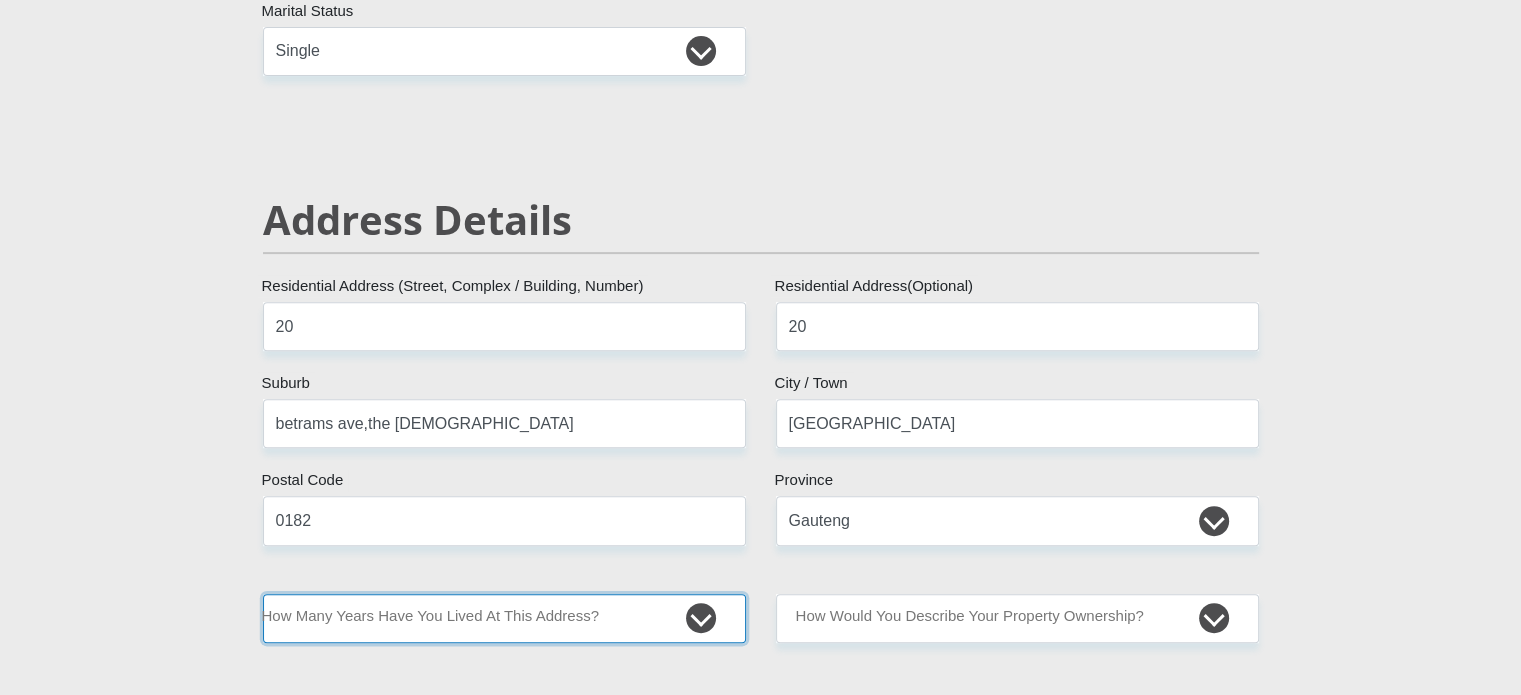 click on "less than 1 year
1-3 years
3-5 years
5+ years" at bounding box center (504, 618) 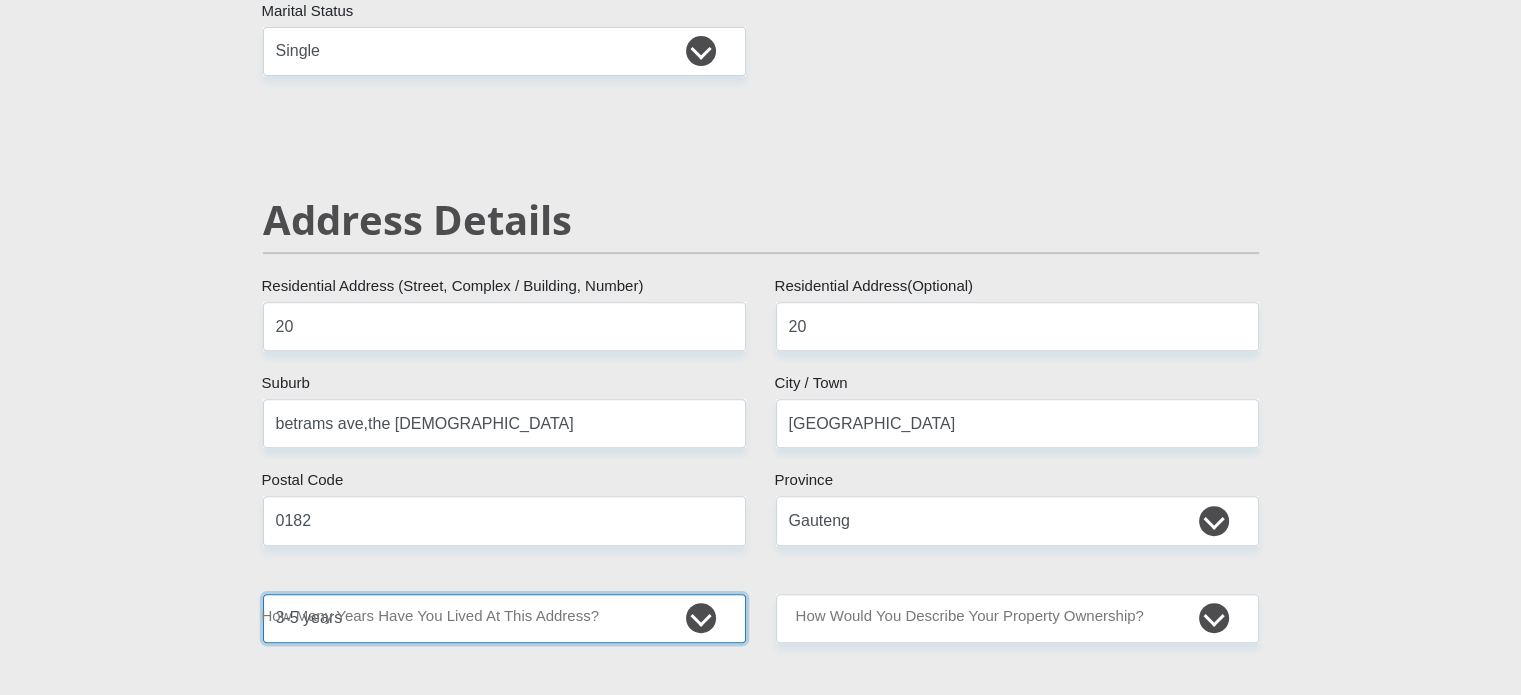 click on "less than 1 year
1-3 years
3-5 years
5+ years" at bounding box center (504, 618) 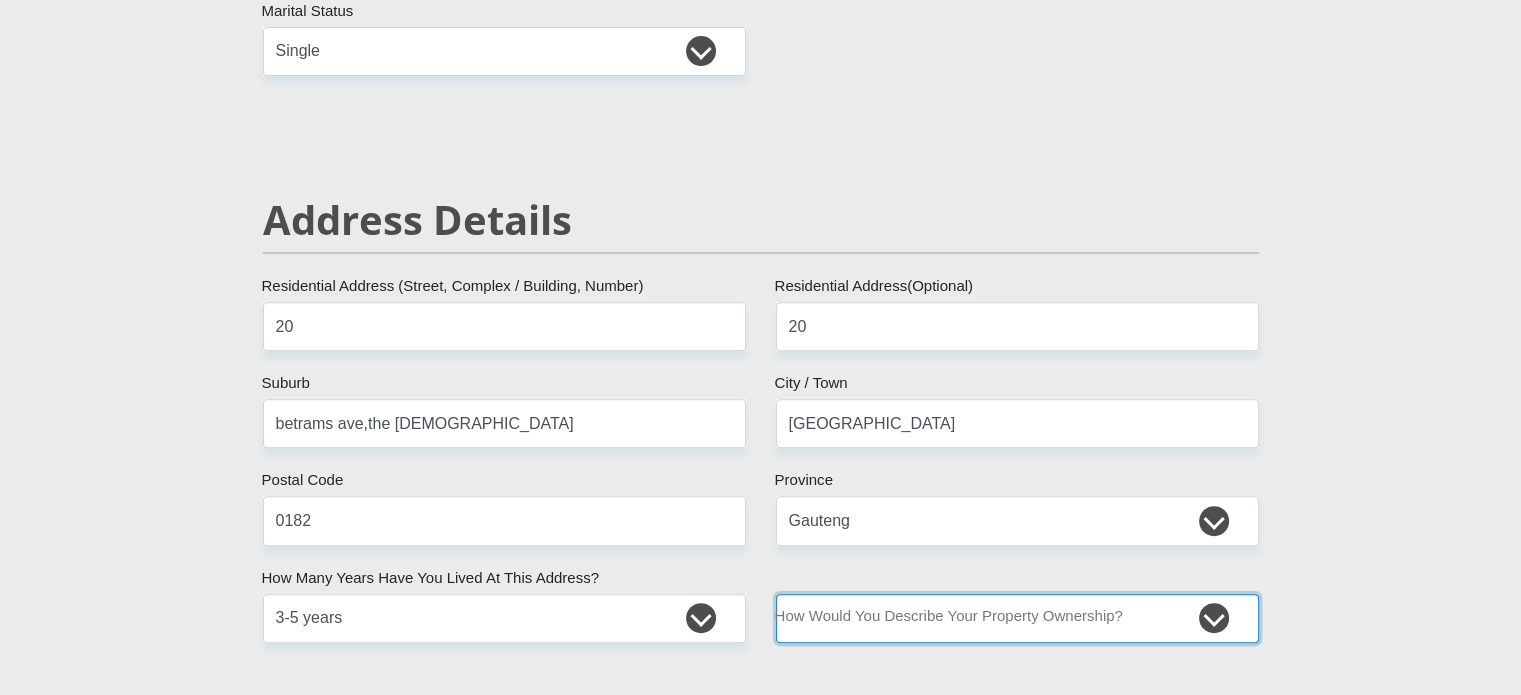 drag, startPoint x: 1010, startPoint y: 622, endPoint x: 984, endPoint y: 604, distance: 31.622776 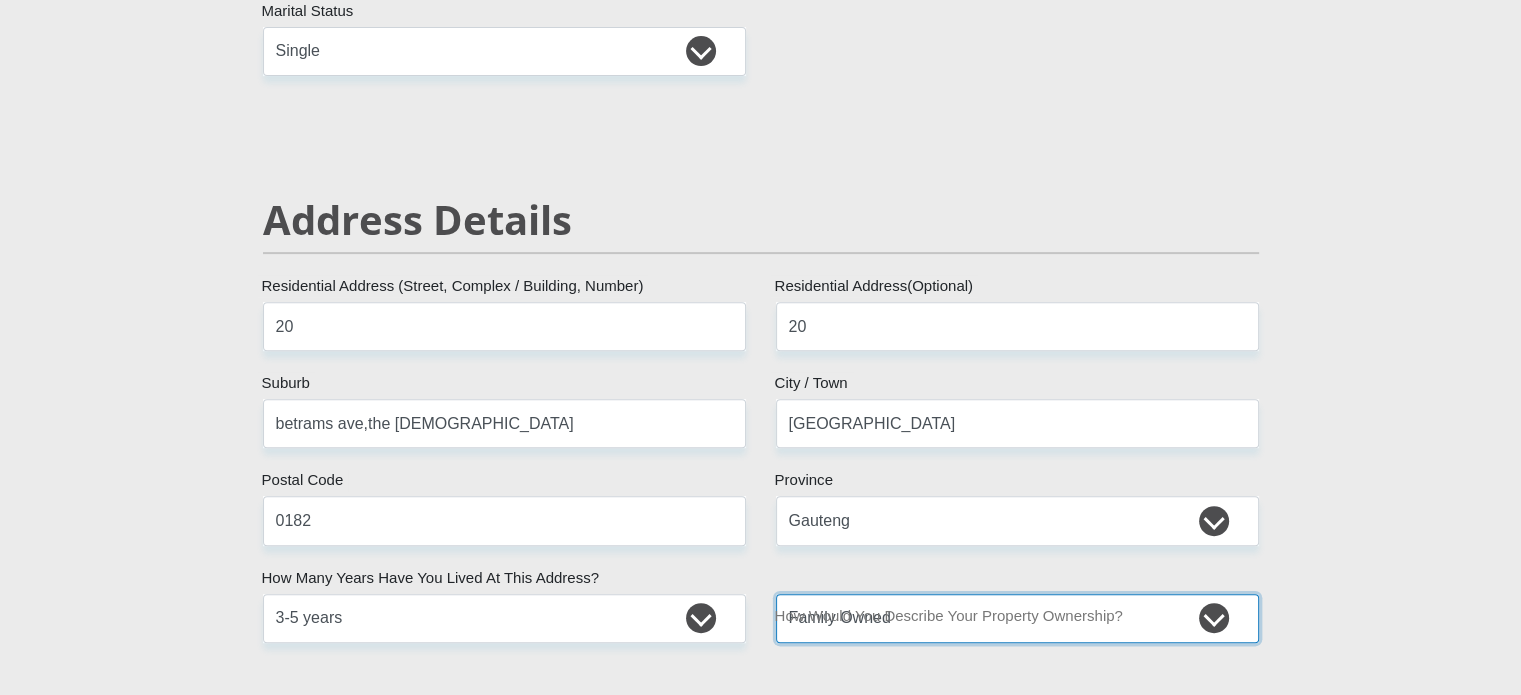 click on "Owned
Rented
Family Owned
Company Dwelling" at bounding box center [1017, 618] 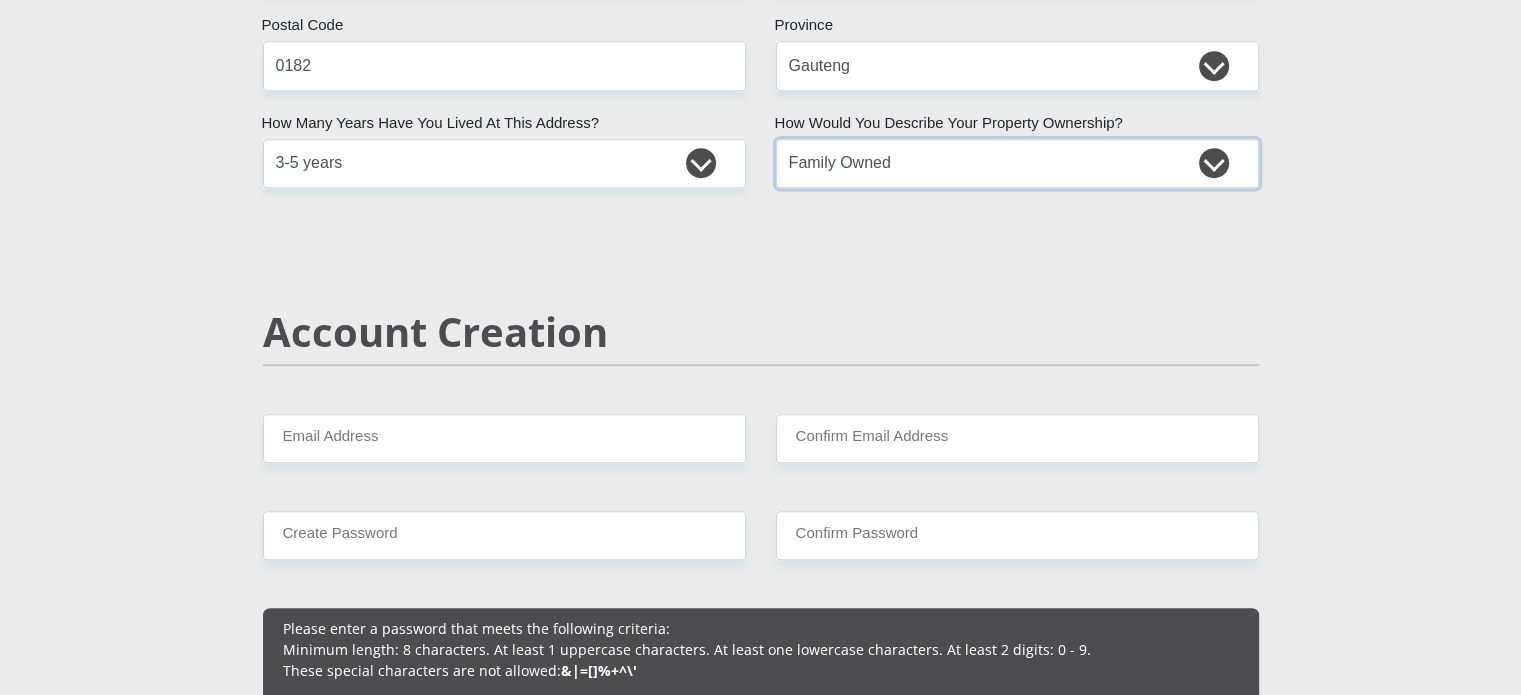 scroll, scrollTop: 1300, scrollLeft: 0, axis: vertical 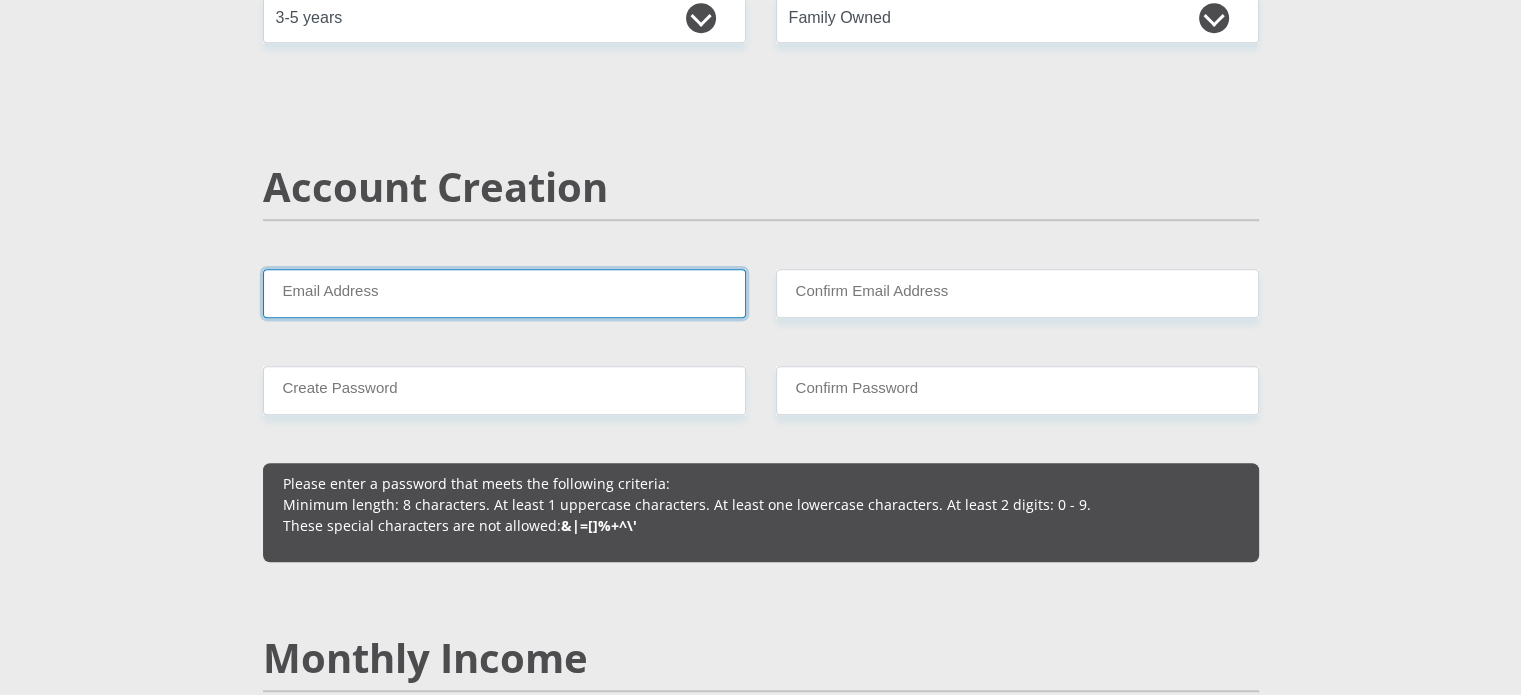 click on "Email Address" at bounding box center (504, 293) 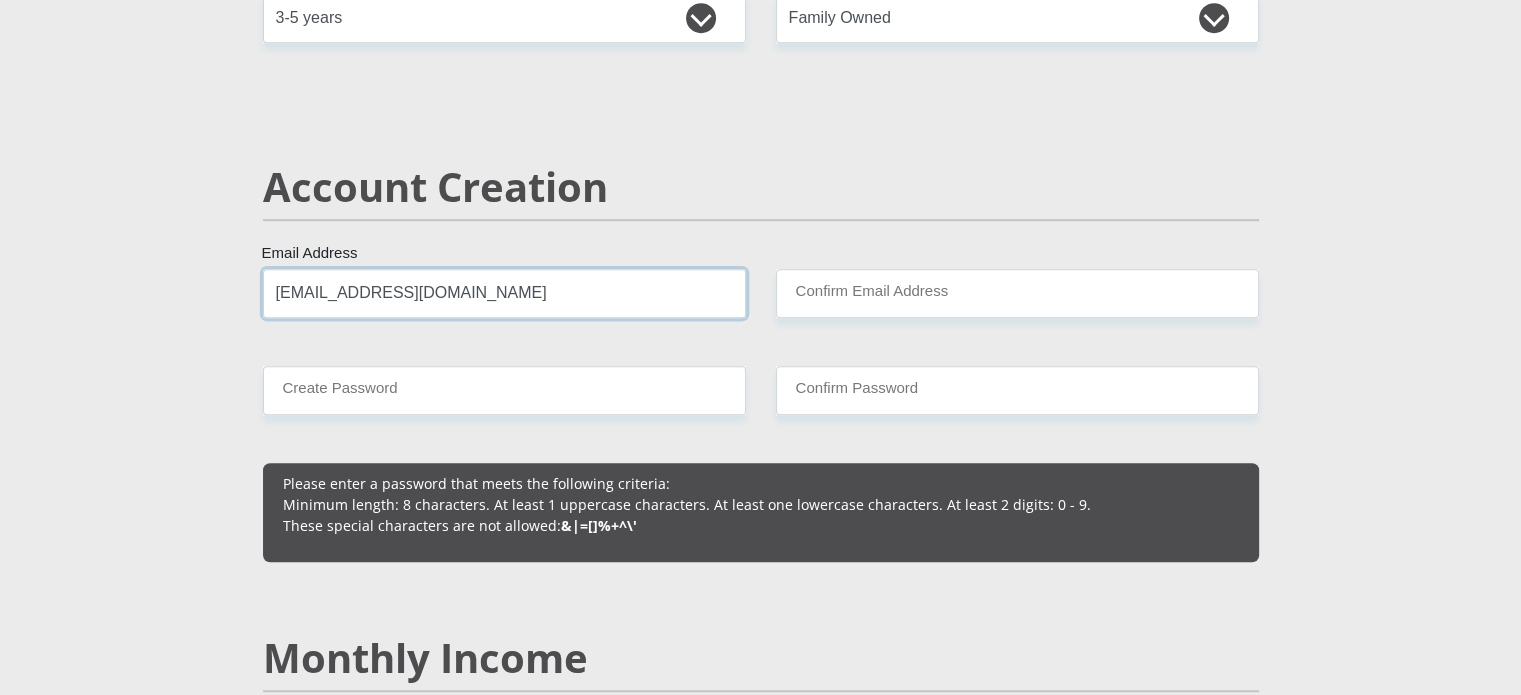 type on "kokskay@gmail.com" 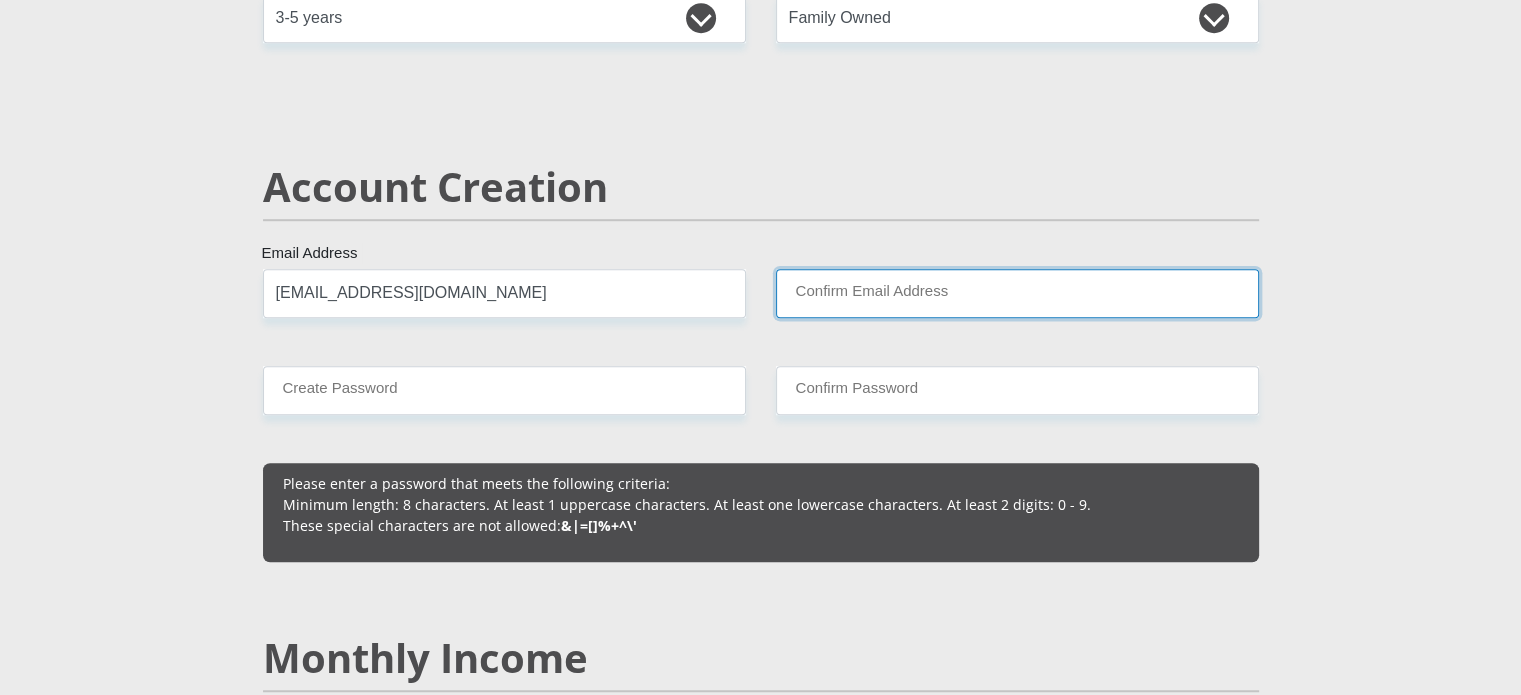 click on "Confirm Email Address" at bounding box center [1017, 293] 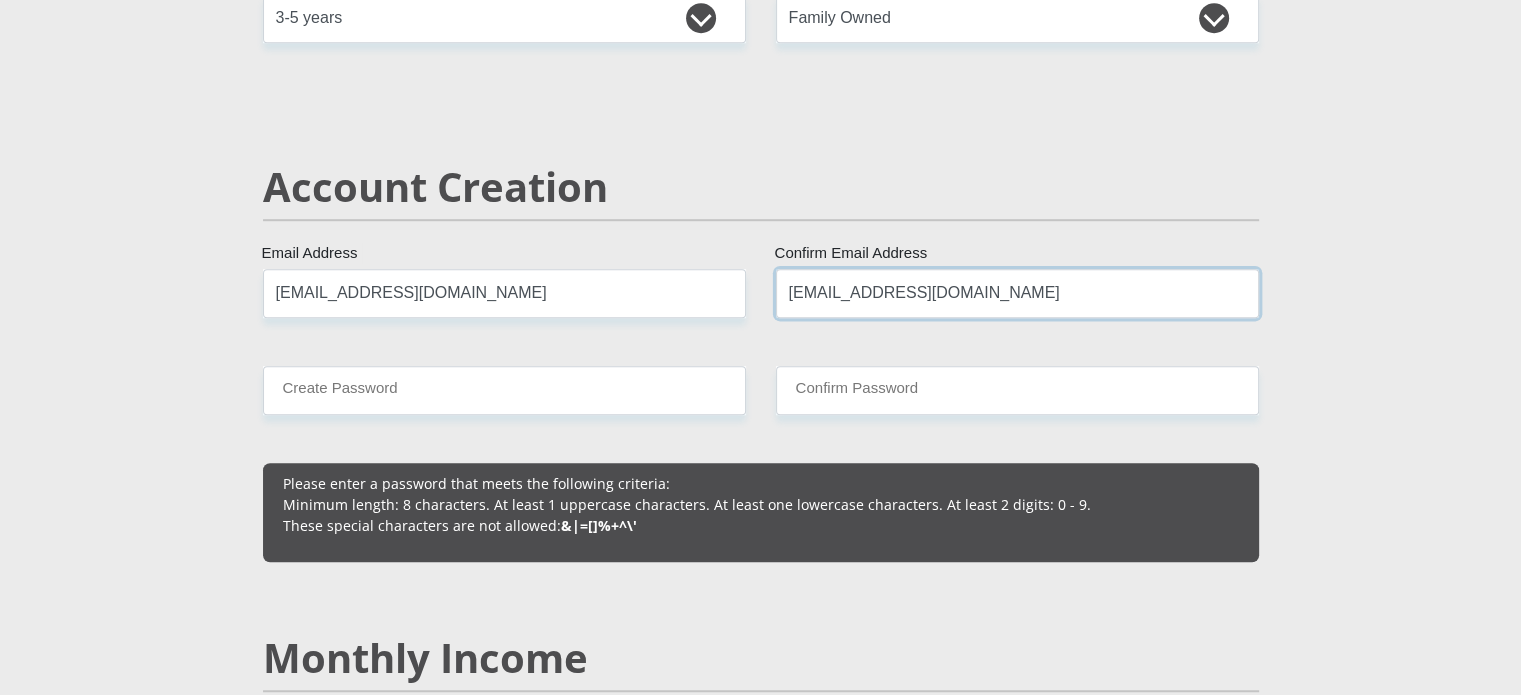 type on "kokskay@gmail.com" 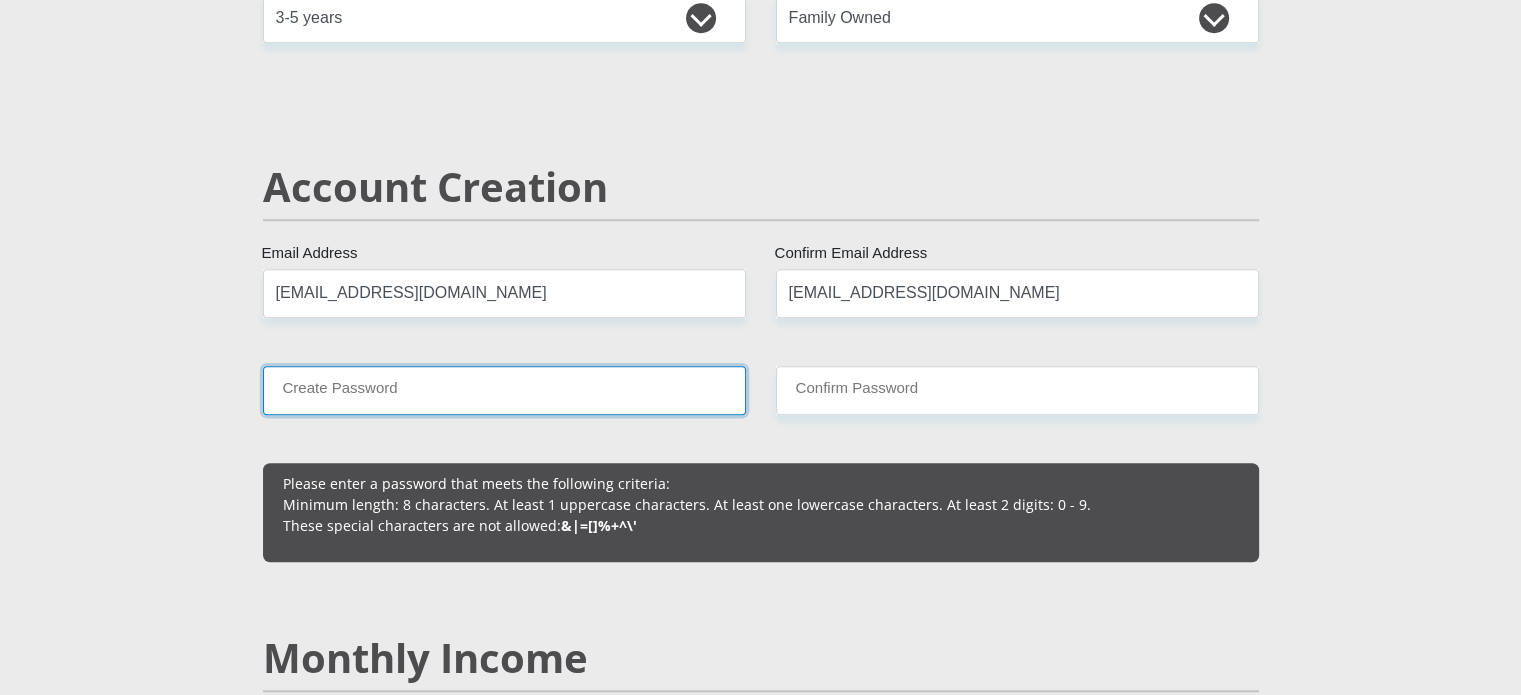 click on "Create Password" at bounding box center (504, 390) 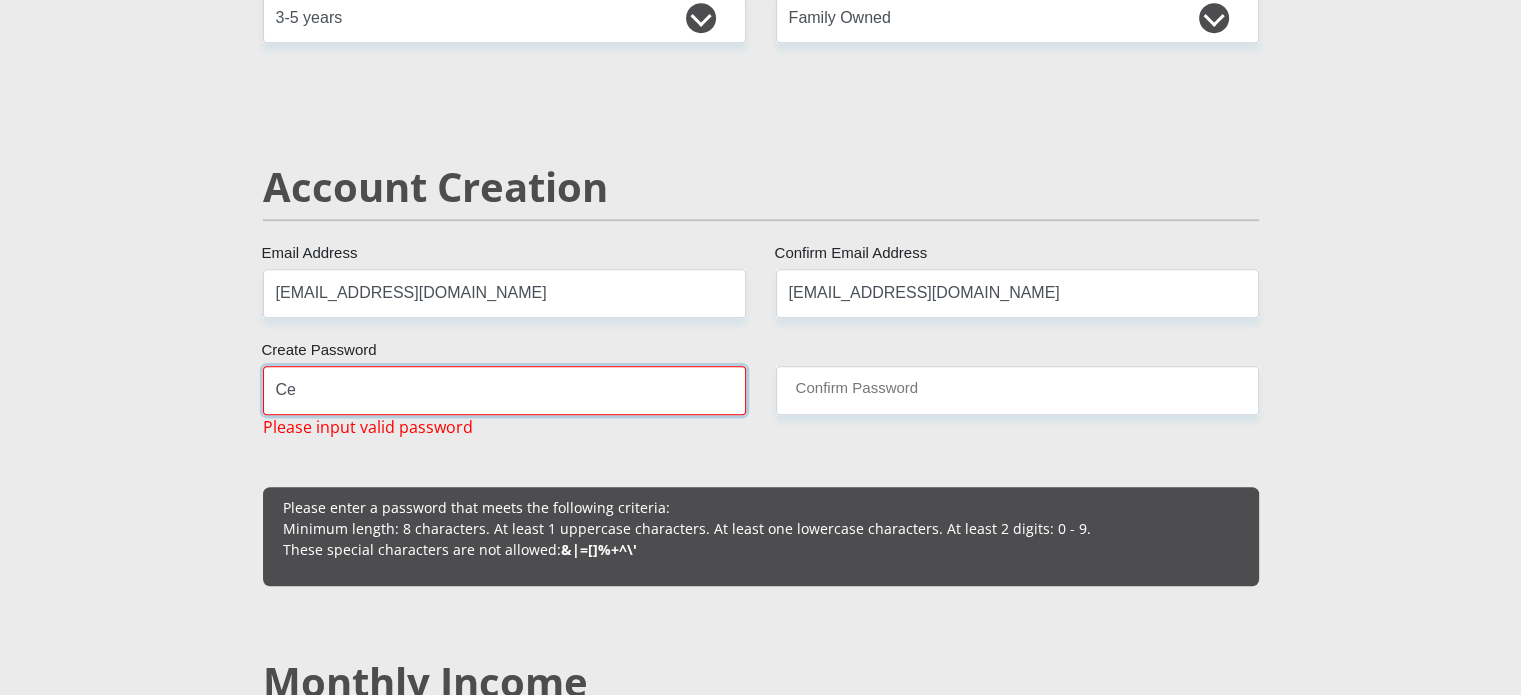 type on "C" 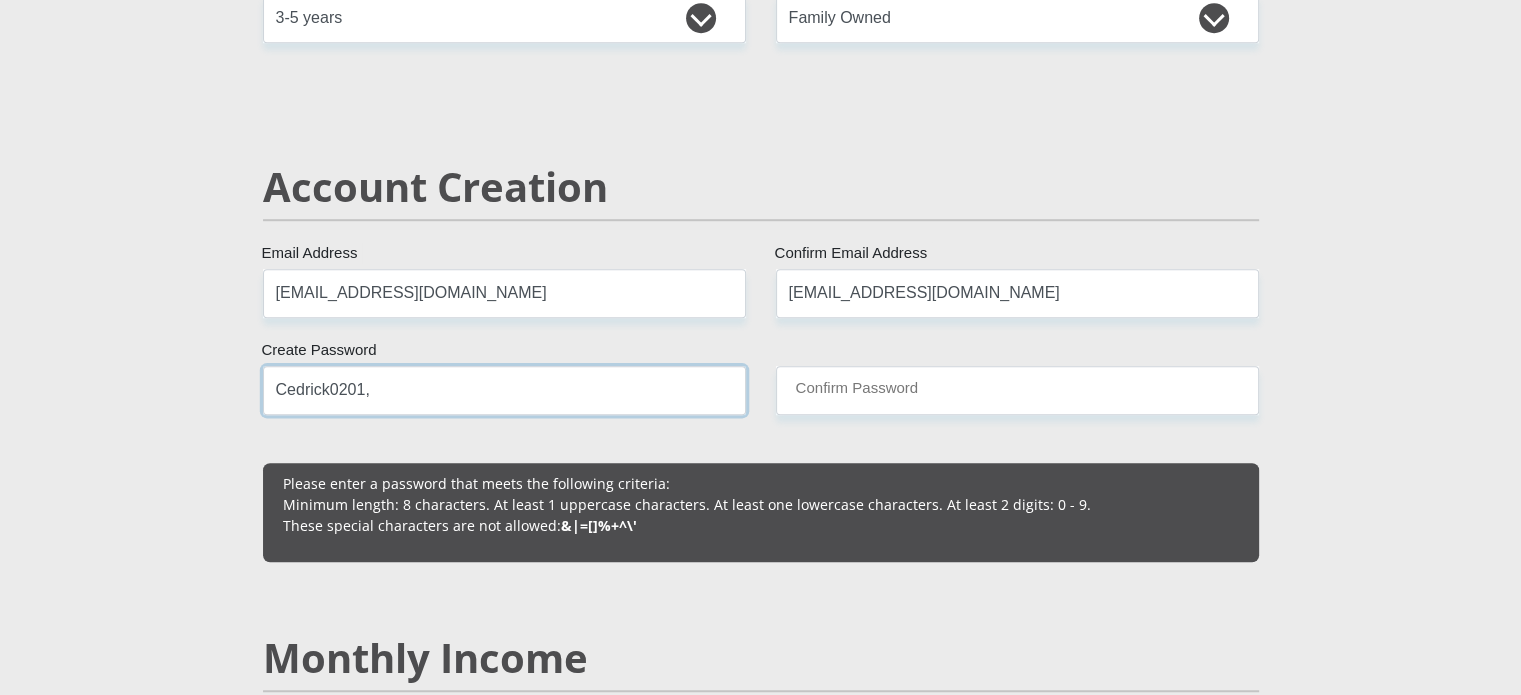 type on "Cedrick0201," 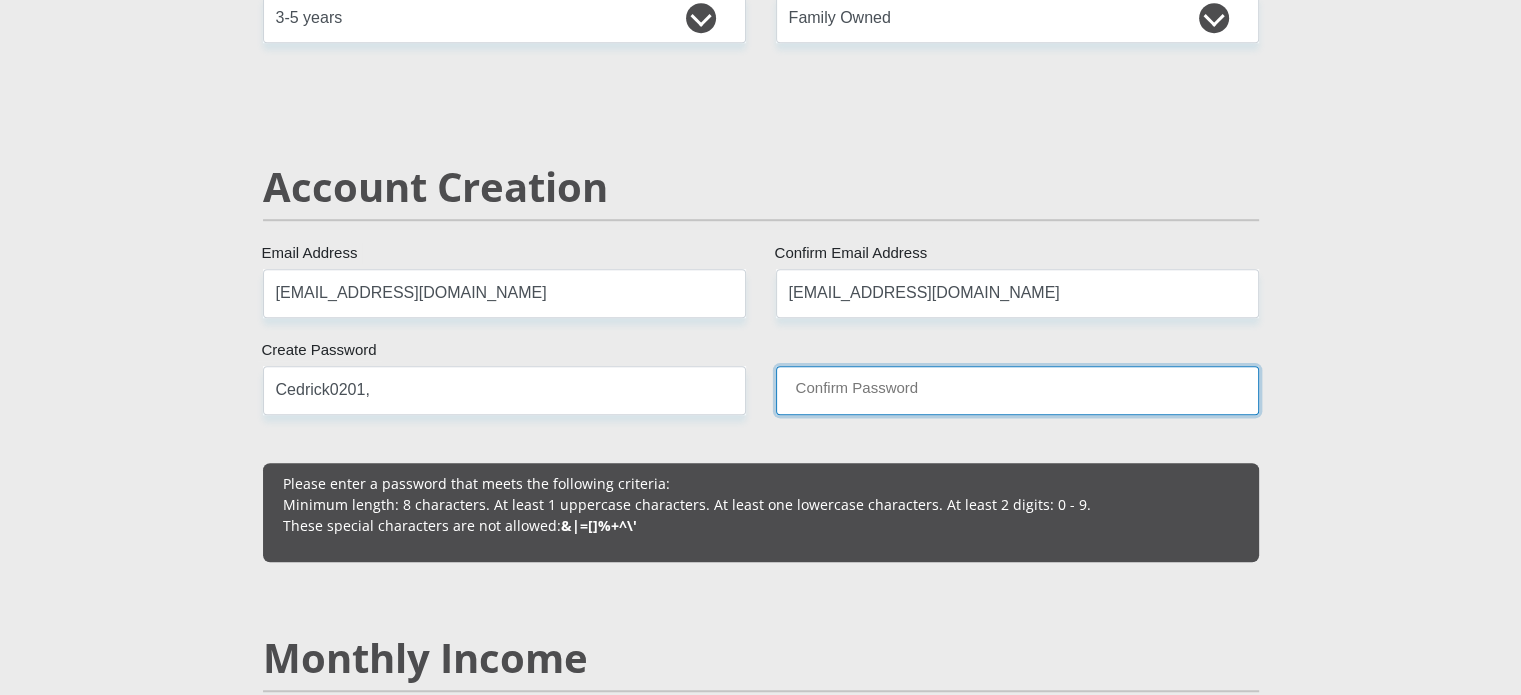 click on "Confirm Password" at bounding box center [1017, 390] 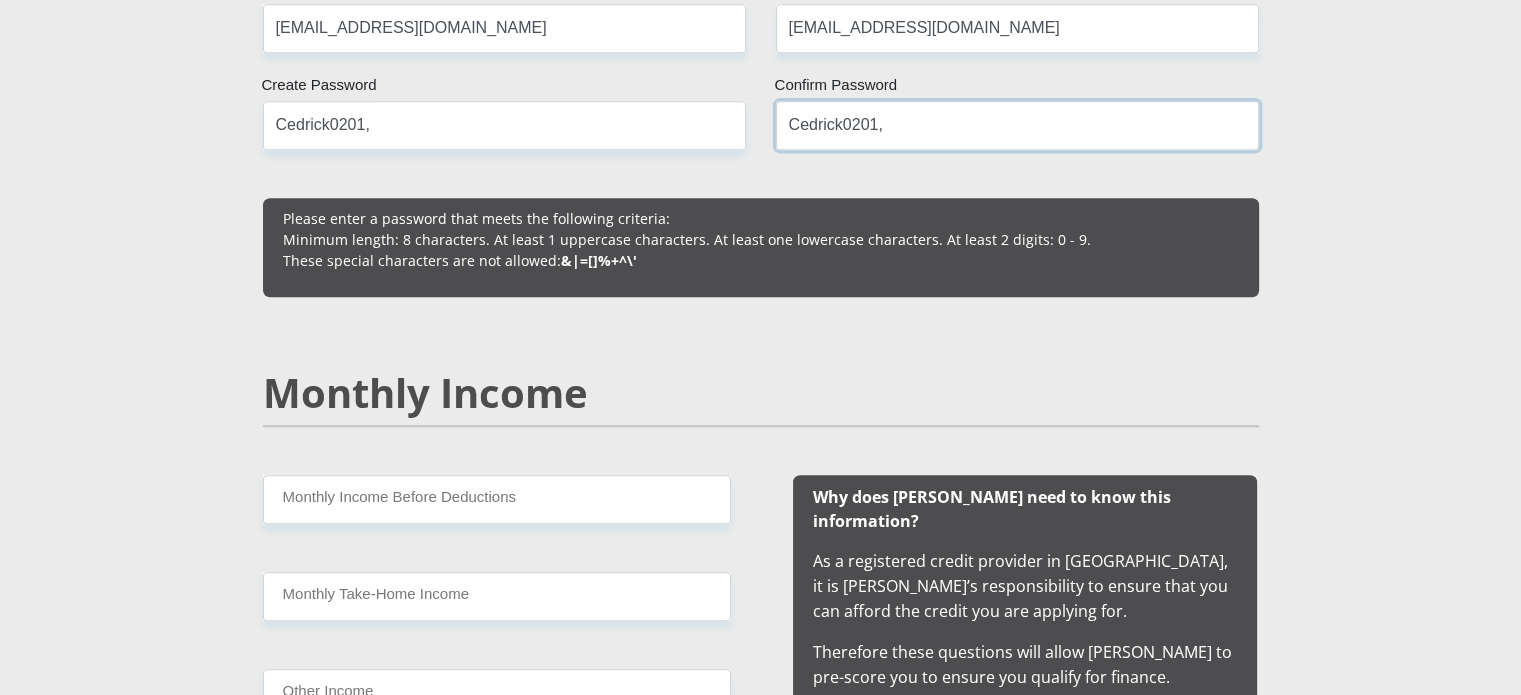 scroll, scrollTop: 1800, scrollLeft: 0, axis: vertical 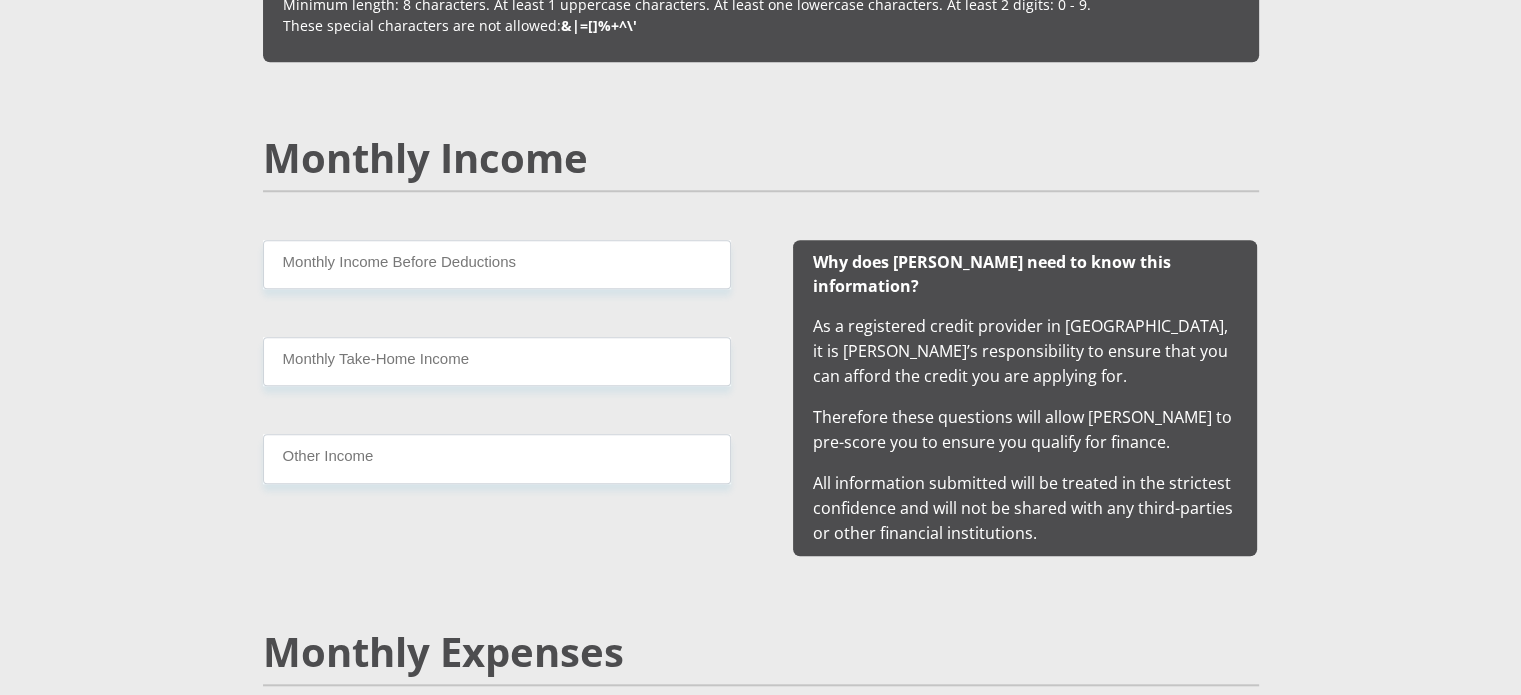 type on "Cedrick0201," 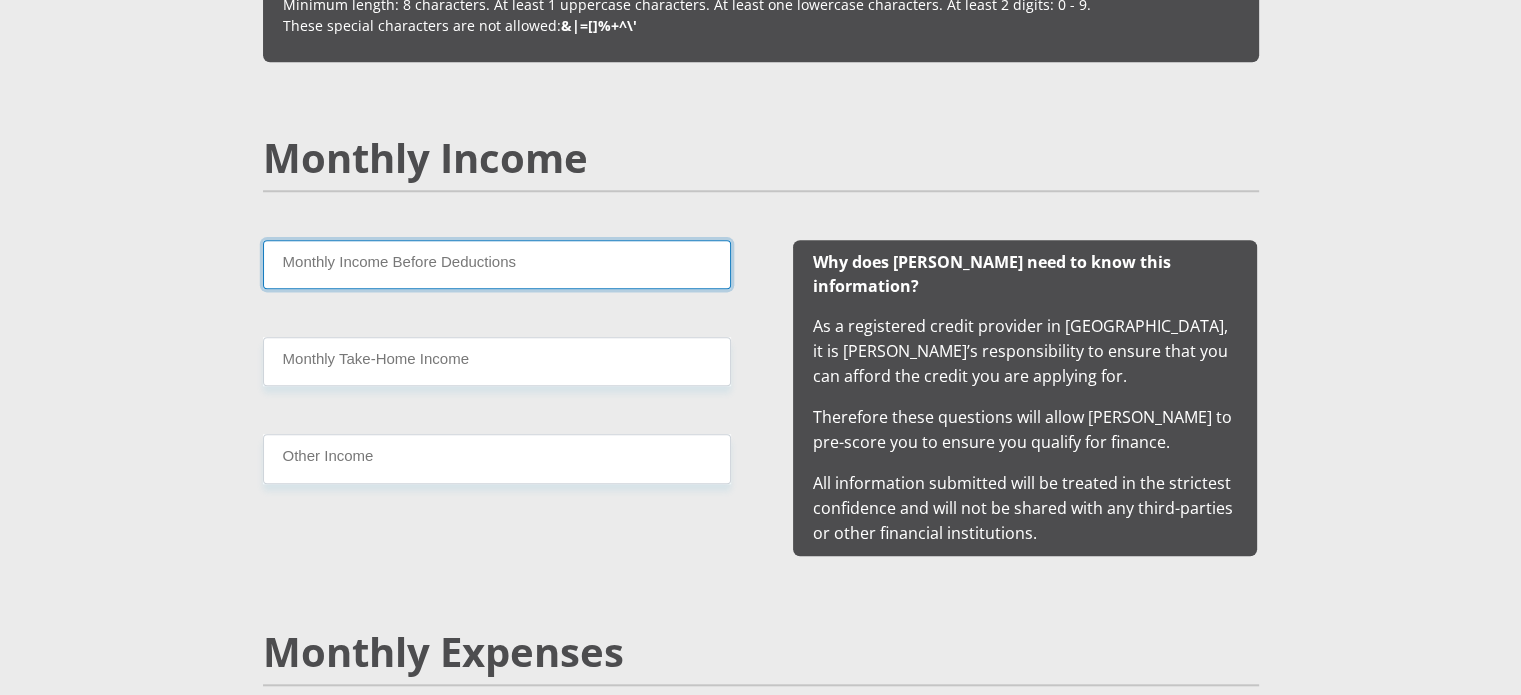 click on "Monthly Income Before Deductions" at bounding box center (497, 264) 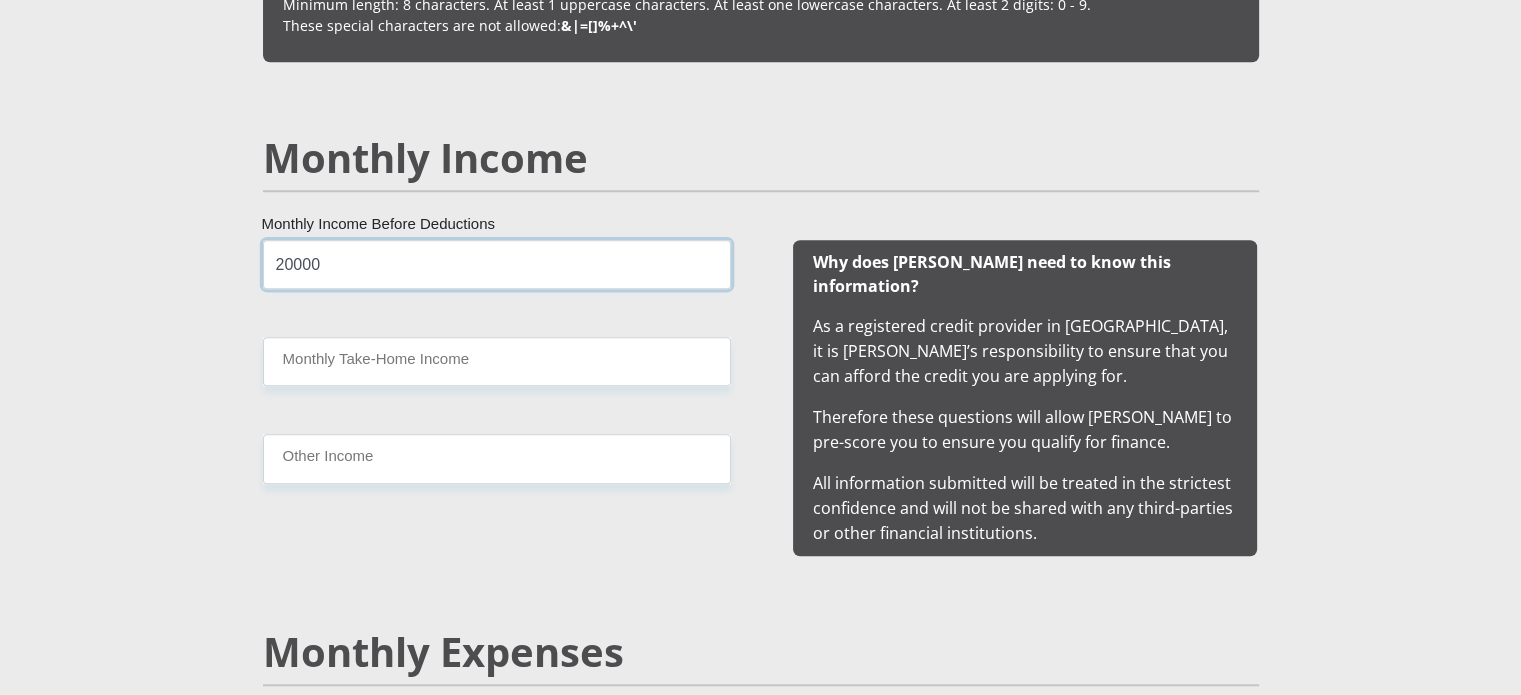 type on "20000" 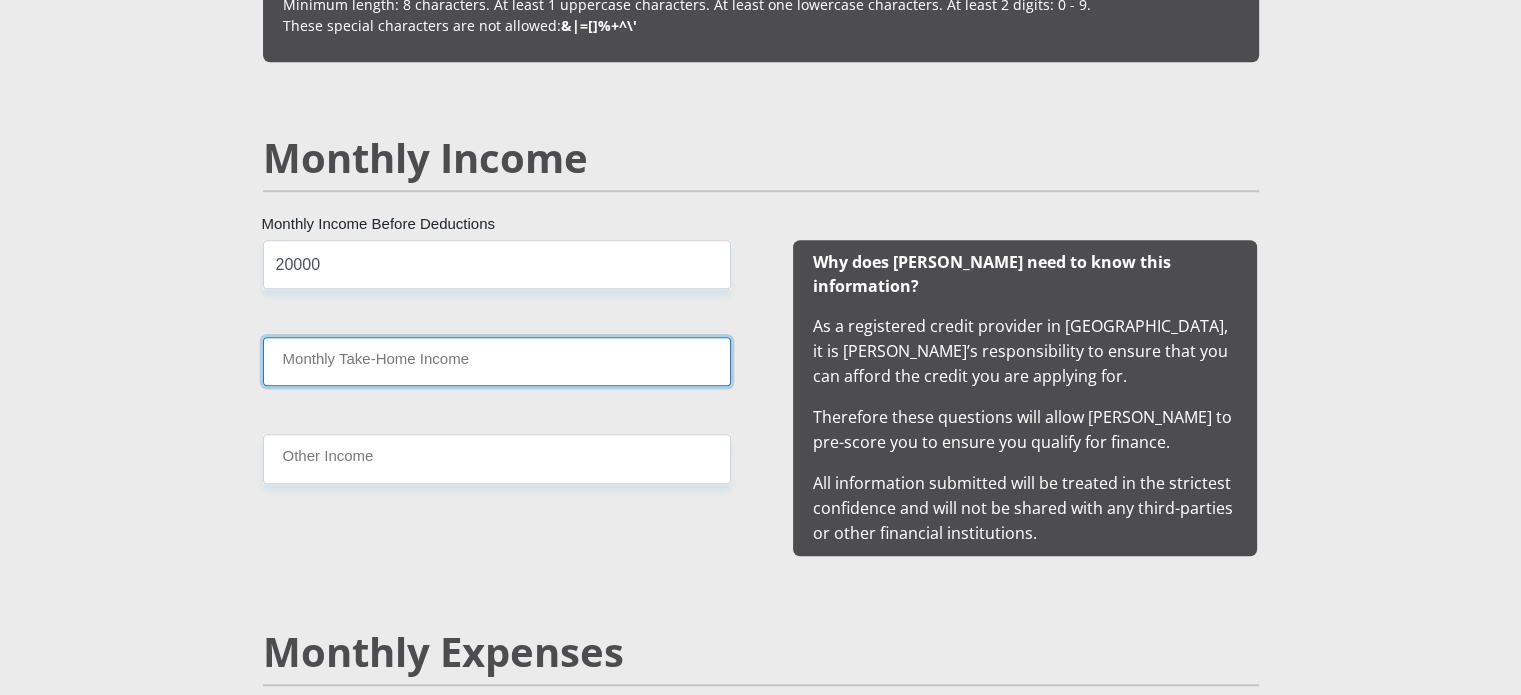 click on "Monthly Take-Home Income" at bounding box center [497, 361] 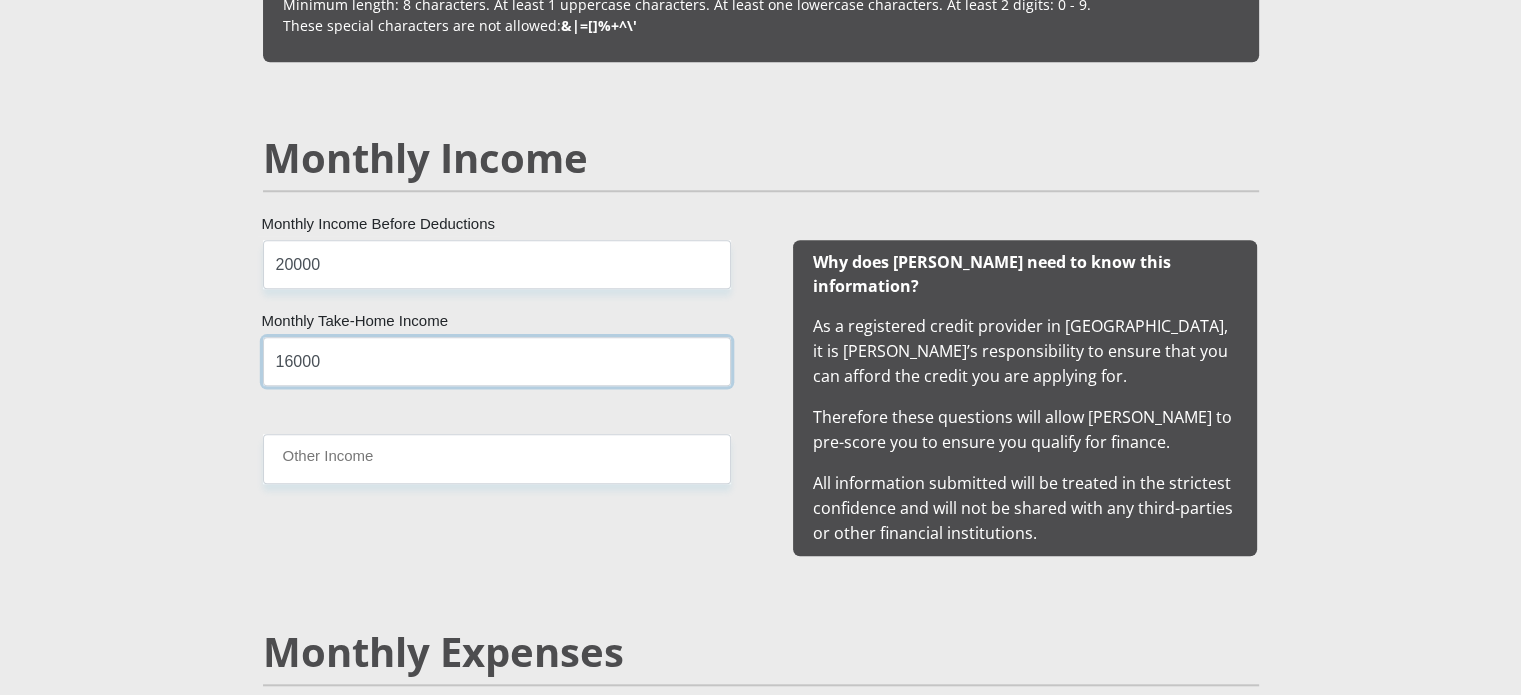 type on "16000" 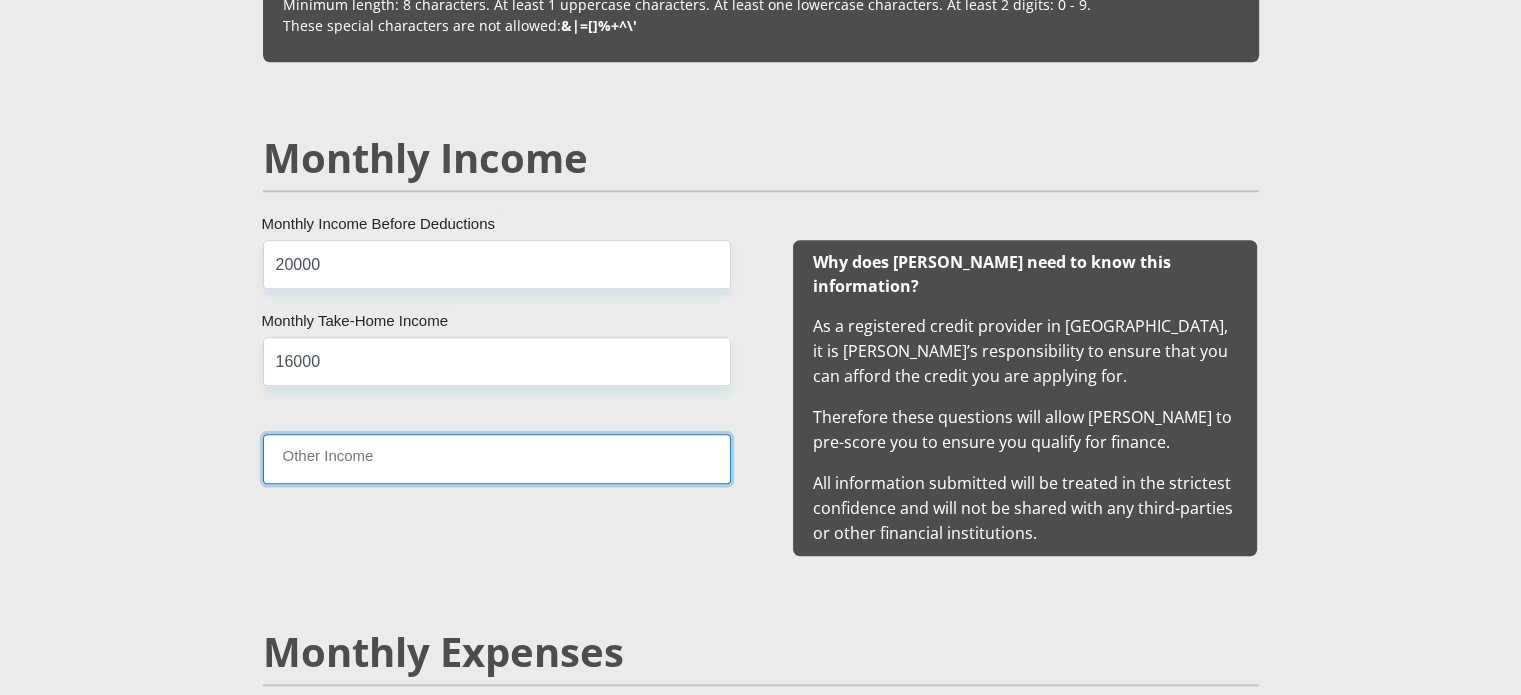 click on "Other Income" at bounding box center (497, 458) 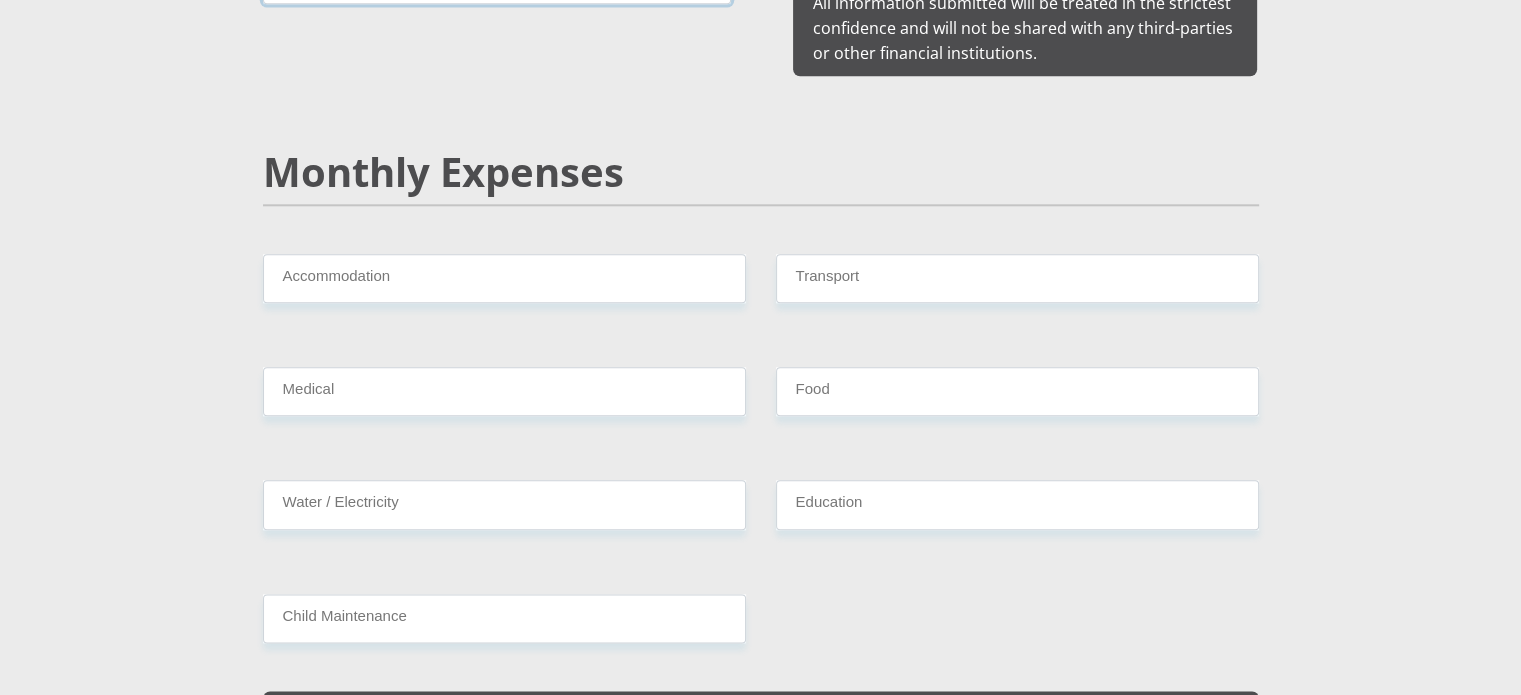 scroll, scrollTop: 2400, scrollLeft: 0, axis: vertical 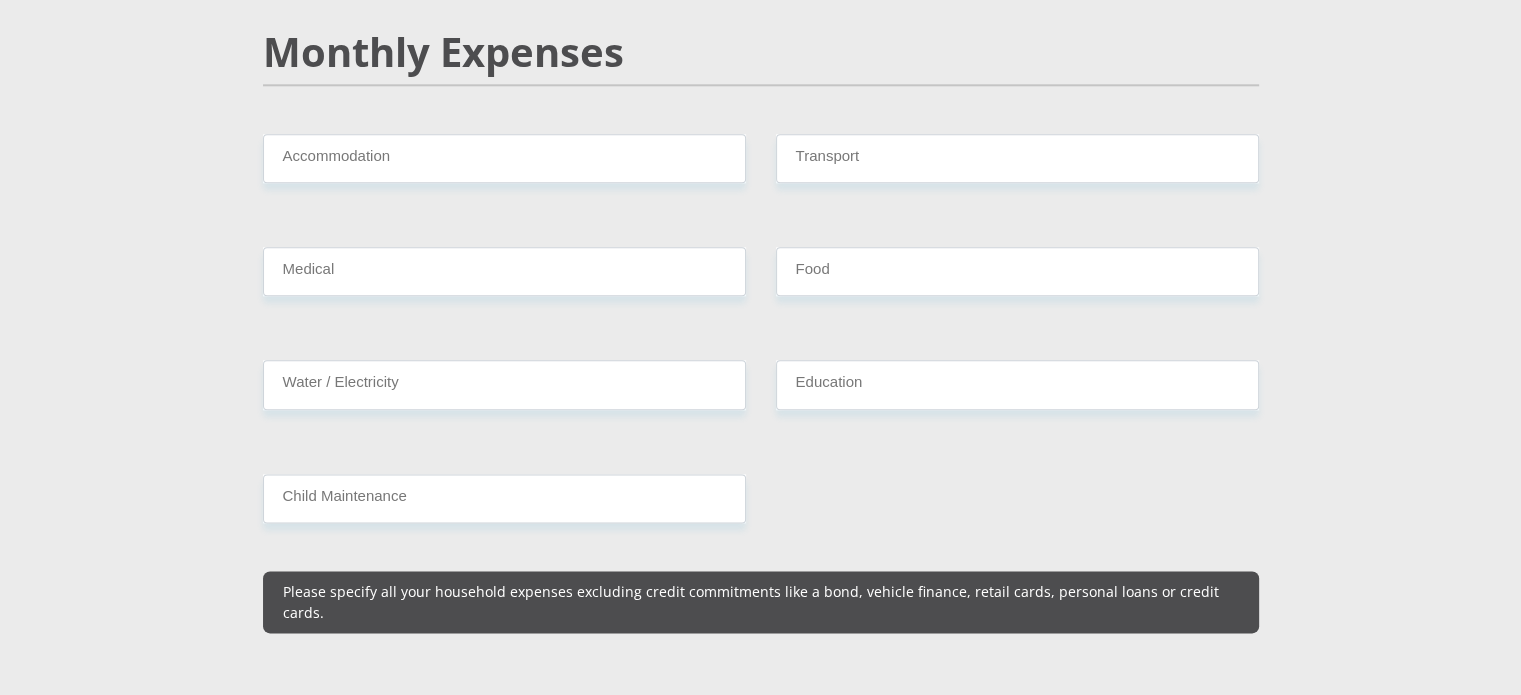 type on "00" 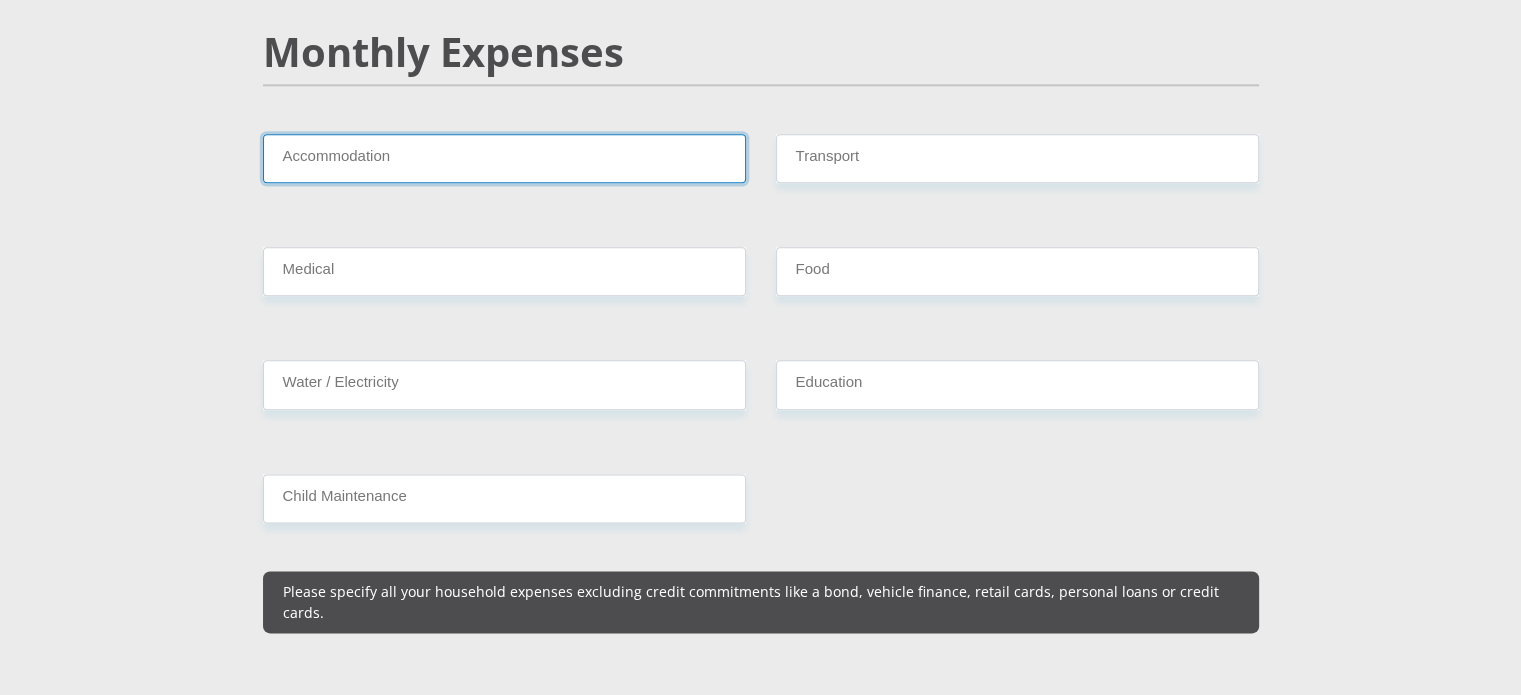 click on "Accommodation" at bounding box center [504, 158] 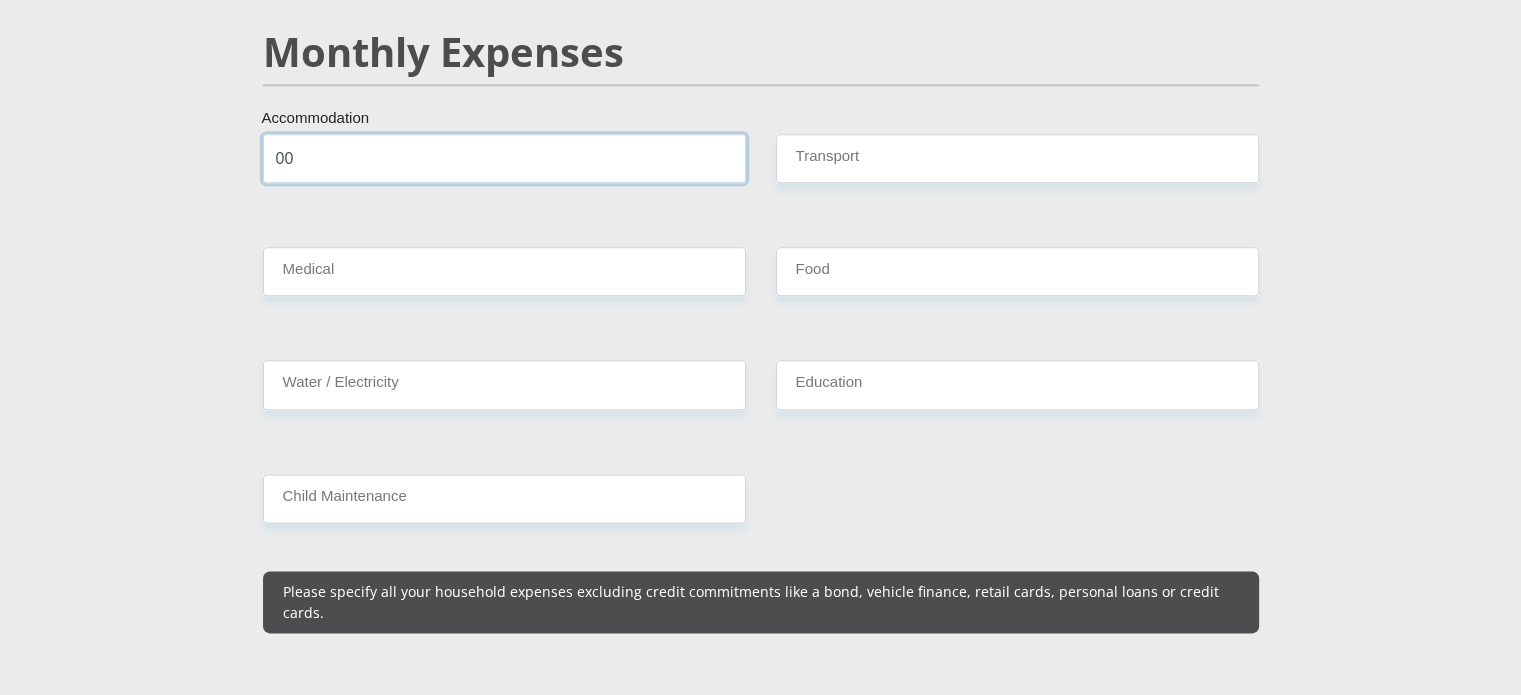 type on "00" 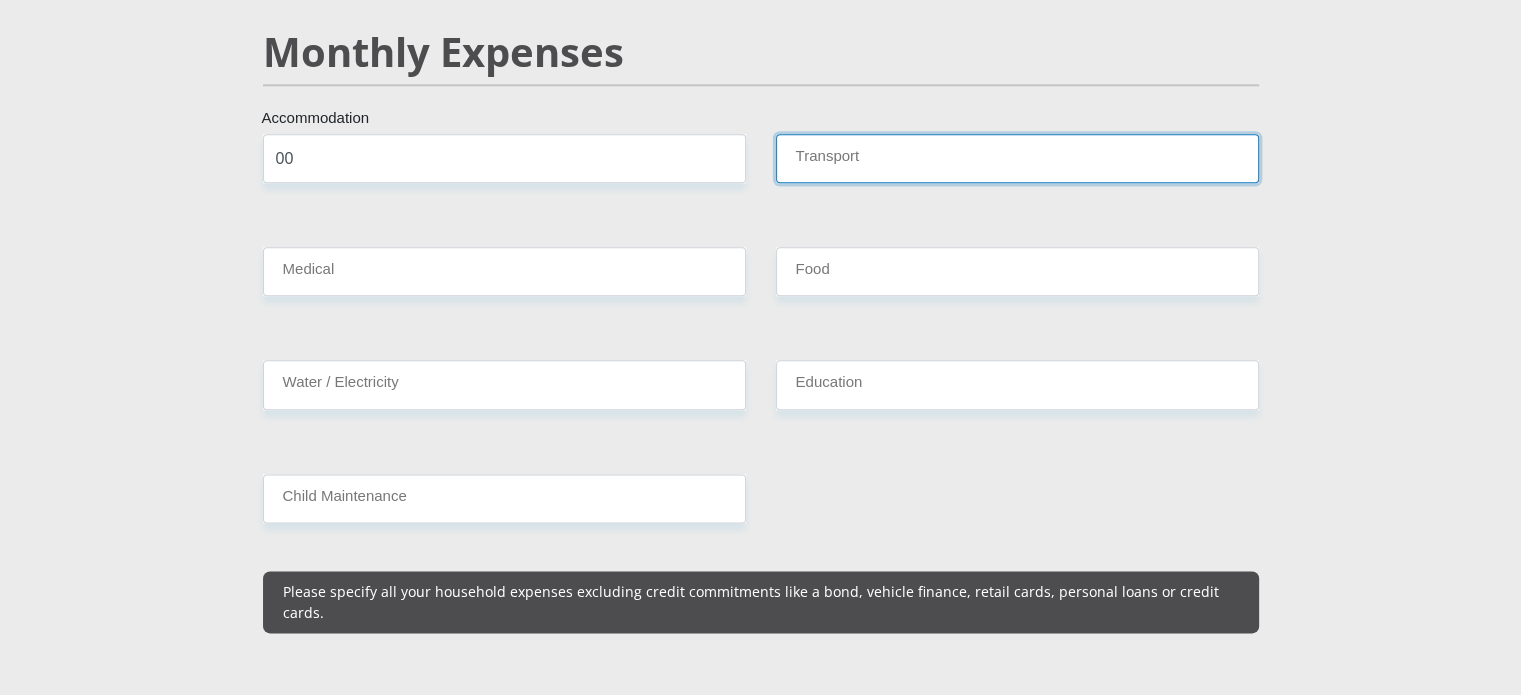click on "Transport" at bounding box center (1017, 158) 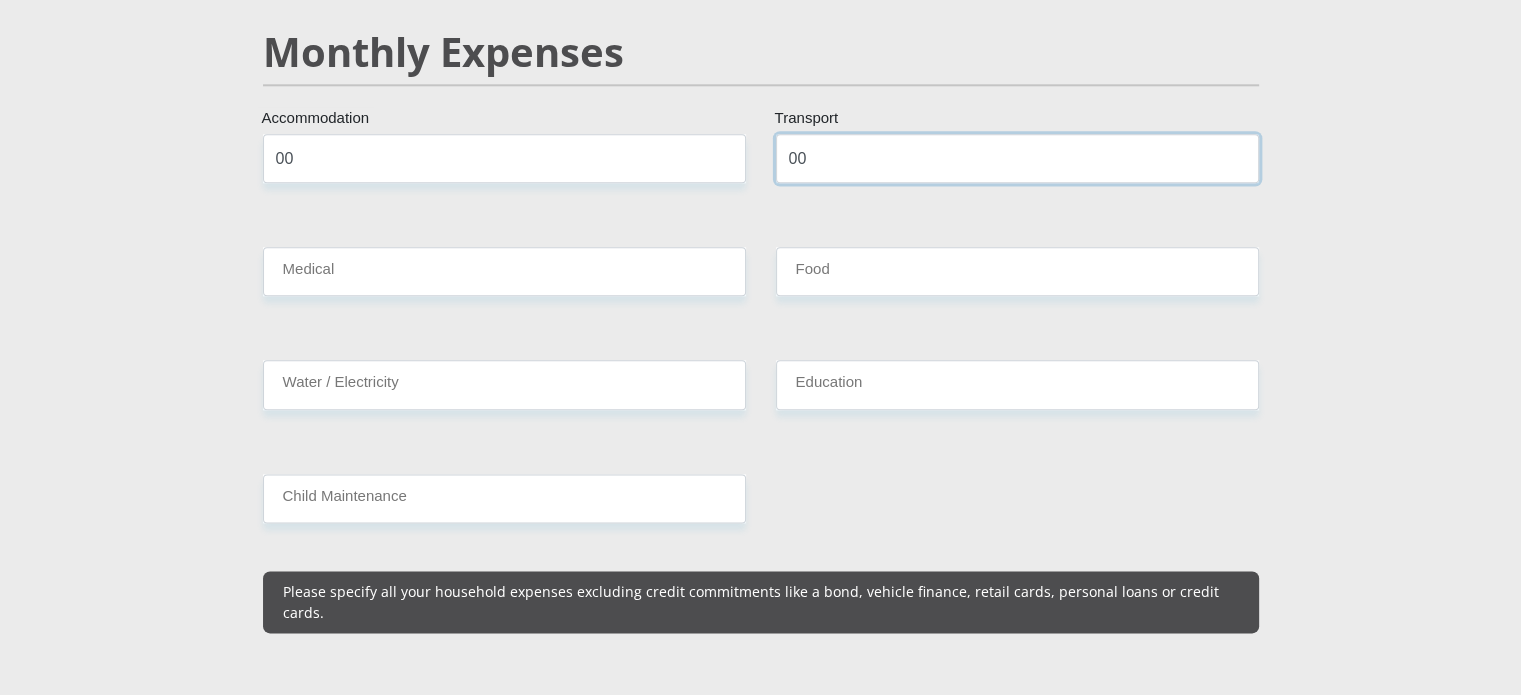 type on "00" 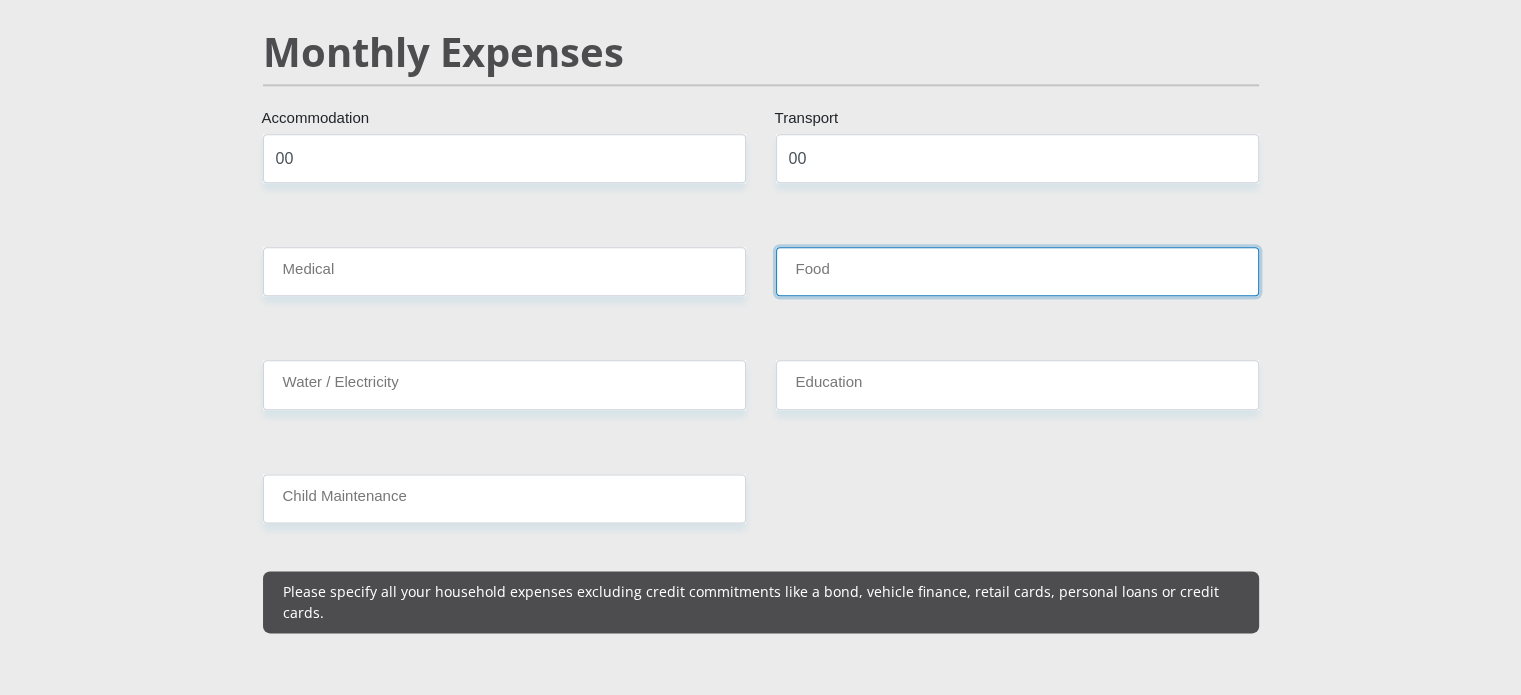 click on "Food" at bounding box center [1017, 271] 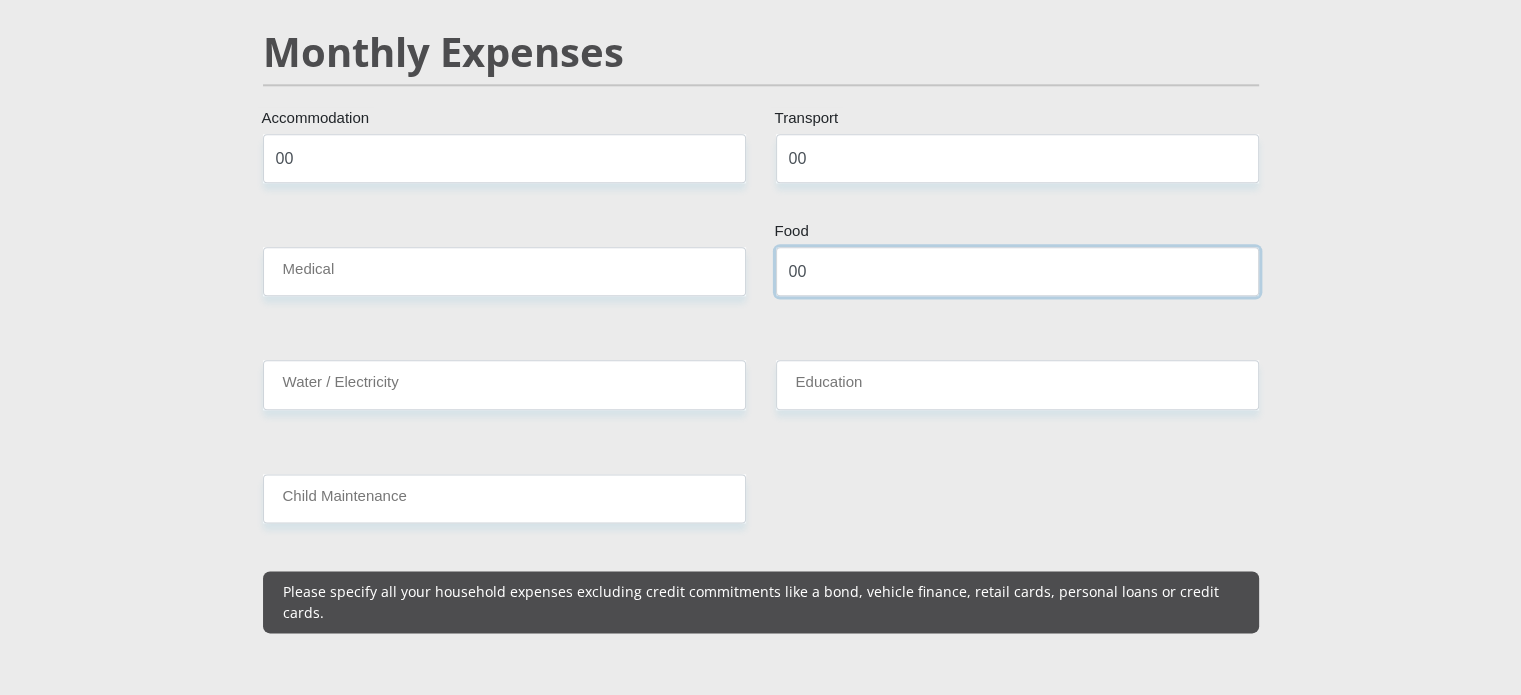 type on "00" 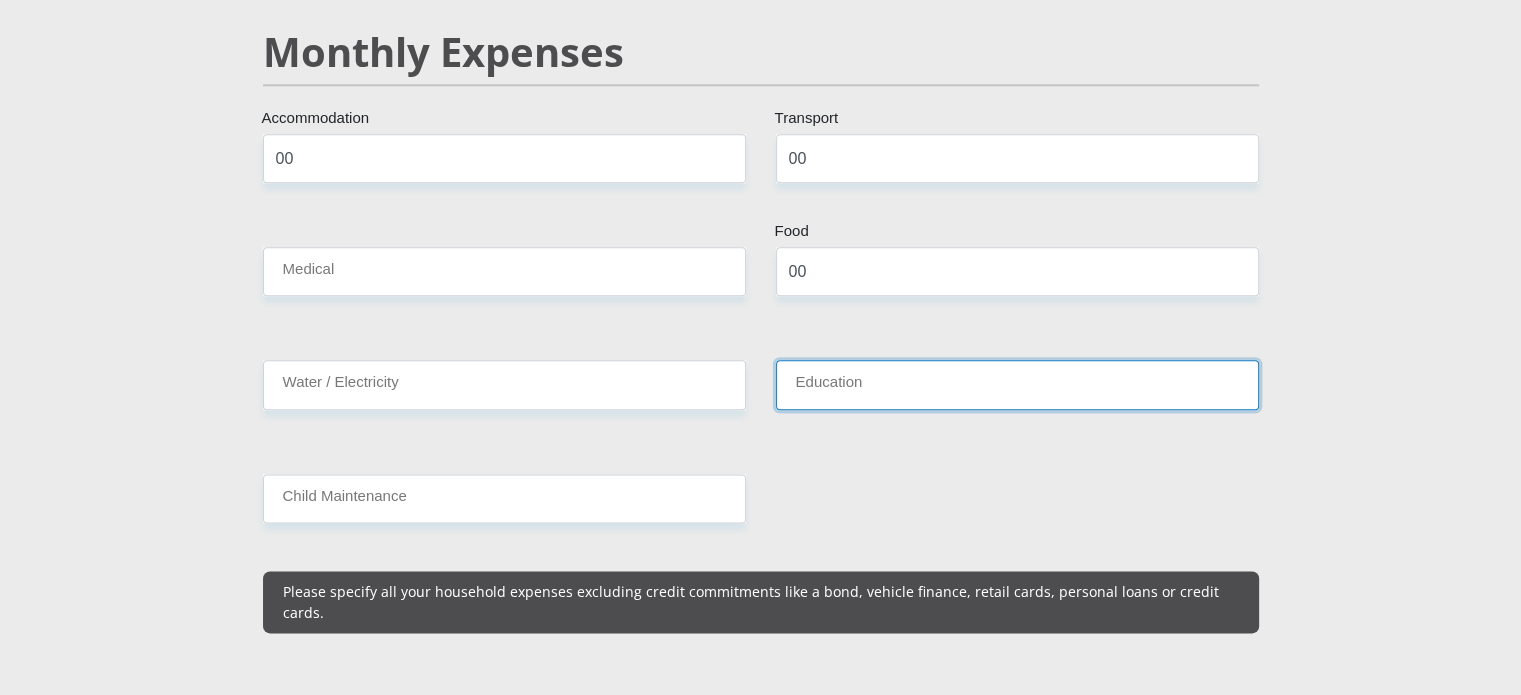 click on "Education" at bounding box center (1017, 384) 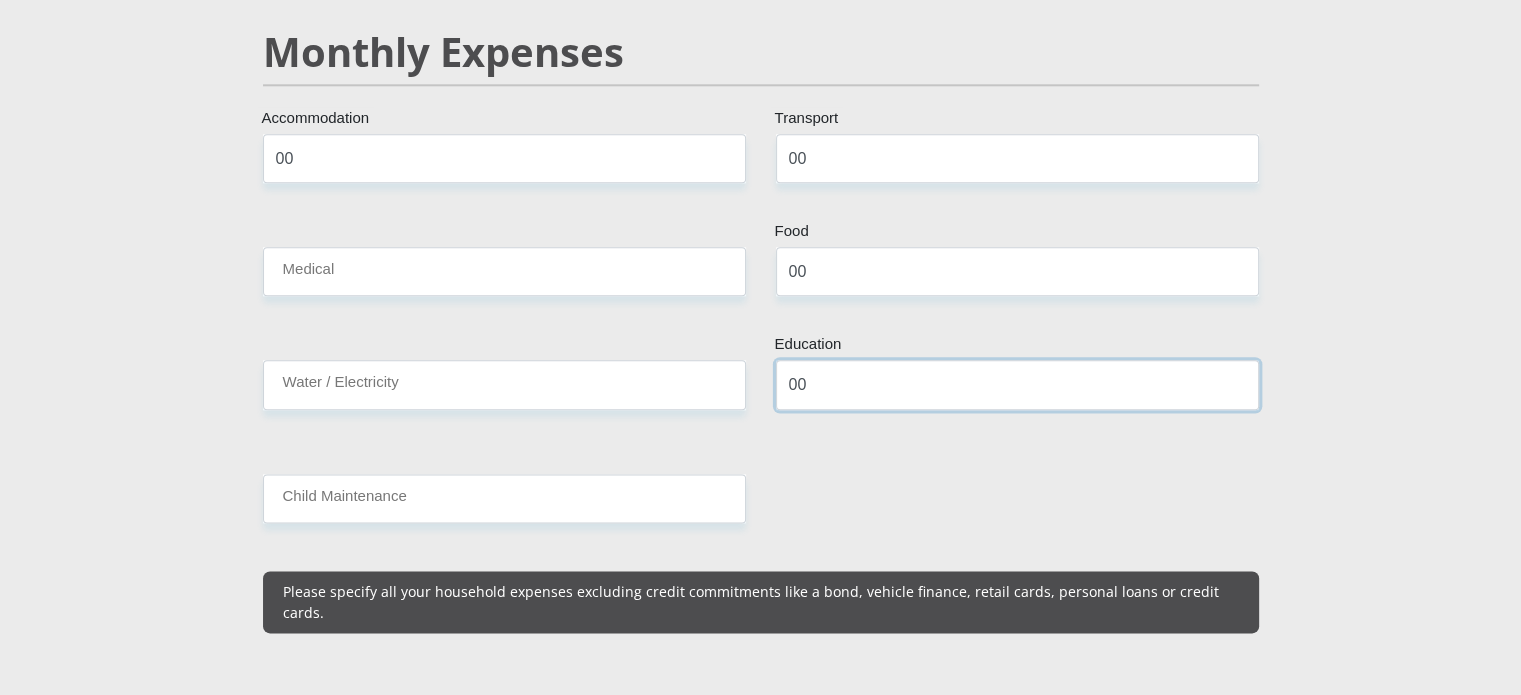 type on "00" 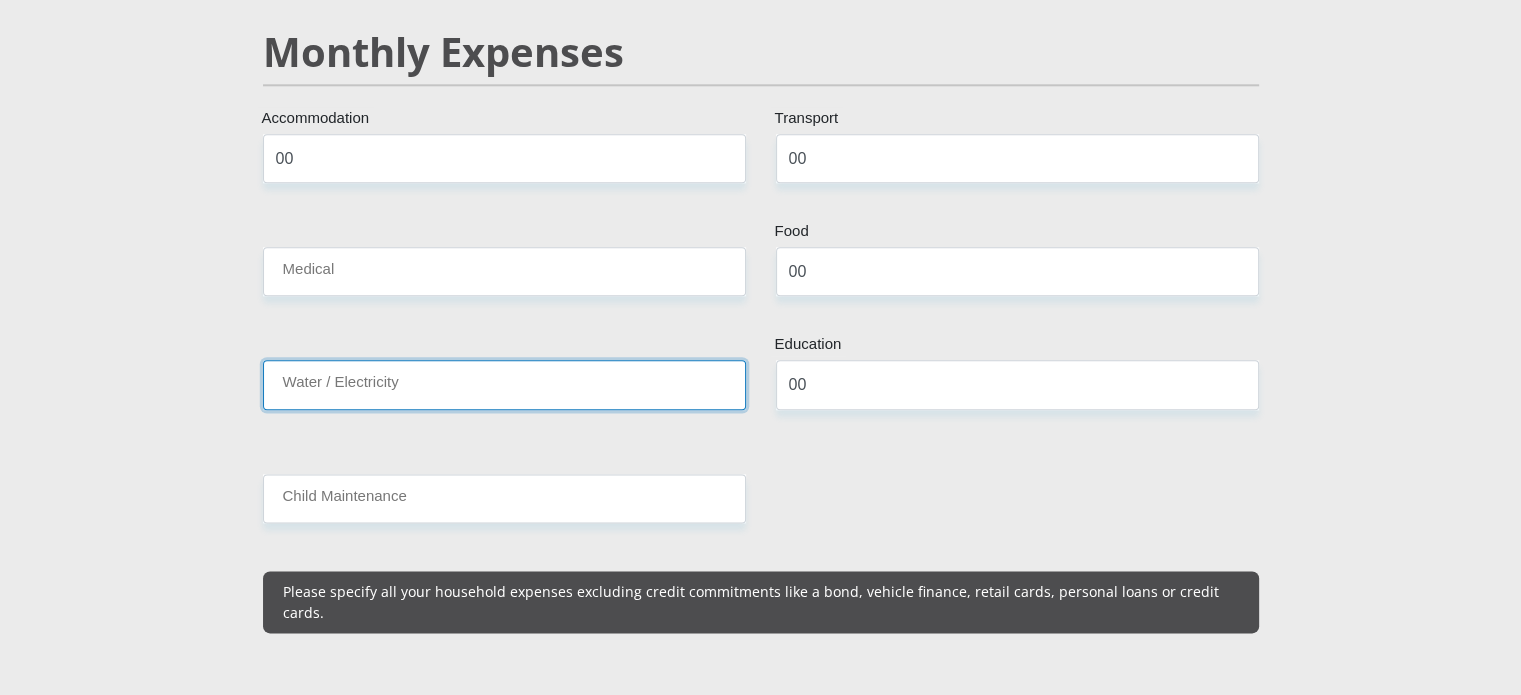 click on "Water / Electricity" at bounding box center (504, 384) 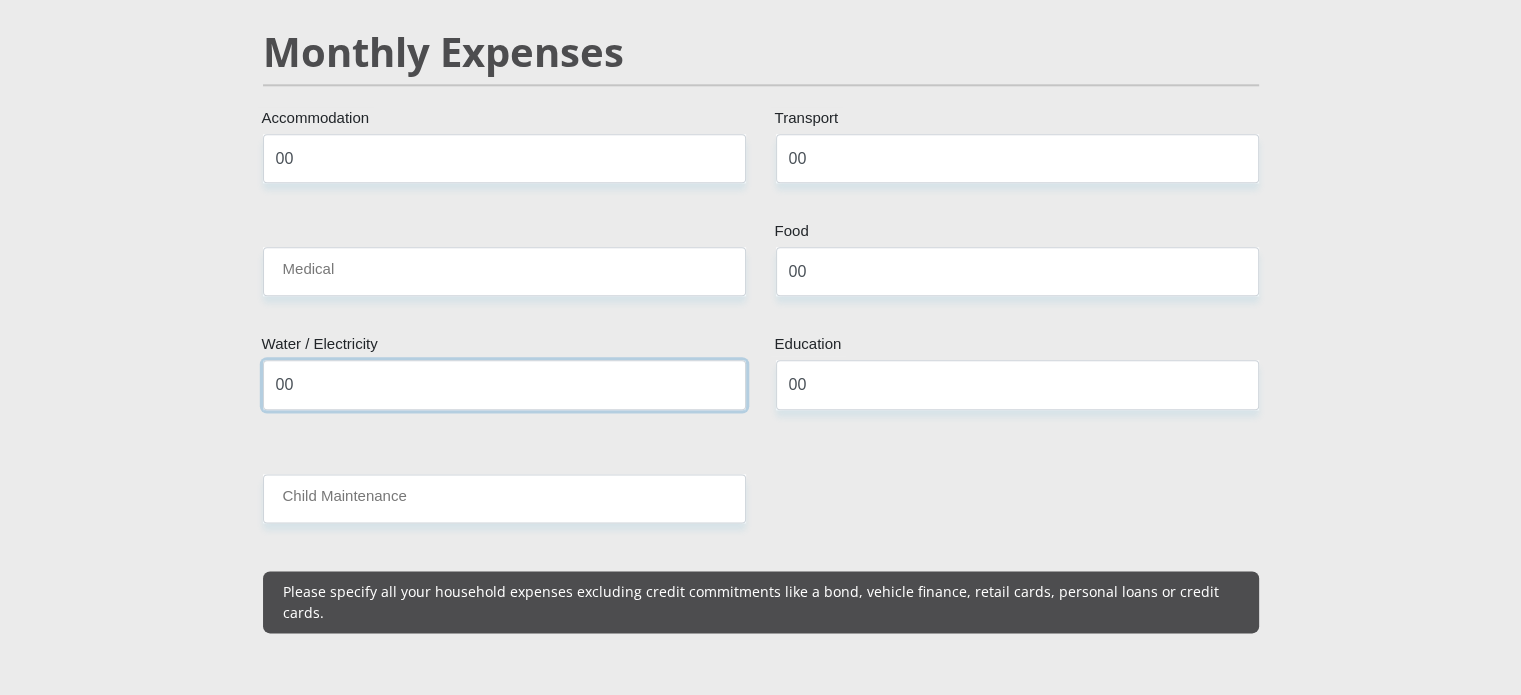 type on "00" 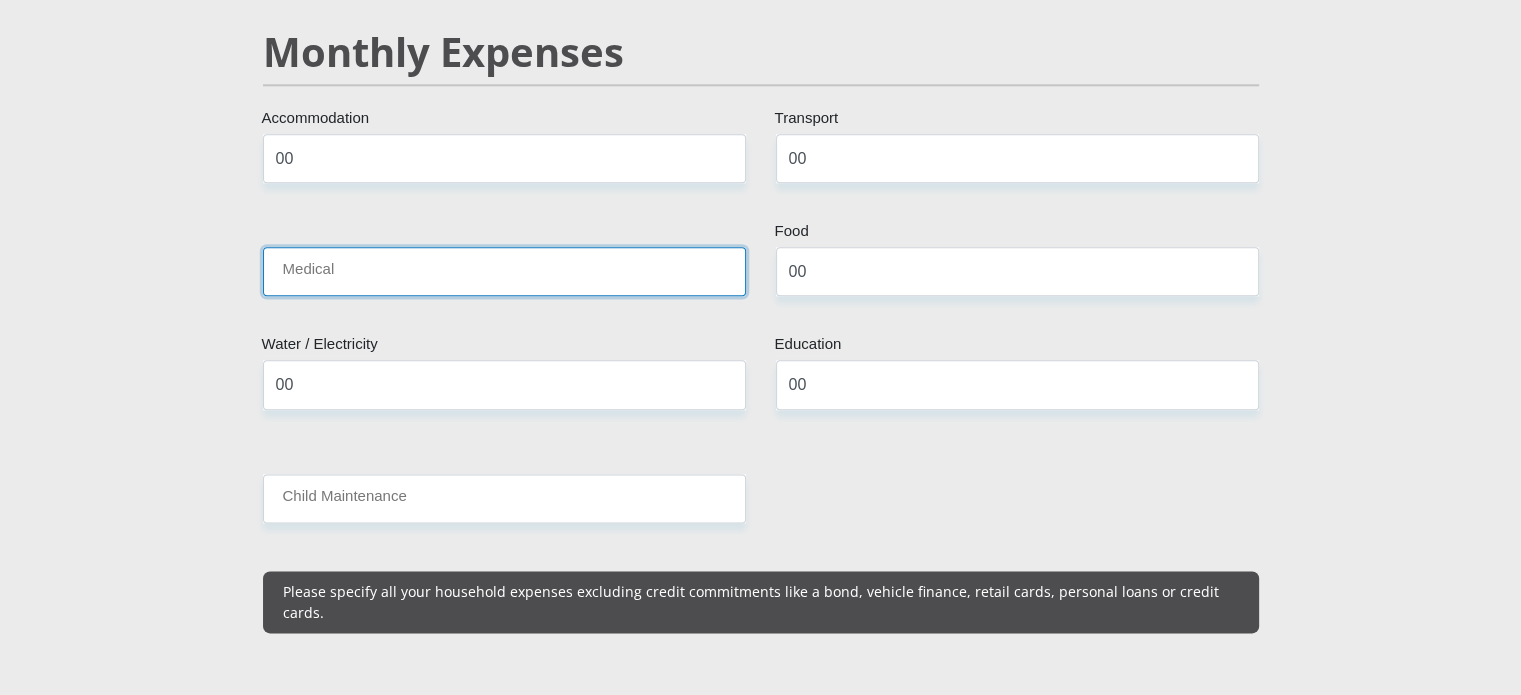 click on "Medical" at bounding box center (504, 271) 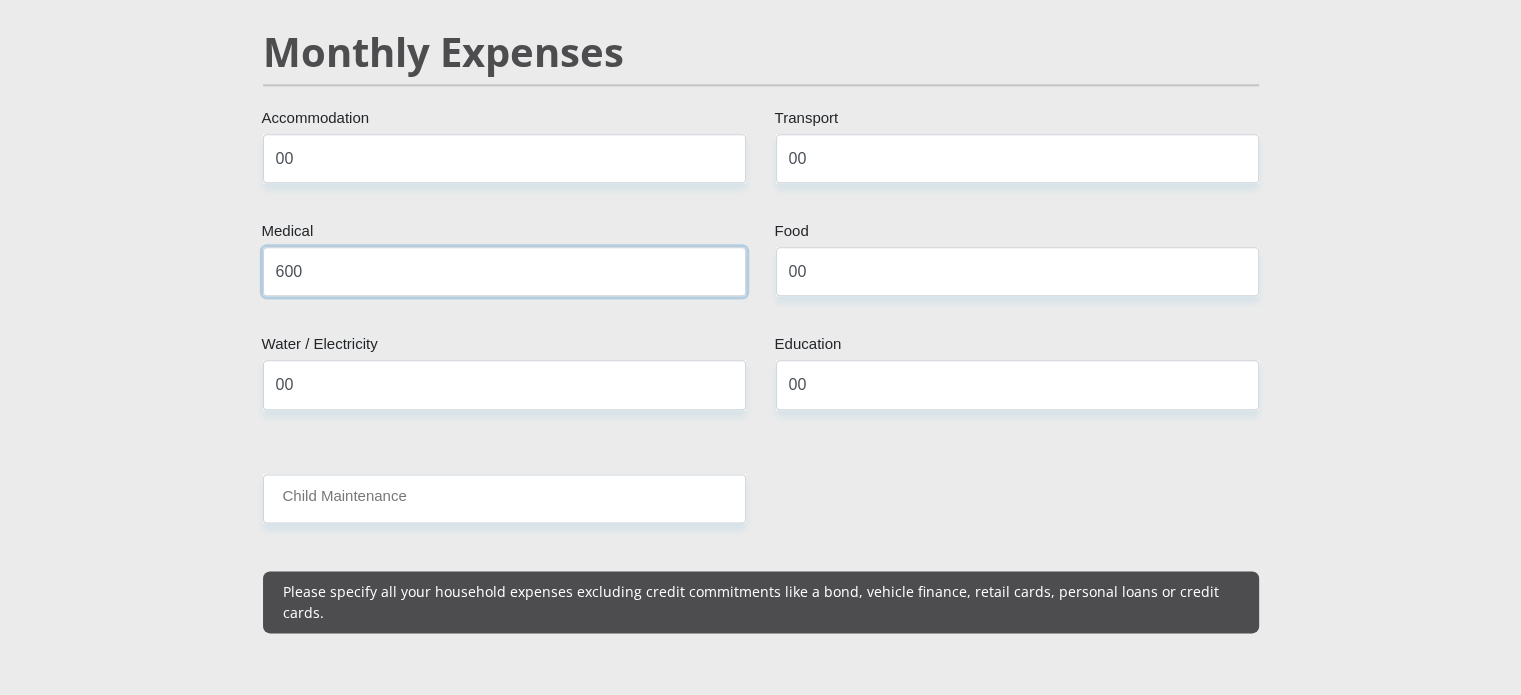 type on "600" 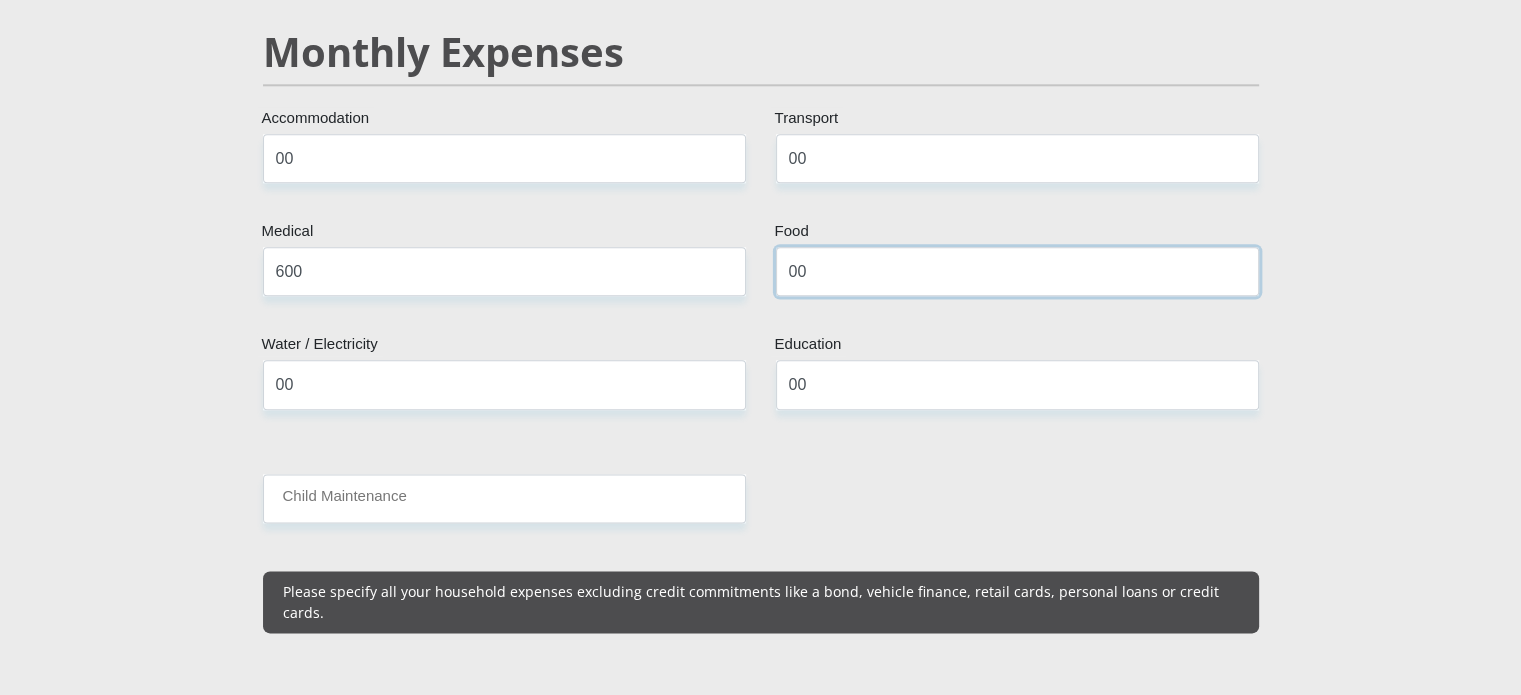 click on "00" at bounding box center (1017, 271) 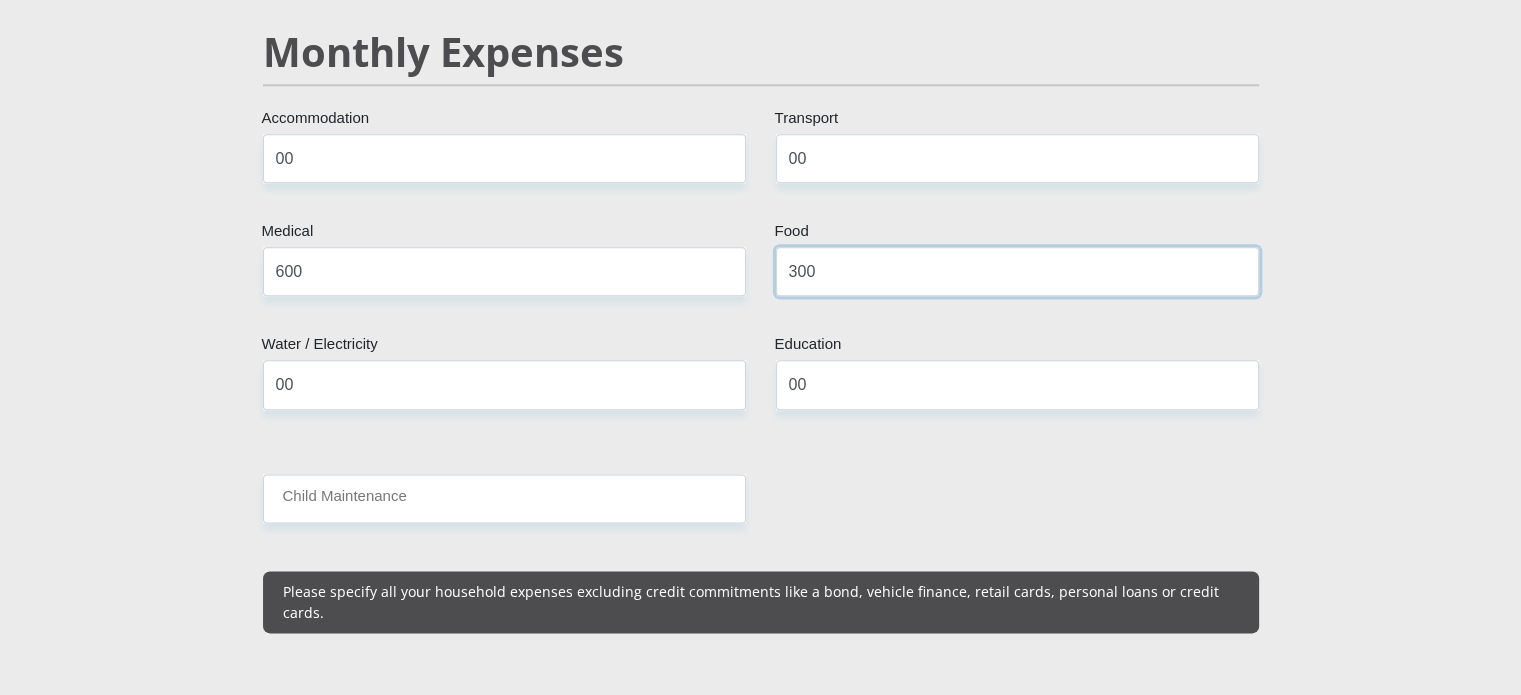 type on "300" 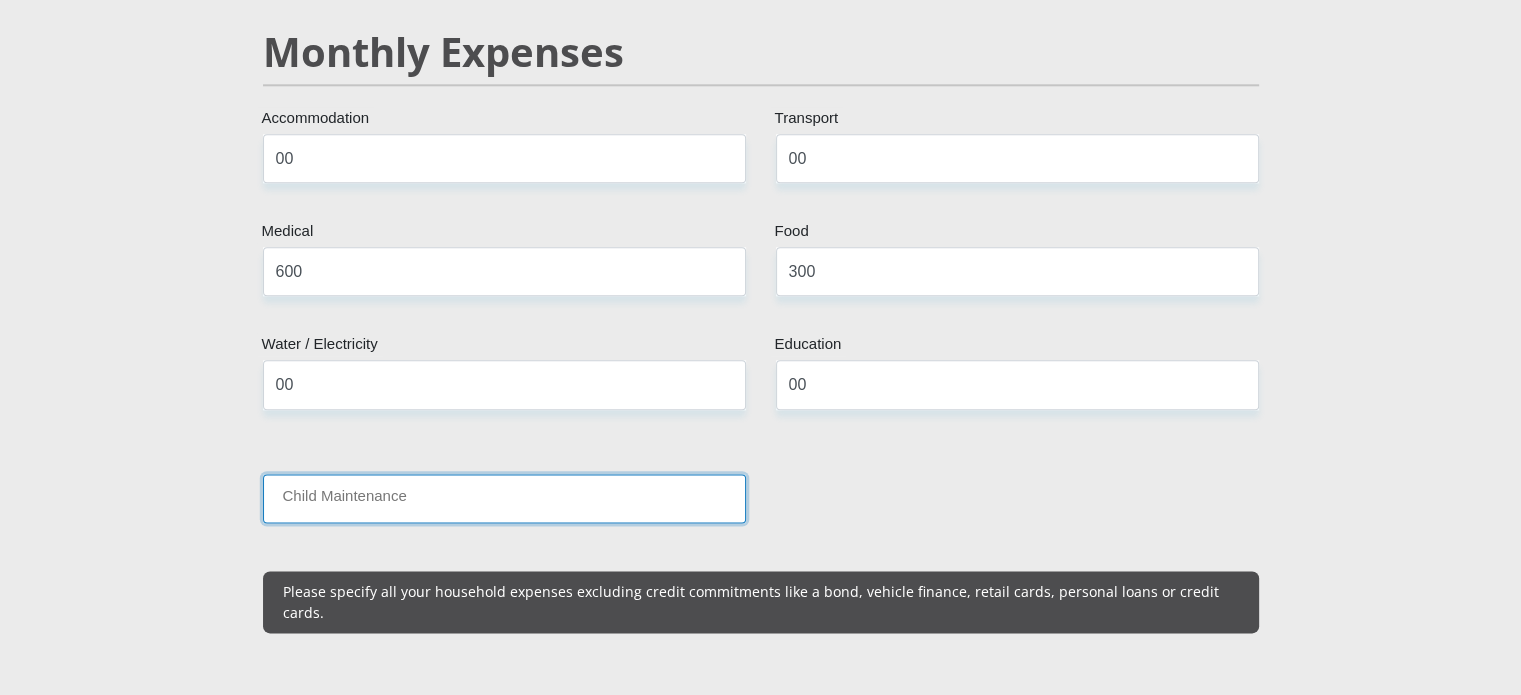 click on "Child Maintenance" at bounding box center (504, 498) 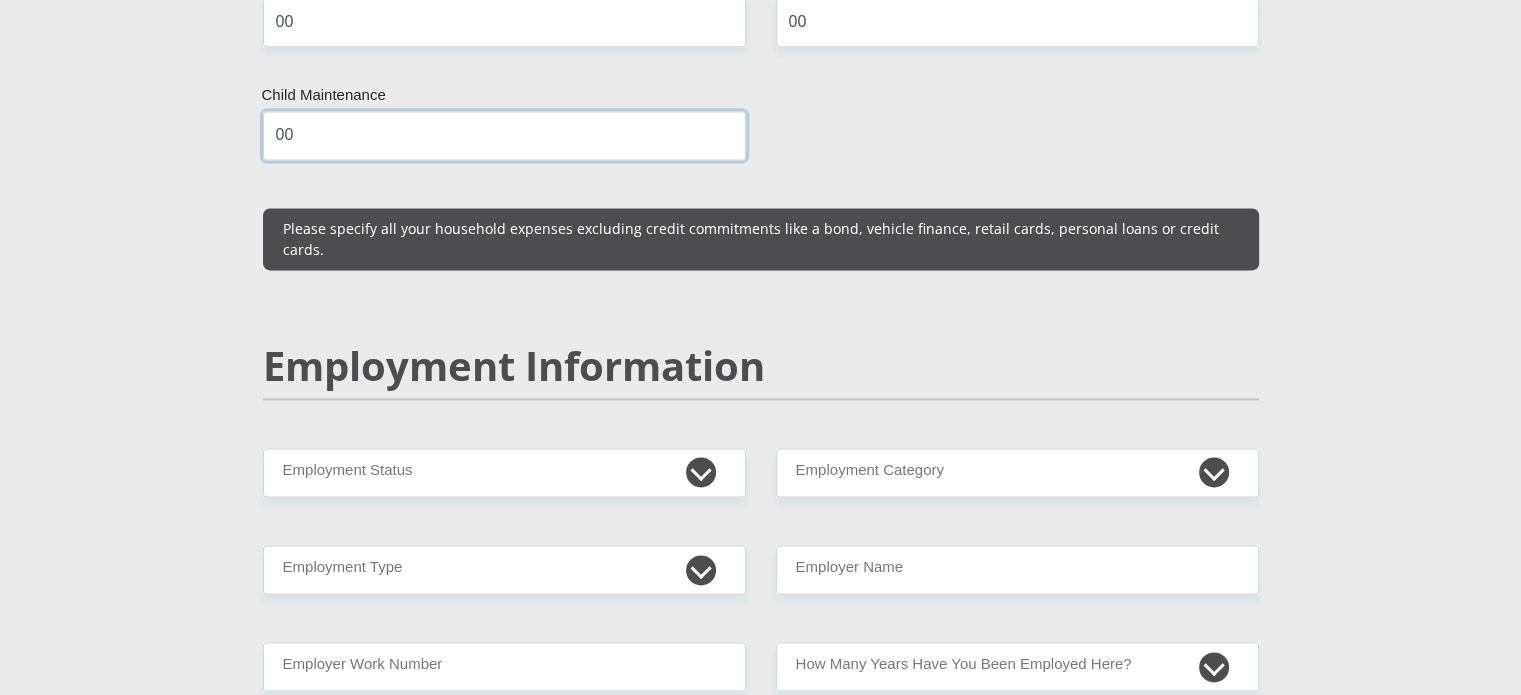 scroll, scrollTop: 2900, scrollLeft: 0, axis: vertical 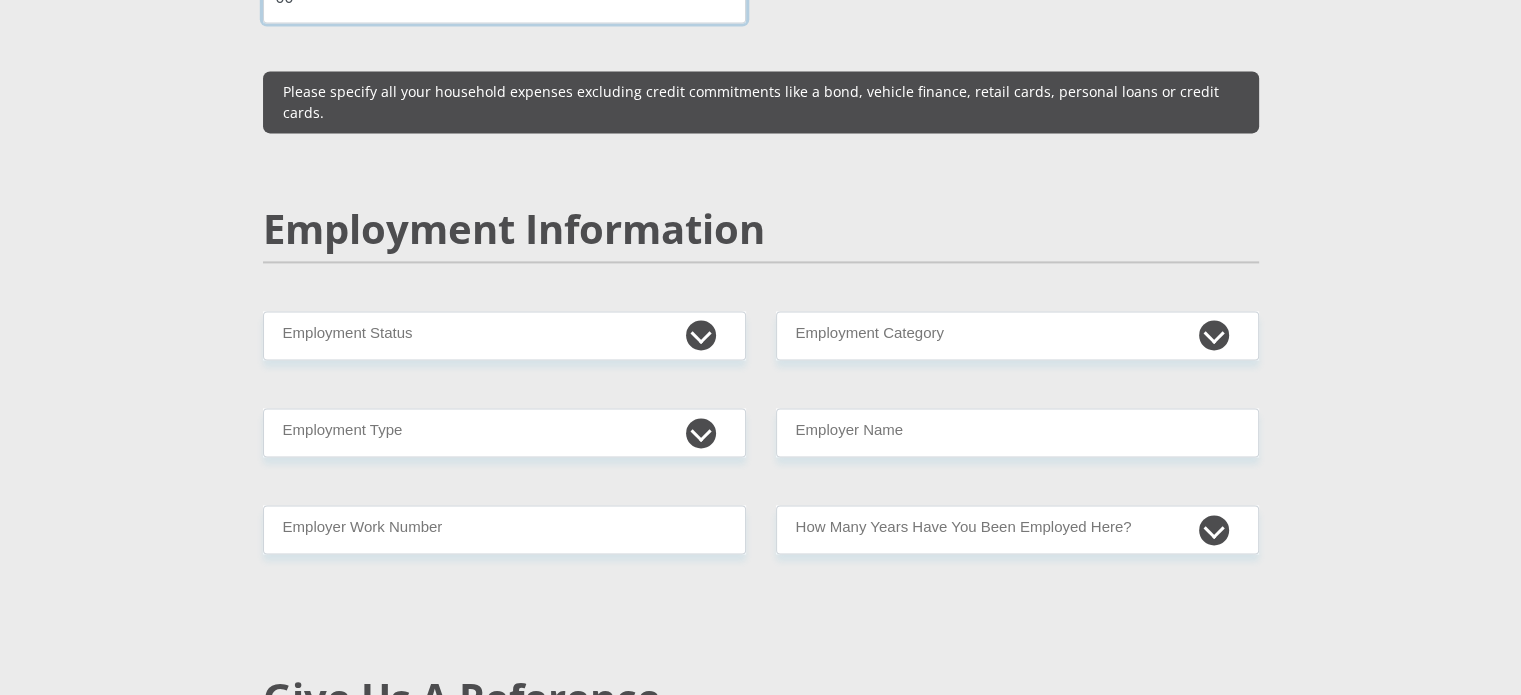 type on "00" 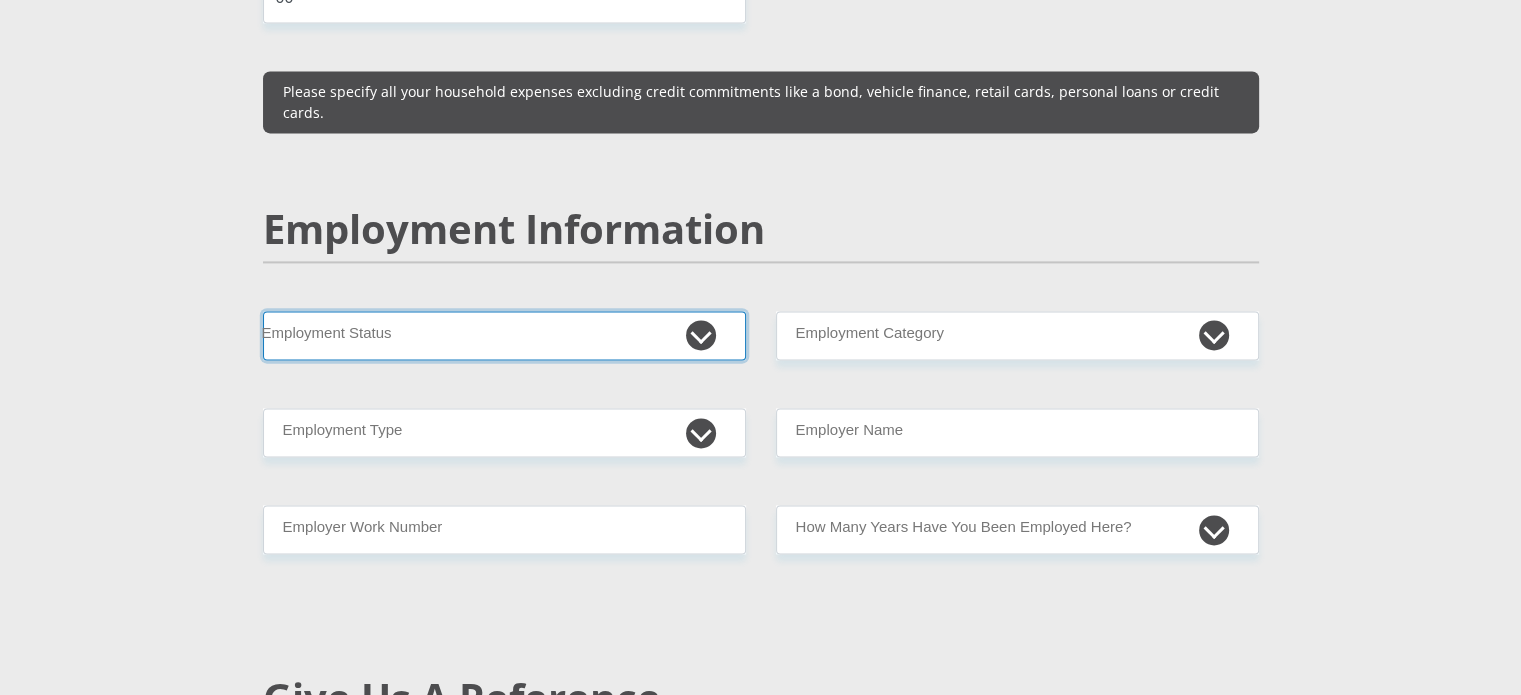 click on "Permanent/Full-time
Part-time/Casual
Contract Worker
Self-Employed
Housewife
Retired
Student
Medically Boarded
Disability
Unemployed" at bounding box center (504, 335) 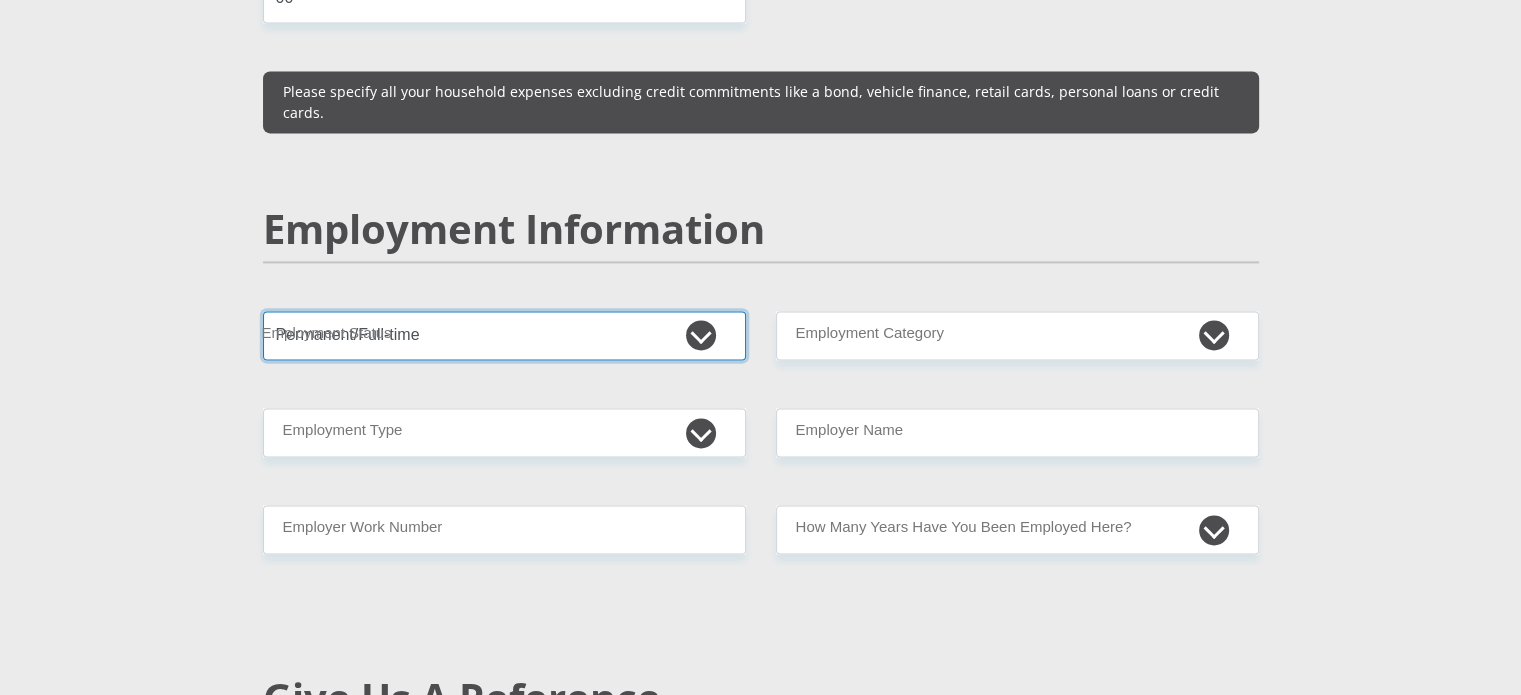 click on "Permanent/Full-time
Part-time/Casual
Contract Worker
Self-Employed
Housewife
Retired
Student
Medically Boarded
Disability
Unemployed" at bounding box center [504, 335] 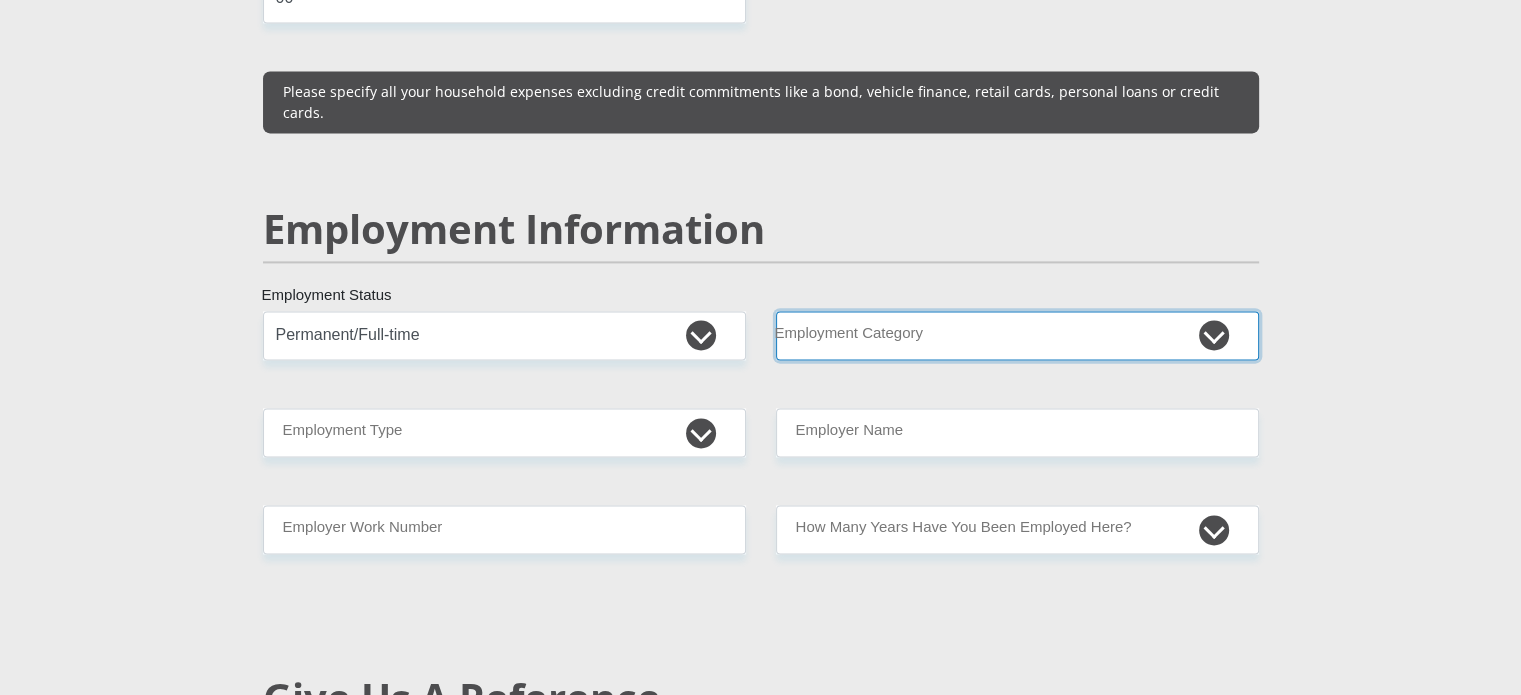 click on "AGRICULTURE
ALCOHOL & TOBACCO
CONSTRUCTION MATERIALS
METALLURGY
EQUIPMENT FOR RENEWABLE ENERGY
SPECIALIZED CONTRACTORS
CAR
GAMING (INCL. INTERNET
OTHER WHOLESALE
UNLICENSED PHARMACEUTICALS
CURRENCY EXCHANGE HOUSES
OTHER FINANCIAL INSTITUTIONS & INSURANCE
REAL ESTATE AGENTS
OIL & GAS
OTHER MATERIALS (E.G. IRON ORE)
PRECIOUS STONES & PRECIOUS METALS
POLITICAL ORGANIZATIONS
RELIGIOUS ORGANIZATIONS(NOT SECTS)
ACTI. HAVING BUSINESS DEAL WITH PUBLIC ADMINISTRATION
LAUNDROMATS" at bounding box center (1017, 335) 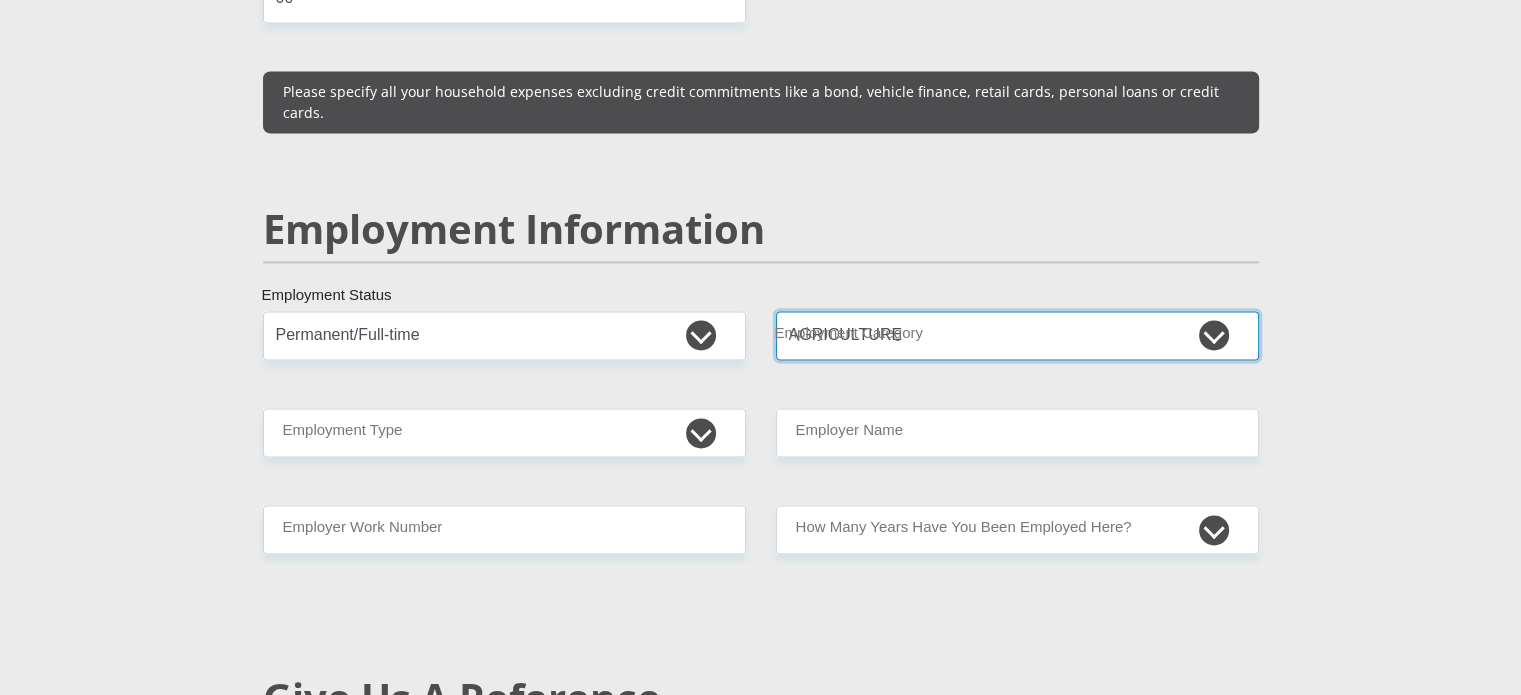 click on "AGRICULTURE
ALCOHOL & TOBACCO
CONSTRUCTION MATERIALS
METALLURGY
EQUIPMENT FOR RENEWABLE ENERGY
SPECIALIZED CONTRACTORS
CAR
GAMING (INCL. INTERNET
OTHER WHOLESALE
UNLICENSED PHARMACEUTICALS
CURRENCY EXCHANGE HOUSES
OTHER FINANCIAL INSTITUTIONS & INSURANCE
REAL ESTATE AGENTS
OIL & GAS
OTHER MATERIALS (E.G. IRON ORE)
PRECIOUS STONES & PRECIOUS METALS
POLITICAL ORGANIZATIONS
RELIGIOUS ORGANIZATIONS(NOT SECTS)
ACTI. HAVING BUSINESS DEAL WITH PUBLIC ADMINISTRATION
LAUNDROMATS" at bounding box center [1017, 335] 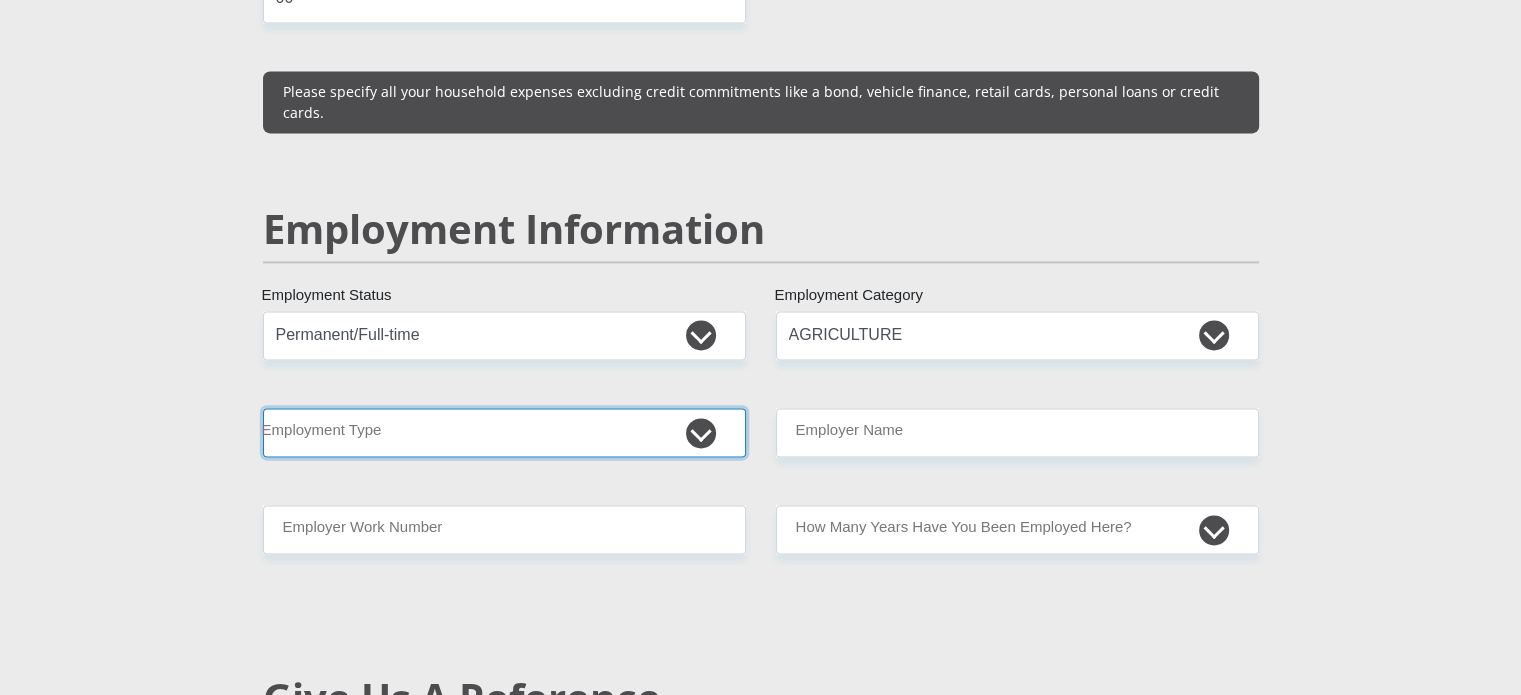 click on "College/Lecturer
Craft Seller
Creative
Driver
Executive
Farmer
Forces - Non Commissioned
Forces - Officer
Hawker
Housewife
Labourer
Licenced Professional
Manager
Miner
Non Licenced Professional
Office Staff/Clerk
Outside Worker
Pensioner
Permanent Teacher
Production/Manufacturing
Sales
Self-Employed
Semi-Professional Worker
Service Industry  Social Worker  Student" at bounding box center [504, 432] 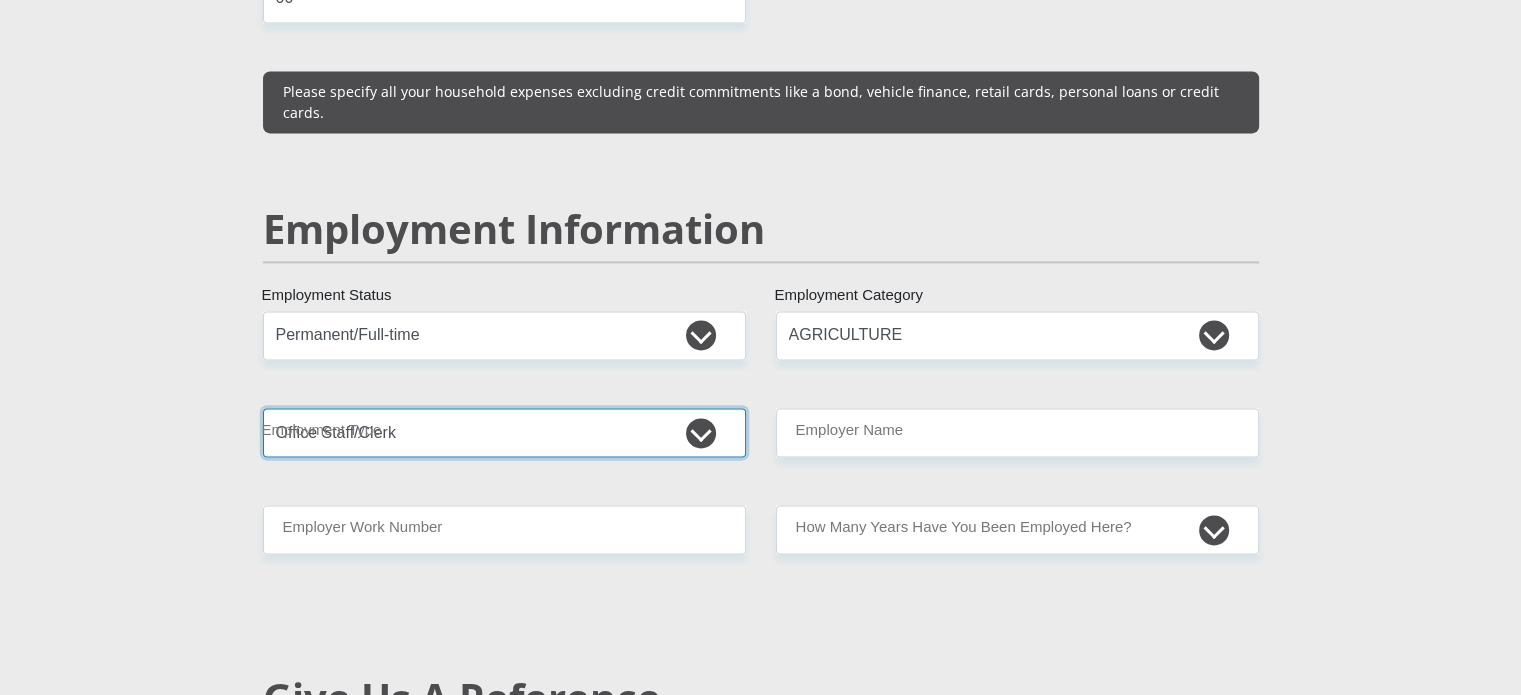 click on "College/Lecturer
Craft Seller
Creative
Driver
Executive
Farmer
Forces - Non Commissioned
Forces - Officer
Hawker
Housewife
Labourer
Licenced Professional
Manager
Miner
Non Licenced Professional
Office Staff/Clerk
Outside Worker
Pensioner
Permanent Teacher
Production/Manufacturing
Sales
Self-Employed
Semi-Professional Worker
Service Industry  Social Worker  Student" at bounding box center [504, 432] 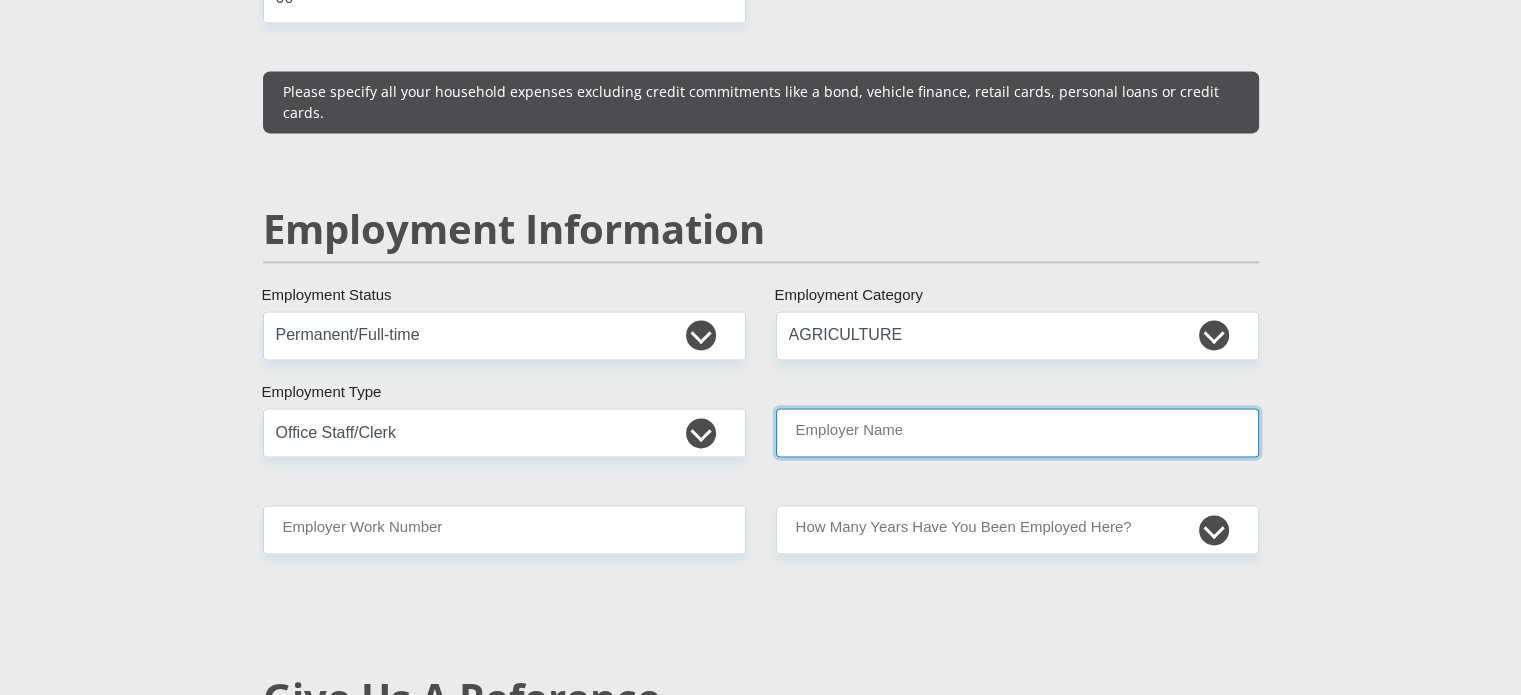 click on "Employer Name" at bounding box center [1017, 432] 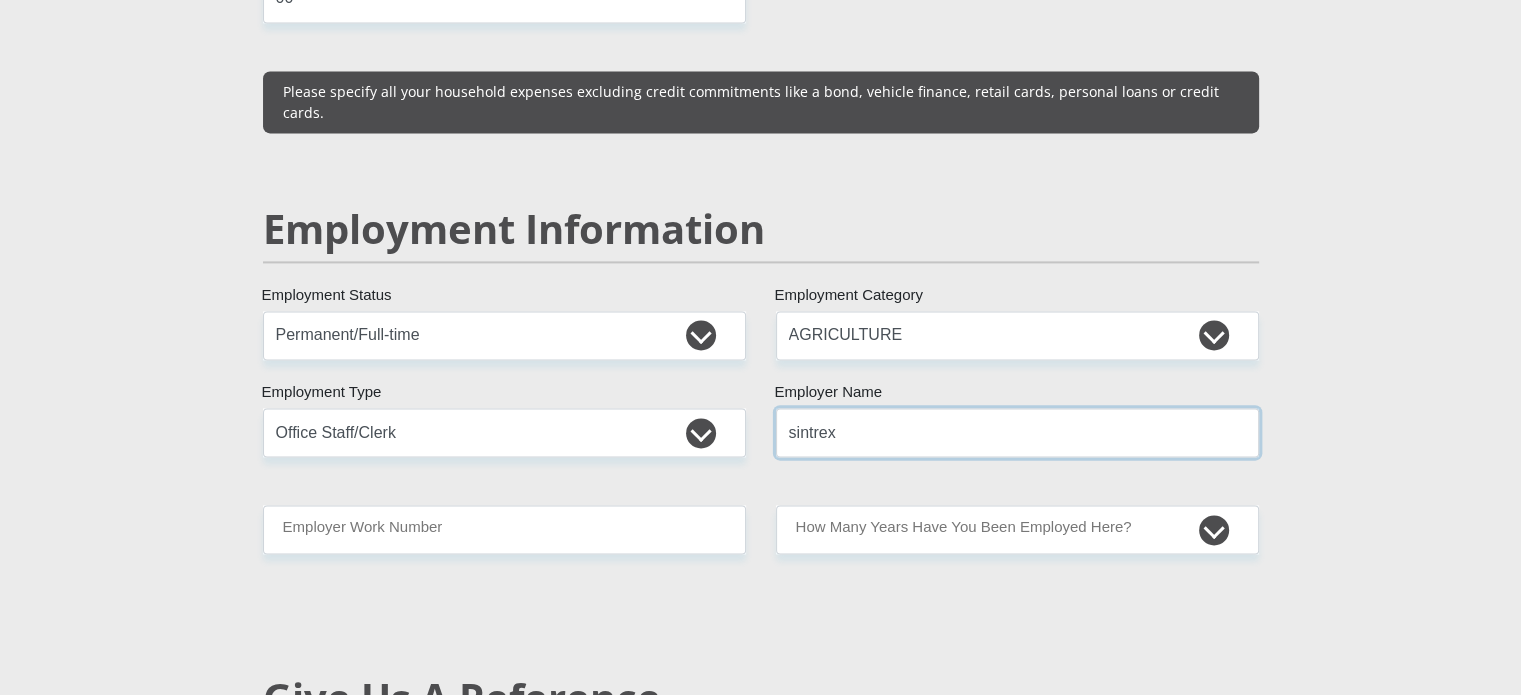 type on "sintrex" 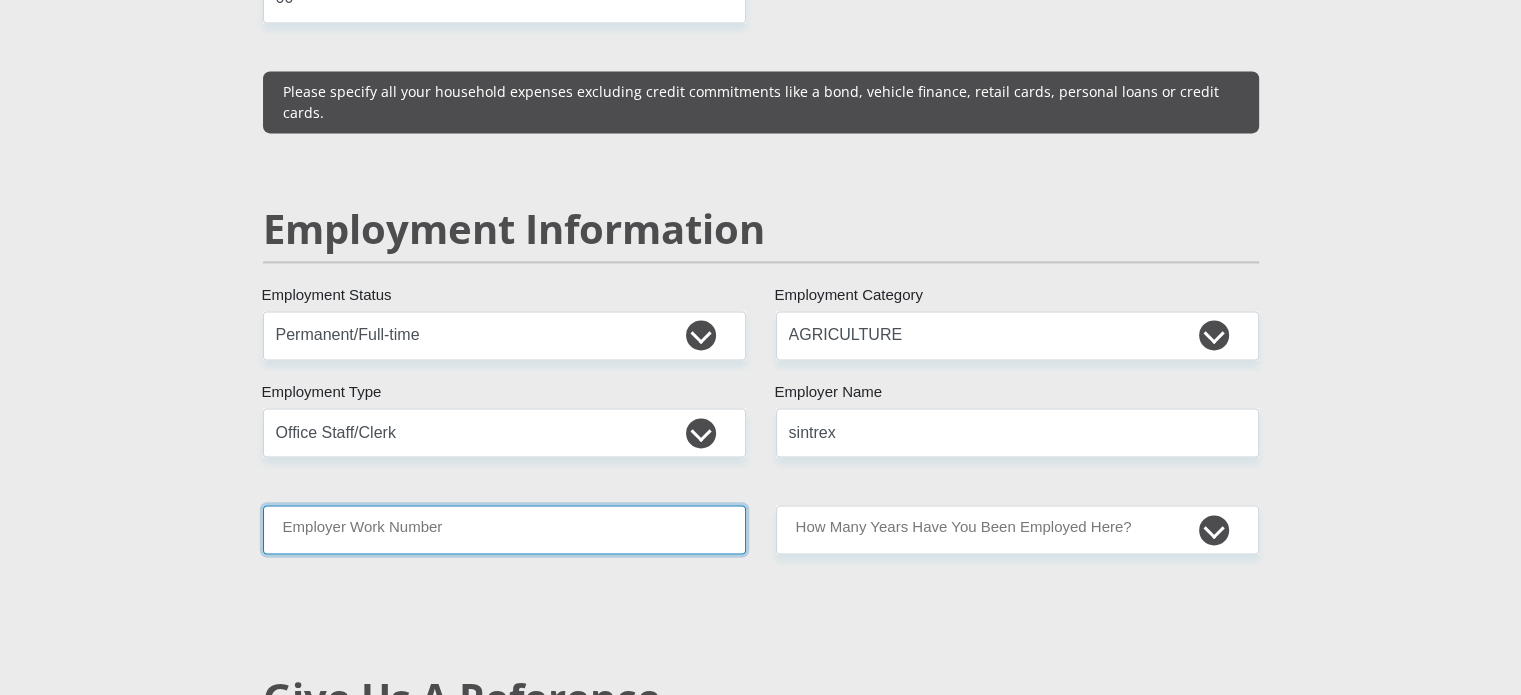 click on "Employer Work Number" at bounding box center [504, 529] 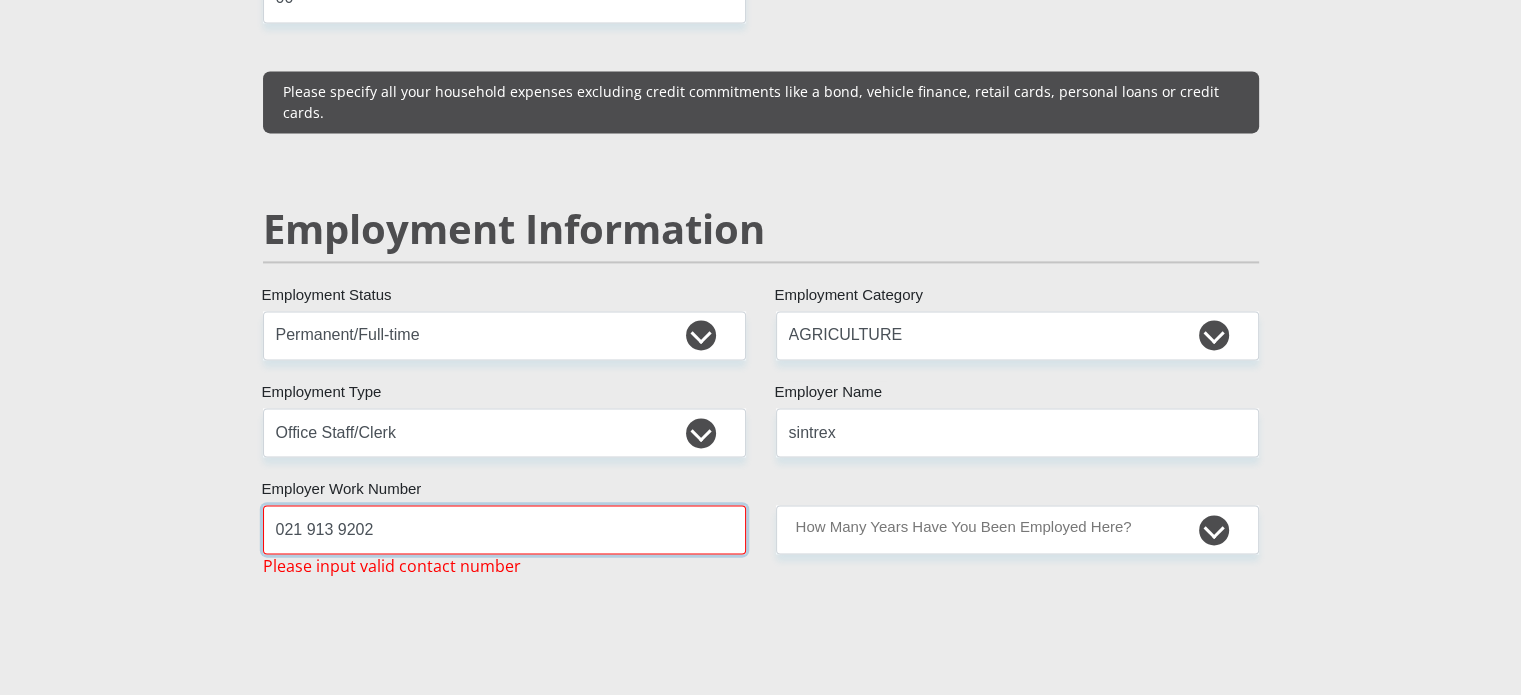 click on "021 913 9202" at bounding box center (504, 529) 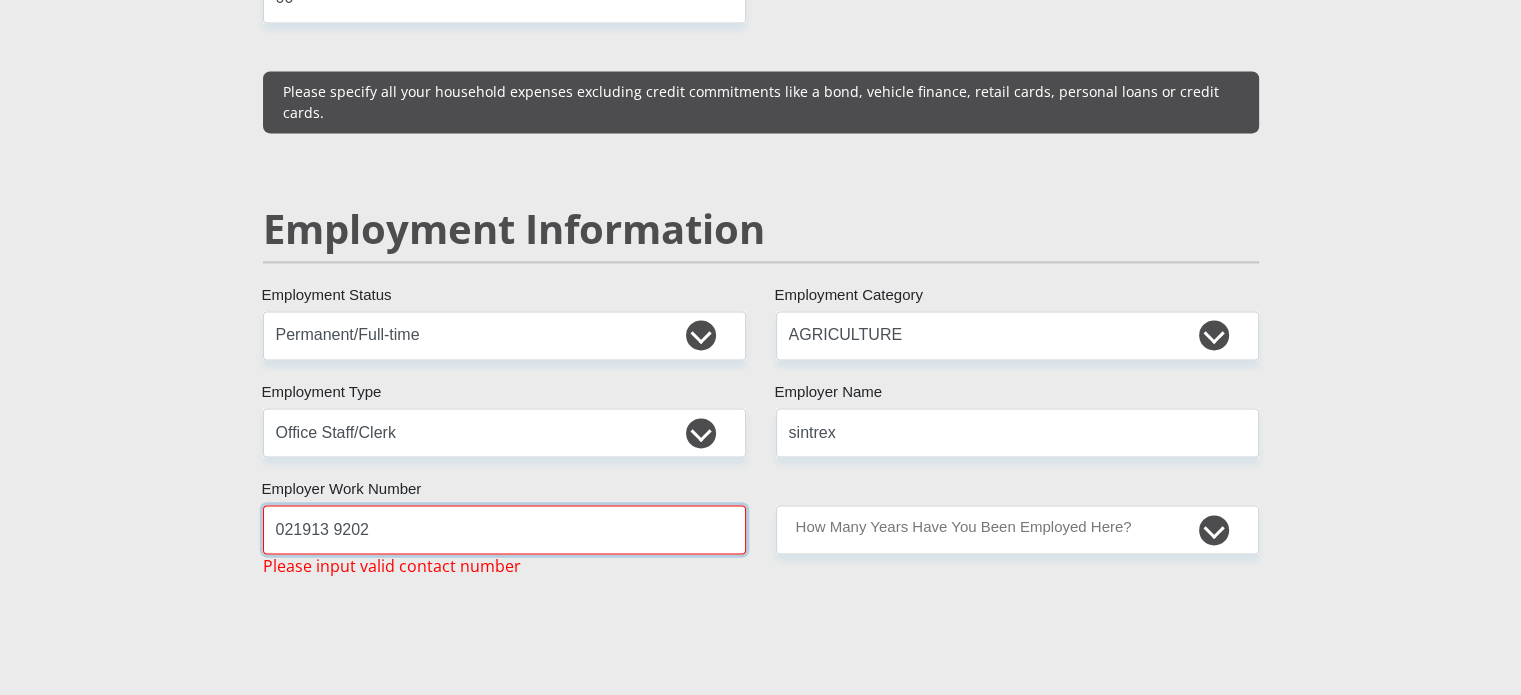 click on "021913 9202" at bounding box center (504, 529) 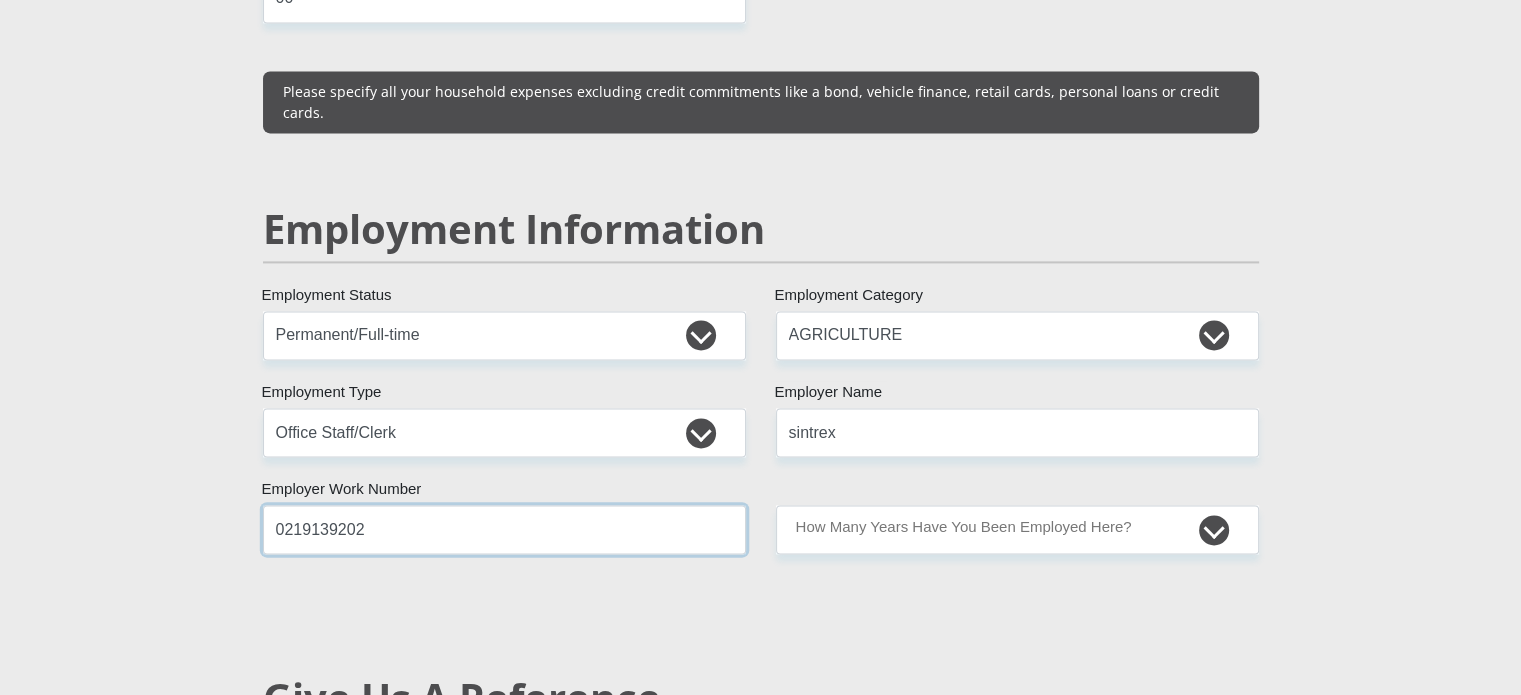 type on "0219139202" 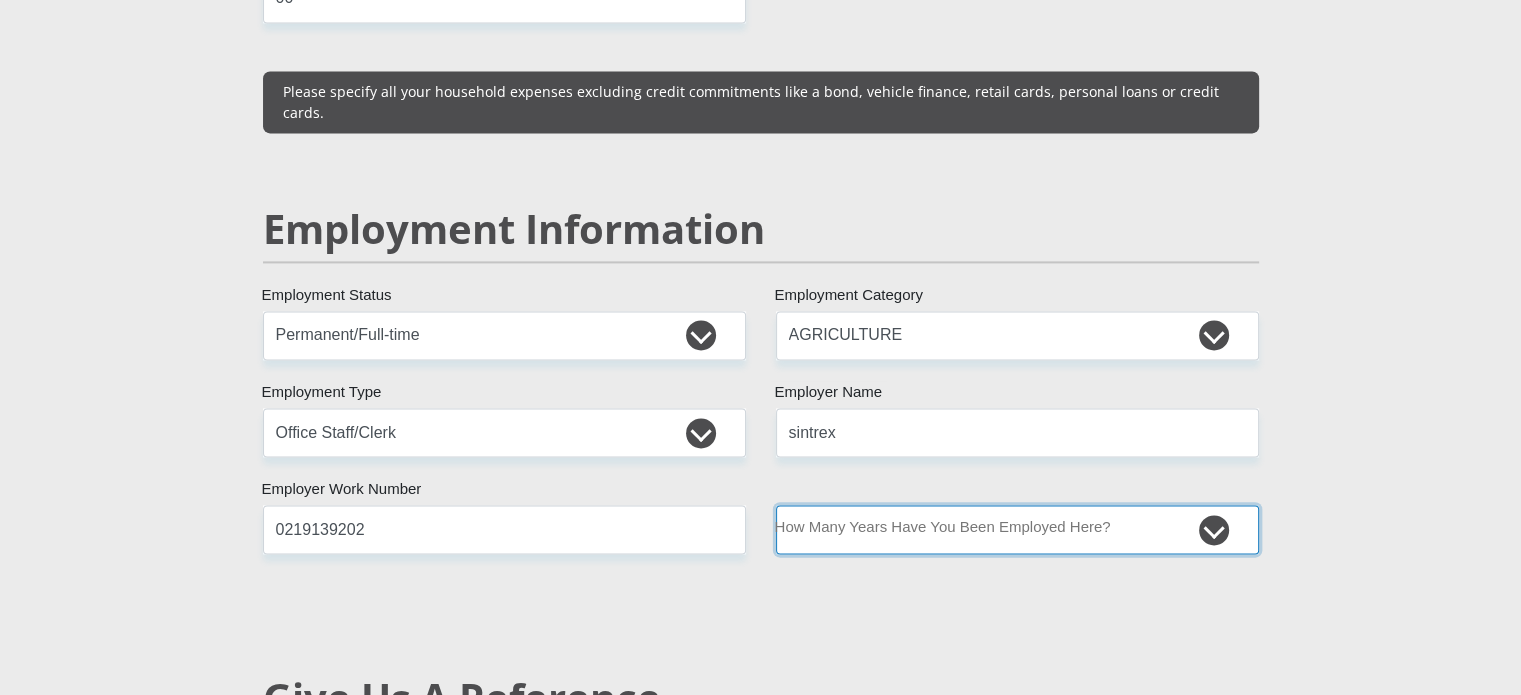 click on "less than 1 year
1-3 years
3-5 years
5+ years" at bounding box center (1017, 529) 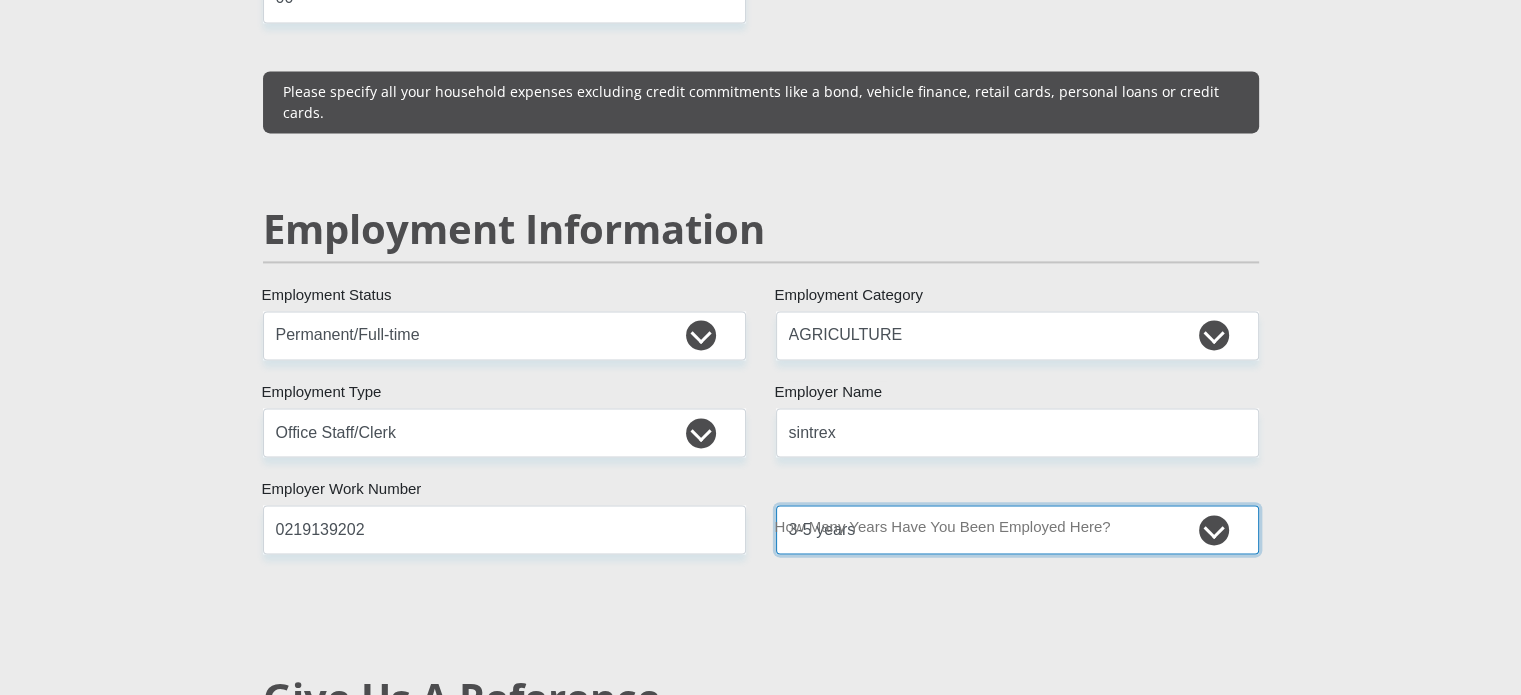 click on "less than 1 year
1-3 years
3-5 years
5+ years" at bounding box center [1017, 529] 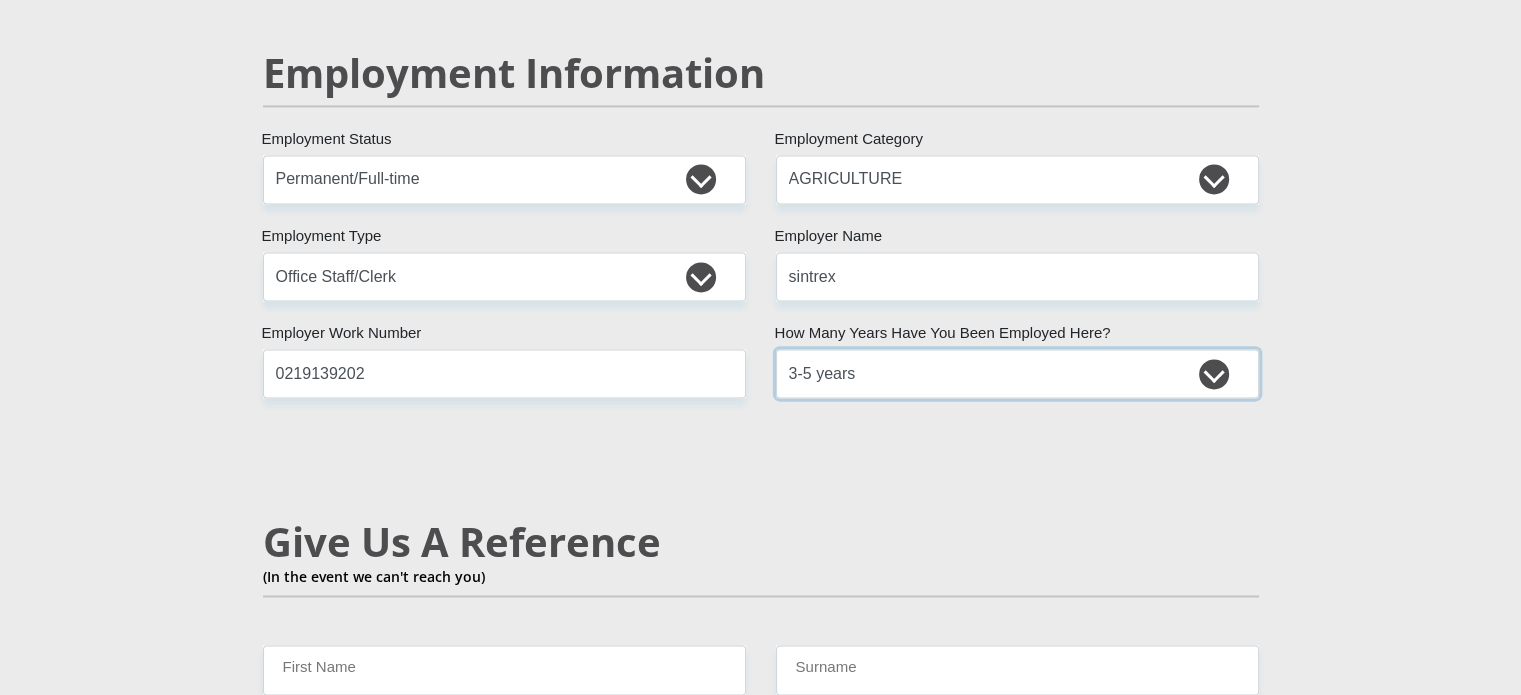 scroll, scrollTop: 3200, scrollLeft: 0, axis: vertical 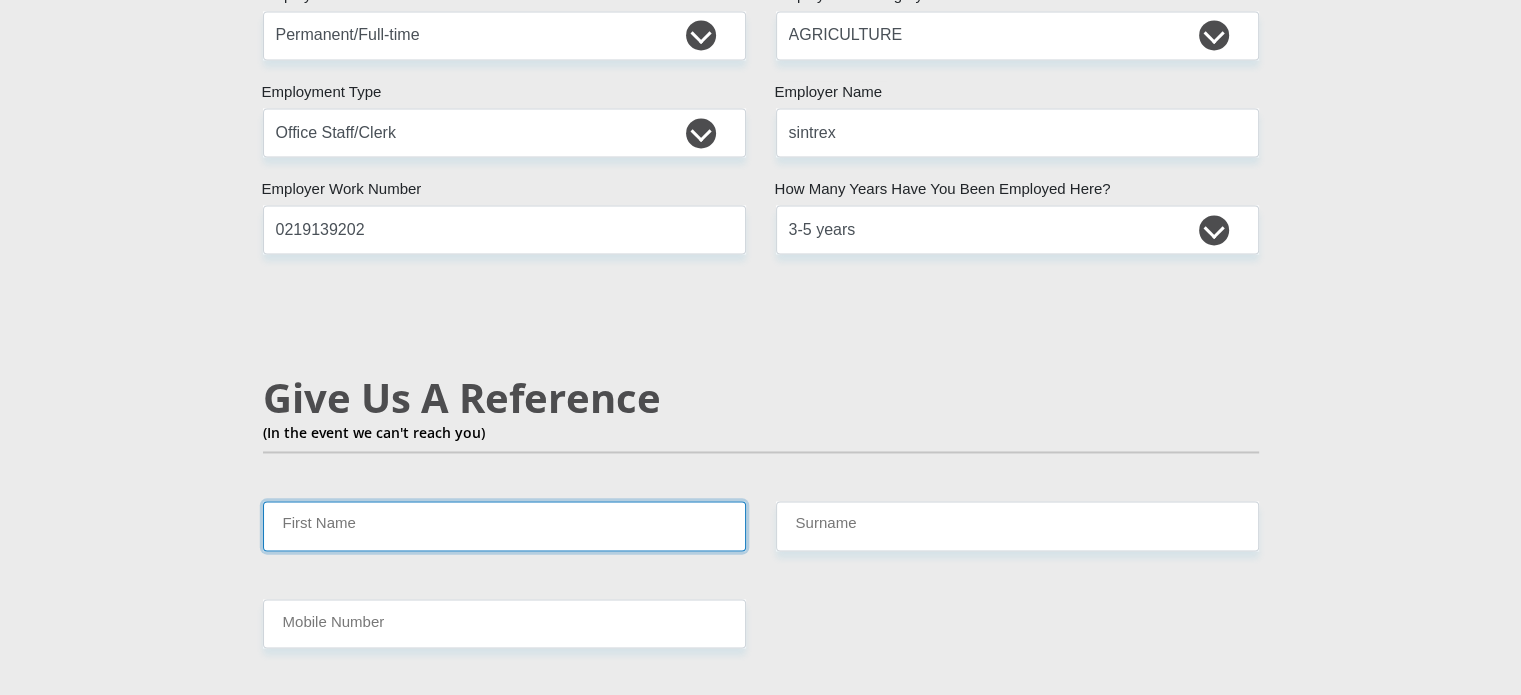 click on "First Name" at bounding box center [504, 525] 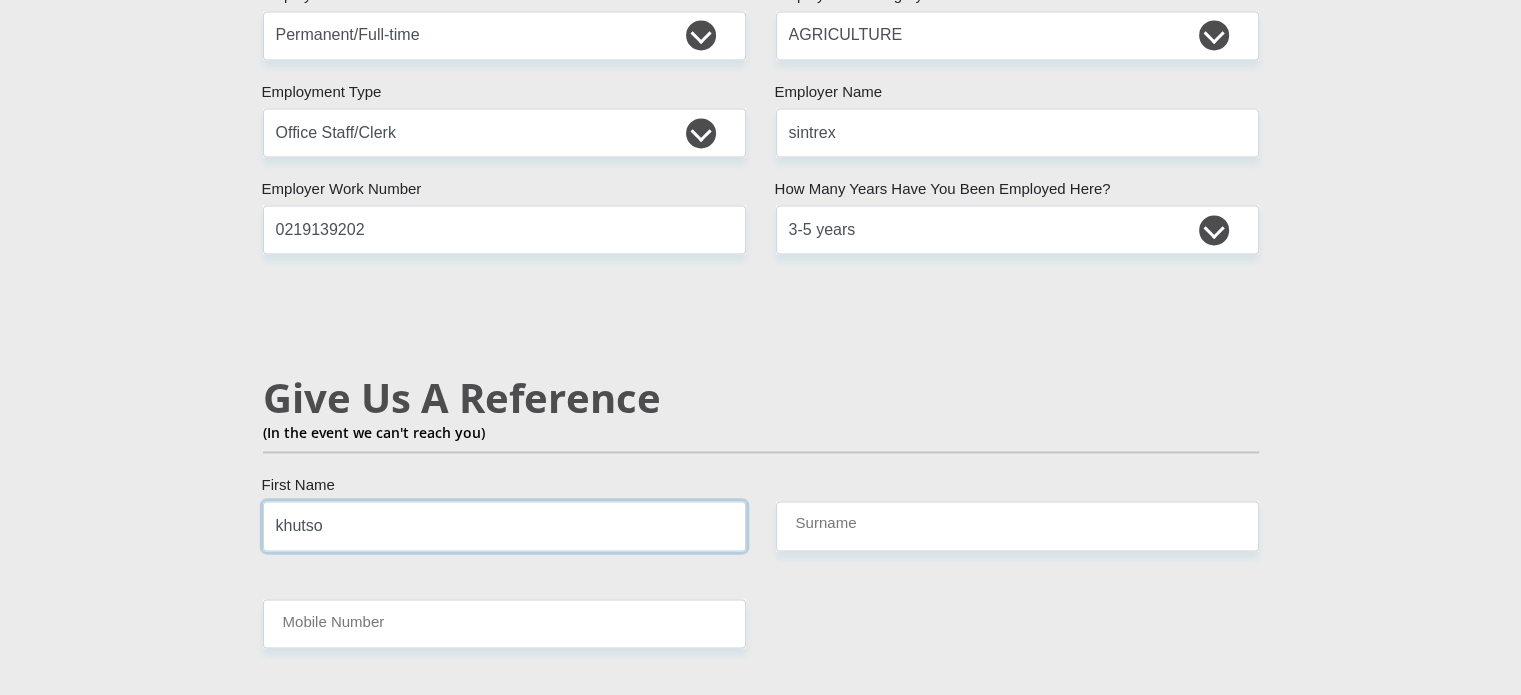 type on "khutso" 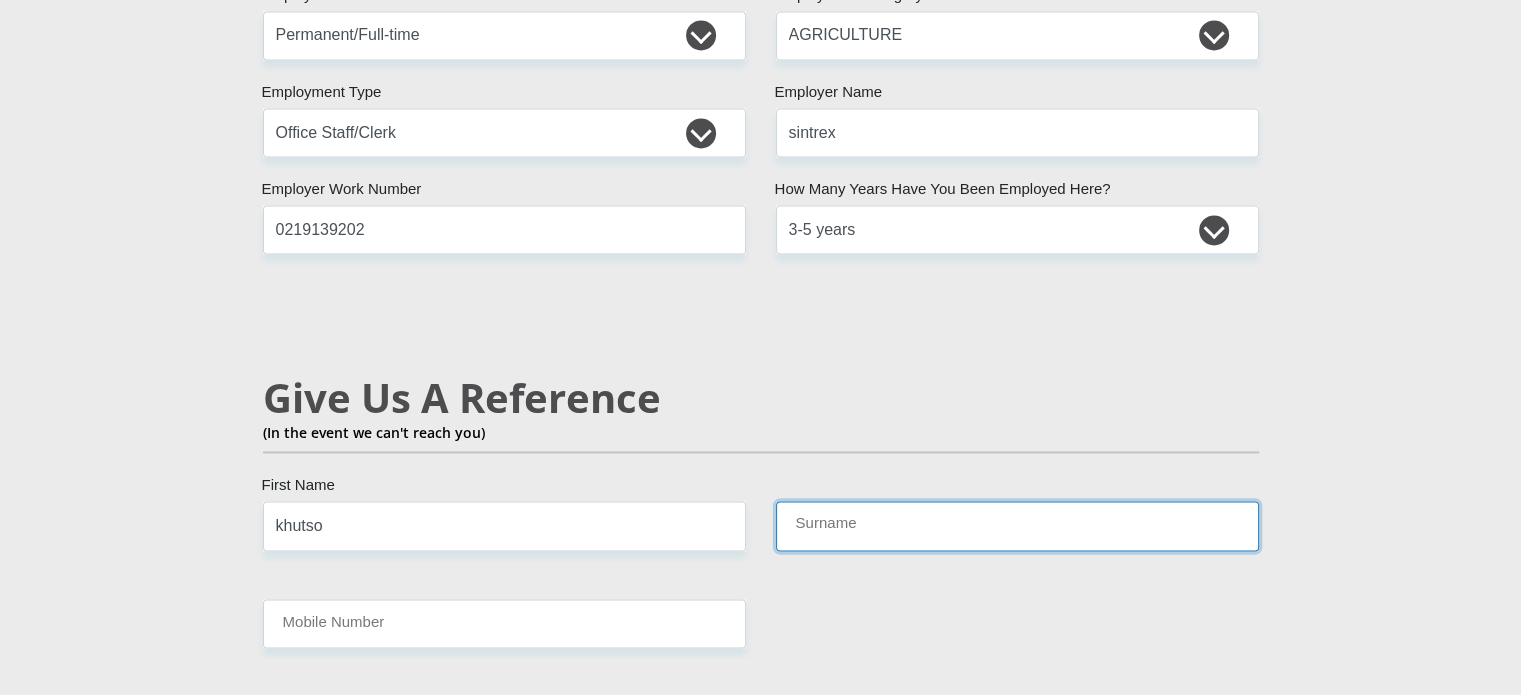 click on "Surname" at bounding box center [1017, 525] 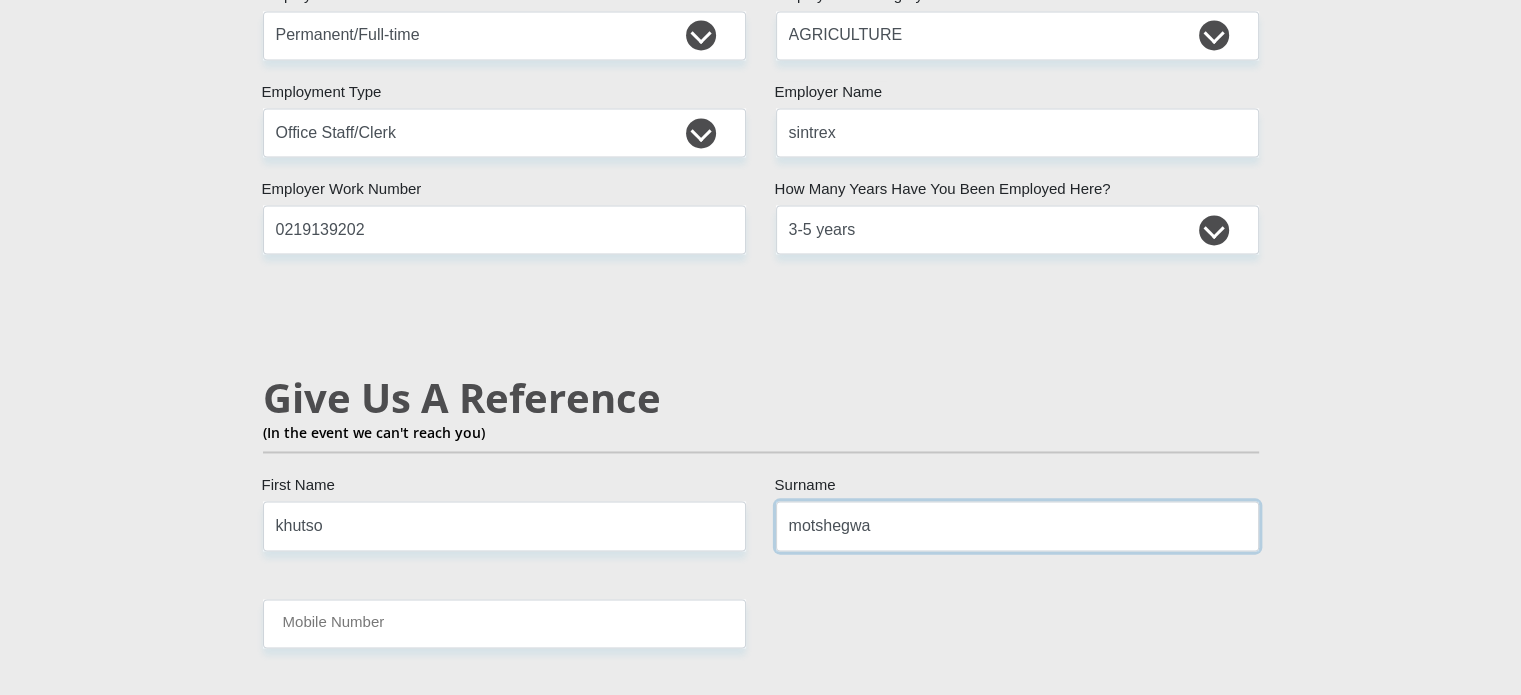 type on "motshegwa" 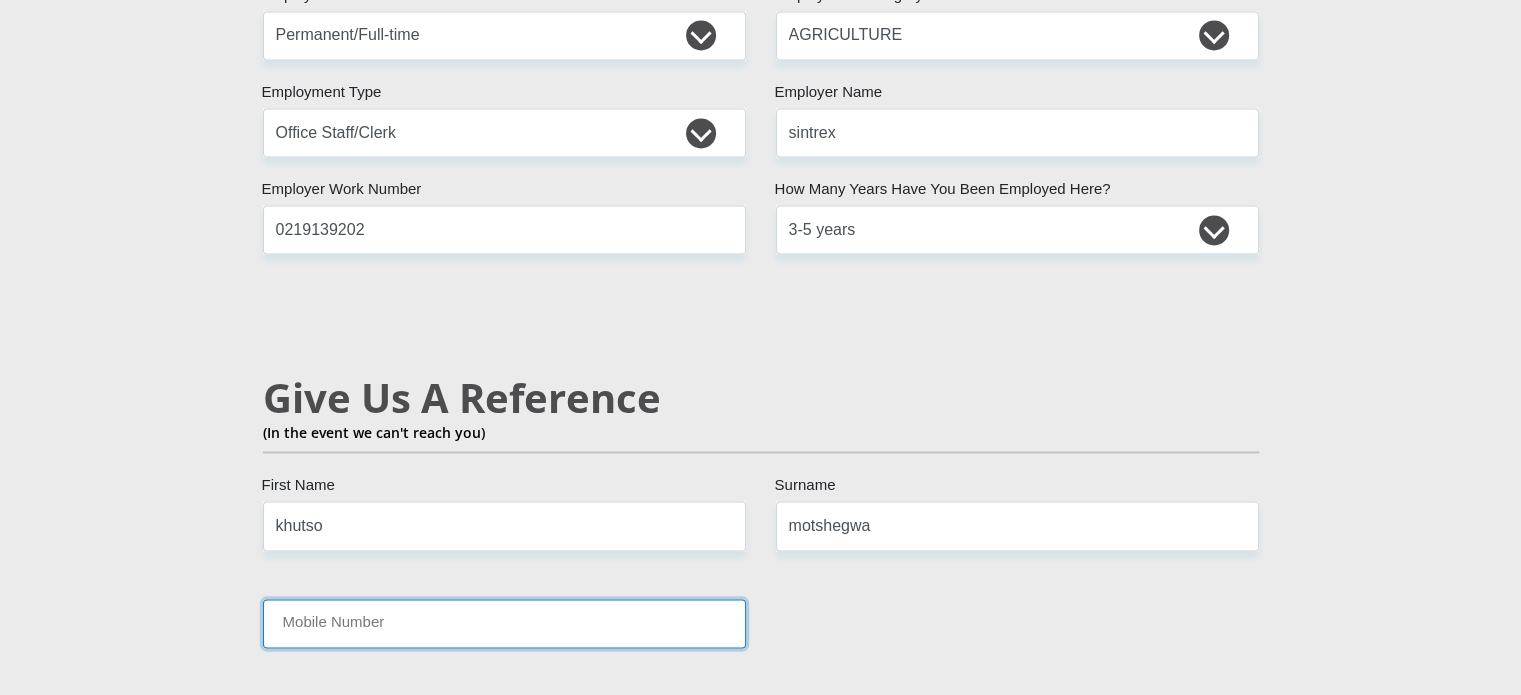 click on "Mobile Number" at bounding box center (504, 623) 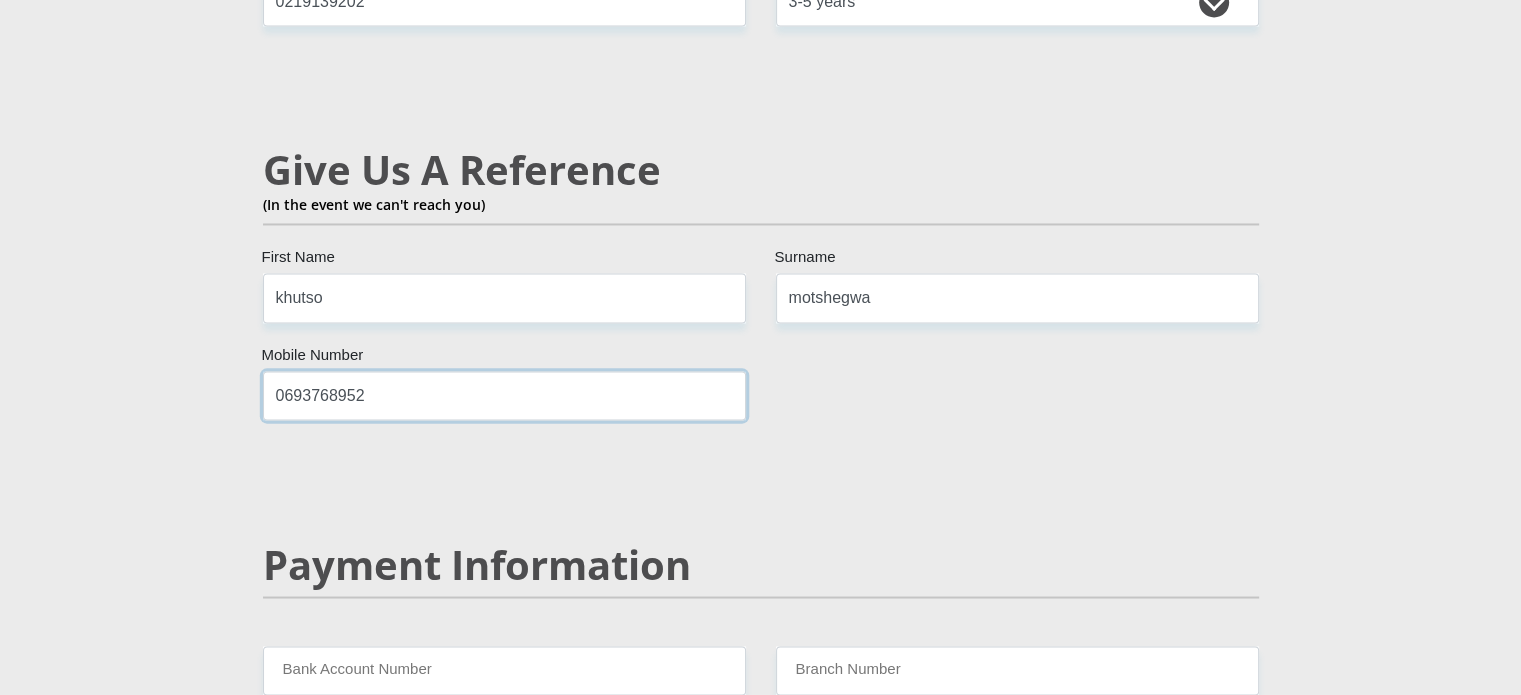 scroll, scrollTop: 3500, scrollLeft: 0, axis: vertical 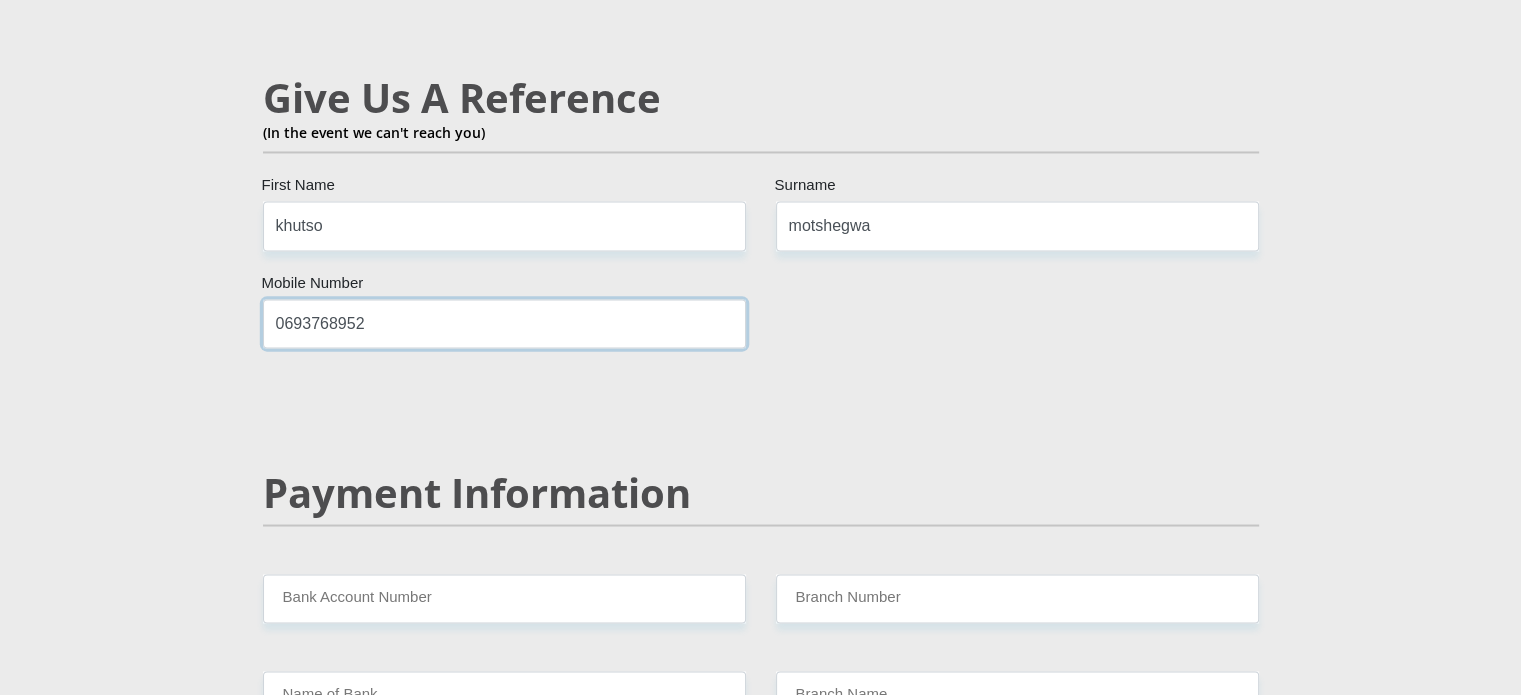 type on "0693768952" 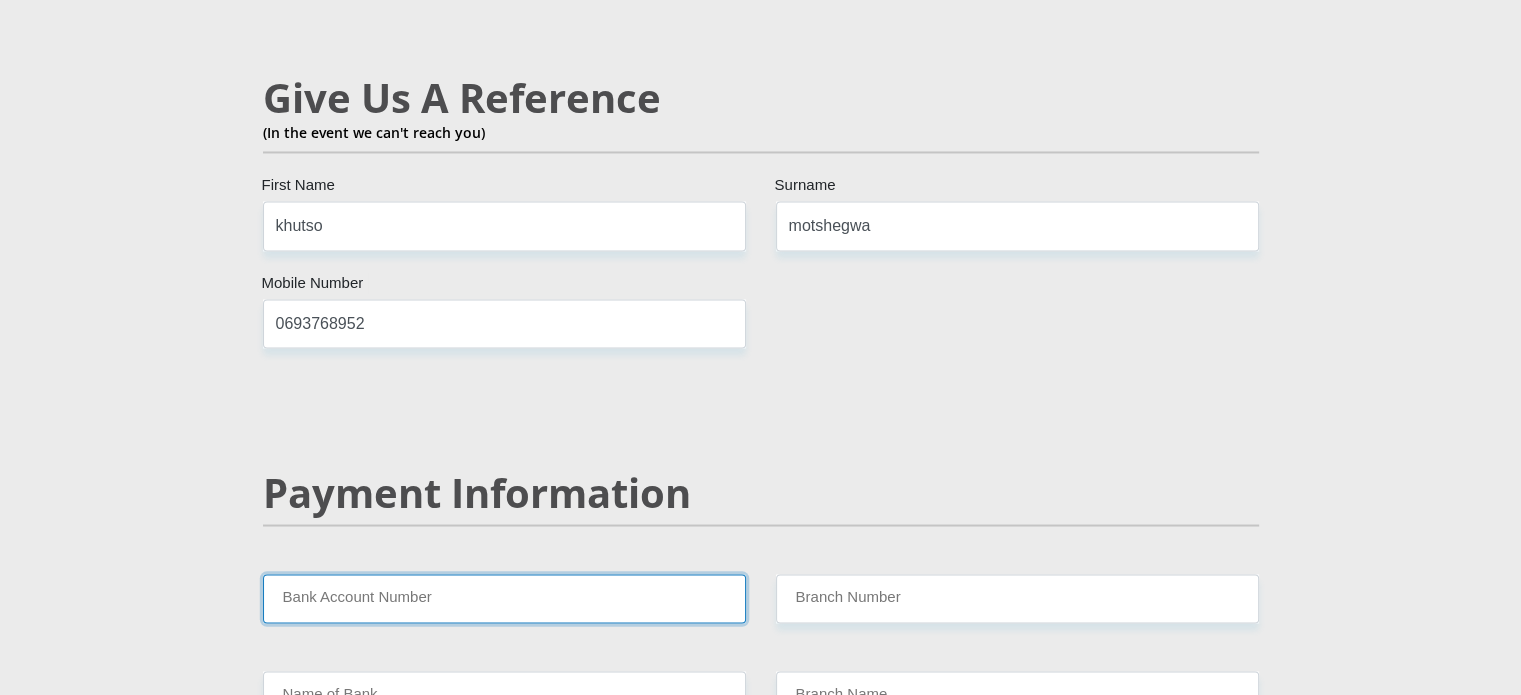 click on "Bank Account Number" at bounding box center (504, 598) 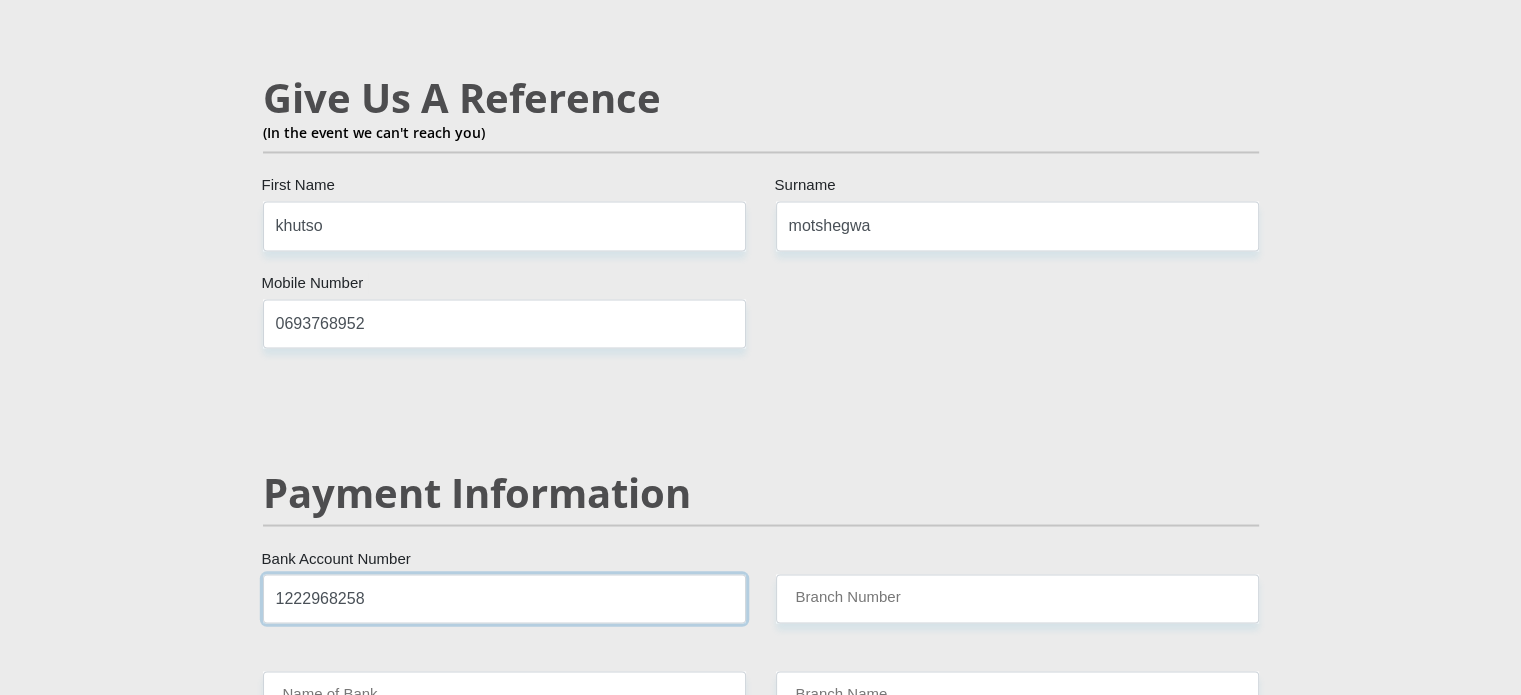 type on "1222968258" 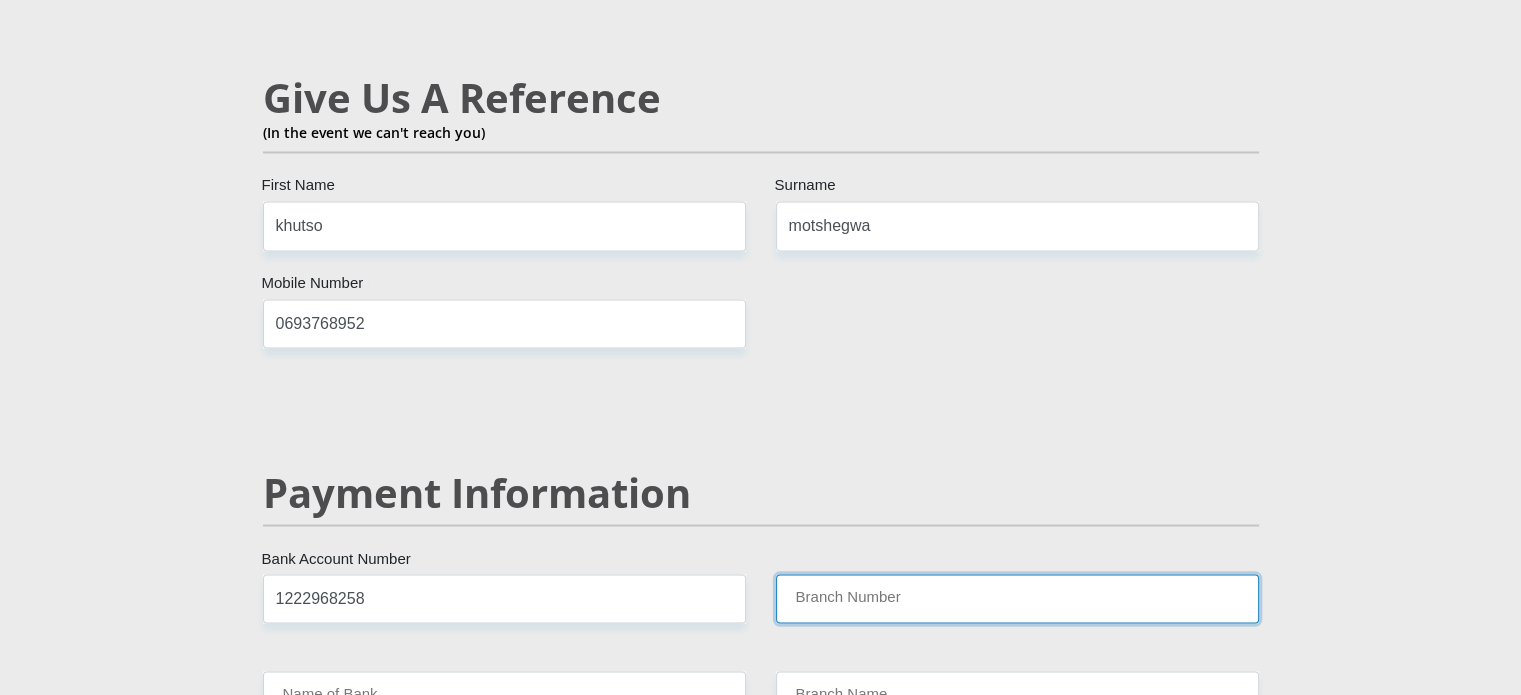 click on "Branch Number" at bounding box center (1017, 598) 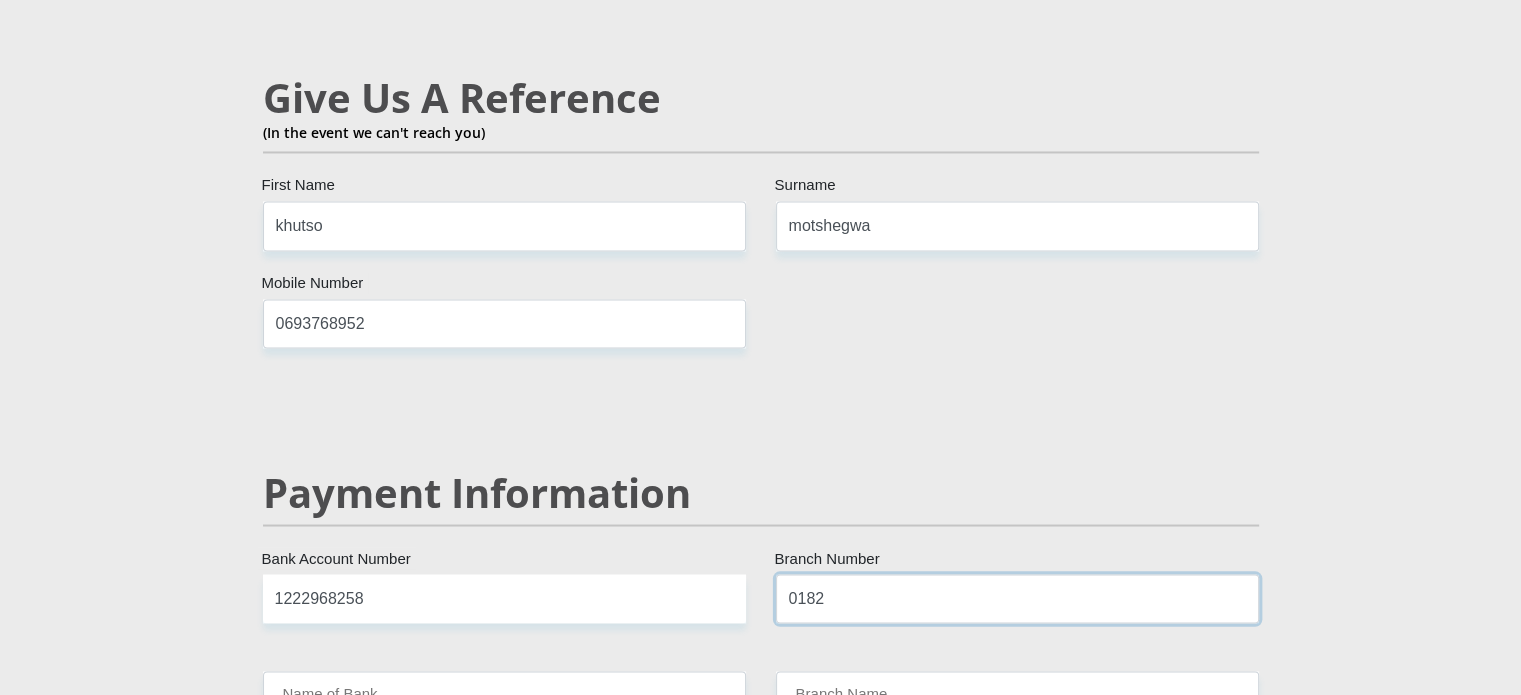 type on "0182" 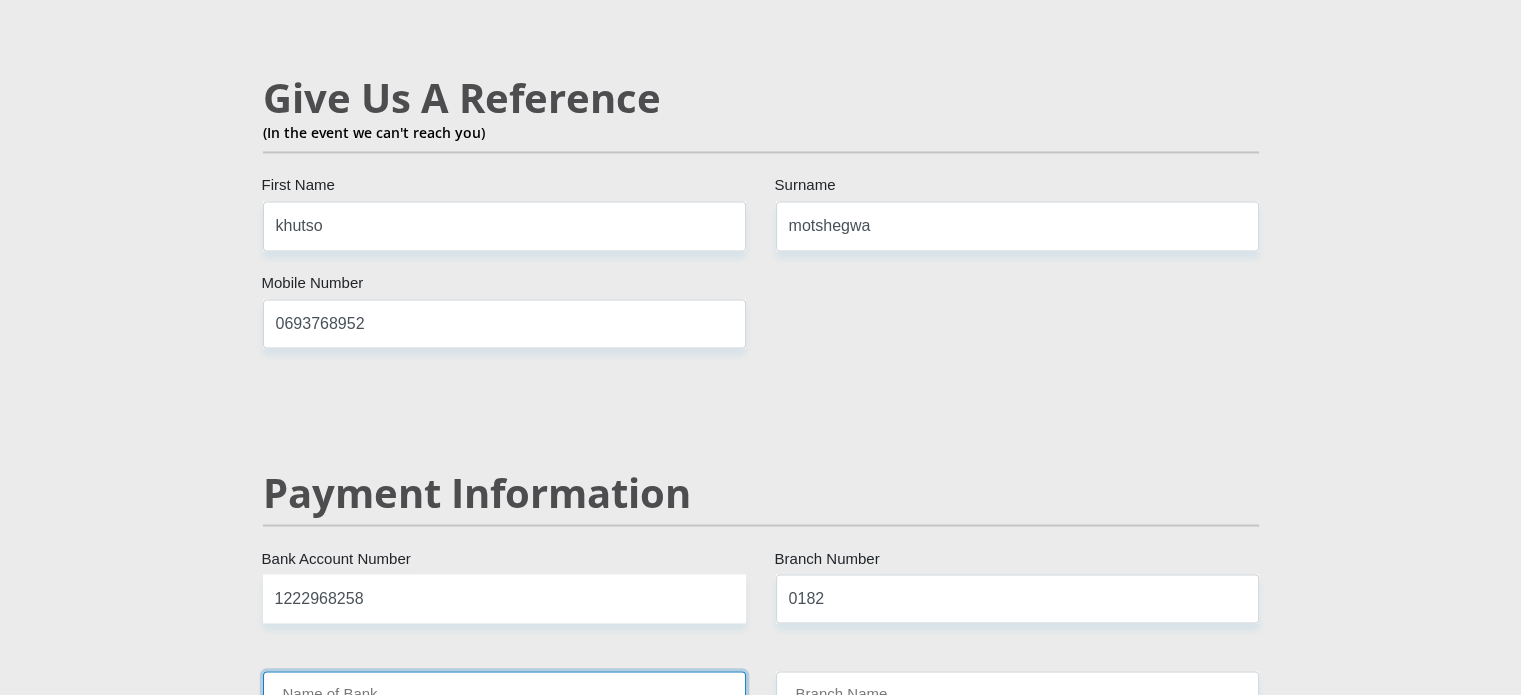 click on "Name of Bank" at bounding box center [504, 695] 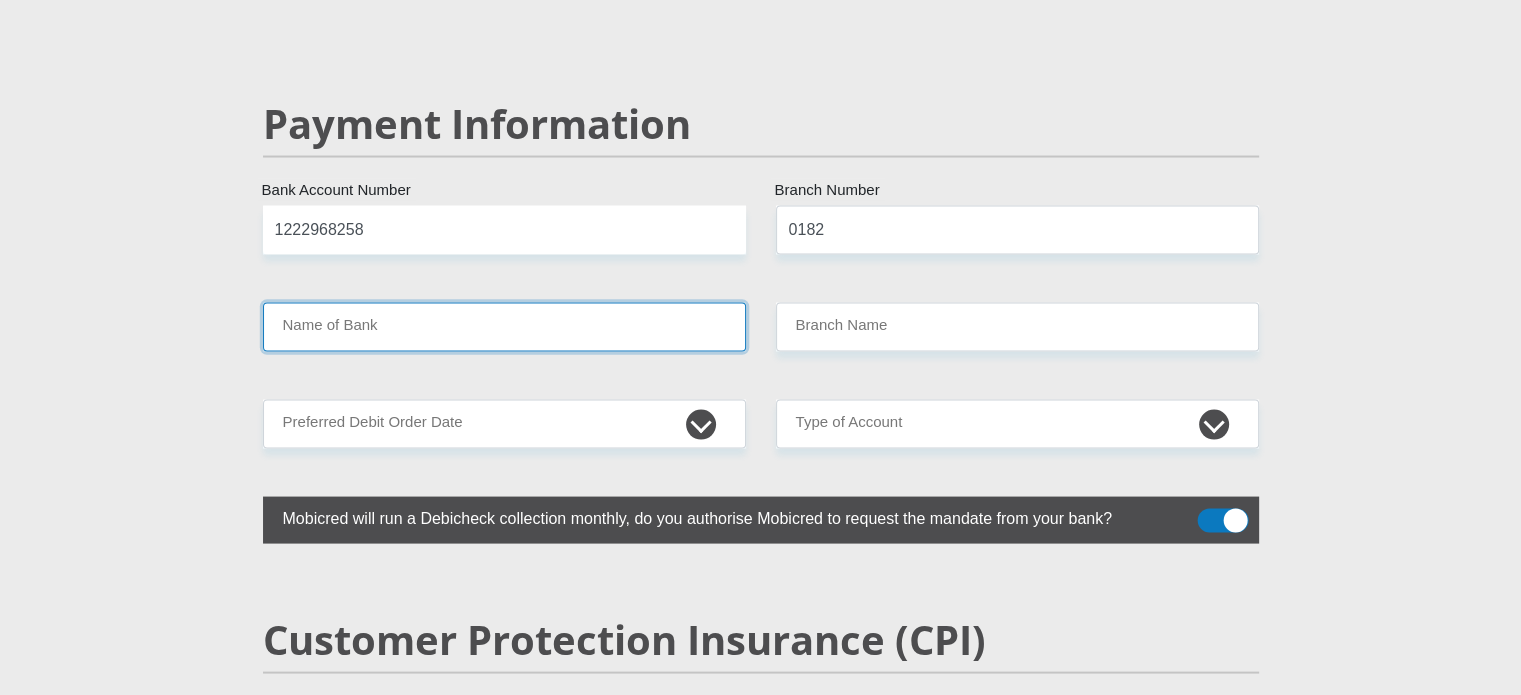 scroll, scrollTop: 3900, scrollLeft: 0, axis: vertical 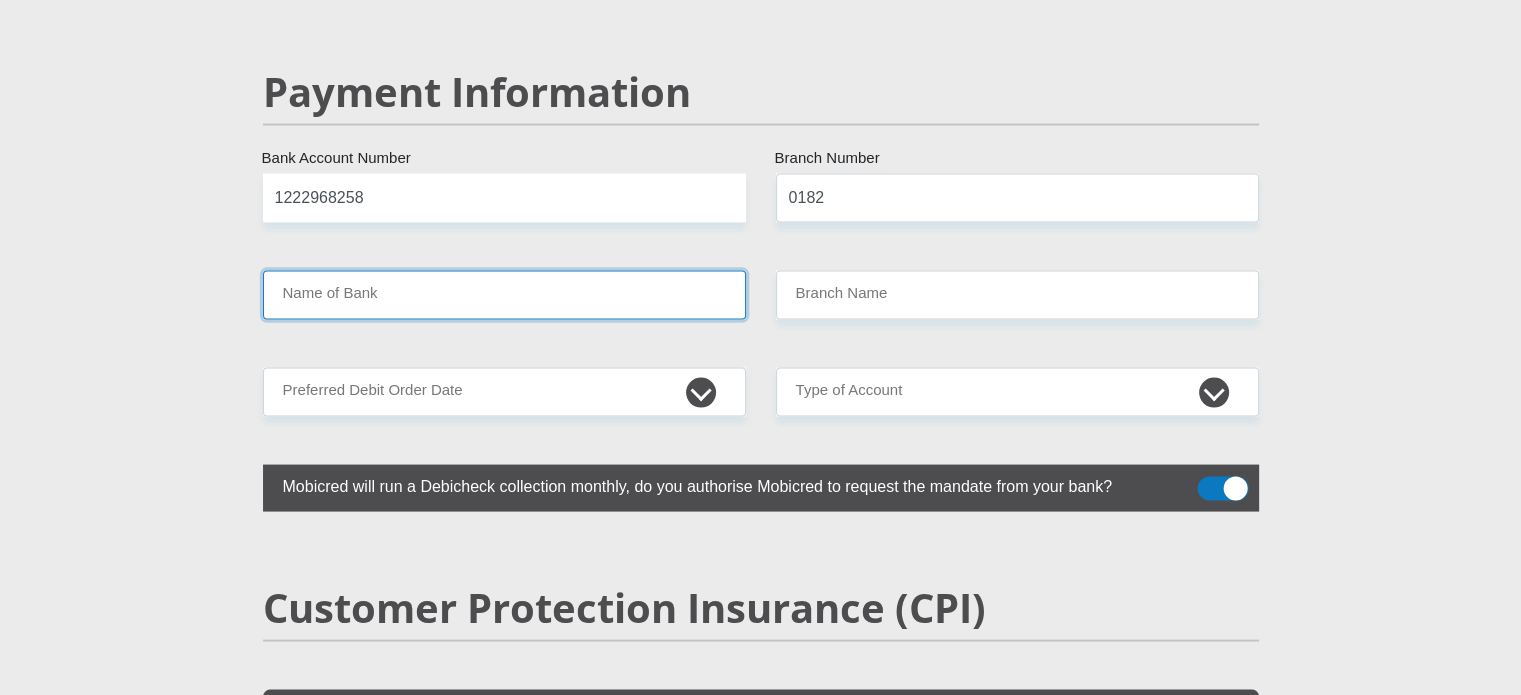 click on "Name of Bank" at bounding box center (504, 295) 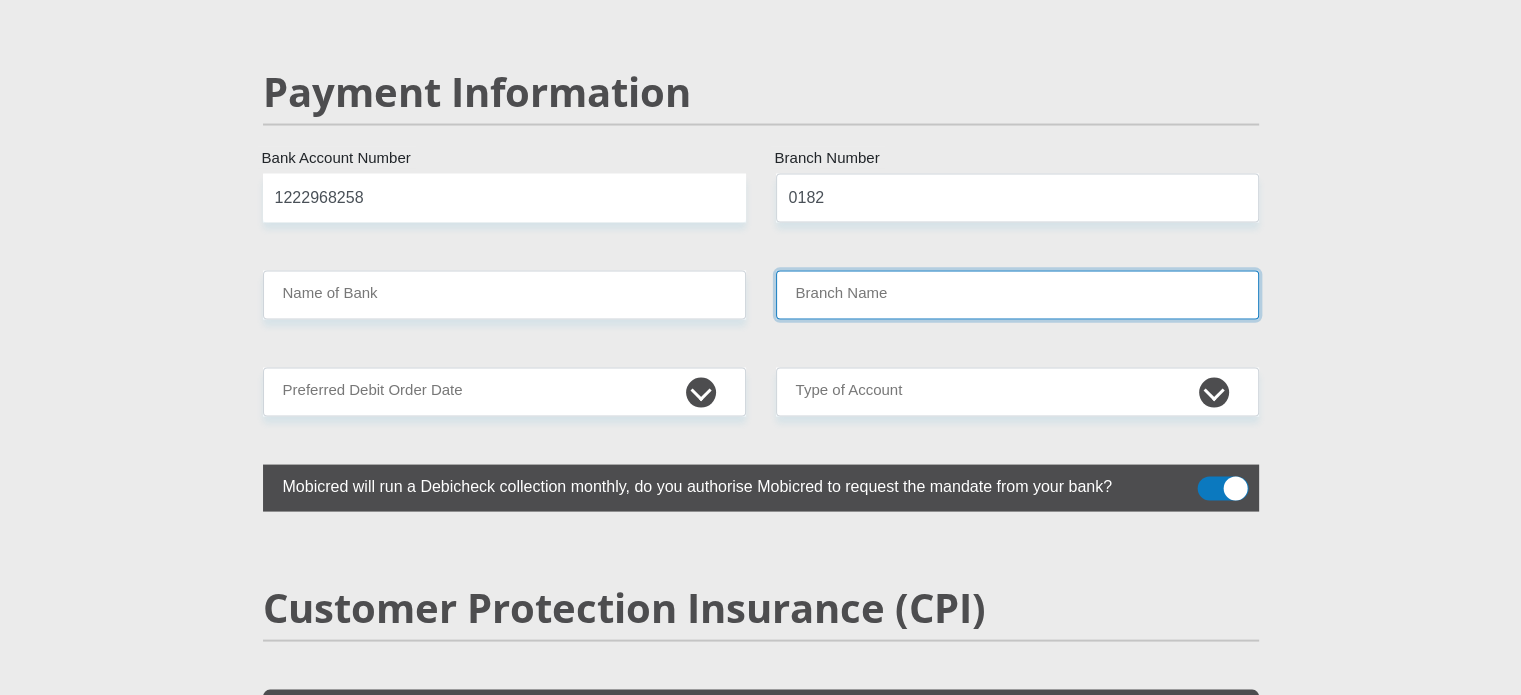 drag, startPoint x: 970, startPoint y: 226, endPoint x: 944, endPoint y: 252, distance: 36.769554 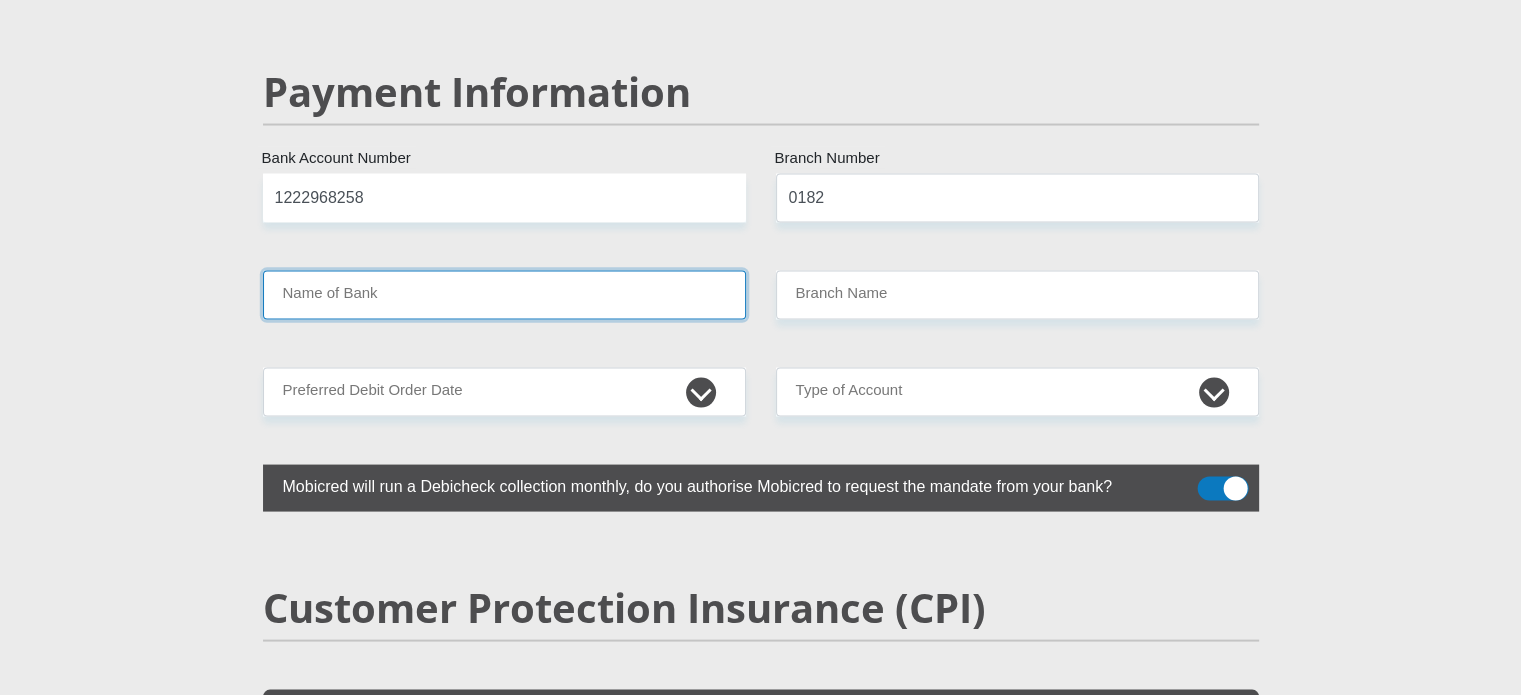 click on "Name of Bank" at bounding box center [504, 295] 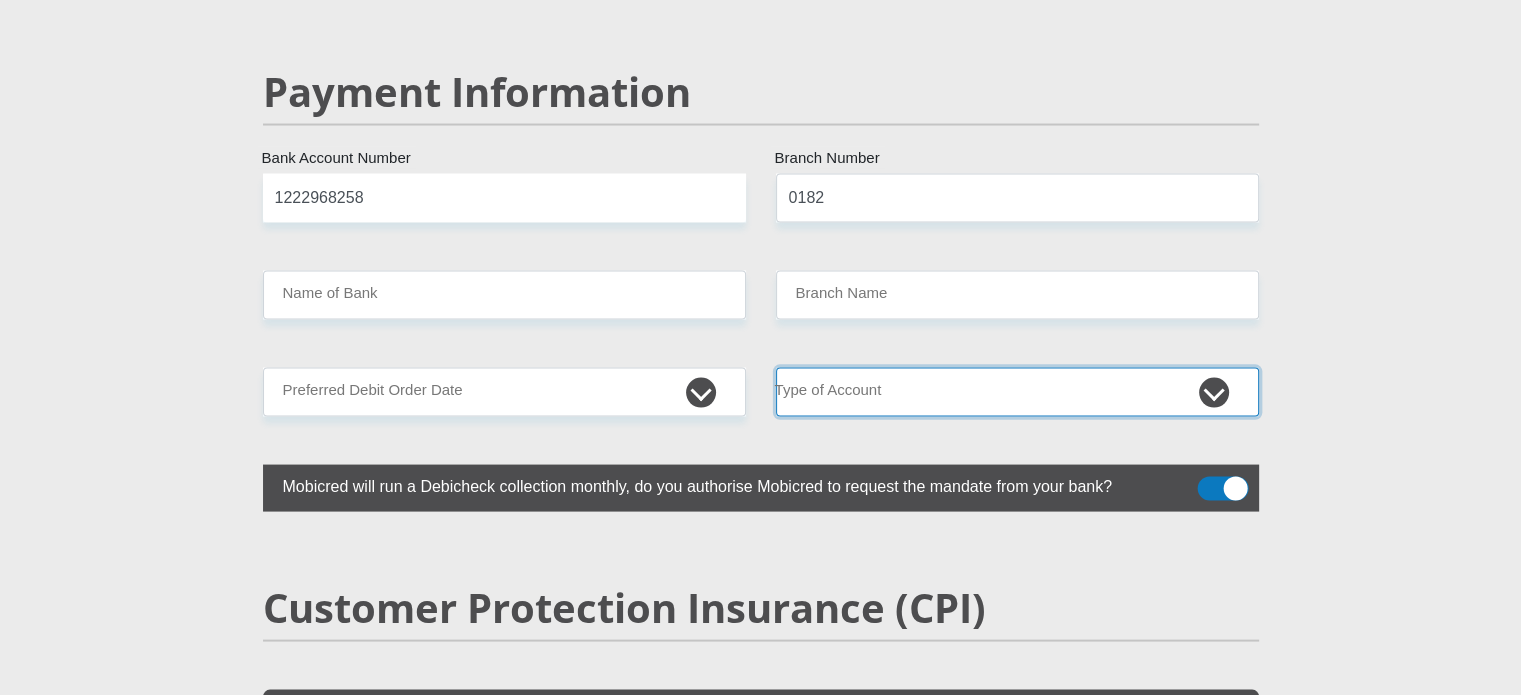 click on "Cheque
Savings" at bounding box center [1017, 392] 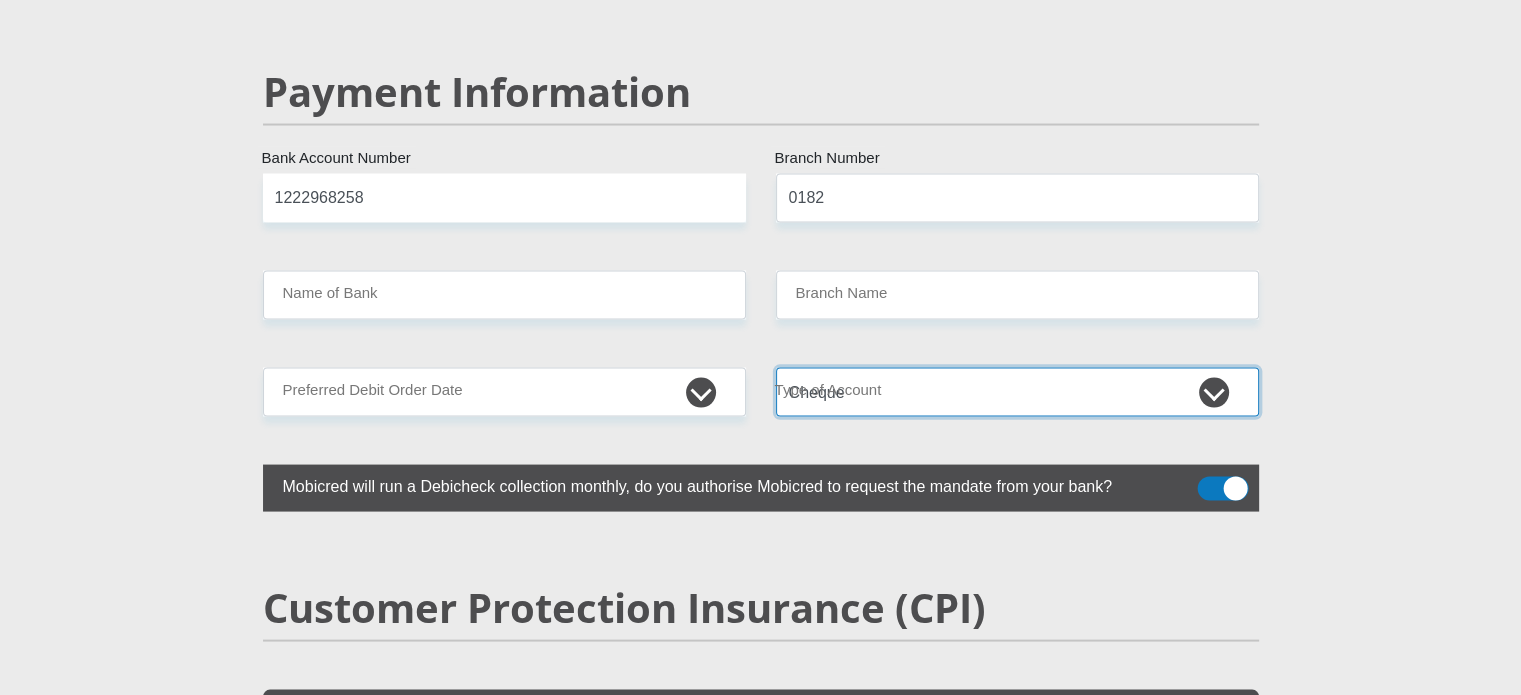 click on "Cheque
Savings" at bounding box center (1017, 392) 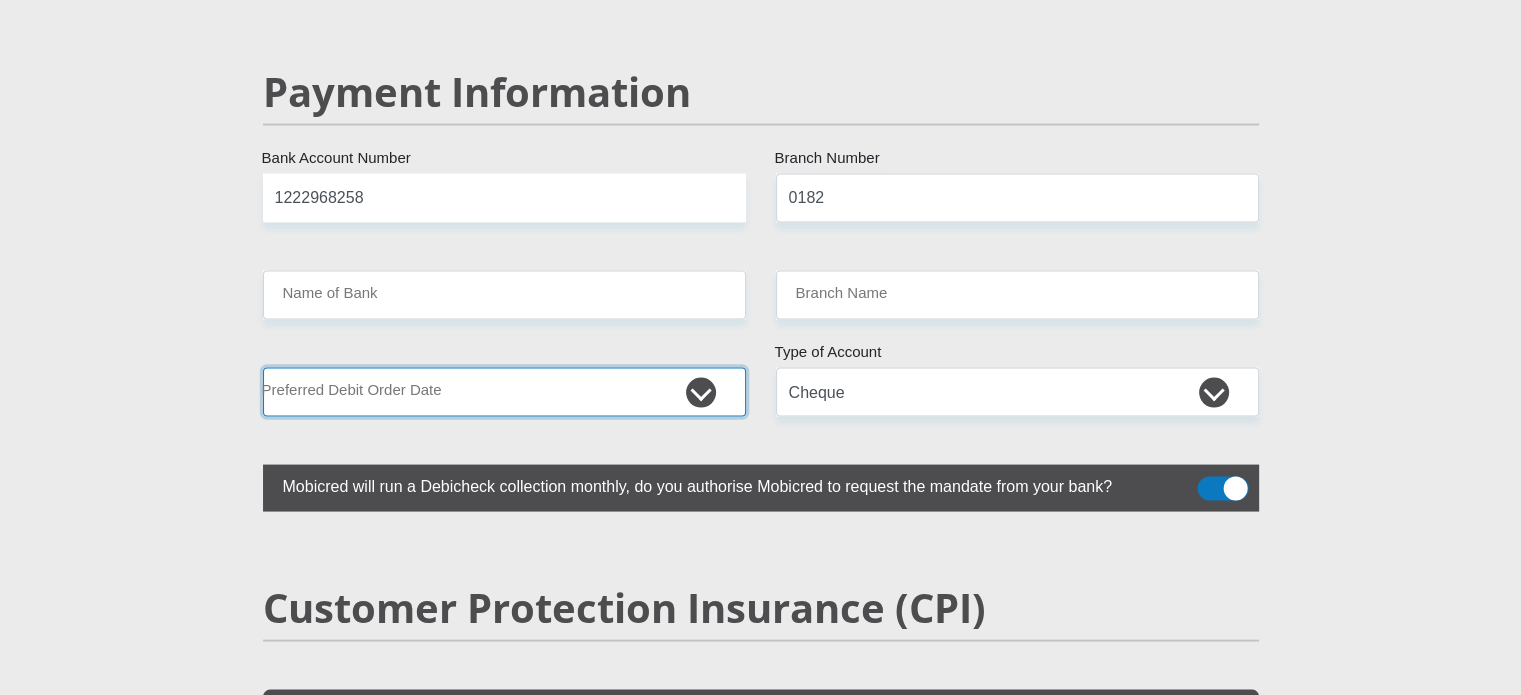 click on "1st
2nd
3rd
4th
5th
7th
18th
19th
20th
21st
22nd
23rd
24th
25th
26th
27th
28th
29th
30th" at bounding box center (504, 392) 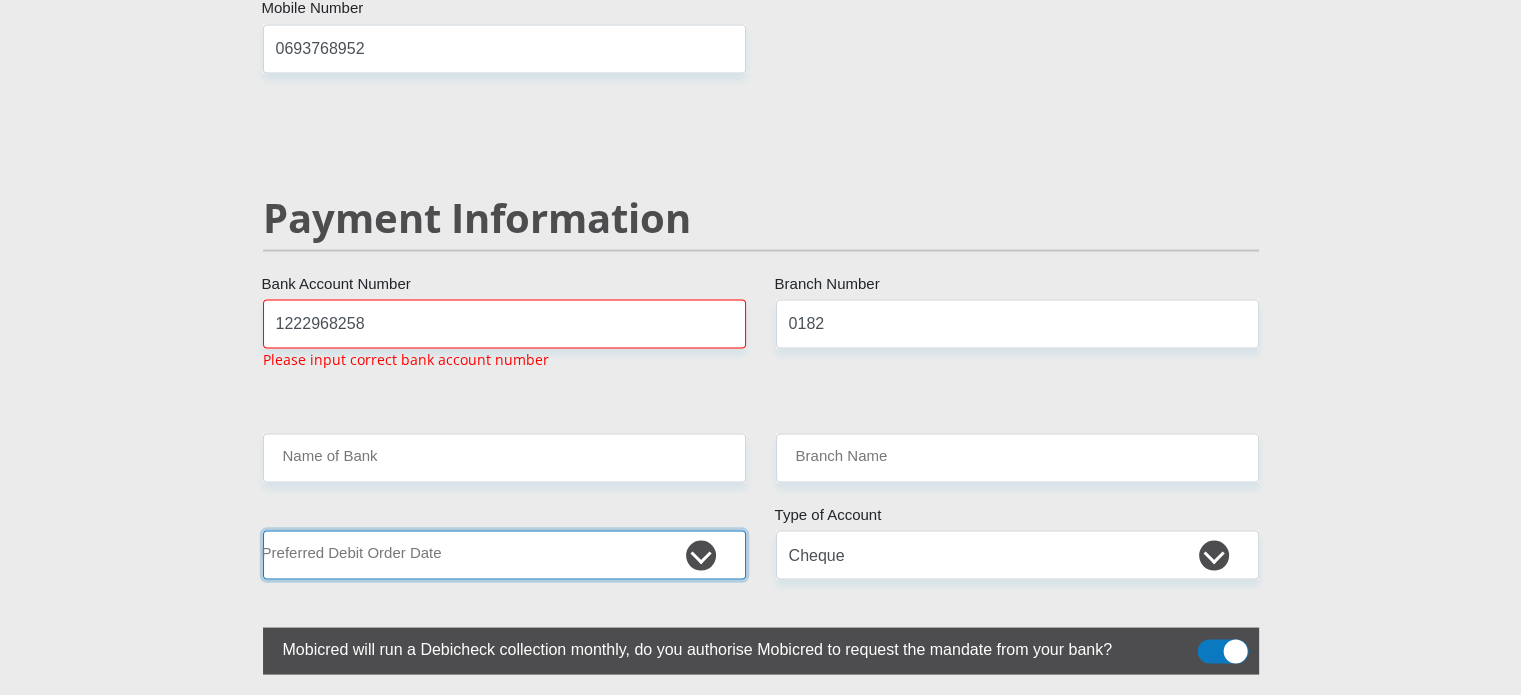 select on "26" 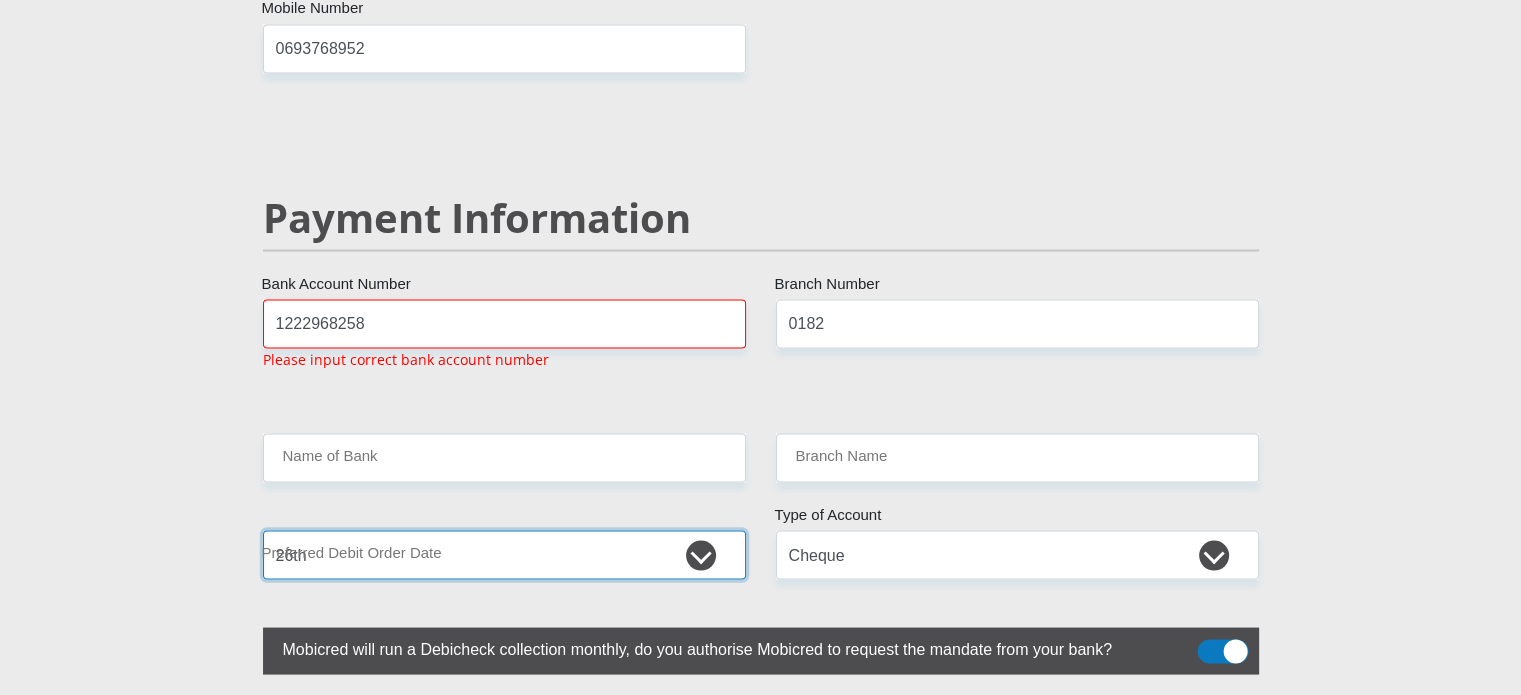 click on "1st
2nd
3rd
4th
5th
7th
18th
19th
20th
21st
22nd
23rd
24th
25th
26th
27th
28th
29th
30th" at bounding box center [504, 554] 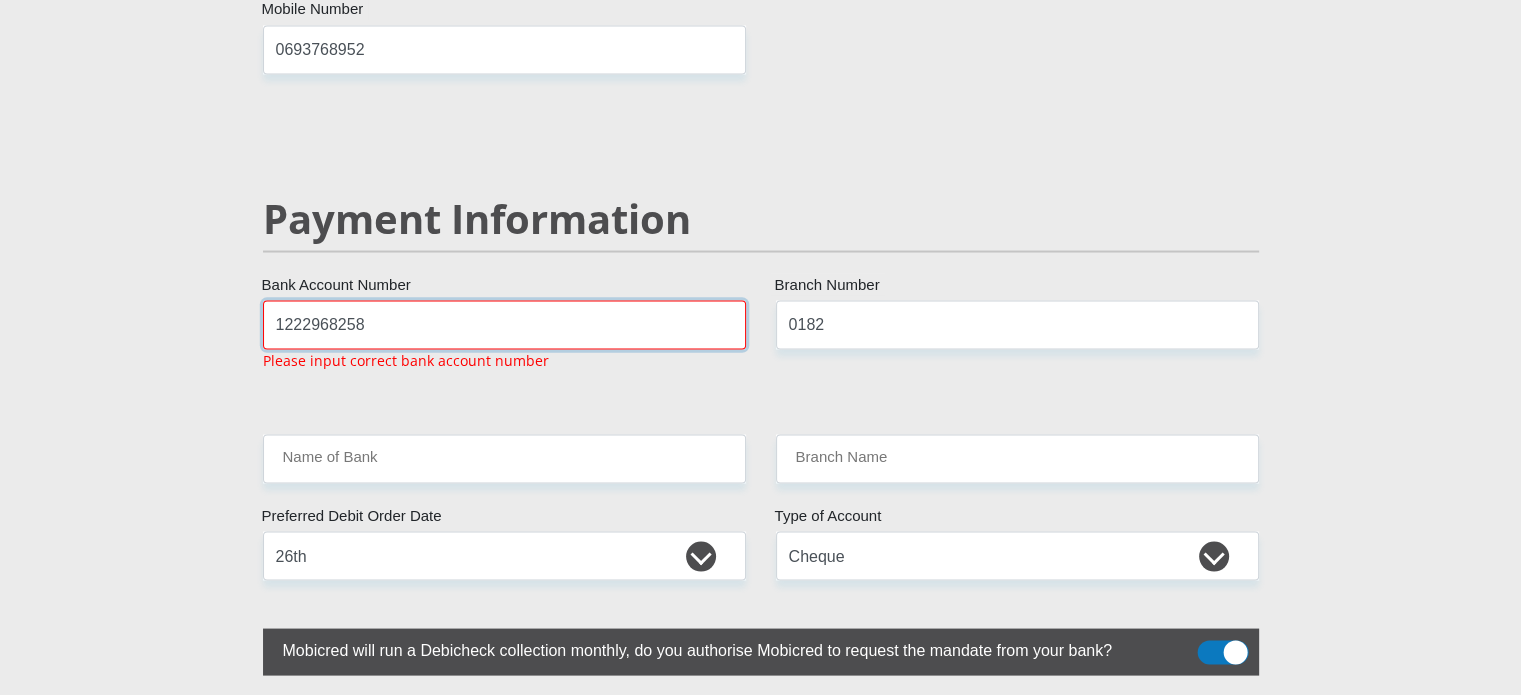click on "1222968258" at bounding box center (504, 324) 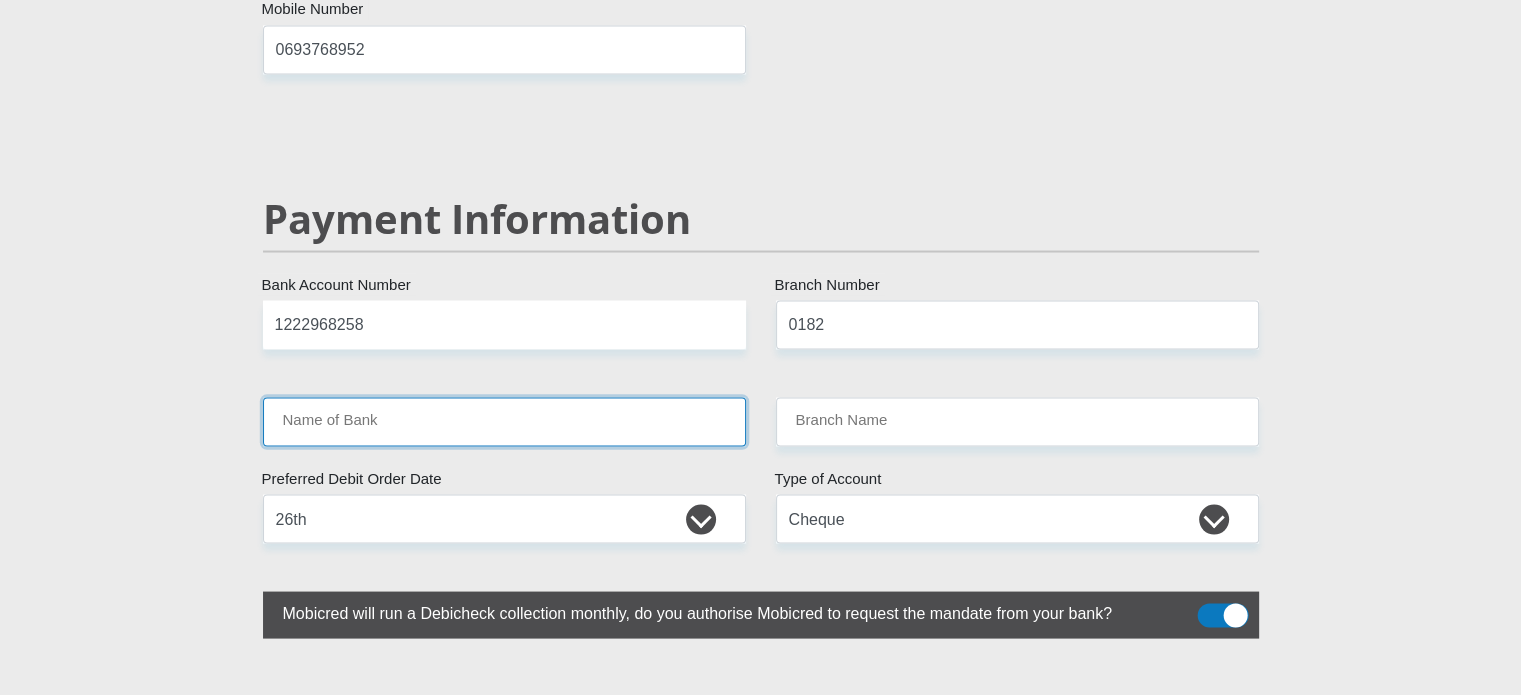 click on "Mr
Ms
Mrs
Dr
Other
Title
koketso
First Name
malebane
Surname
9407045438080
South African ID Number
Please input valid ID number
South Africa
Afghanistan
Aland Islands
Albania
Algeria
America Samoa
American Virgin Islands
Andorra
Angola
Anguilla
Antarctica
Antigua and Barbuda
Argentina" at bounding box center [761, -584] 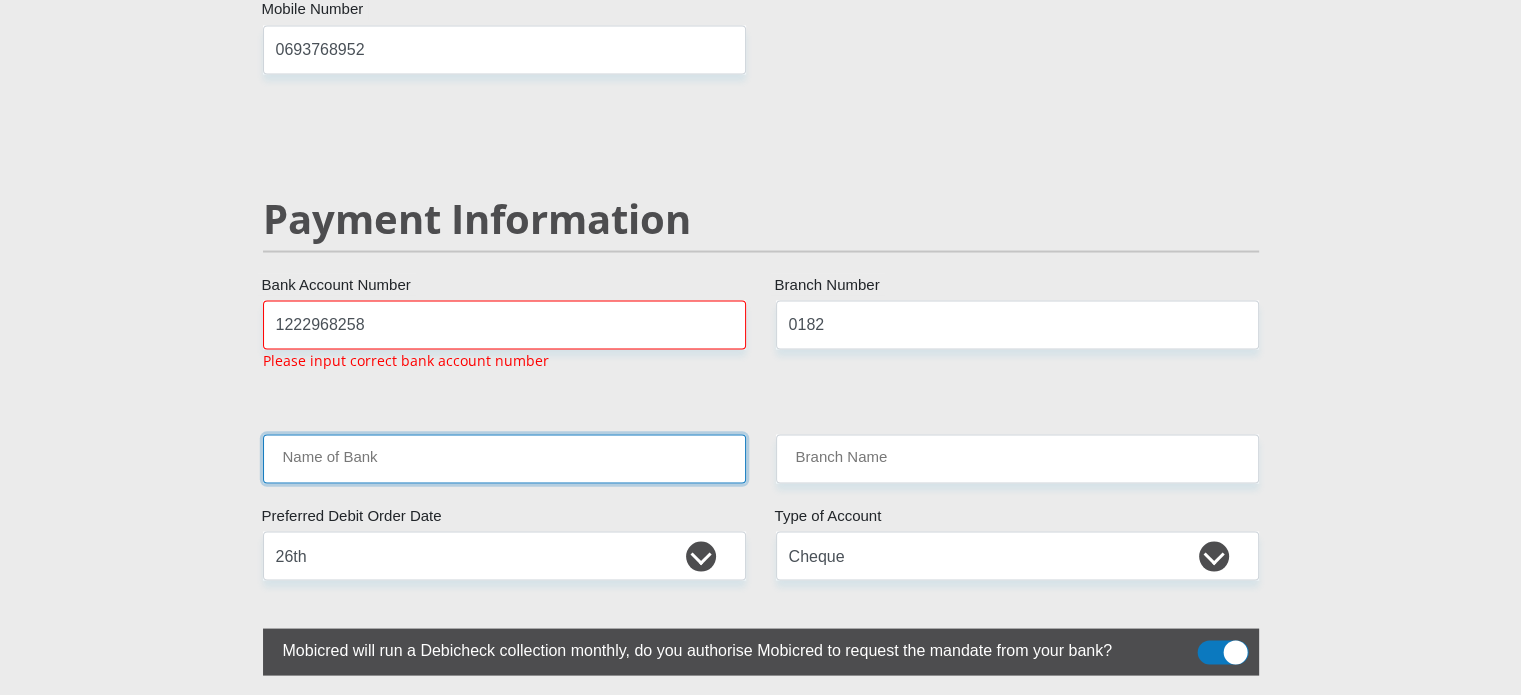 click on "Name of Bank" at bounding box center (504, 458) 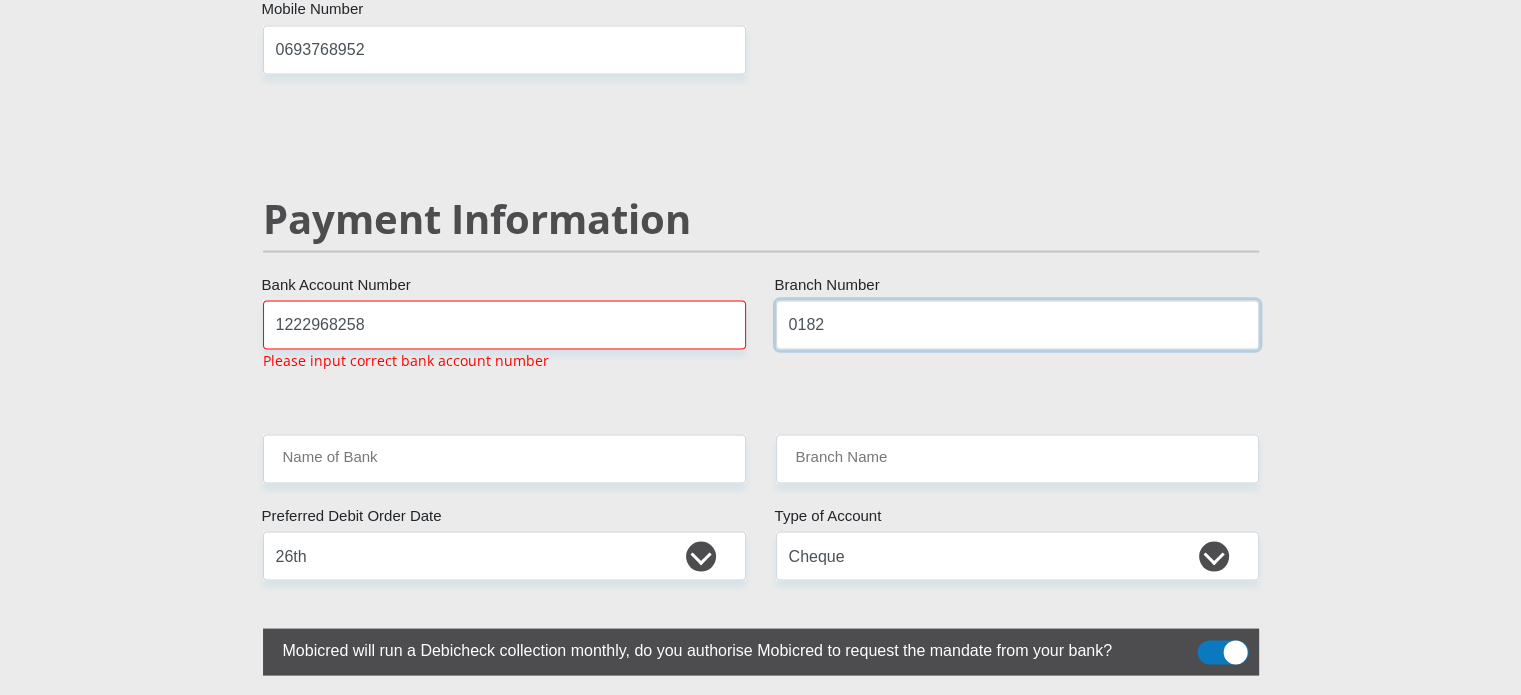 click on "0182" at bounding box center [1017, 324] 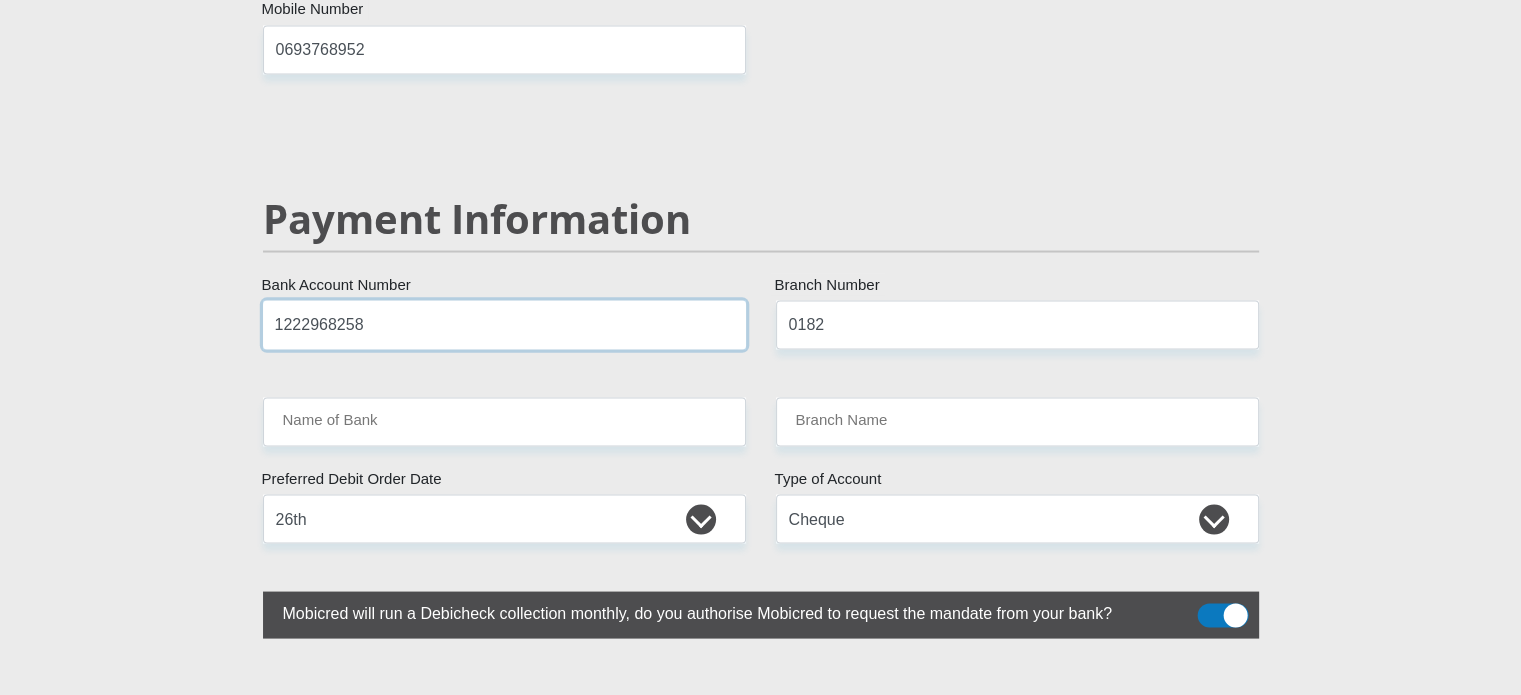 click on "1222968258" at bounding box center (504, 324) 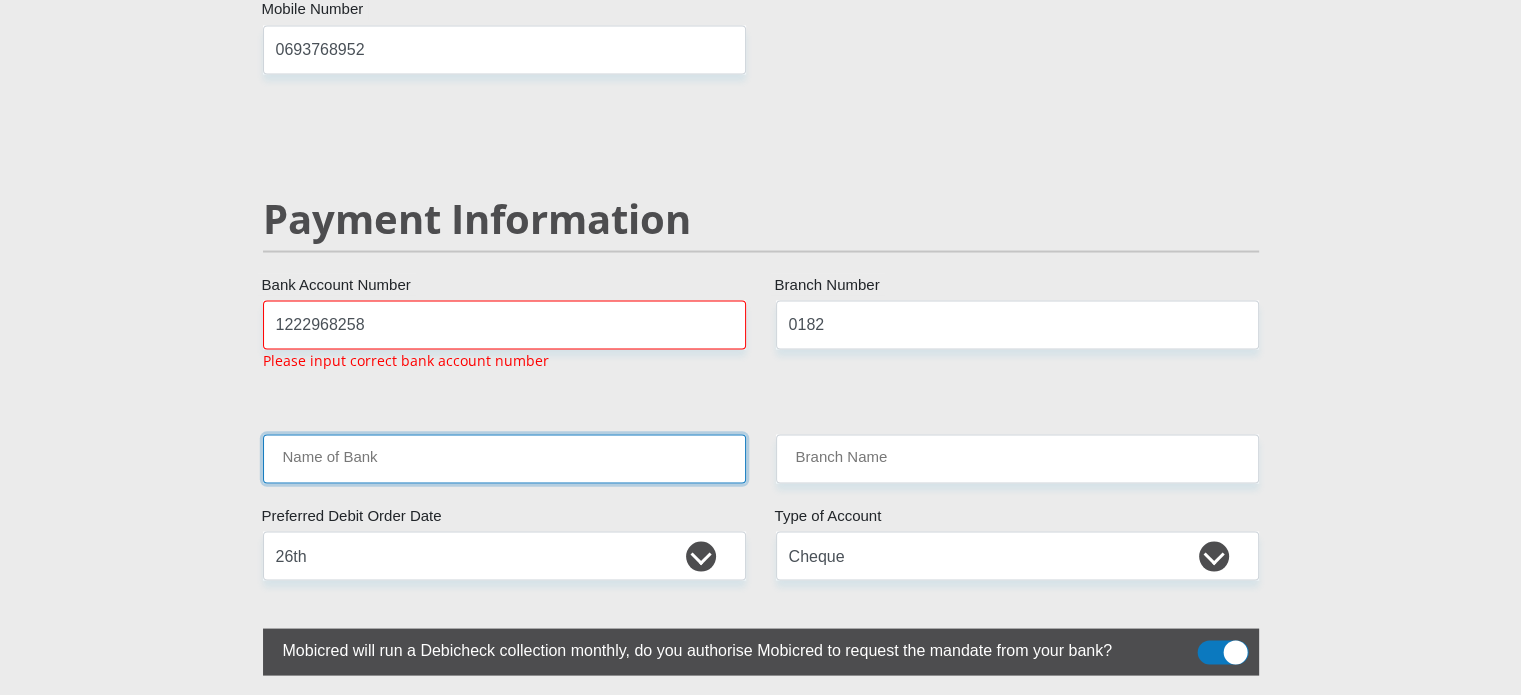 click on "Mr
Ms
Mrs
Dr
Other
Title
koketso
First Name
malebane
Surname
9407045438080
South African ID Number
Please input valid ID number
South Africa
Afghanistan
Aland Islands
Albania
Algeria
America Samoa
American Virgin Islands
Andorra
Angola
Anguilla
Antarctica
Antigua and Barbuda
Argentina" at bounding box center (761, -566) 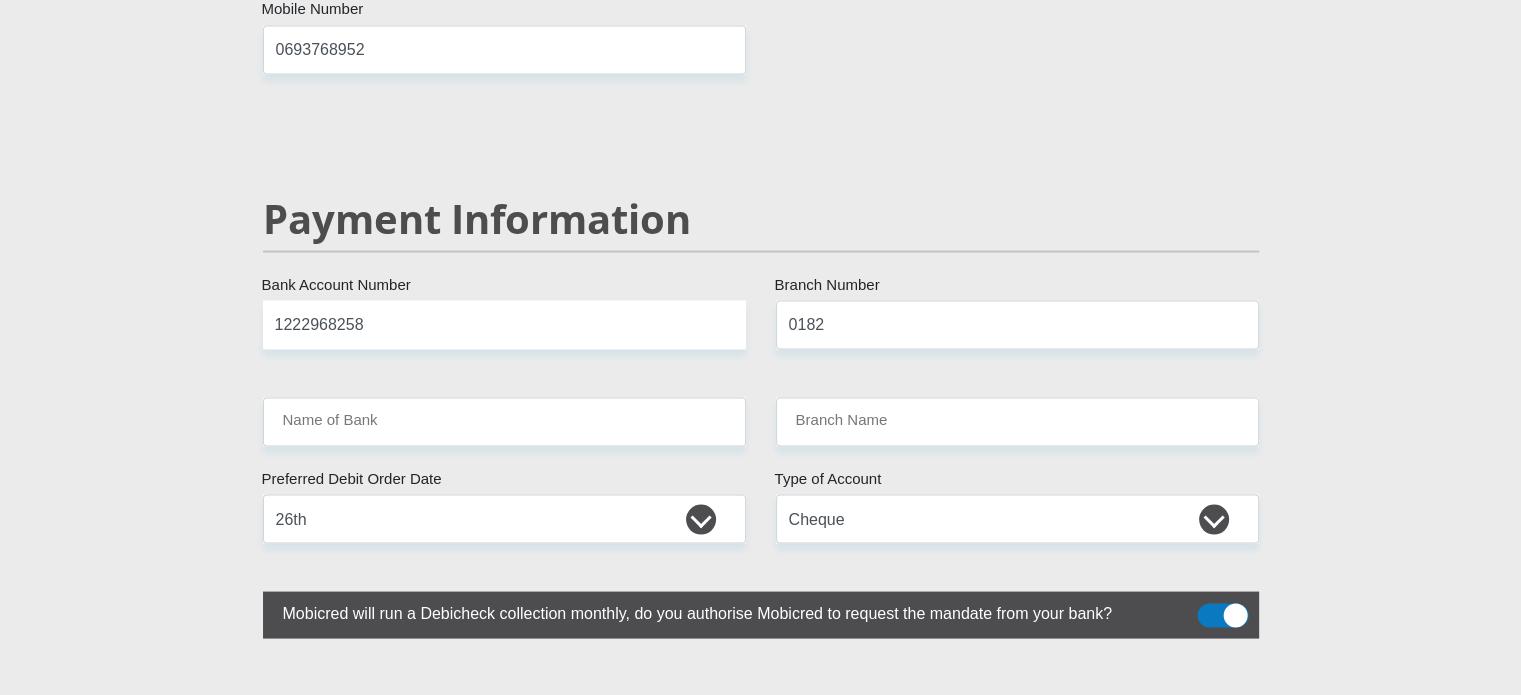 click on "Mr
Ms
Mrs
Dr
Other
Title
koketso
First Name
malebane
Surname
9407045438080
South African ID Number
Please input valid ID number
South Africa
Afghanistan
Aland Islands
Albania
Algeria
America Samoa
American Virgin Islands
Andorra
Angola
Anguilla
Antarctica
Antigua and Barbuda
Argentina" at bounding box center [761, -584] 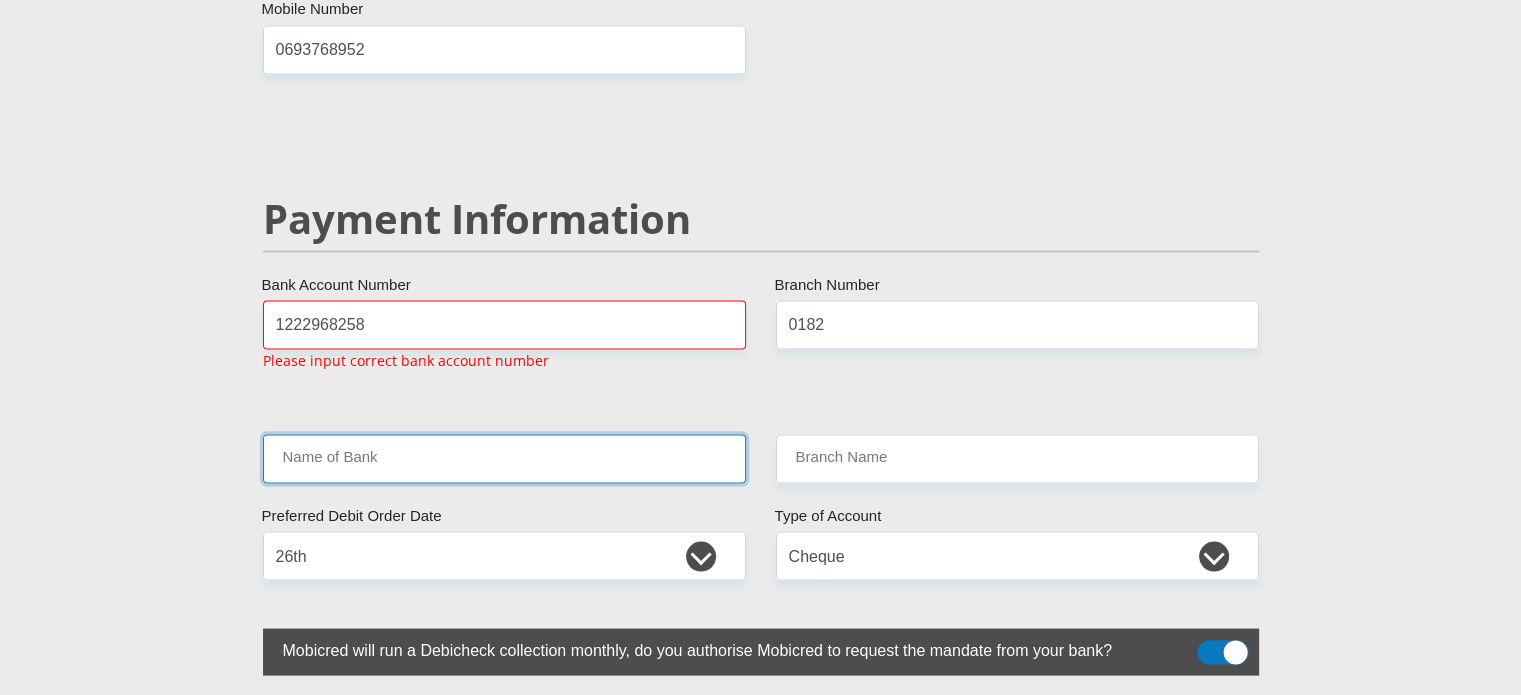 click on "Name of Bank" at bounding box center (504, 458) 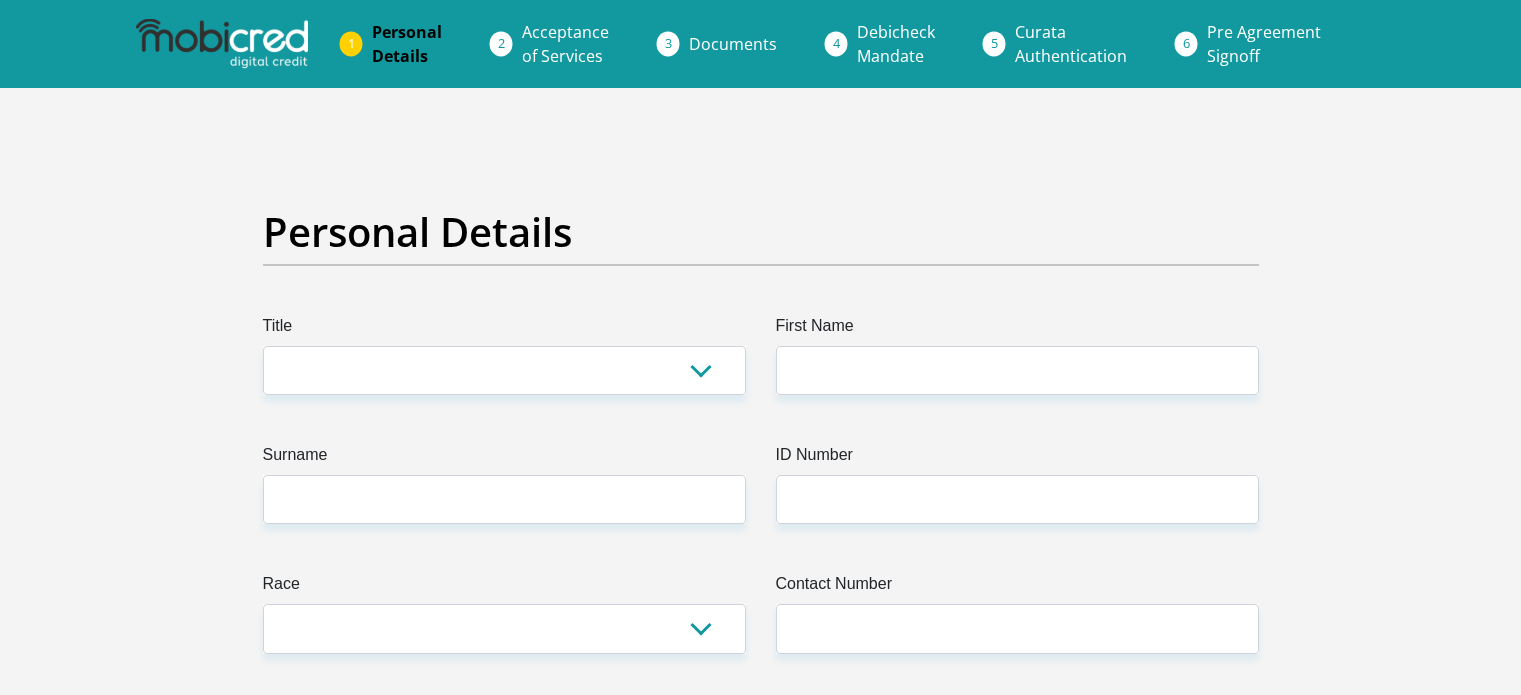 scroll, scrollTop: 0, scrollLeft: 0, axis: both 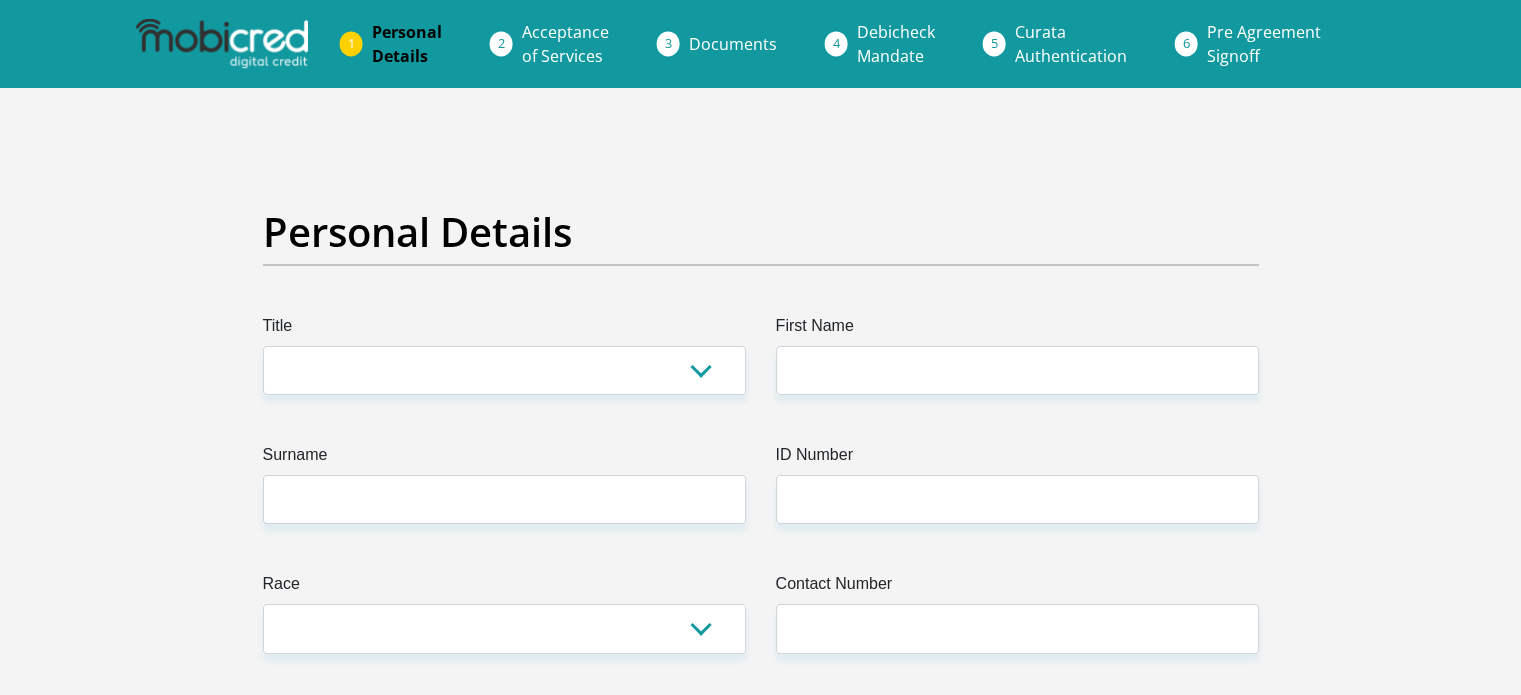 select on "Mr" 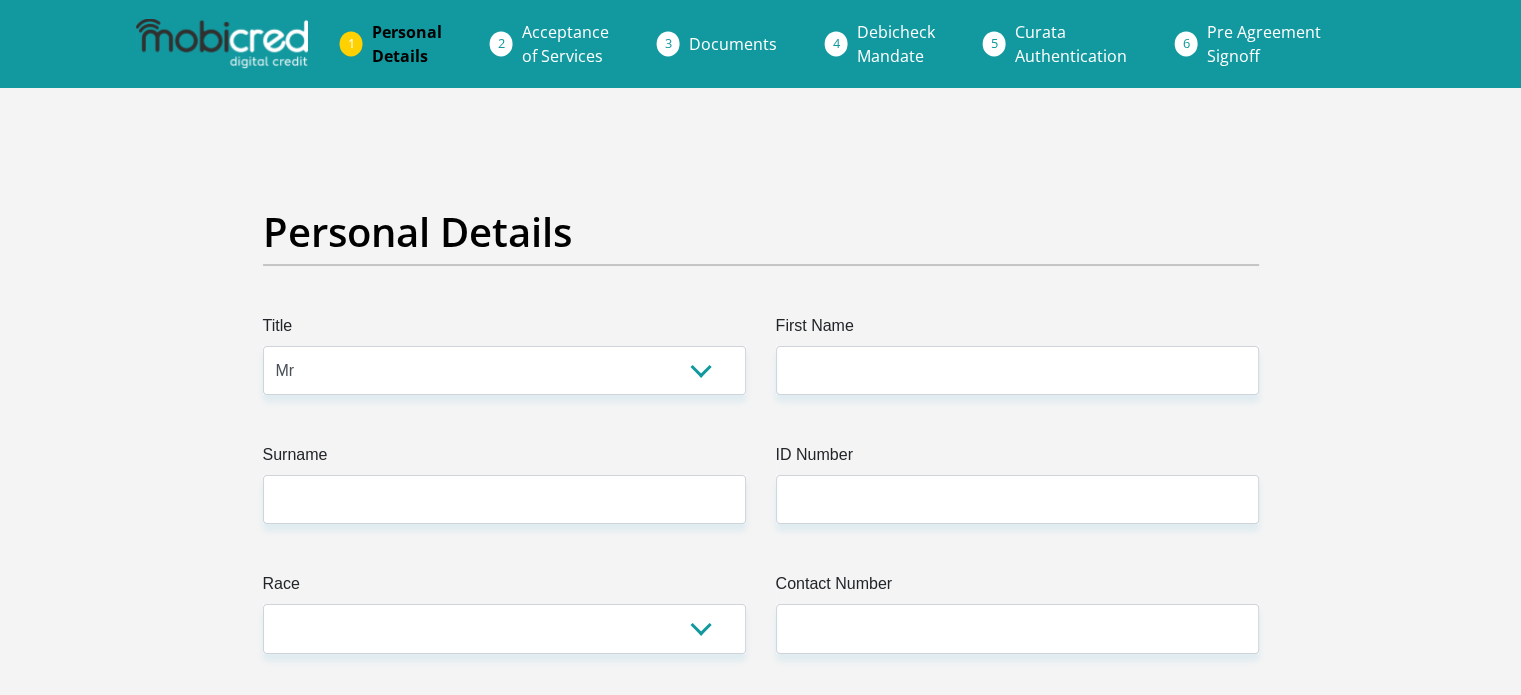 click on "Mr
Ms
Mrs
Dr
[PERSON_NAME]" at bounding box center (504, 370) 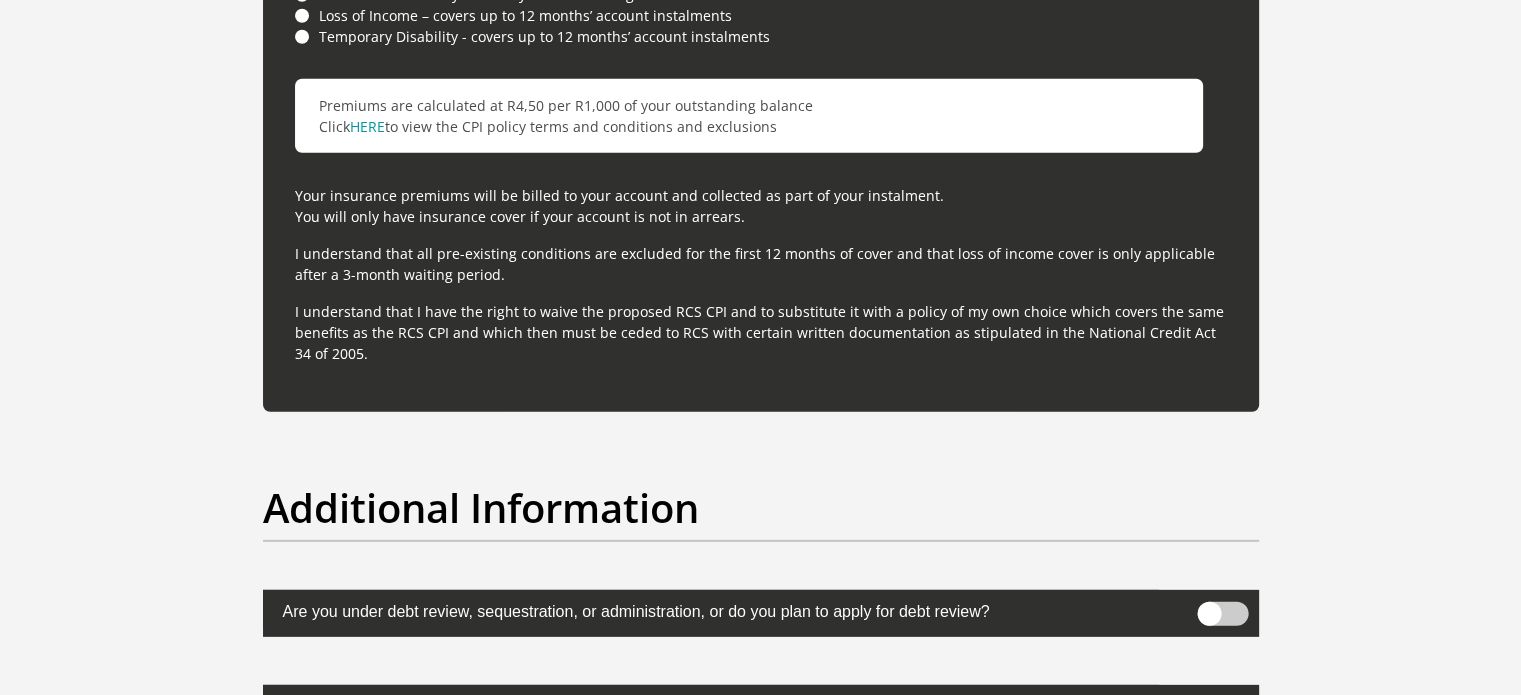 scroll, scrollTop: 6000, scrollLeft: 0, axis: vertical 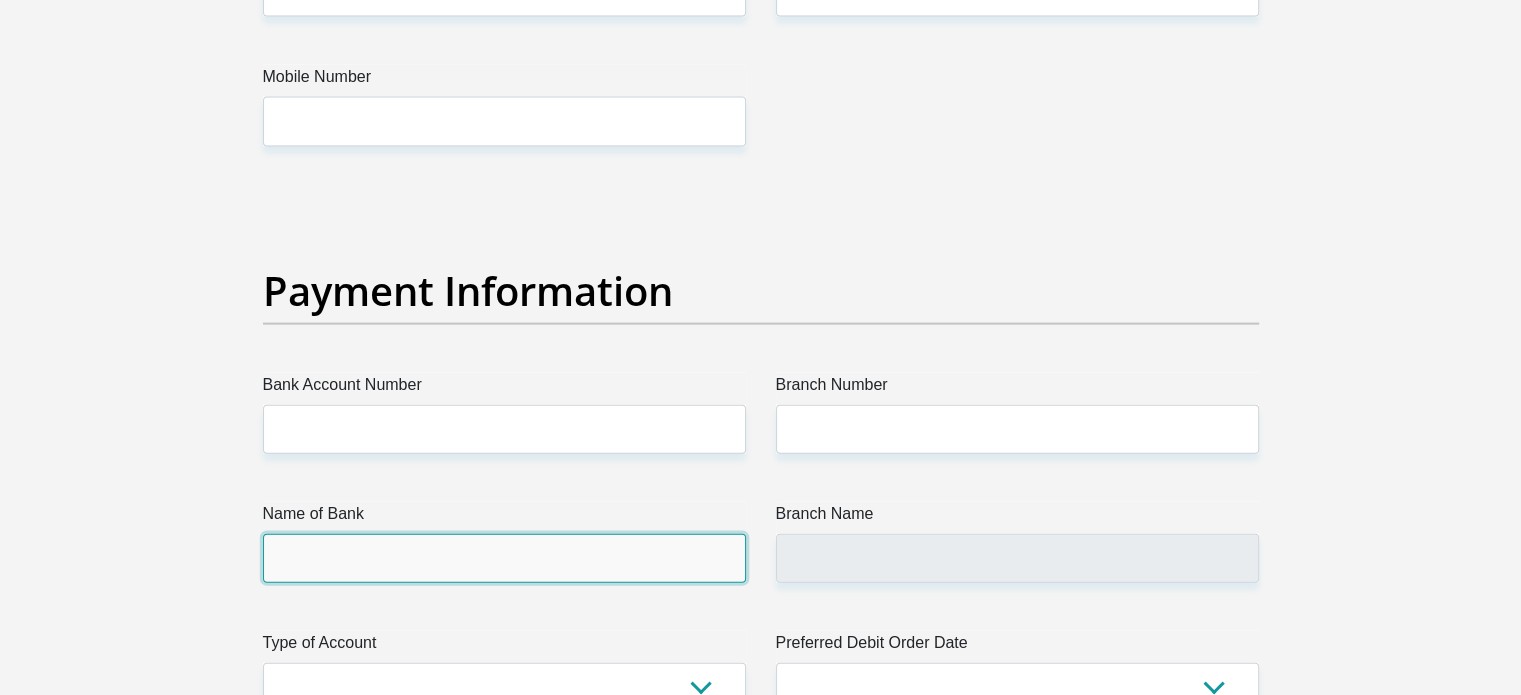 click on "Name of Bank" at bounding box center [504, 558] 